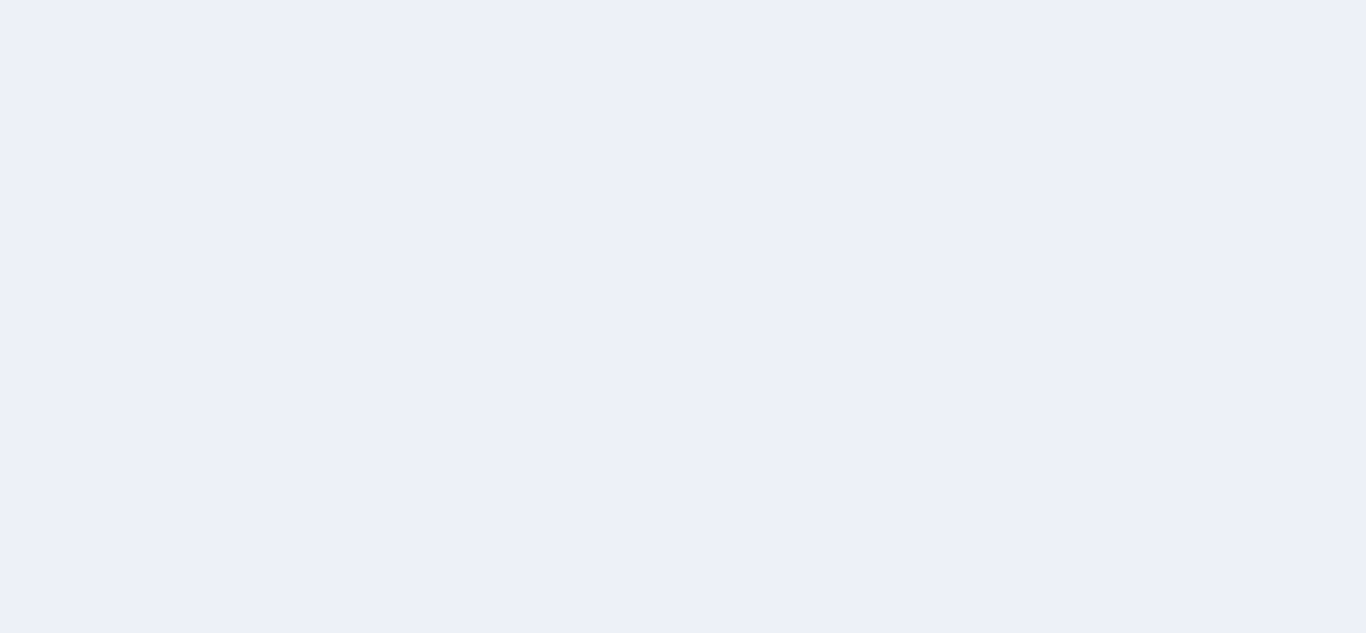scroll, scrollTop: 0, scrollLeft: 0, axis: both 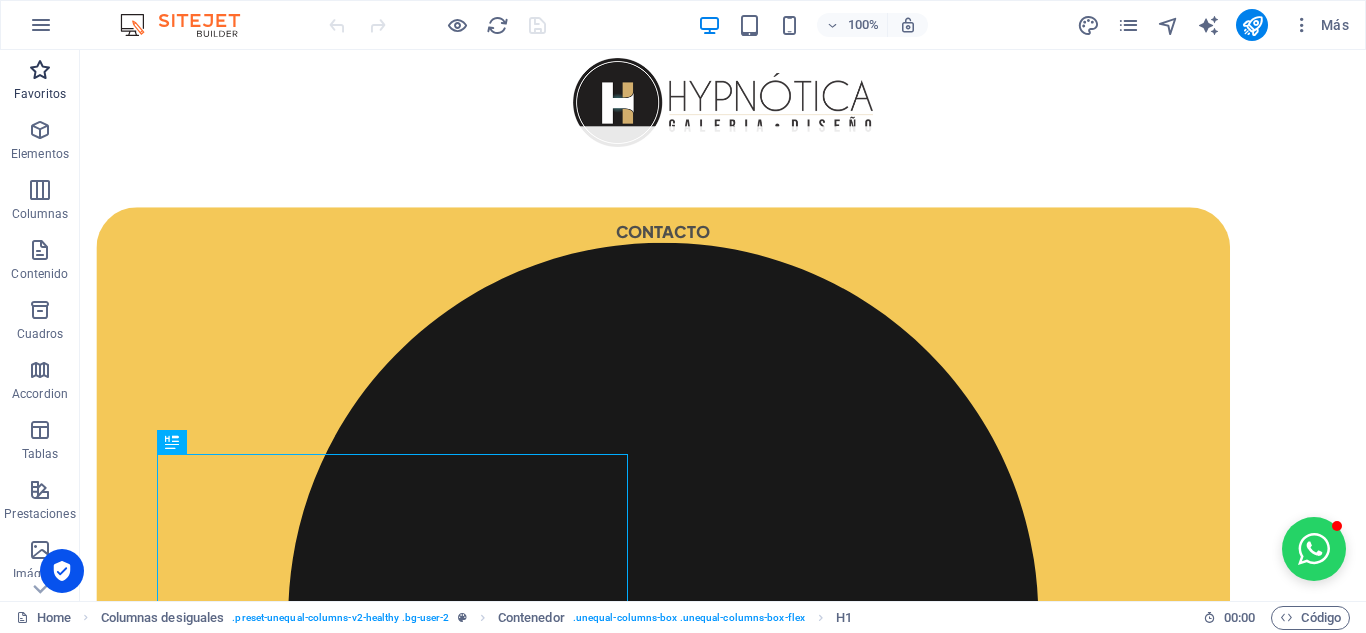 click on "Favoritos" at bounding box center [40, 82] 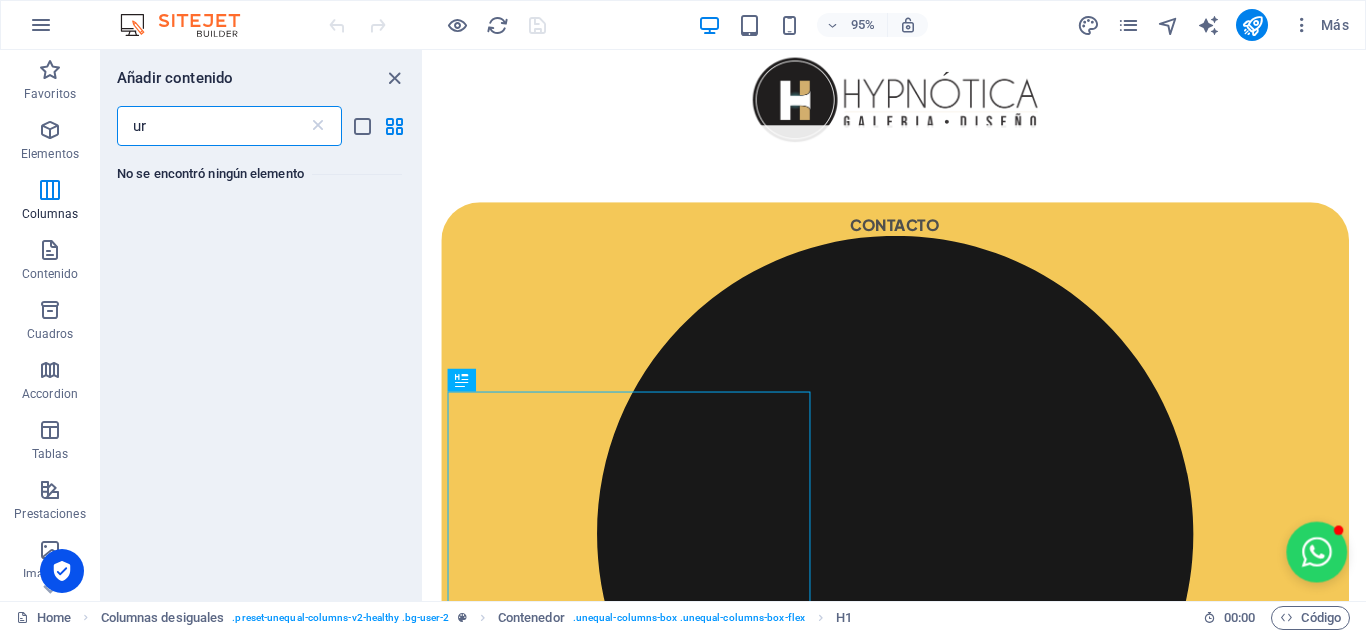 type on "u" 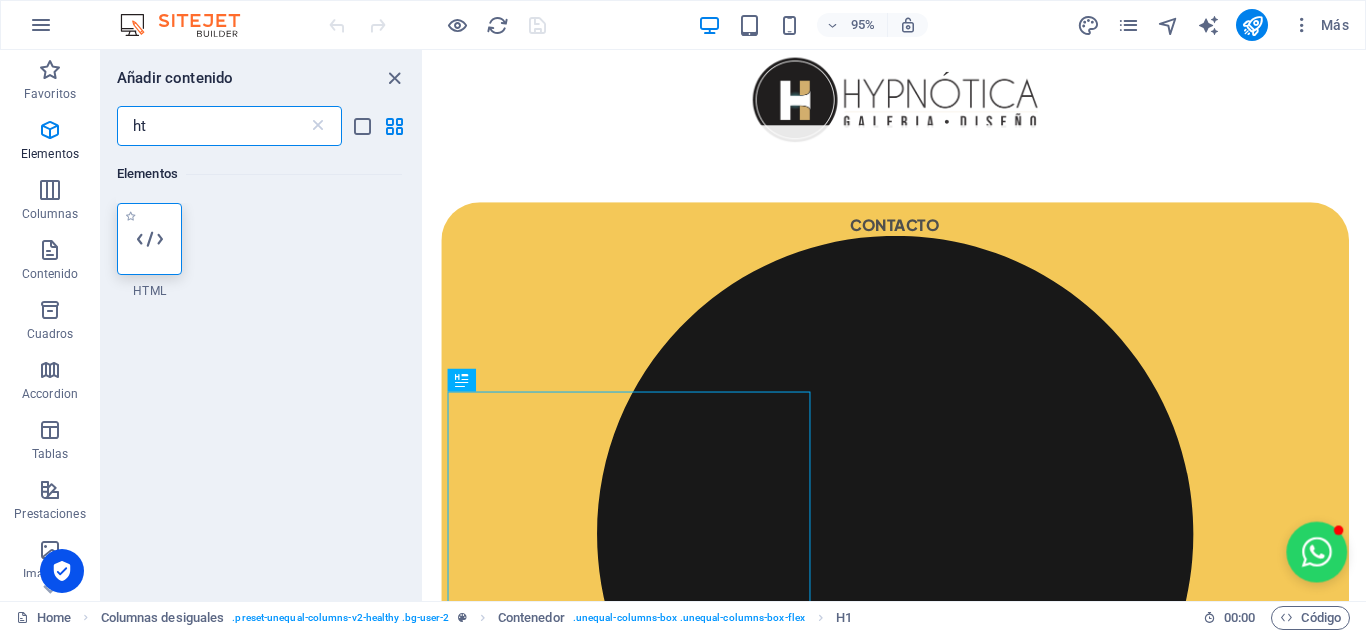 type on "ht" 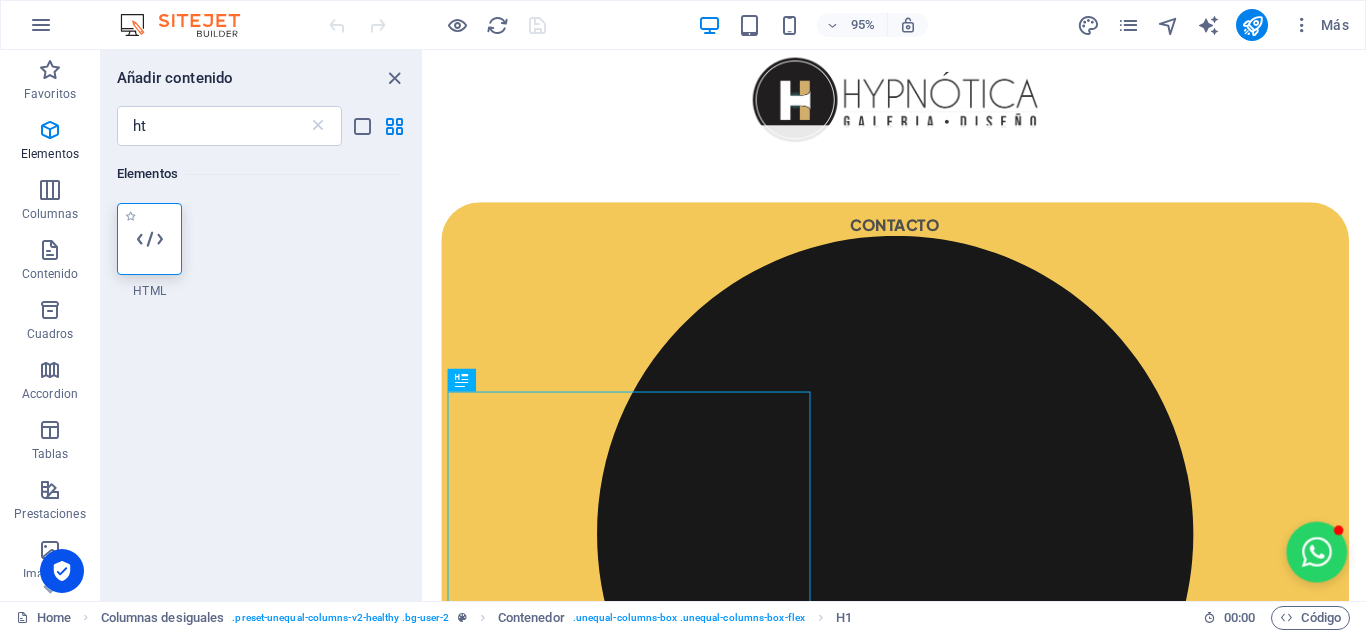 click at bounding box center (150, 239) 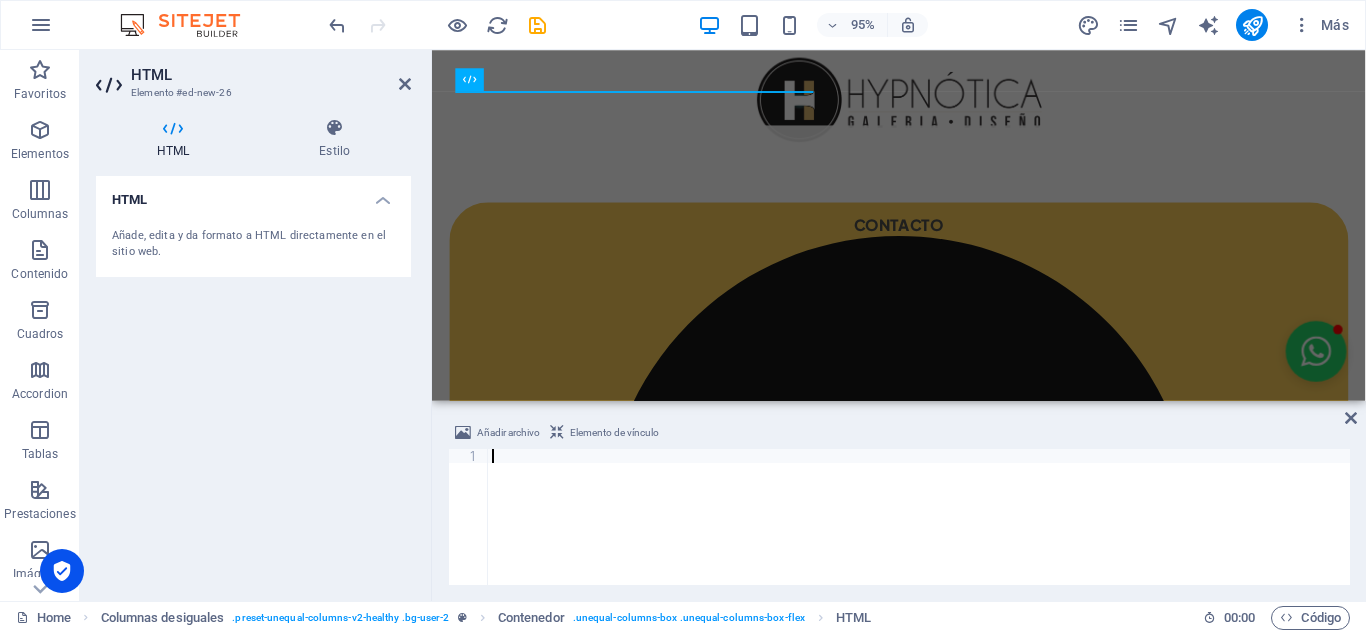 scroll, scrollTop: 316, scrollLeft: 0, axis: vertical 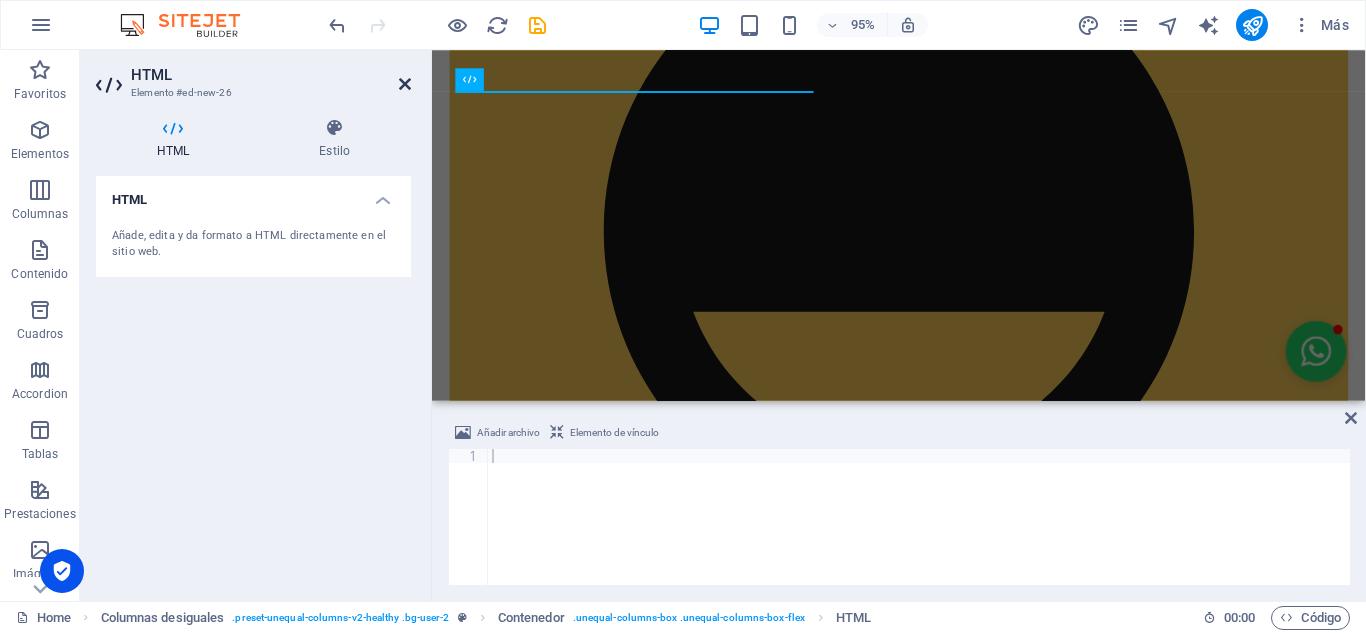 click at bounding box center [405, 84] 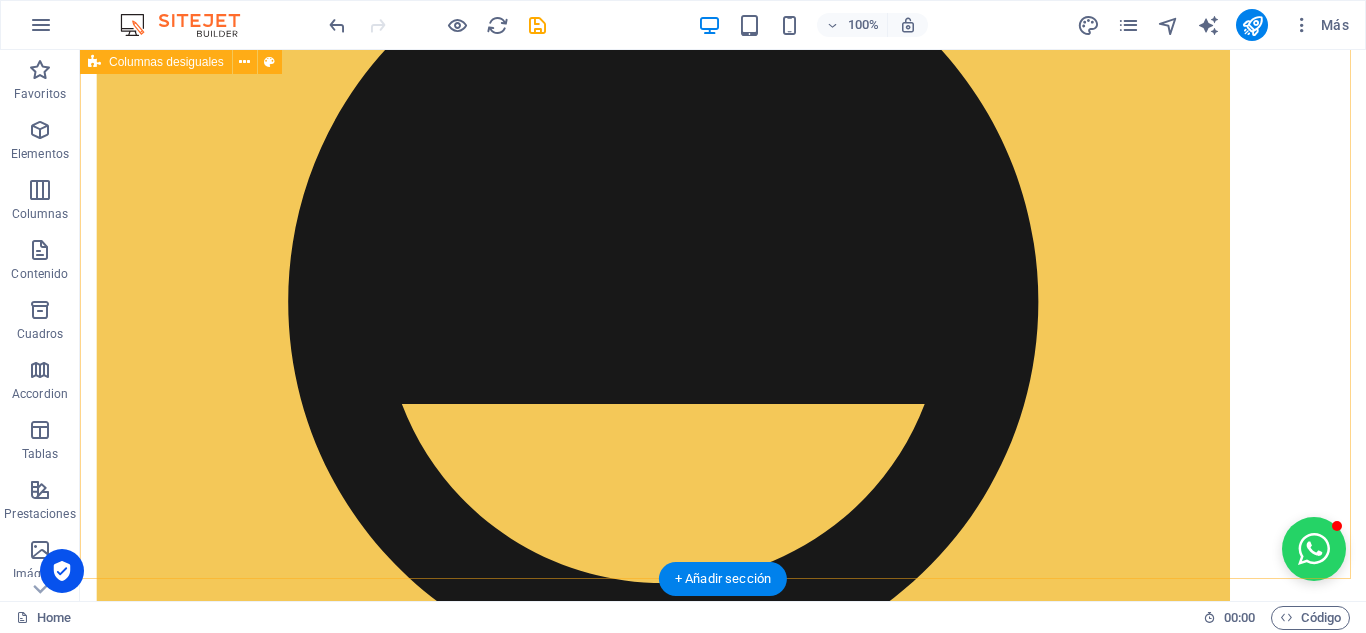 scroll, scrollTop: 331, scrollLeft: 0, axis: vertical 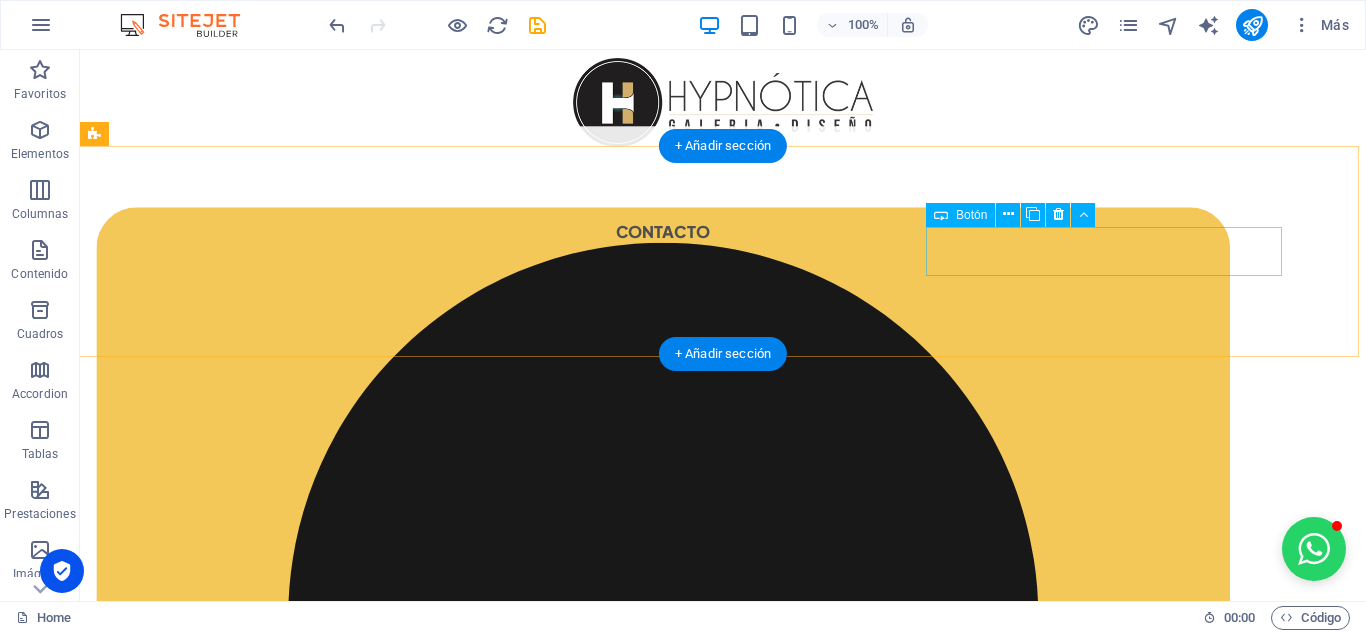 click on "whatsapp" at bounding box center (663, 2819) 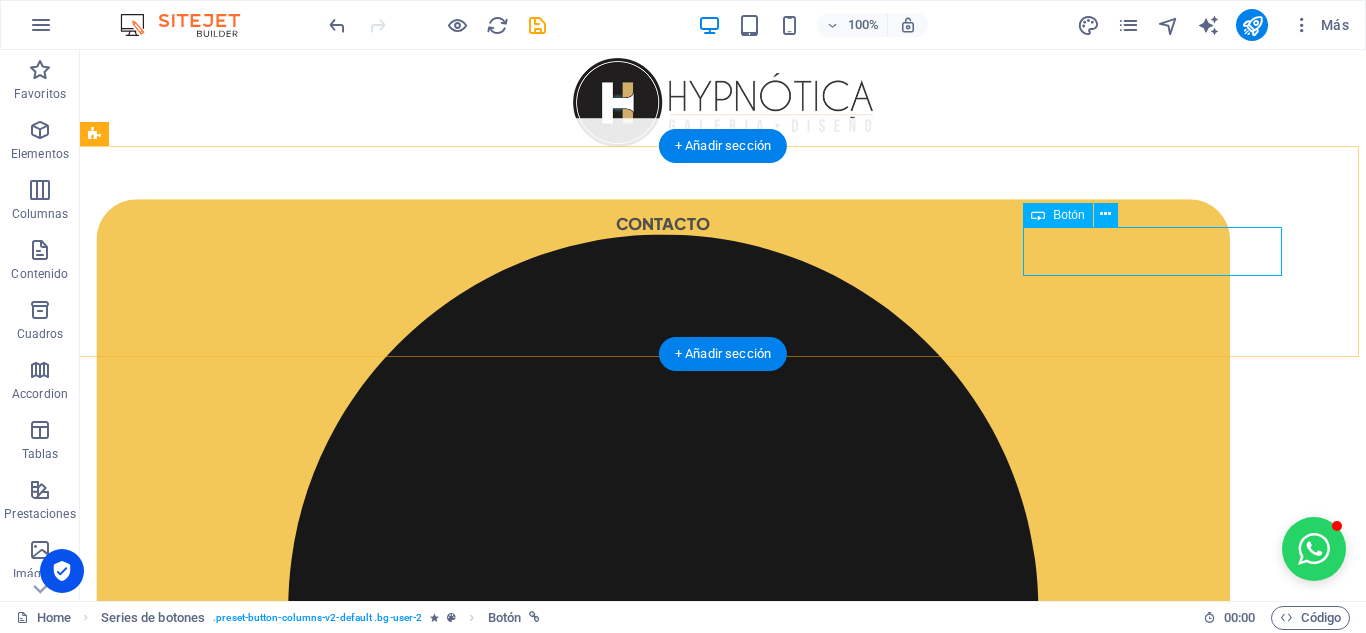 click on "whatsapp" at bounding box center (663, 4151) 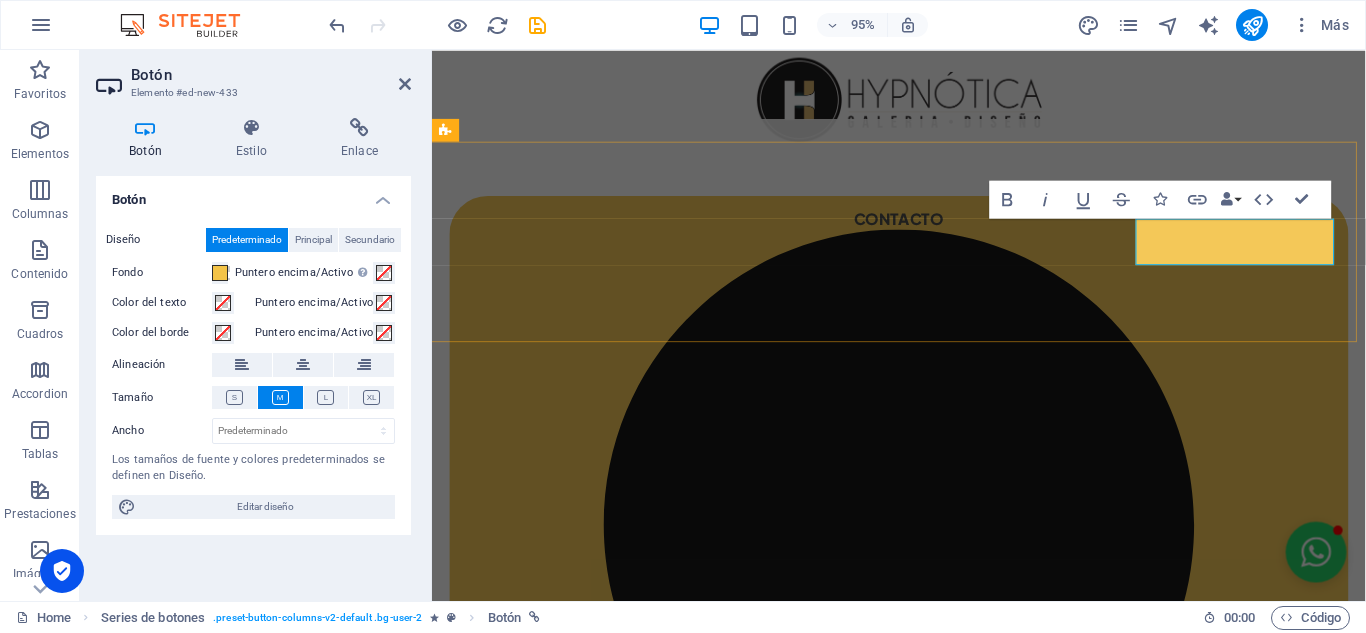 type 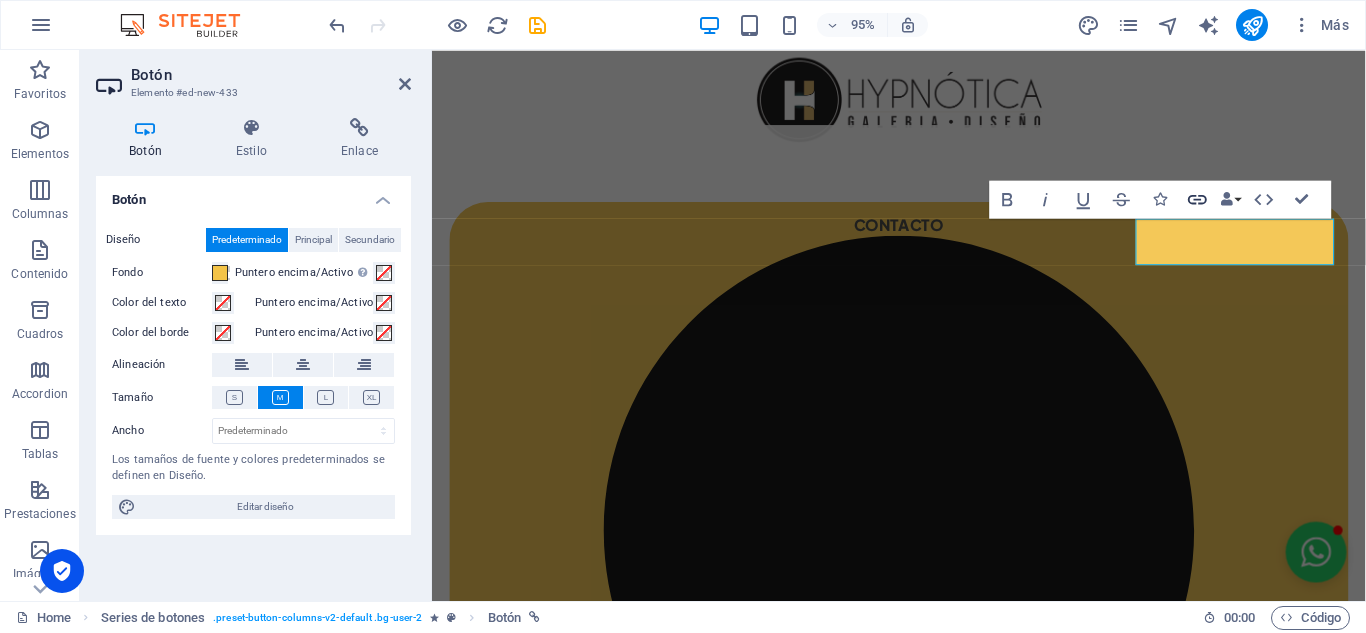 click 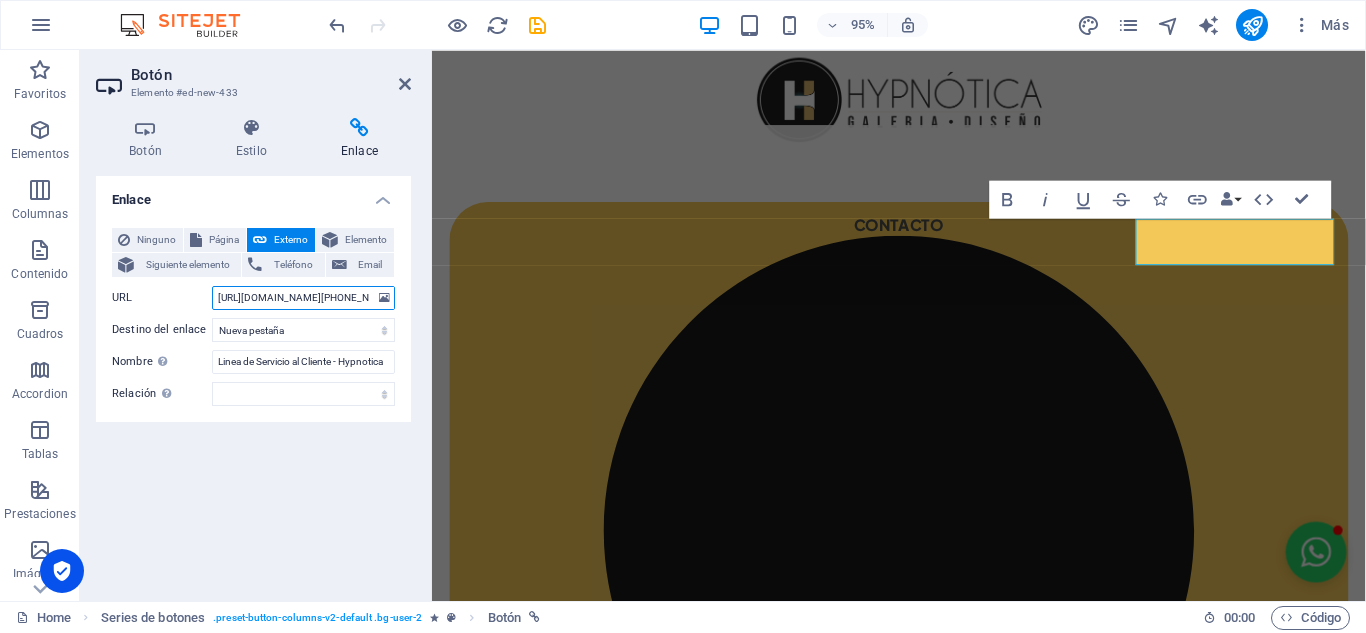 click on "http://wa.me/+573138765423" at bounding box center (303, 298) 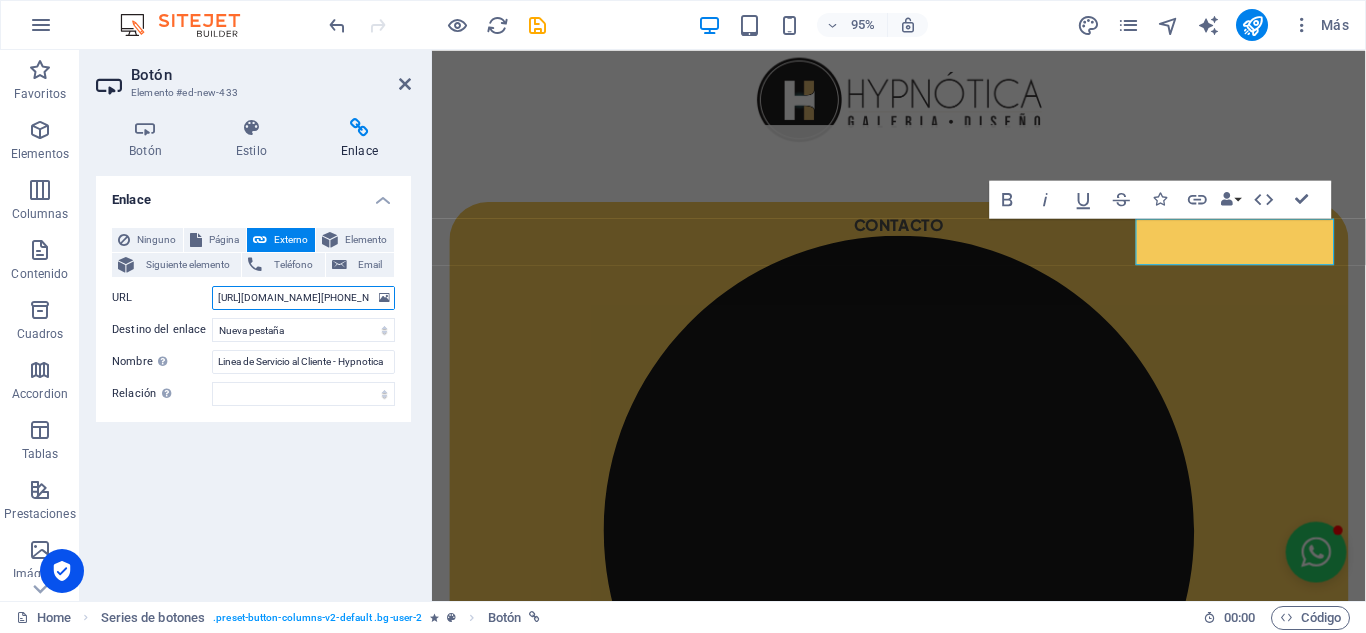 click on "http://wa.me/+573138765423" at bounding box center (303, 298) 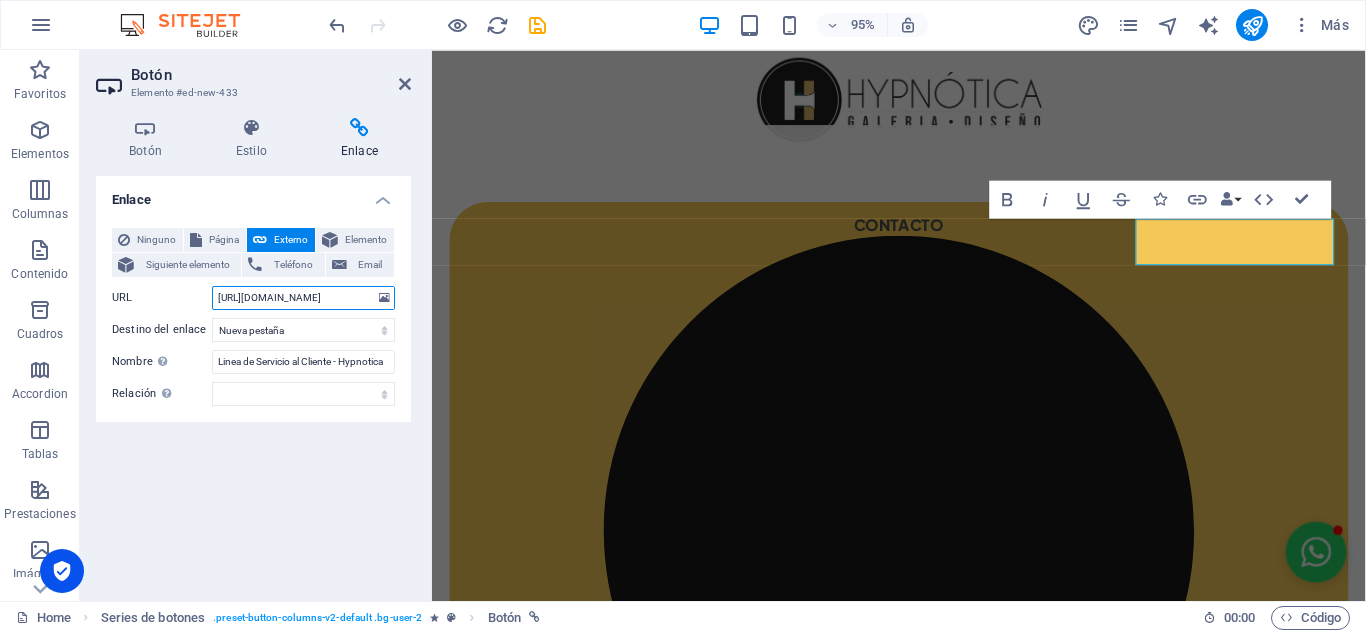 scroll, scrollTop: 0, scrollLeft: 42, axis: horizontal 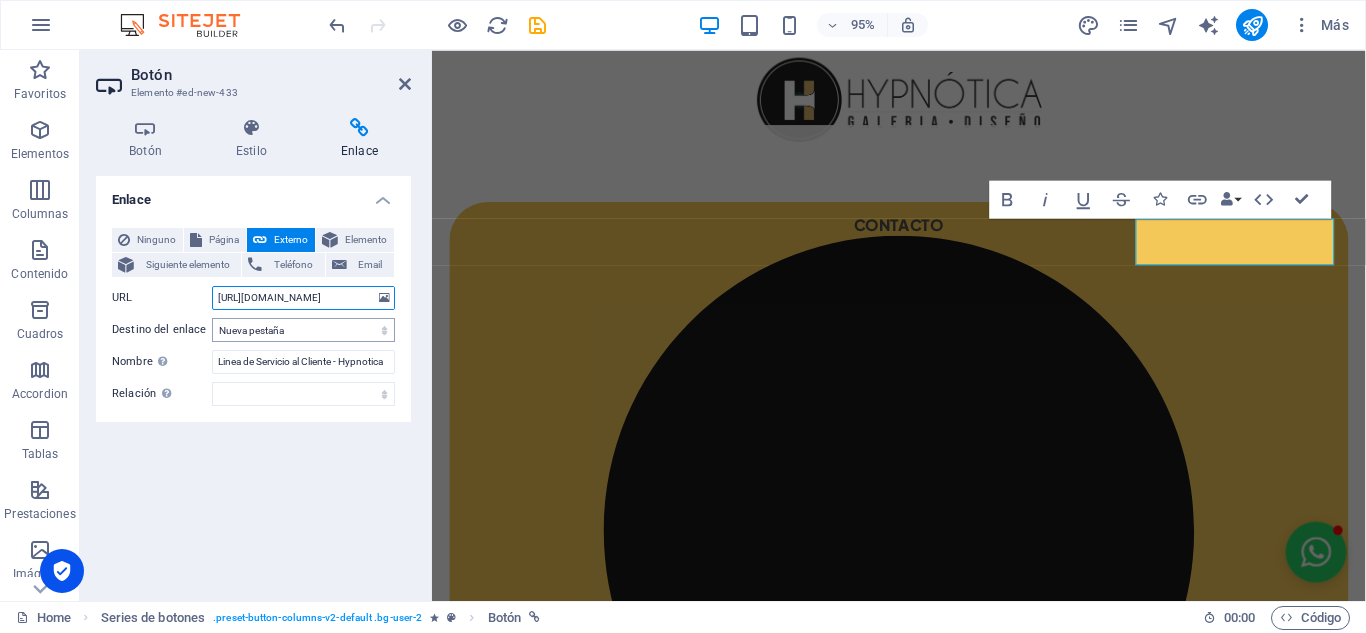 type on "https://www.hypnotica.com.co/CRM_Shop/" 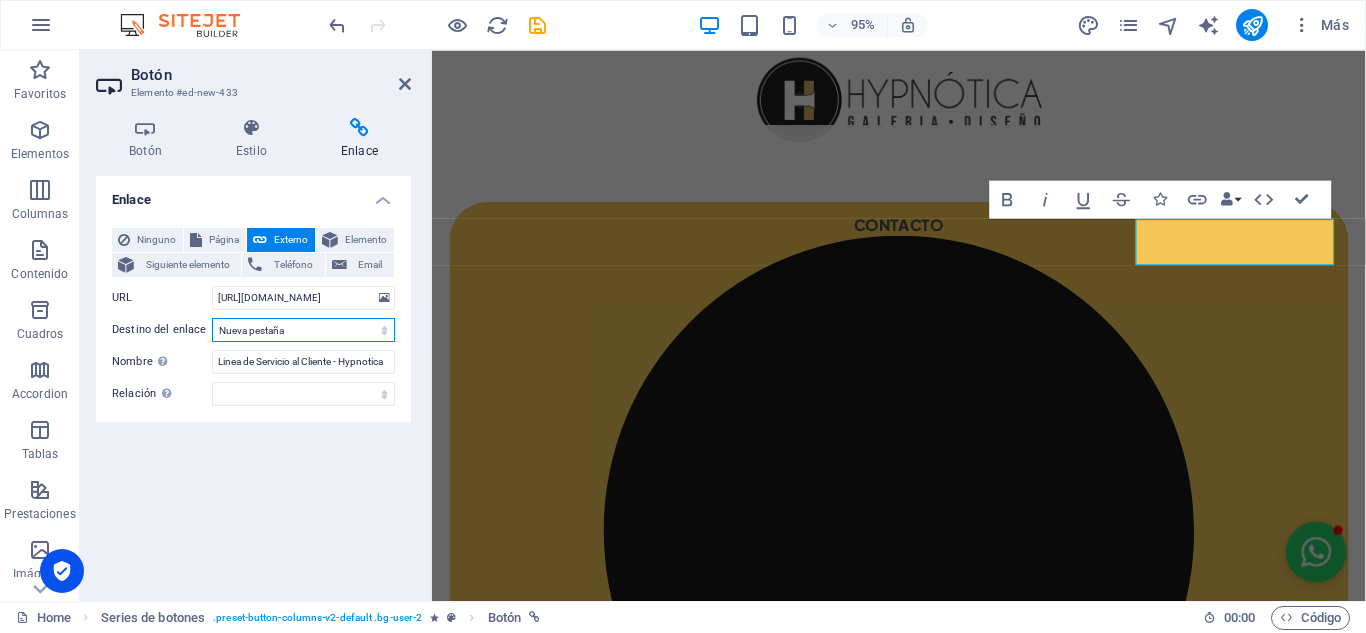click on "Nueva pestaña Misma pestaña Superposición" at bounding box center [303, 330] 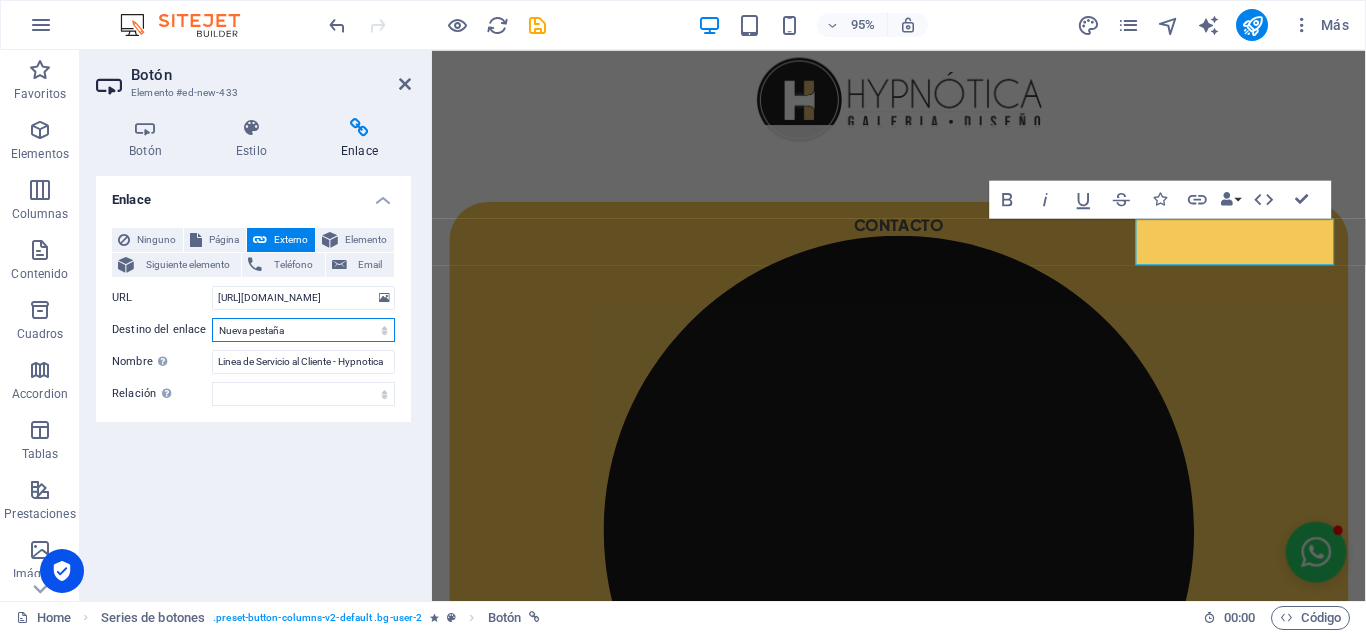 click on "Nueva pestaña Misma pestaña Superposición" at bounding box center [303, 330] 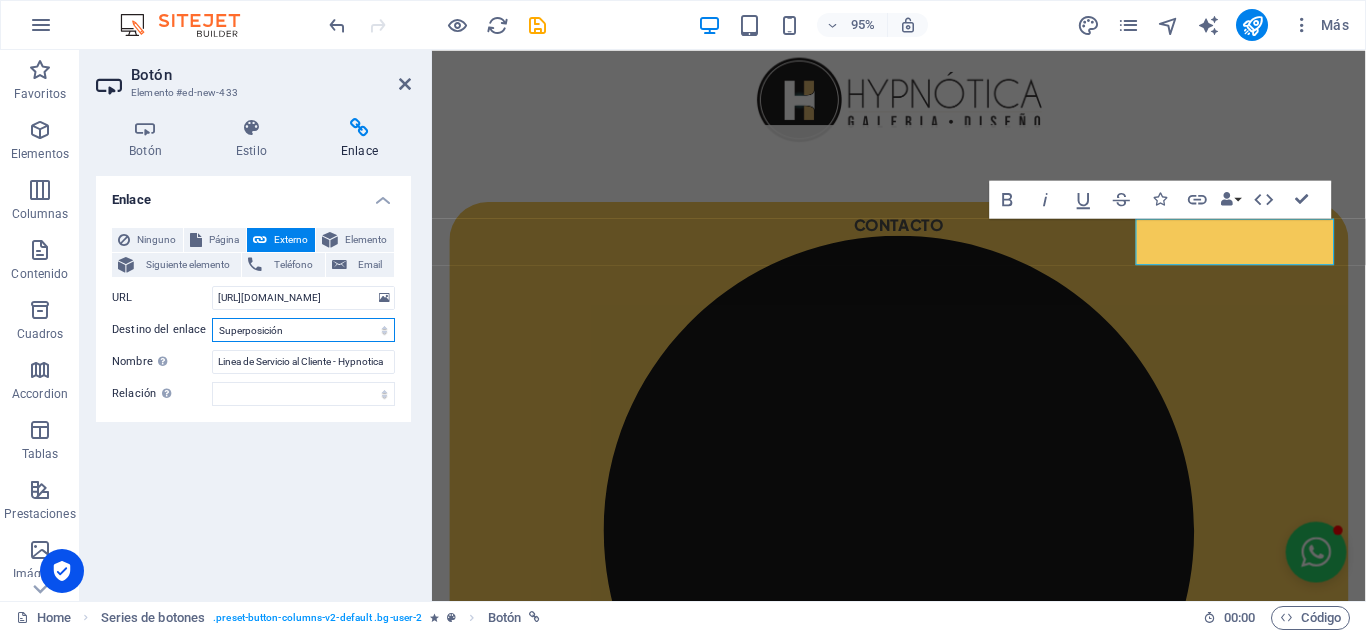 click on "Nueva pestaña Misma pestaña Superposición" at bounding box center (303, 330) 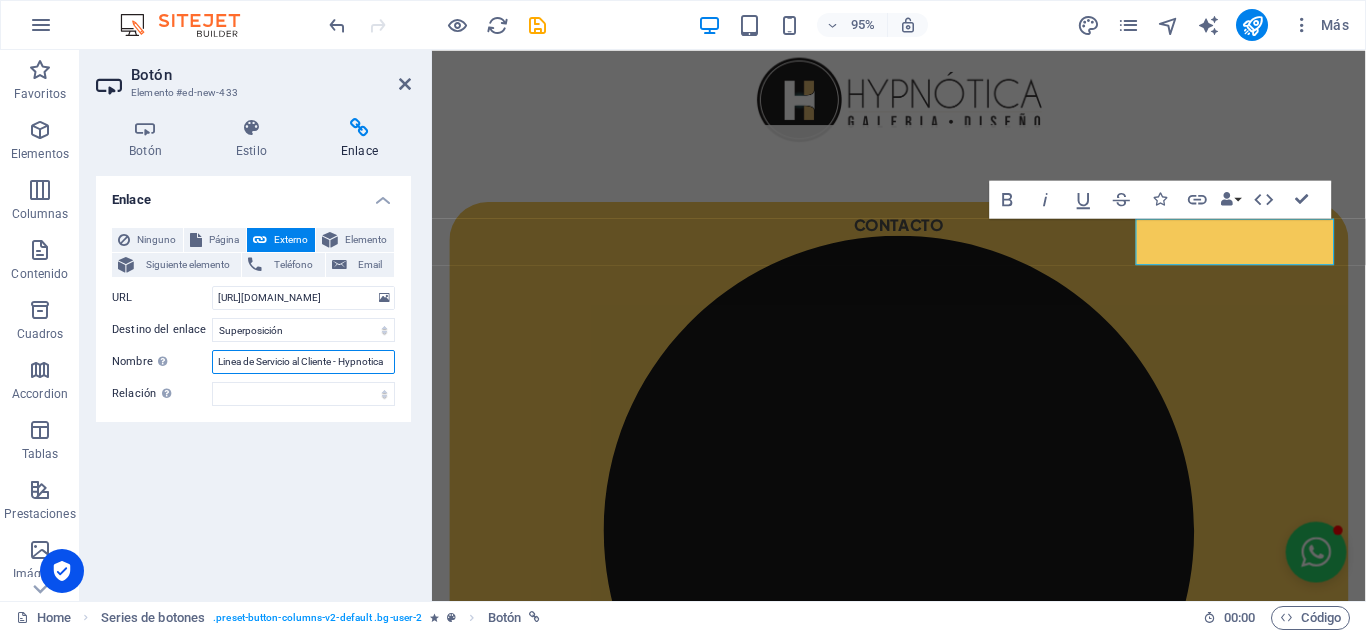 click on "Linea de Servicio al Cliente - Hypnotica" at bounding box center [303, 362] 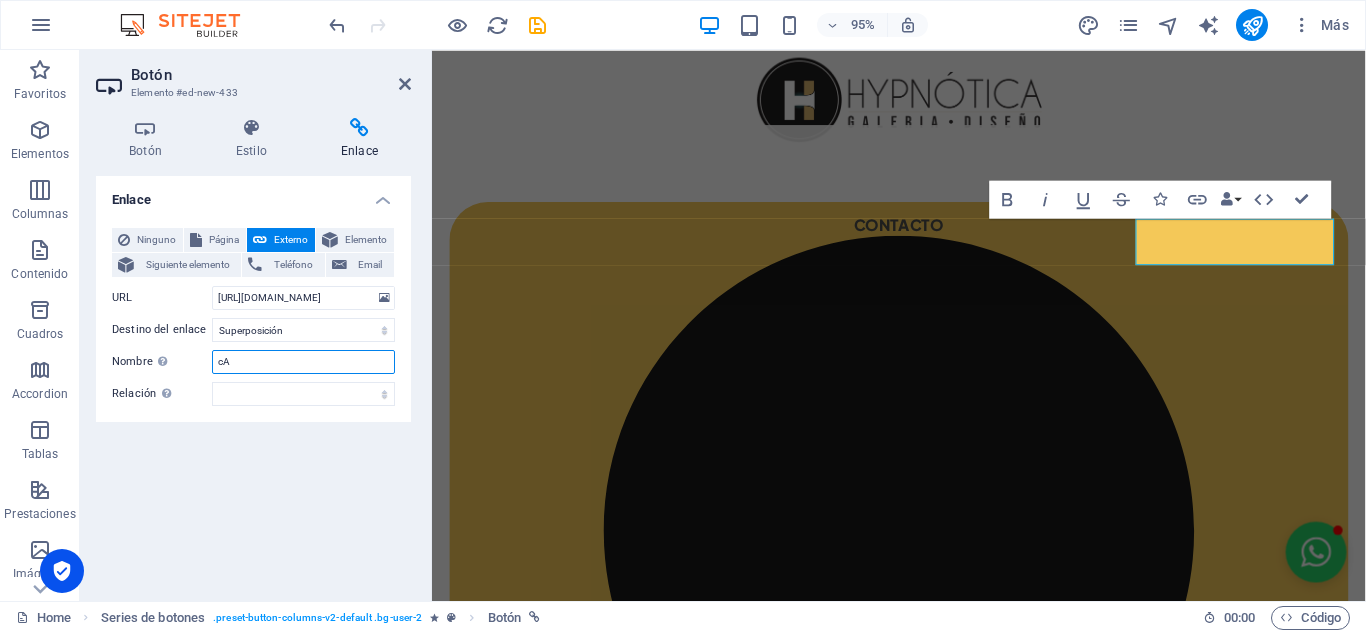 type on "c" 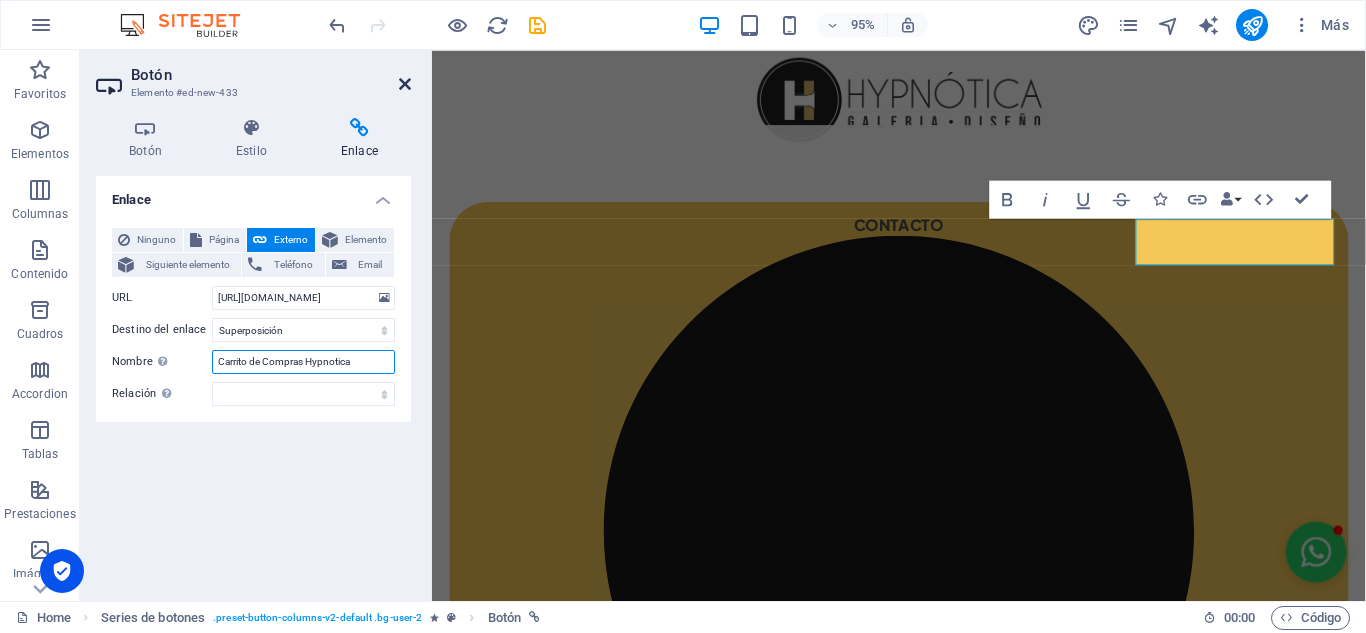 type on "Carrito de Compras Hypnotica" 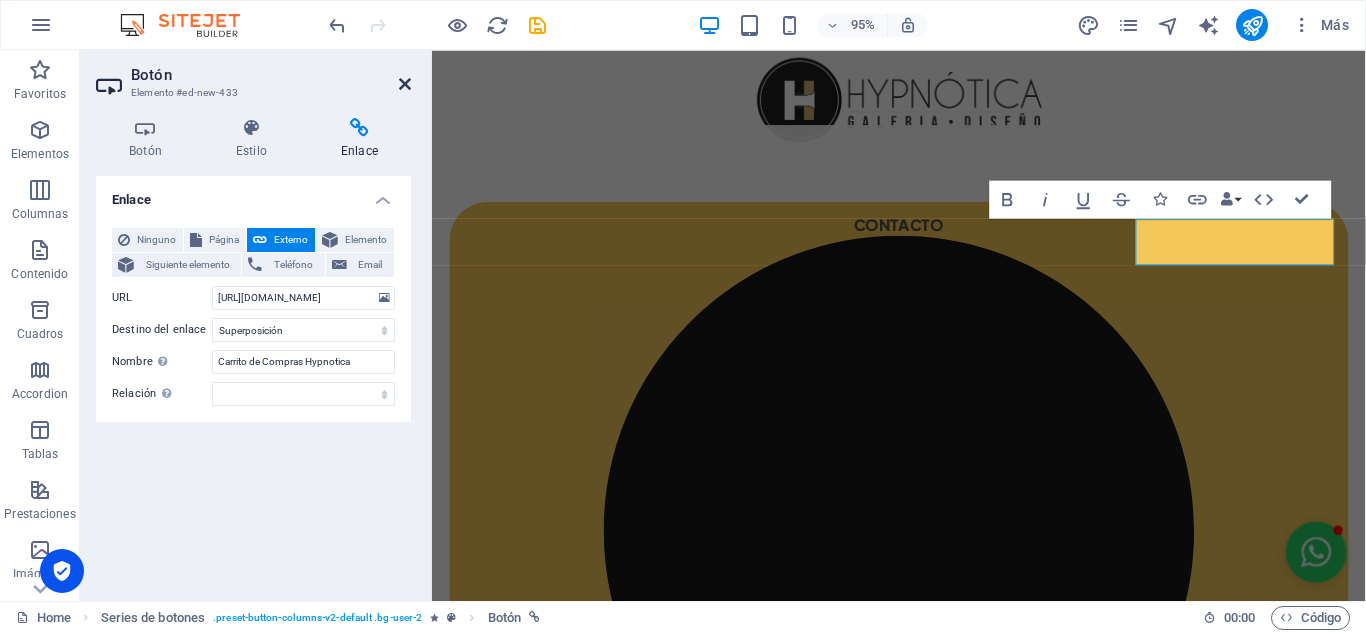 click at bounding box center (405, 84) 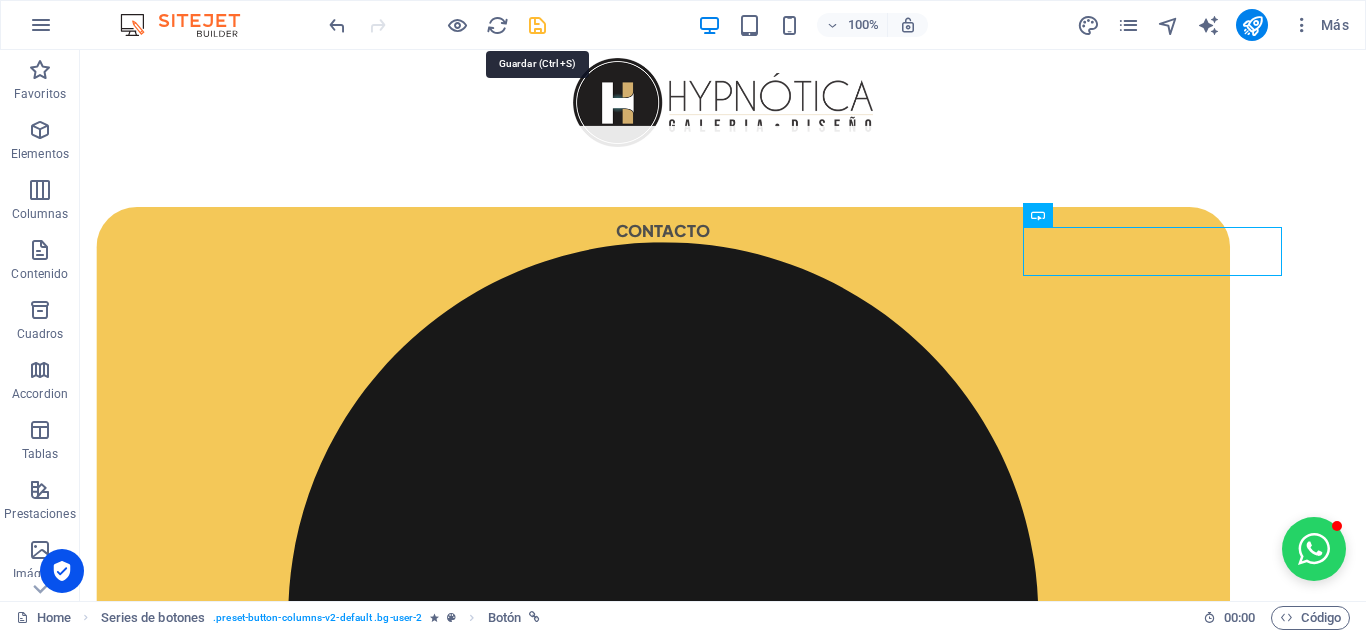 click at bounding box center (537, 25) 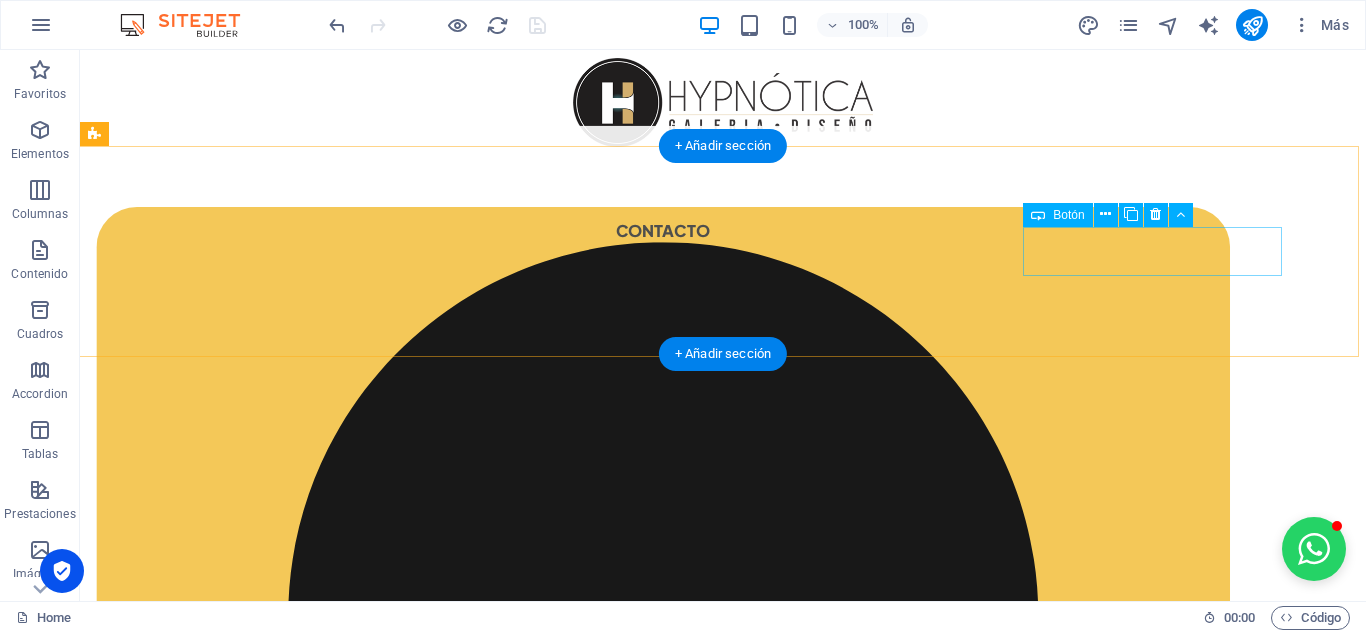click on "COMPRA SEGURA" at bounding box center (663, 3521) 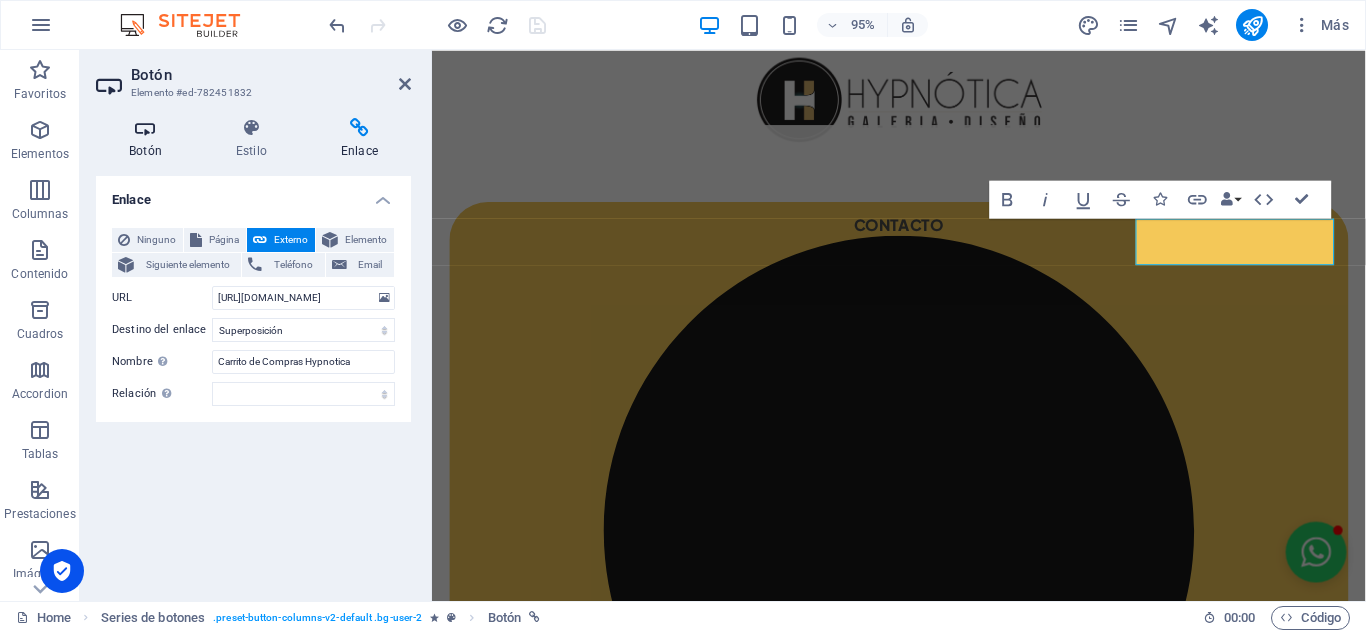 click at bounding box center (145, 128) 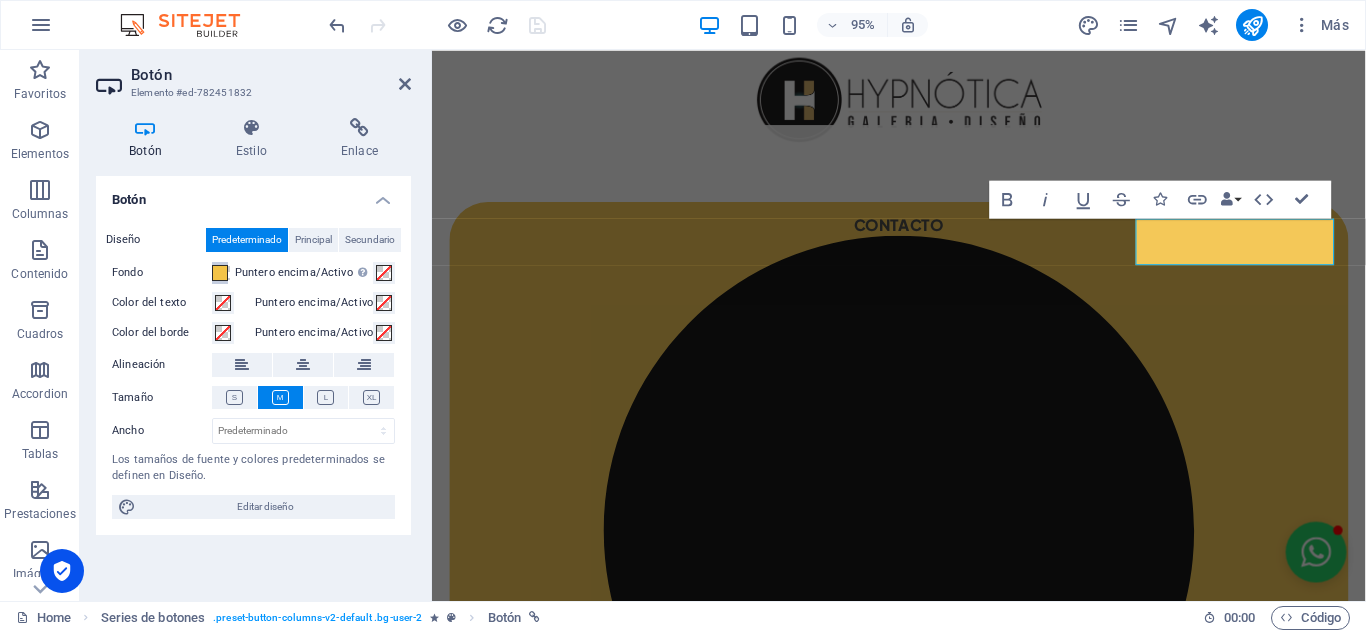 click at bounding box center [220, 273] 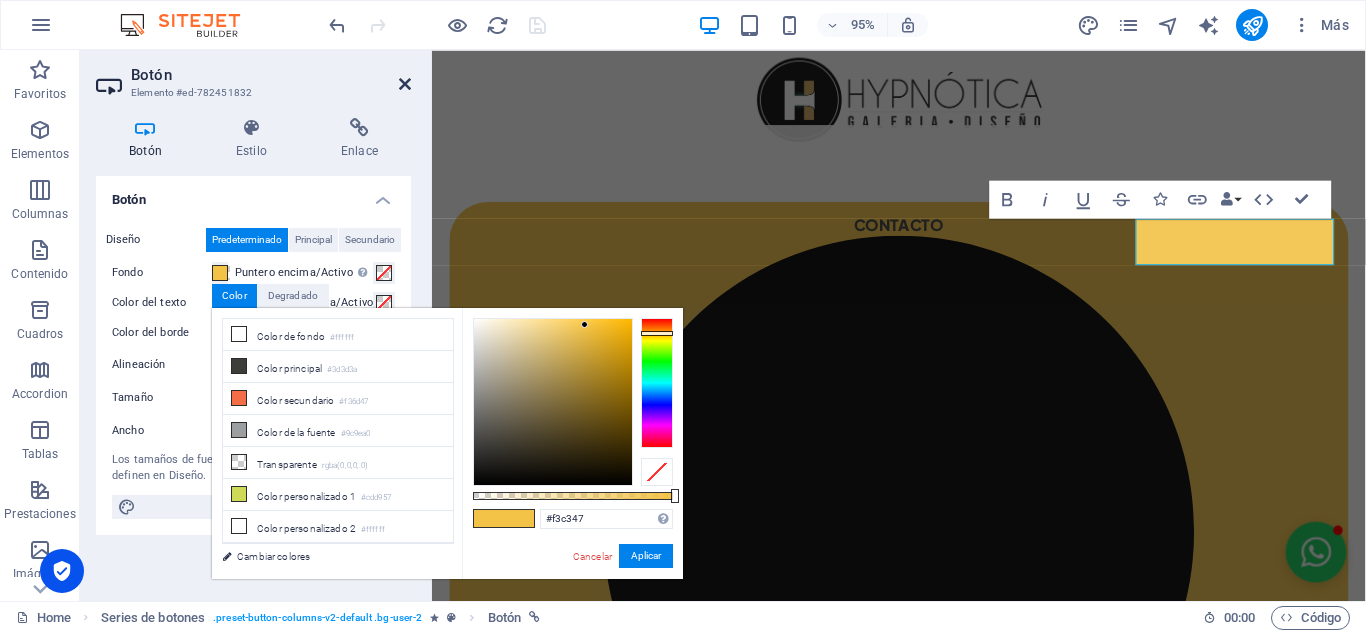 click at bounding box center (405, 84) 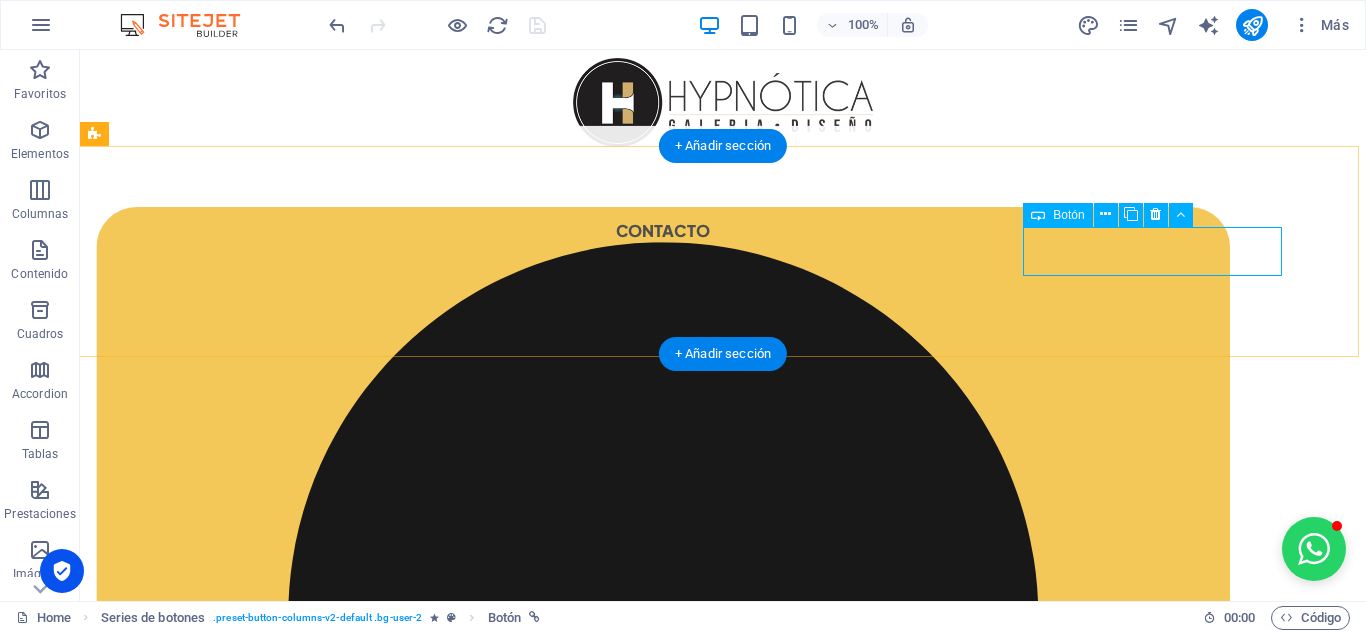 click on "COMPRA SEGURA" at bounding box center [663, 3521] 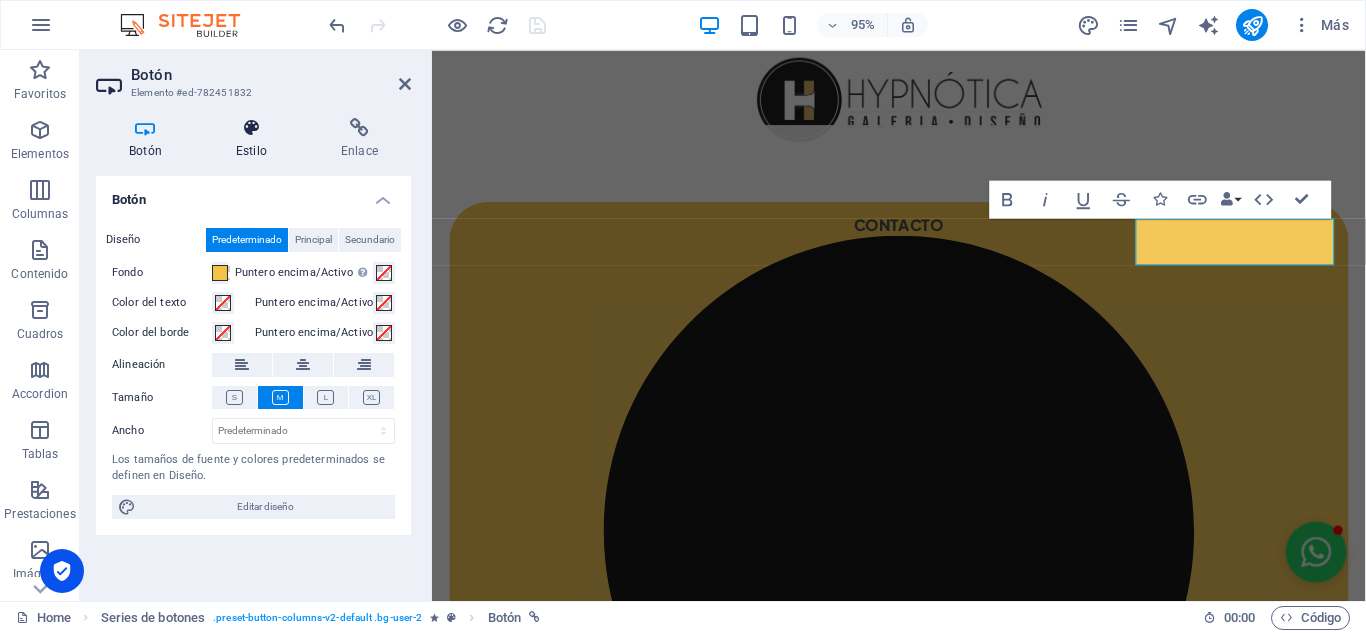 click at bounding box center (251, 128) 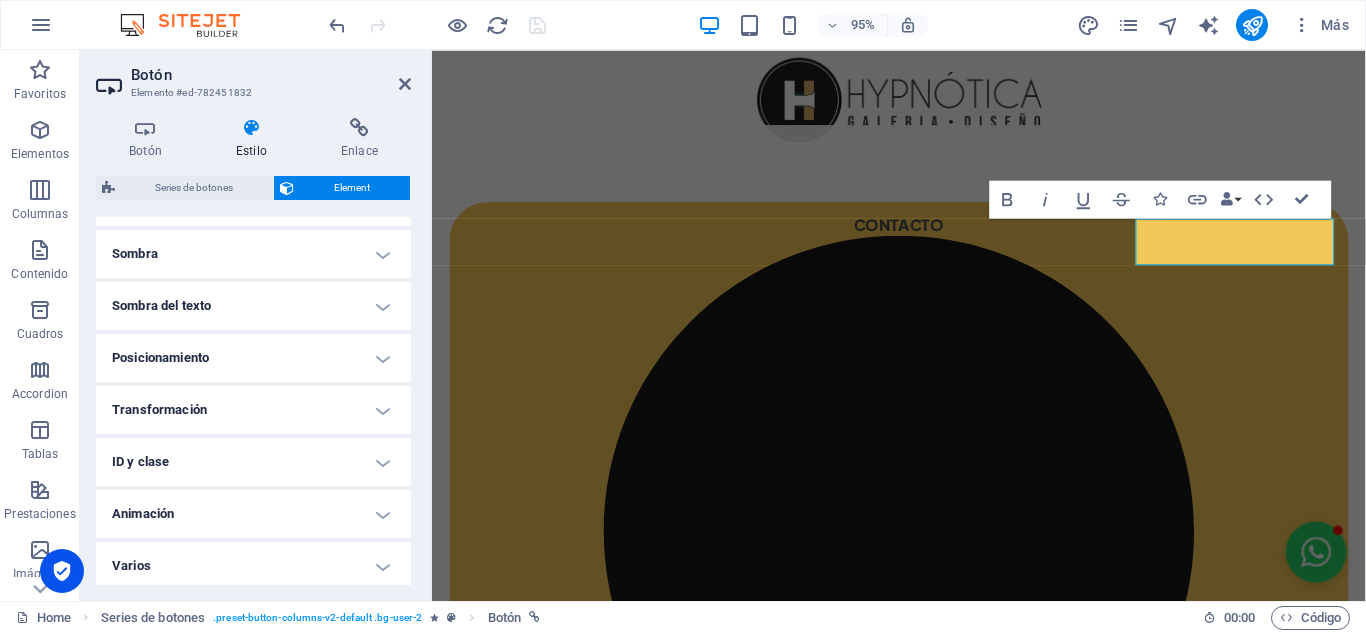 scroll, scrollTop: 494, scrollLeft: 0, axis: vertical 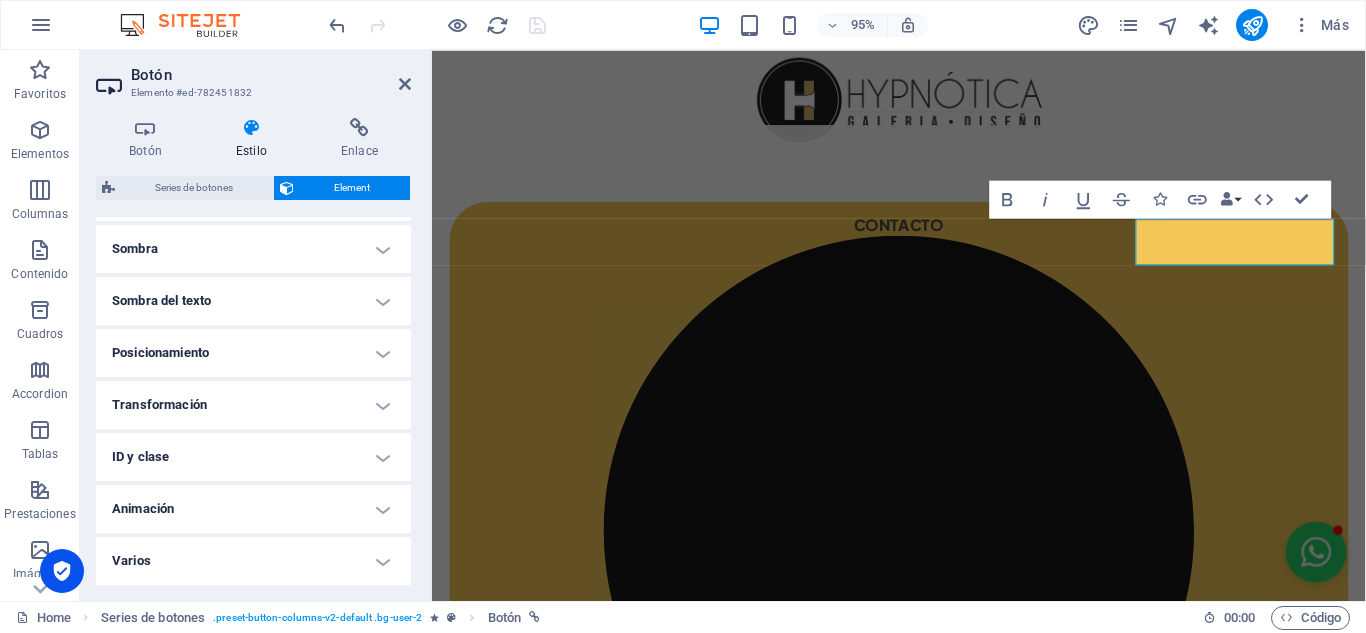 click on "Animación" at bounding box center [253, 509] 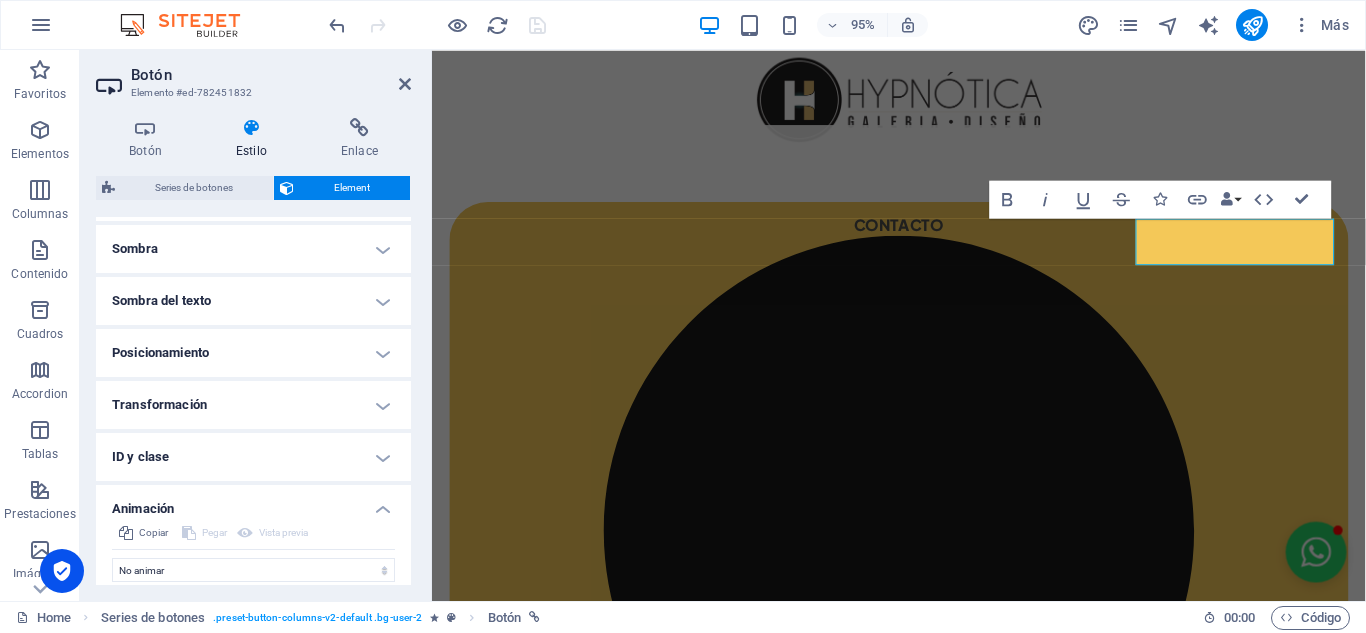scroll, scrollTop: 559, scrollLeft: 0, axis: vertical 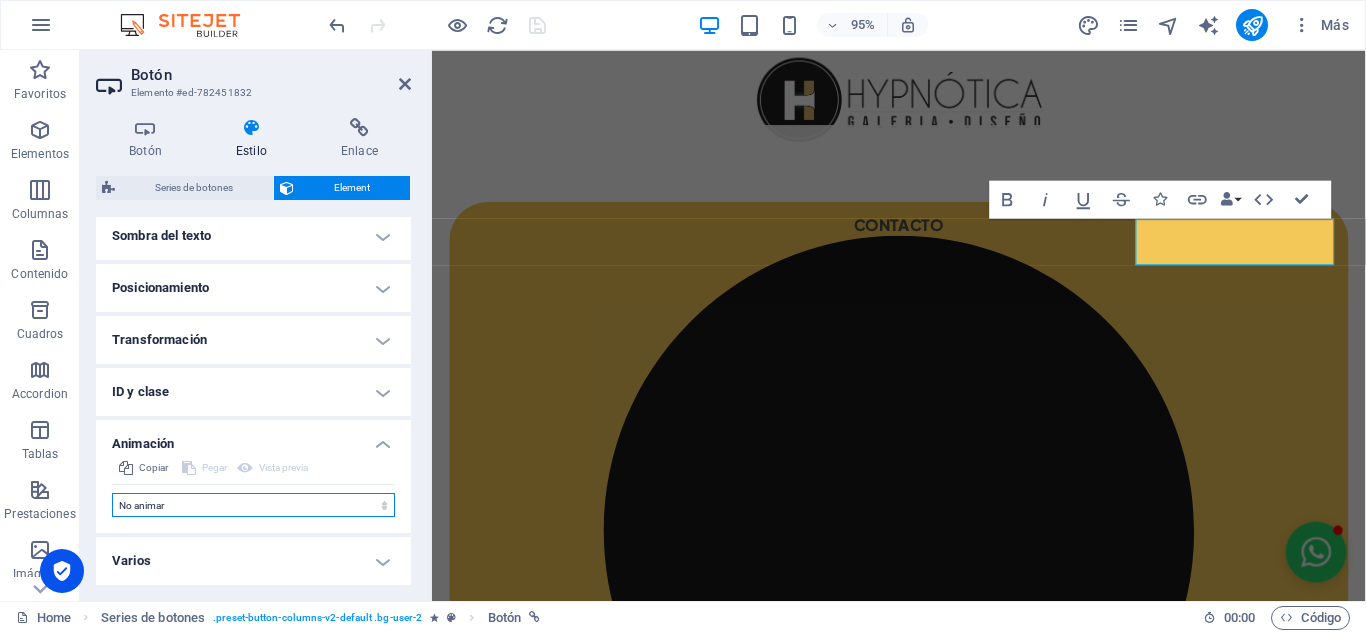 click on "No animar Mostrar / Ocultar Subir/bajar Acercar/alejar Deslizar de izquierda a derecha Deslizar de derecha a izquierda Deslizar de arriba a abajo Deslizar de abajo a arriba Pulsación Parpadeo Abrir como superposición" at bounding box center (253, 505) 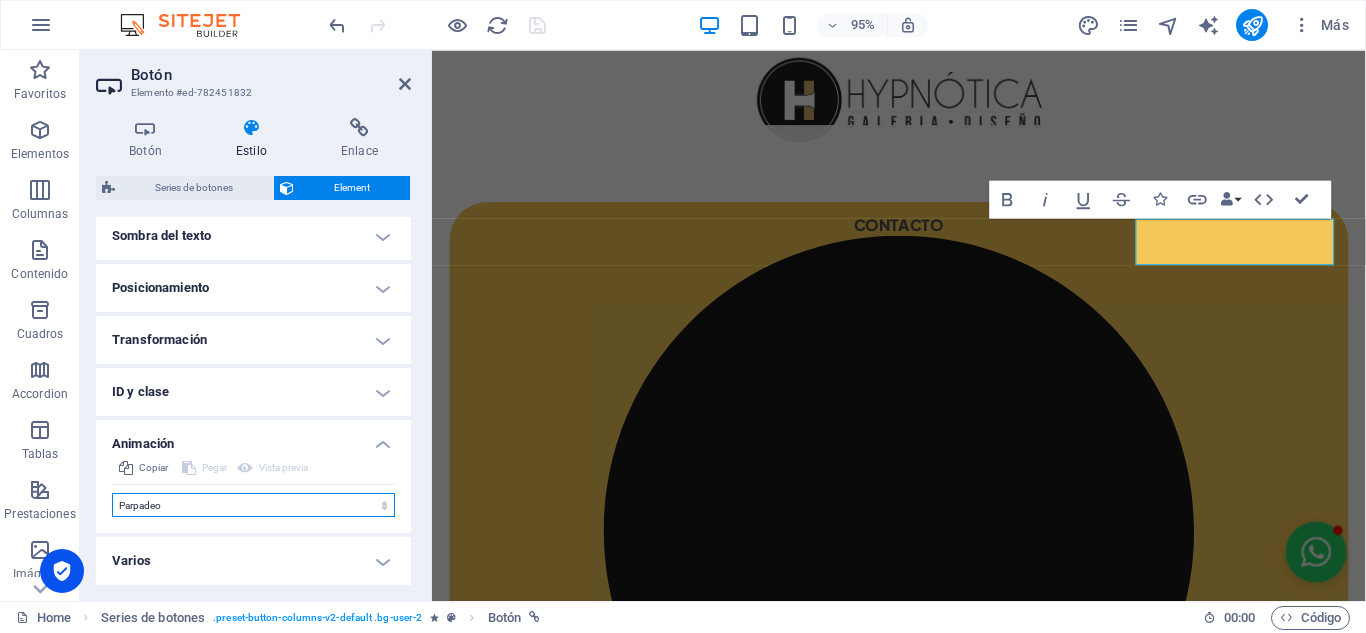 click on "No animar Mostrar / Ocultar Subir/bajar Acercar/alejar Deslizar de izquierda a derecha Deslizar de derecha a izquierda Deslizar de arriba a abajo Deslizar de abajo a arriba Pulsación Parpadeo Abrir como superposición" at bounding box center [253, 505] 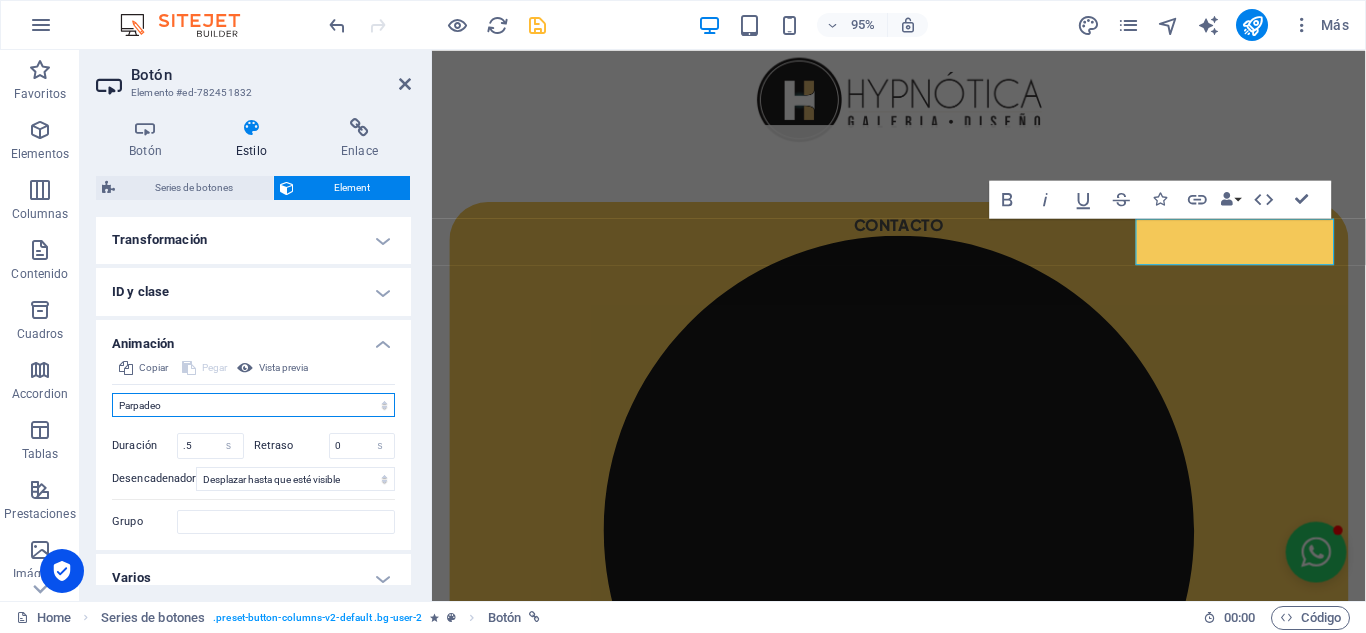 scroll, scrollTop: 676, scrollLeft: 0, axis: vertical 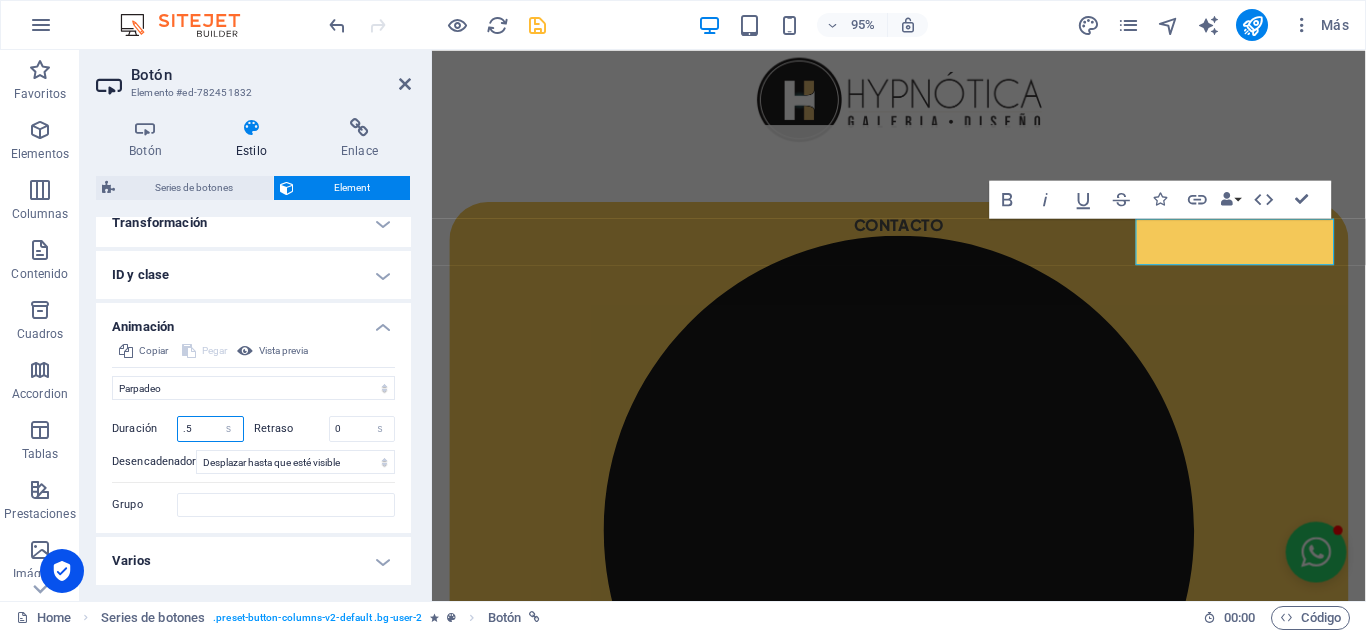 click on ".5" at bounding box center (210, 429) 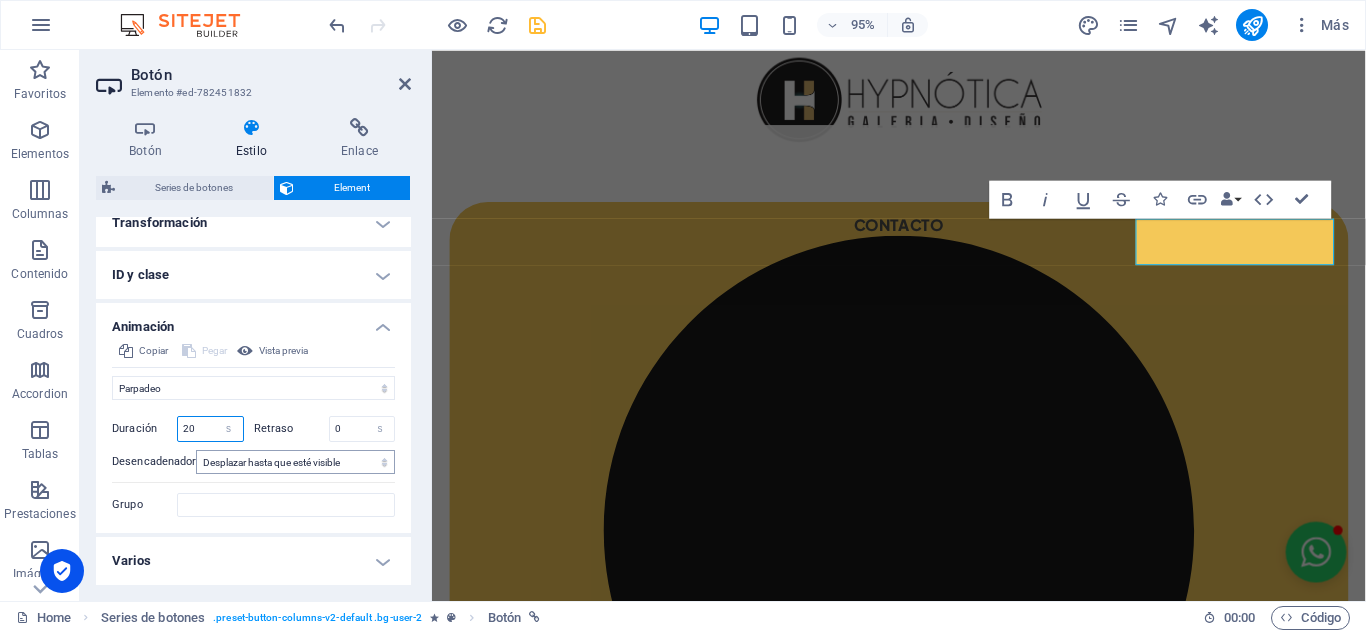 type on "20" 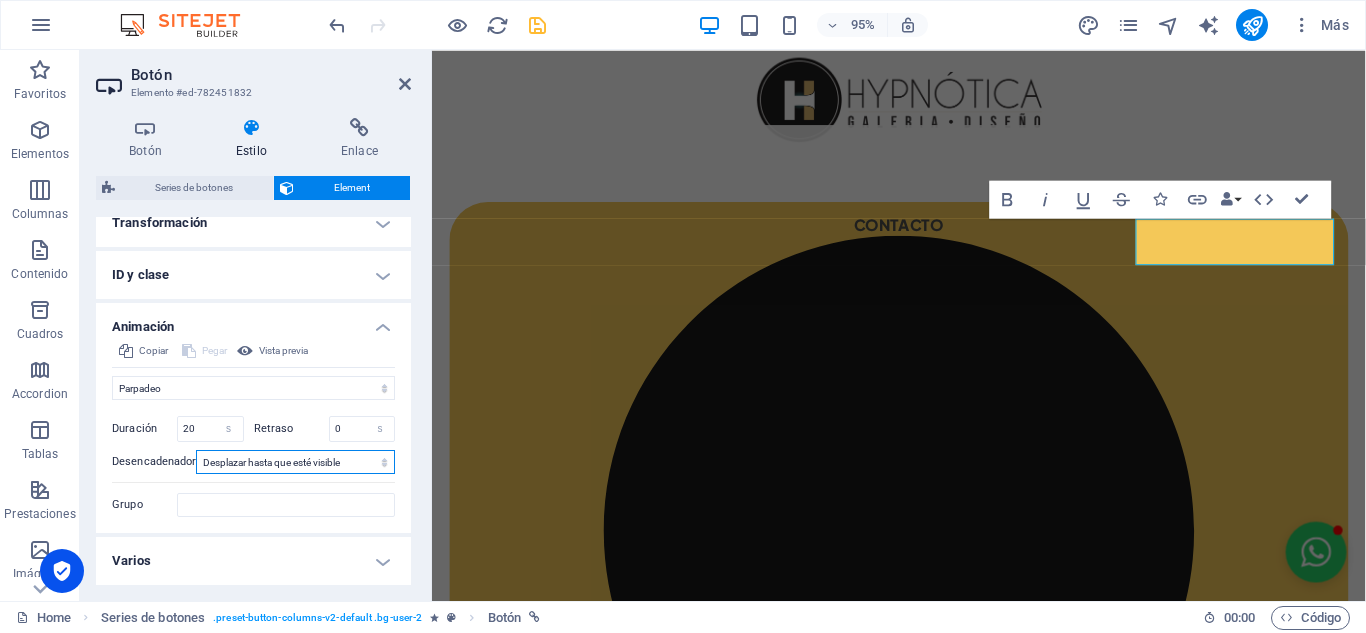 click on "Ningún desencadenador automático Al cargar la página Desplazar hasta que esté visible" at bounding box center (295, 462) 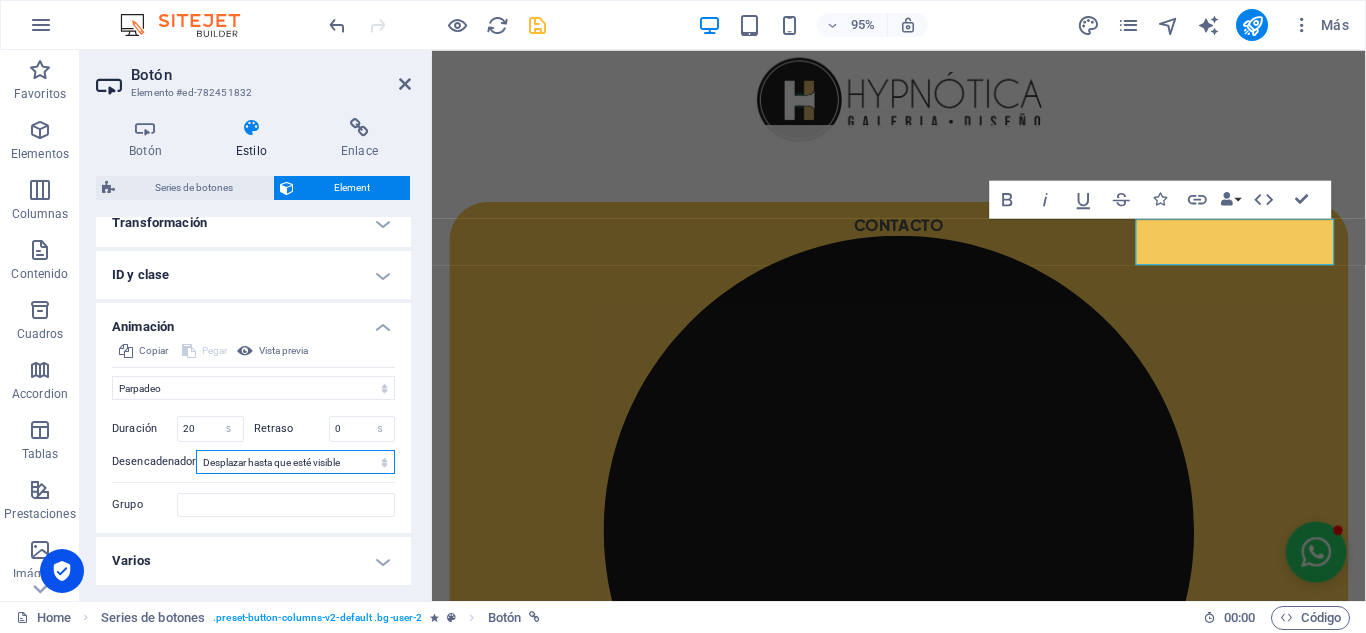 select on "onload" 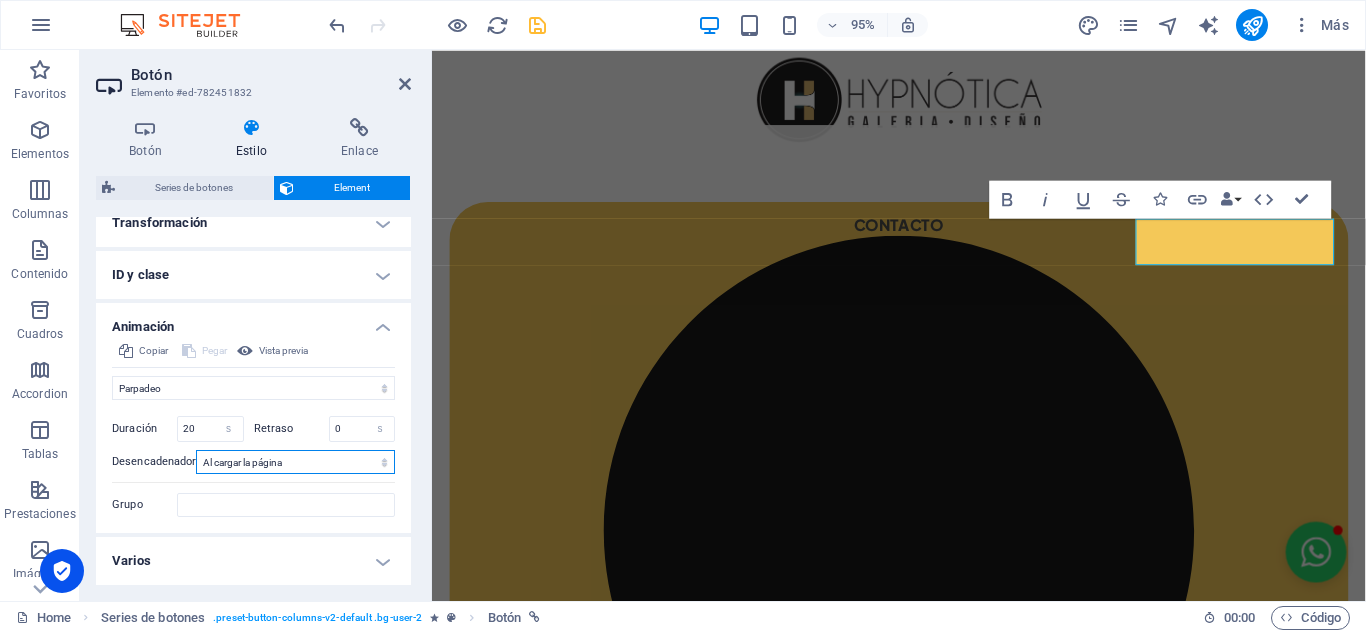 click on "Ningún desencadenador automático Al cargar la página Desplazar hasta que esté visible" at bounding box center (295, 462) 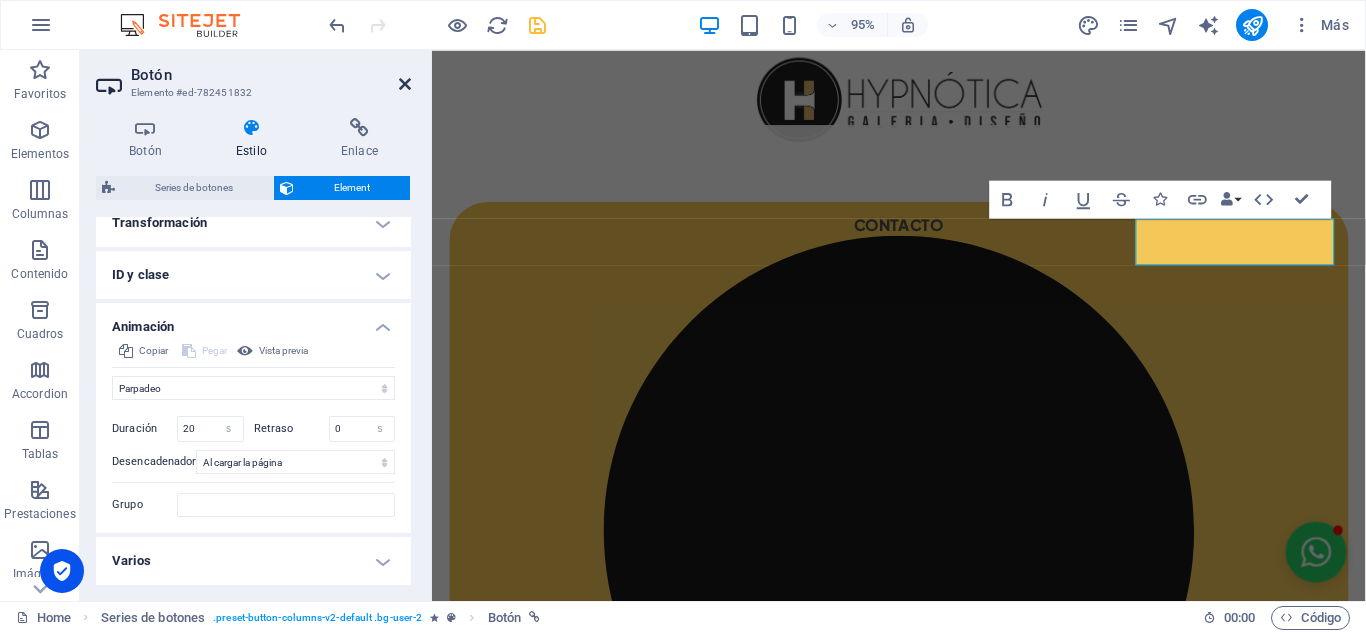 click at bounding box center [405, 84] 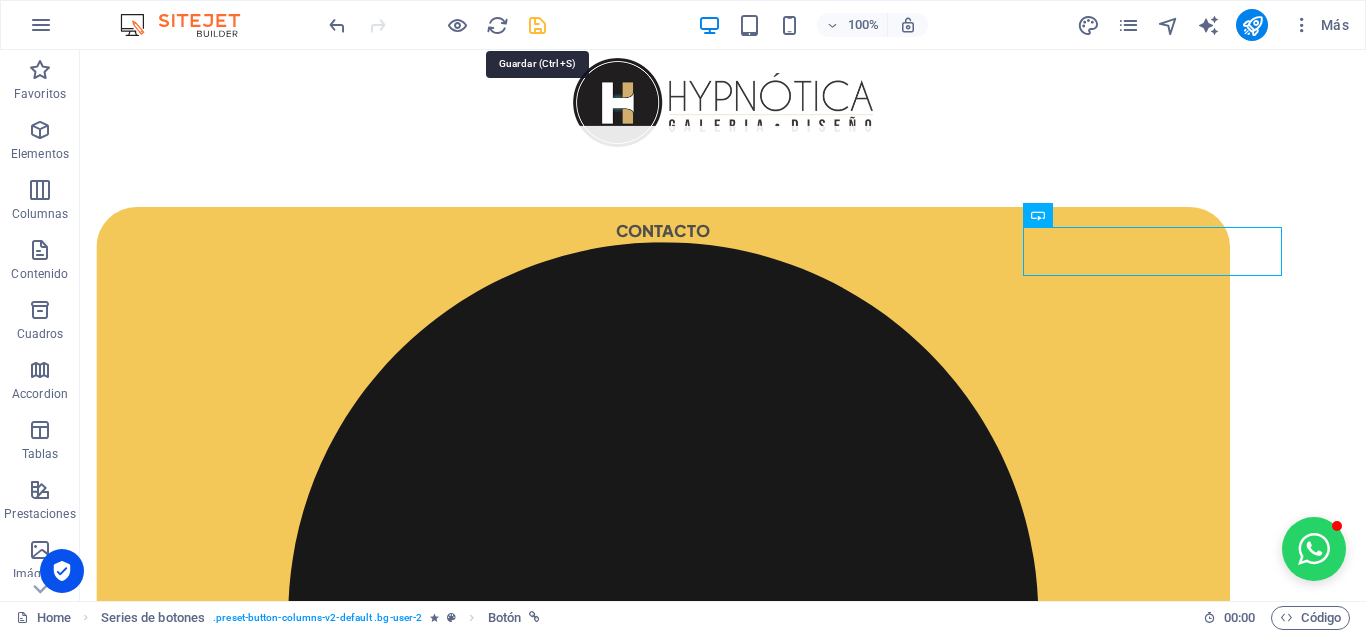click at bounding box center (537, 25) 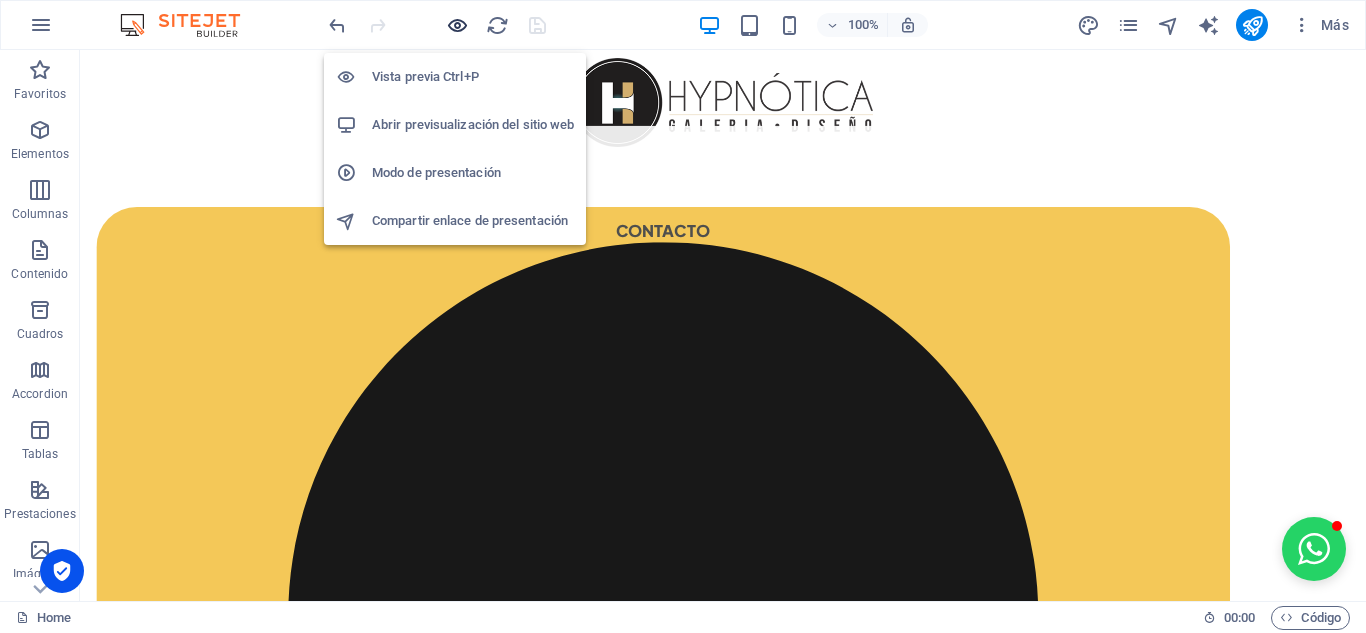click at bounding box center [457, 25] 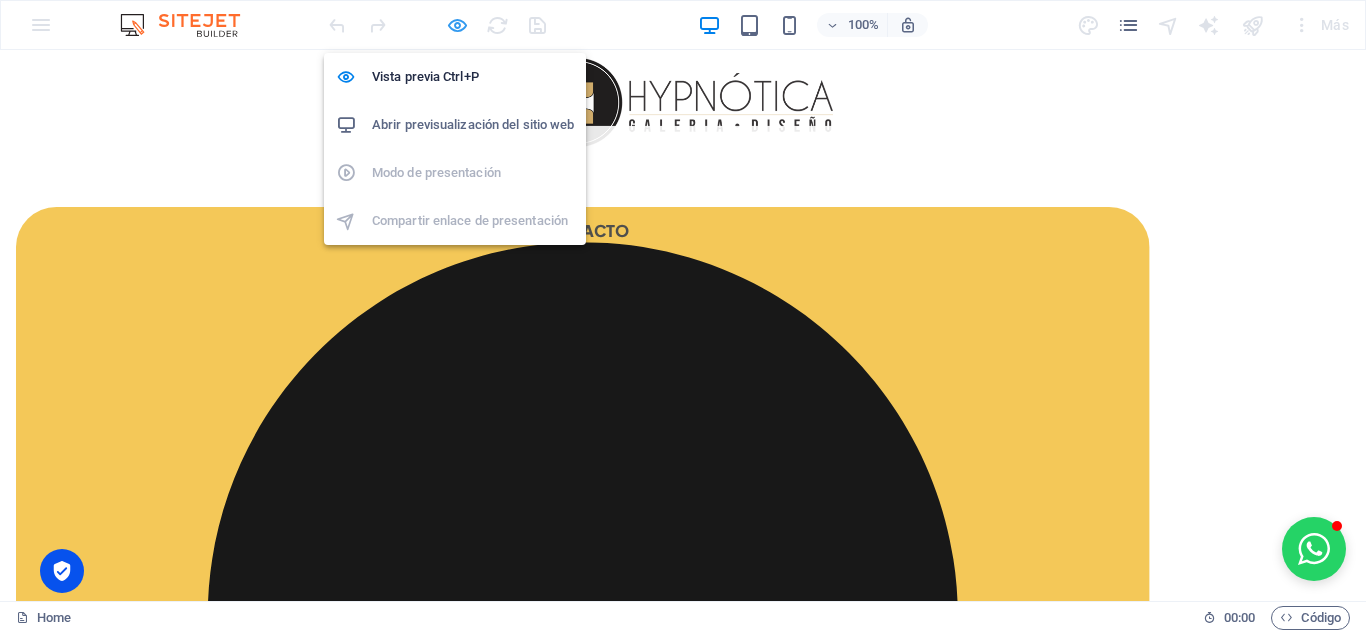 click at bounding box center [457, 25] 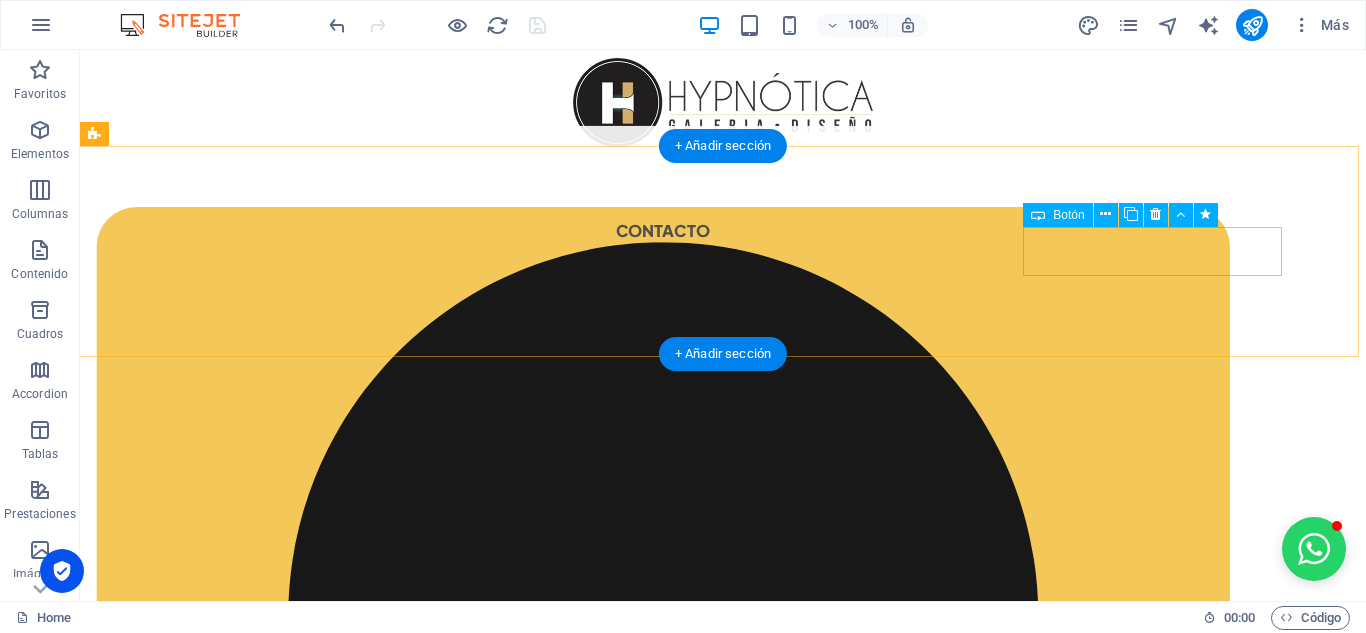 click on "COMPRA SEGURA" at bounding box center (663, 3521) 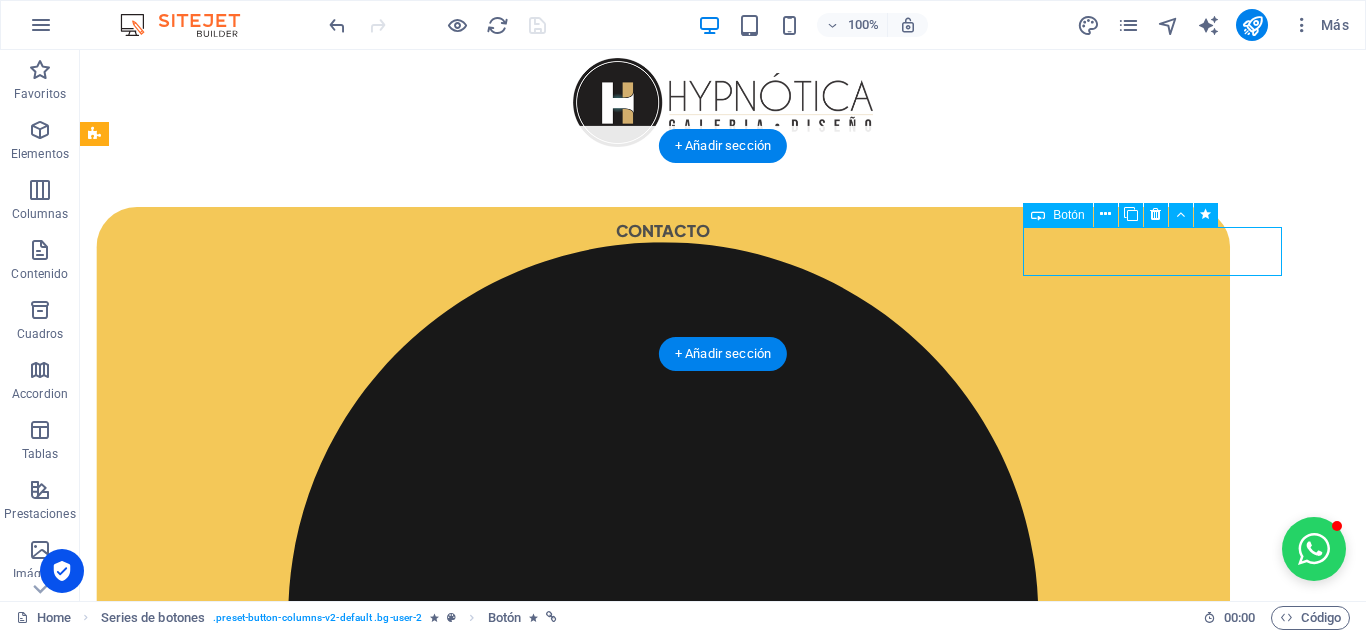 click on "COMPRA SEGURA" at bounding box center (663, 3521) 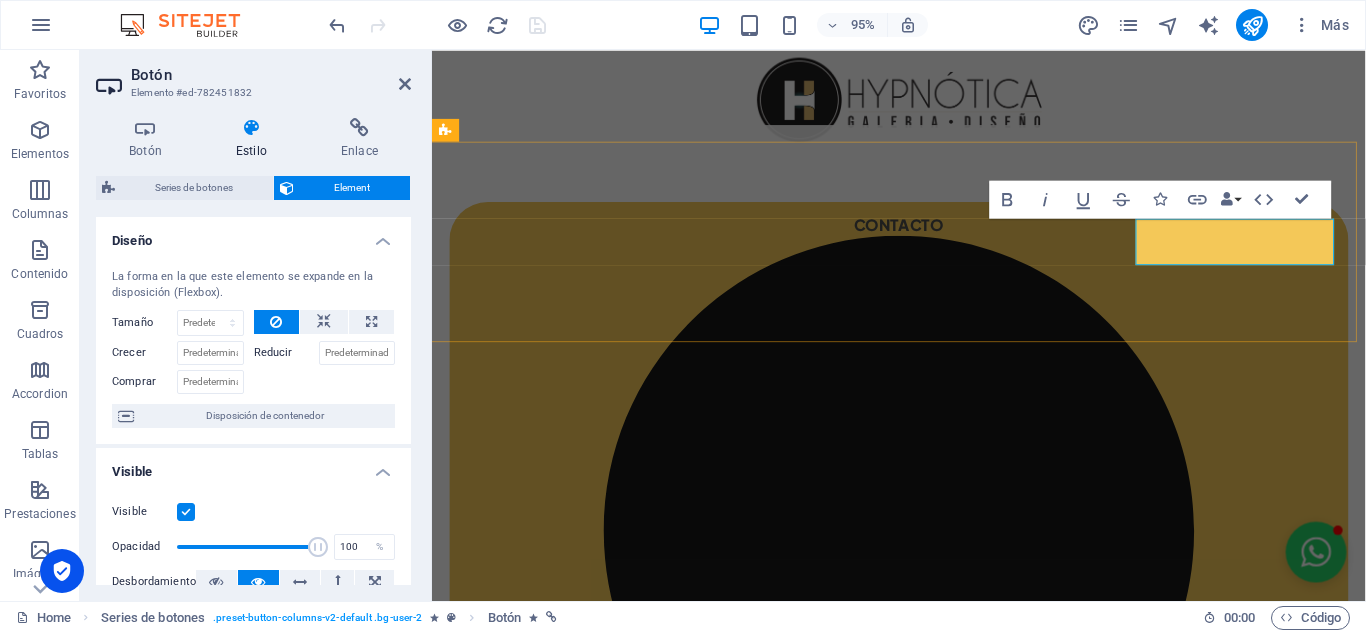 click on "COMPRA SEGURA" at bounding box center [923, 3007] 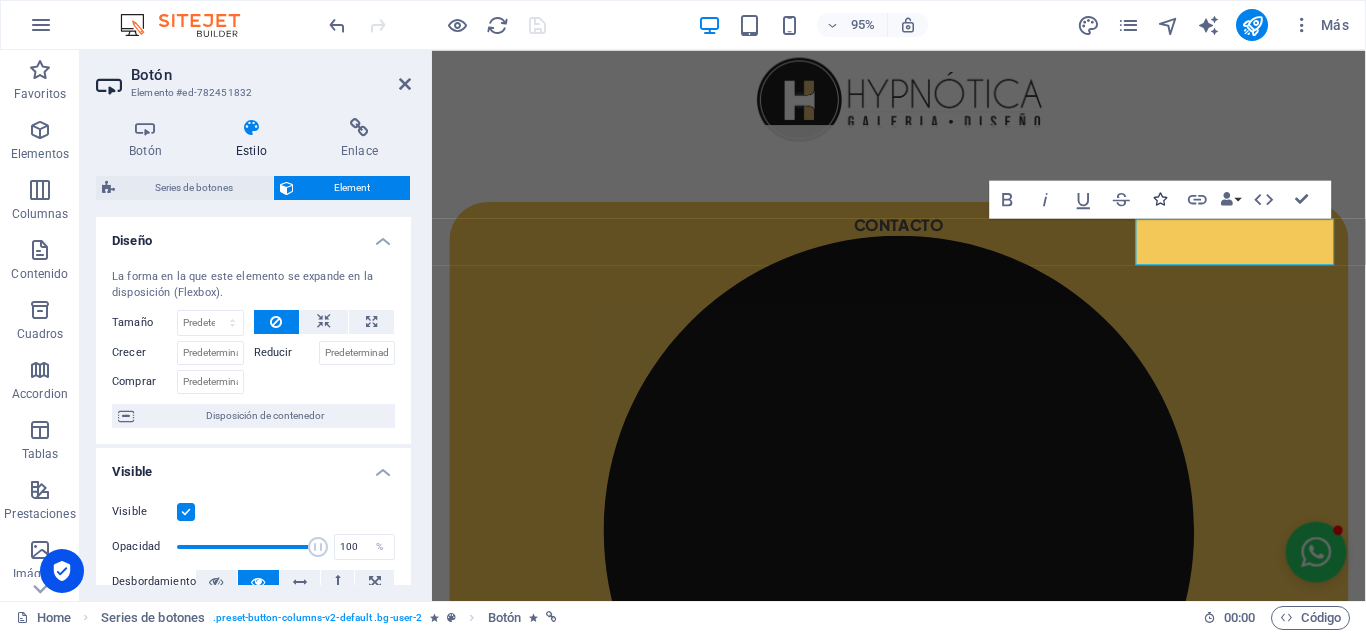 click at bounding box center (1159, 198) 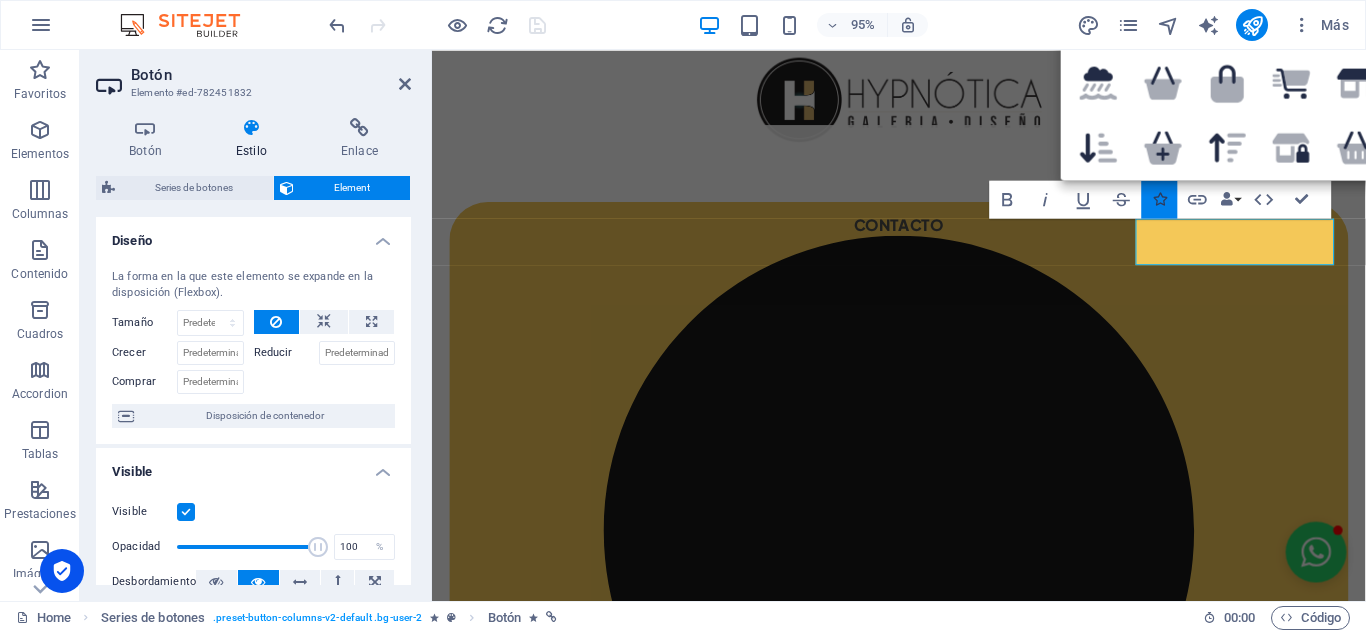 type on "shop" 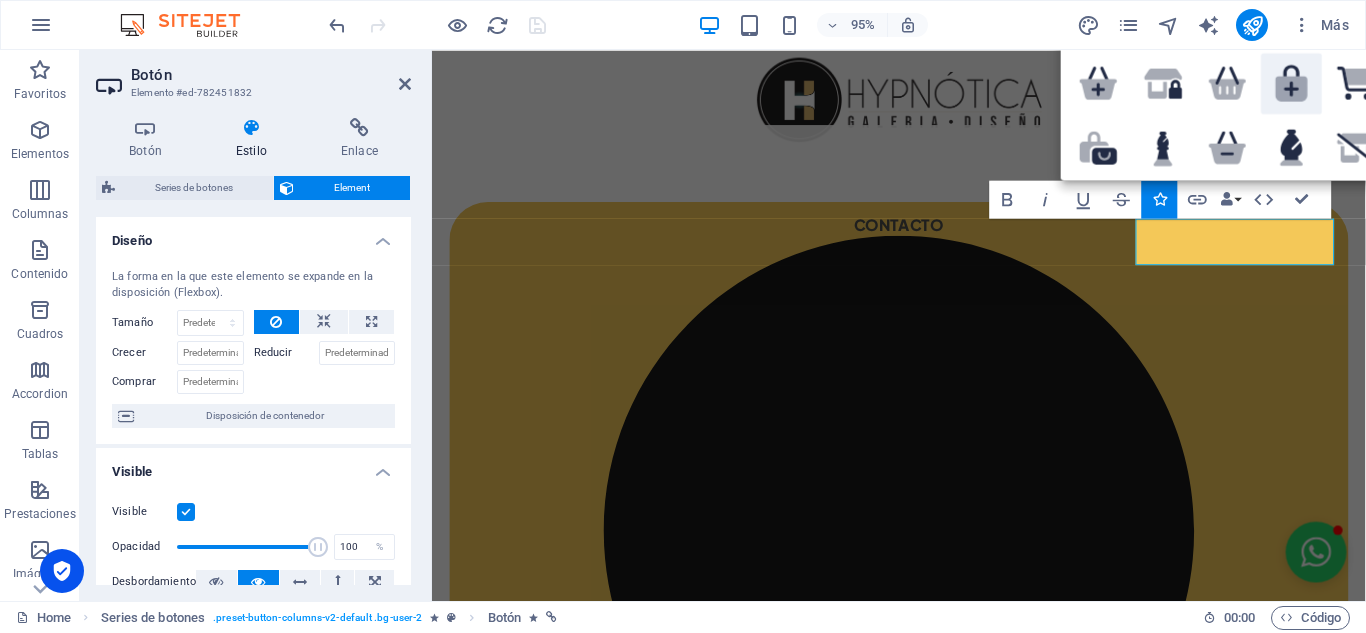 click 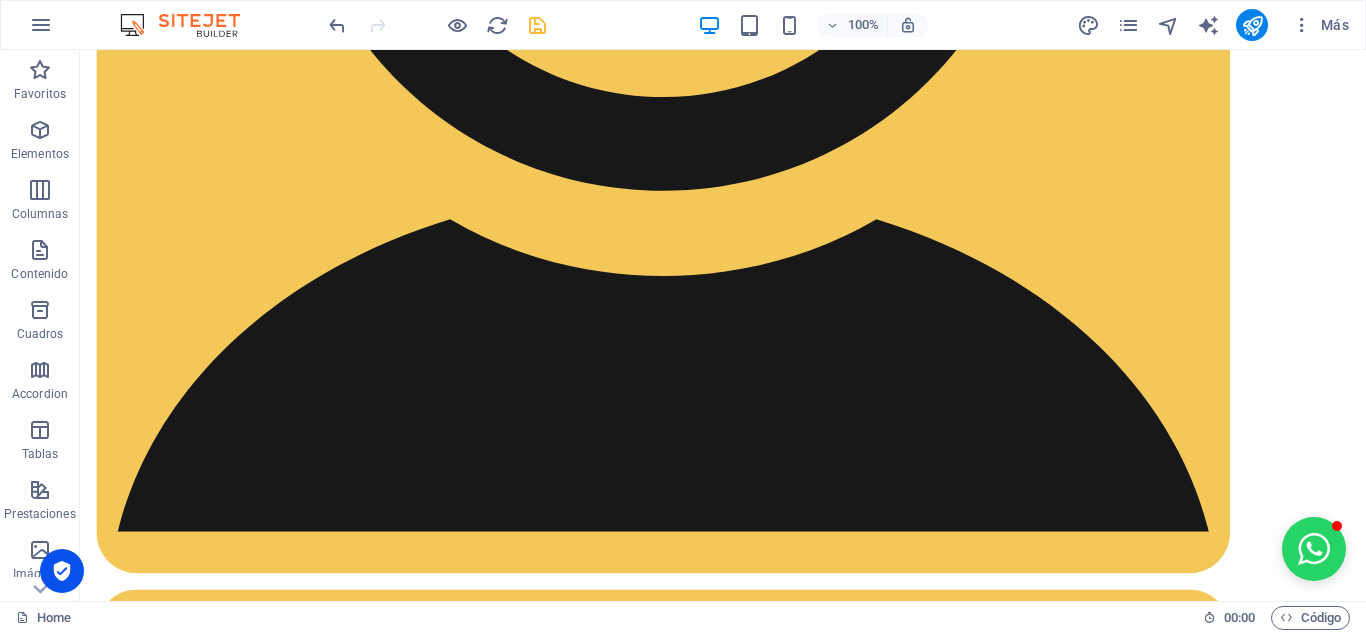 scroll, scrollTop: 807, scrollLeft: 0, axis: vertical 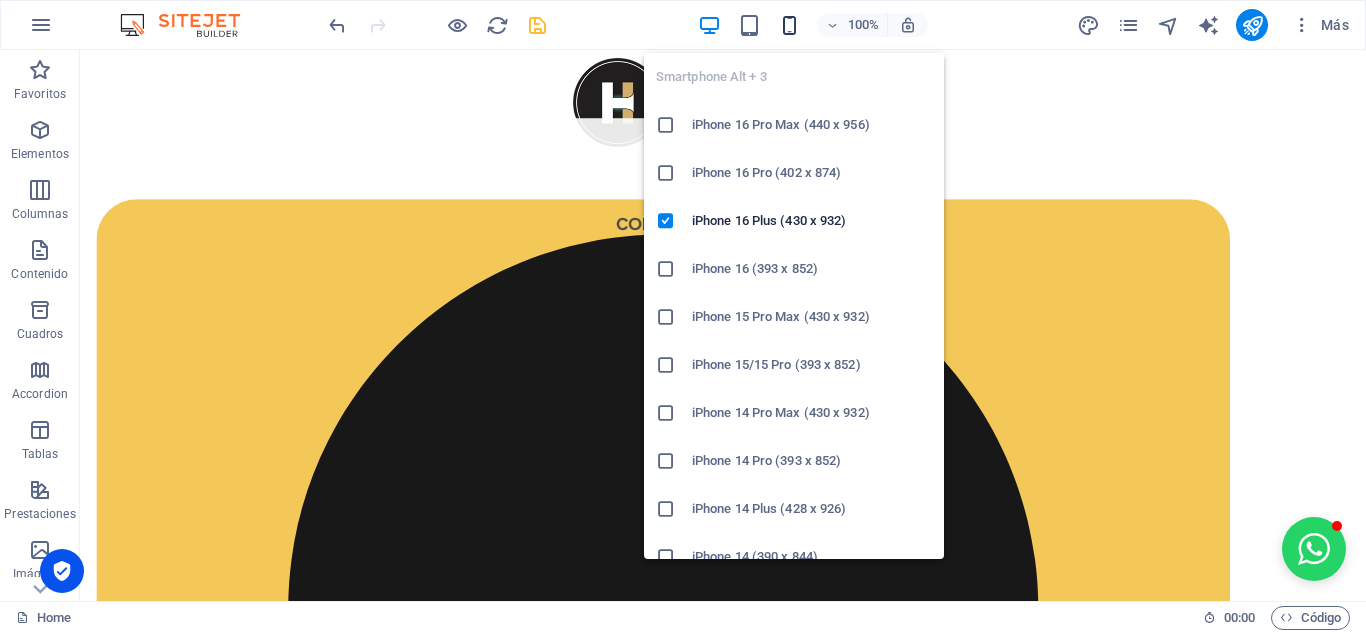 click at bounding box center [789, 25] 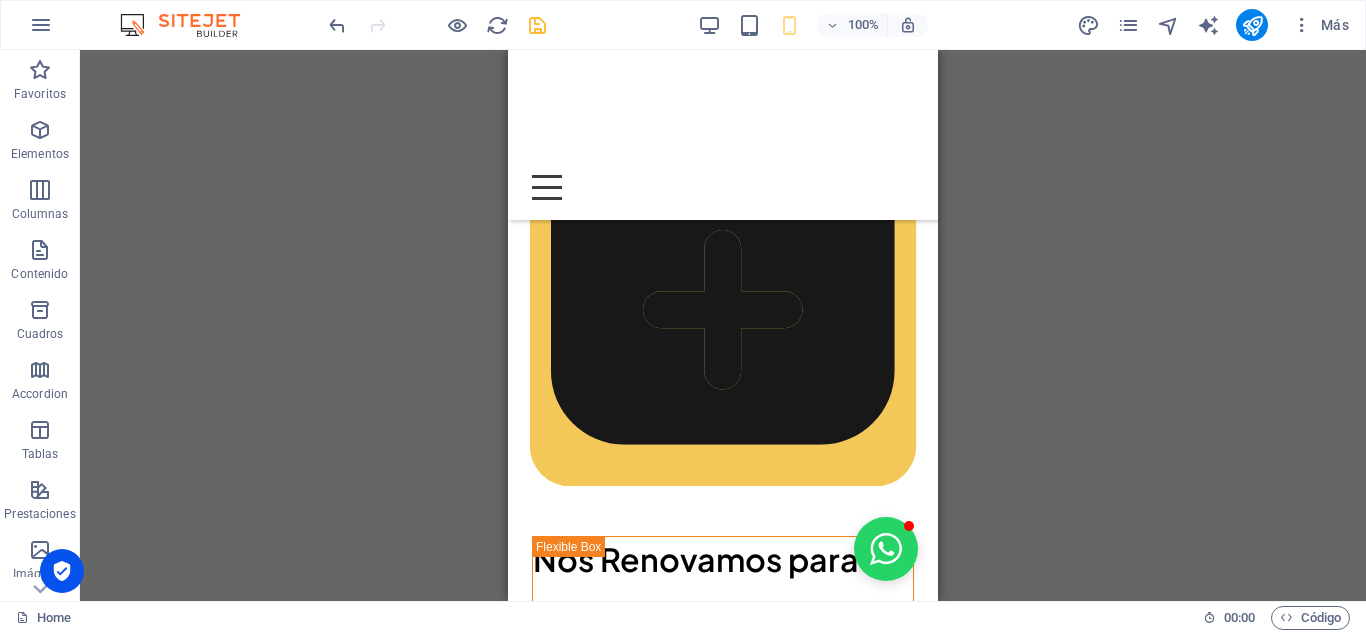 scroll, scrollTop: 1492, scrollLeft: 0, axis: vertical 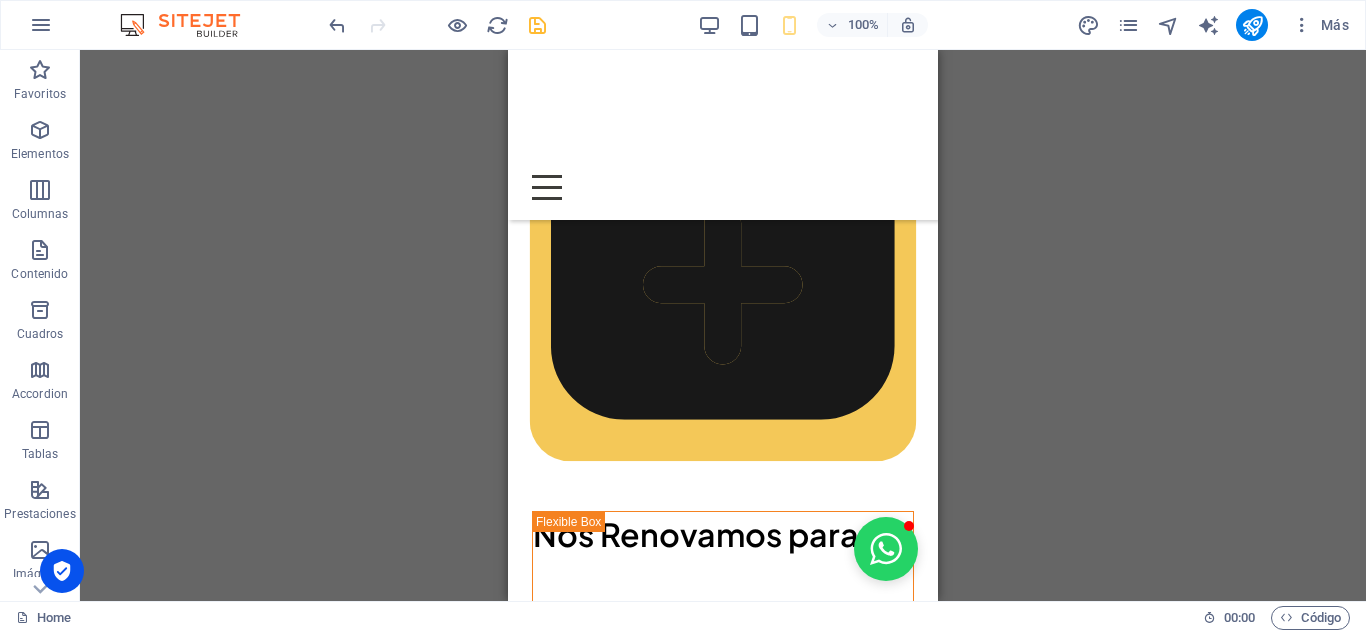 drag, startPoint x: 931, startPoint y: 90, endPoint x: 1472, endPoint y: 321, distance: 588.25336 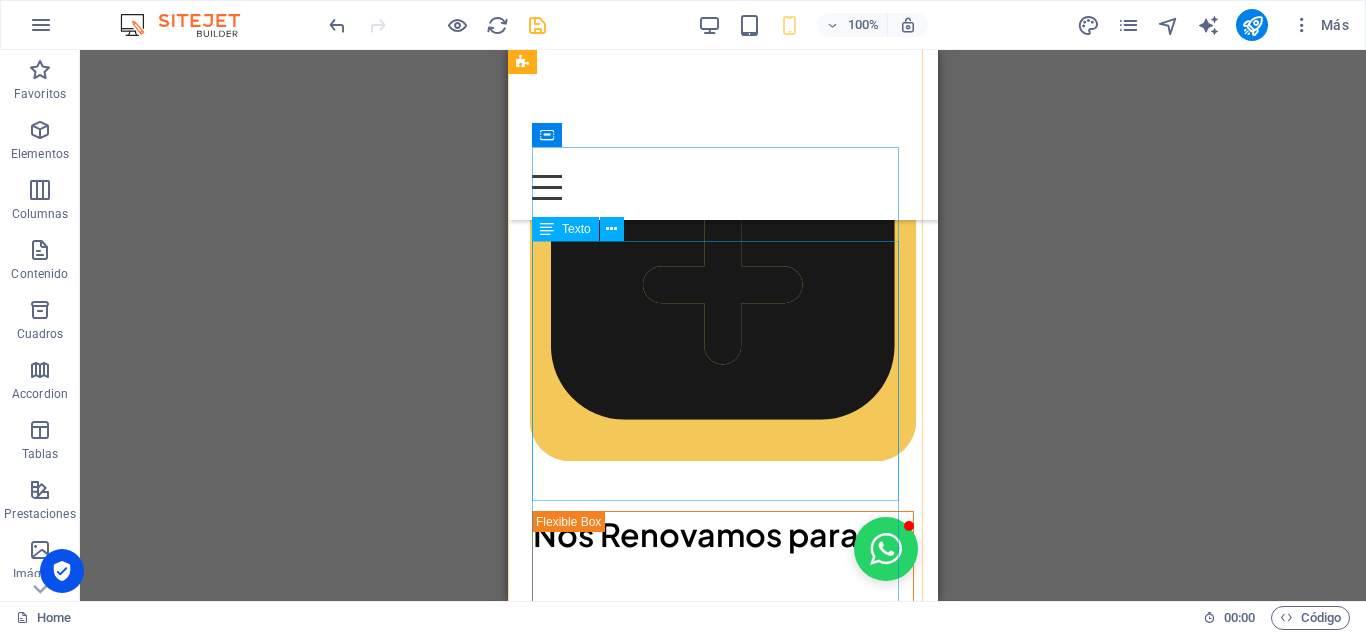click on "Descubre el arte de la decoración con Hypnotica Galería, tu fuente de vinilos decorativos de alta calidad. Explora nuestra colección de diseños únicos y personalizados para transformar tus espacios en obras de arte. Vinilos para paredes, decoración de interiores, diseño gráfico y más. ¡Encuentra el vinilo perfecto para ti y dale un toque de personalidad a tus paredes!" at bounding box center [723, 1770] 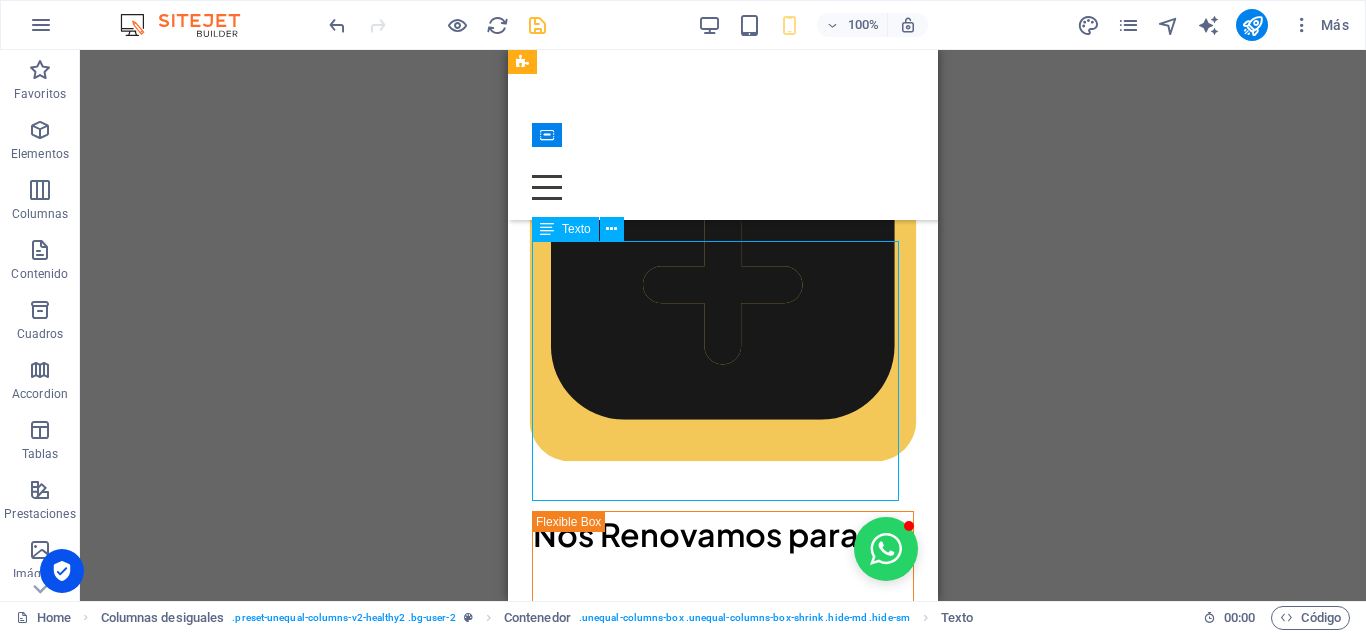 click on "Descubre el arte de la decoración con Hypnotica Galería, tu fuente de vinilos decorativos de alta calidad. Explora nuestra colección de diseños únicos y personalizados para transformar tus espacios en obras de arte. Vinilos para paredes, decoración de interiores, diseño gráfico y más. ¡Encuentra el vinilo perfecto para ti y dale un toque de personalidad a tus paredes!" at bounding box center [723, 1770] 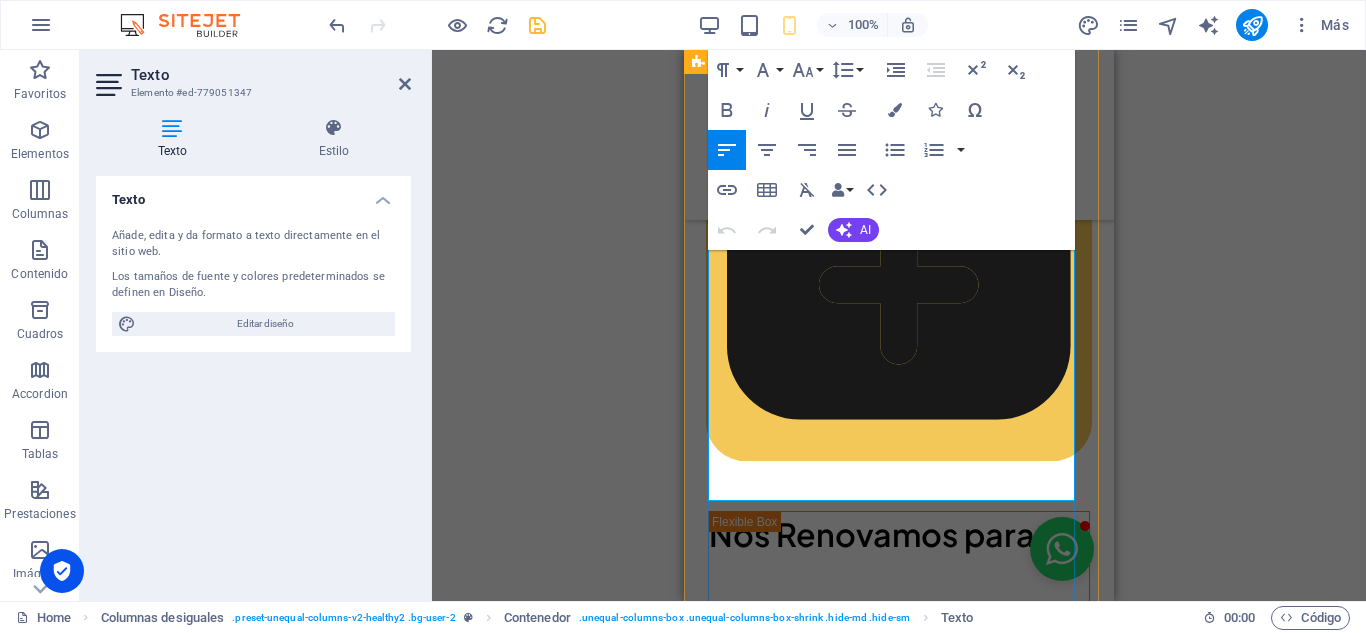 click on "Descubre el arte de la decoración con Hypnotica Galería, tu fuente de vinilos decorativos de alta calidad. Explora nuestra colección de diseños únicos y personalizados para transformar tus espacios en obras de arte. Vinilos para paredes, decoración de interiores, diseño gráfico y más. ¡Encuentra el vinilo perfecto para ti y dale un toque de personalidad a tus paredes!" at bounding box center [899, 1770] 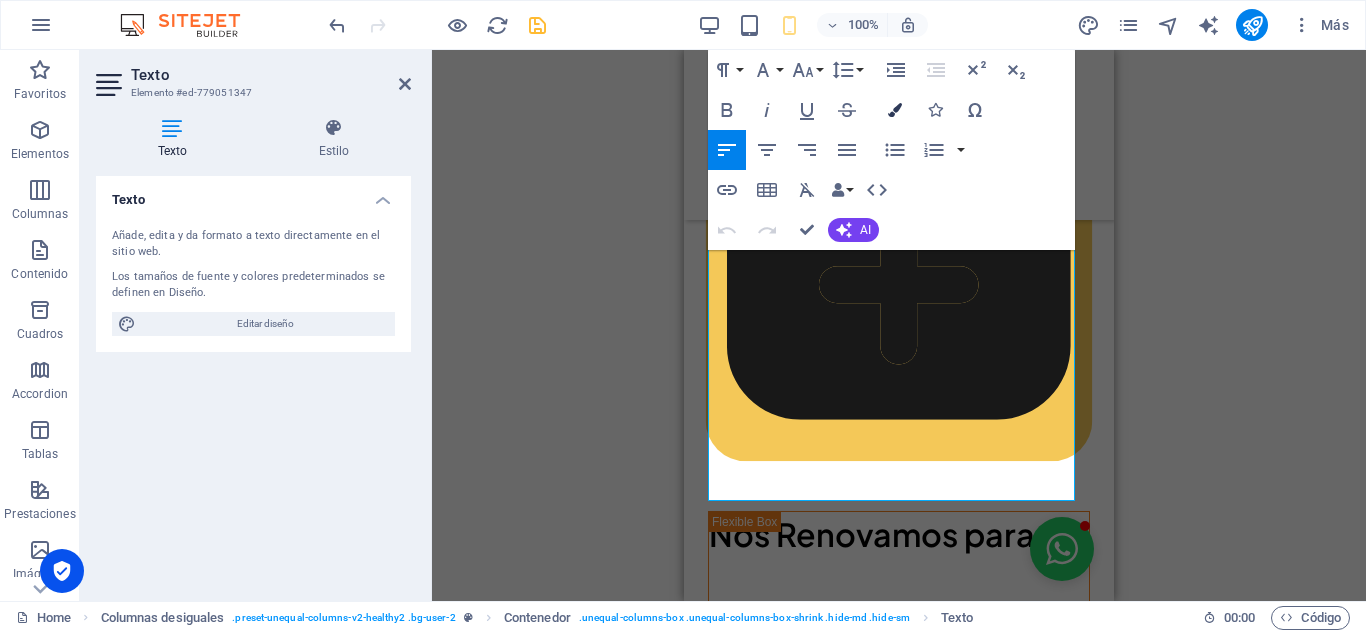 click at bounding box center (895, 110) 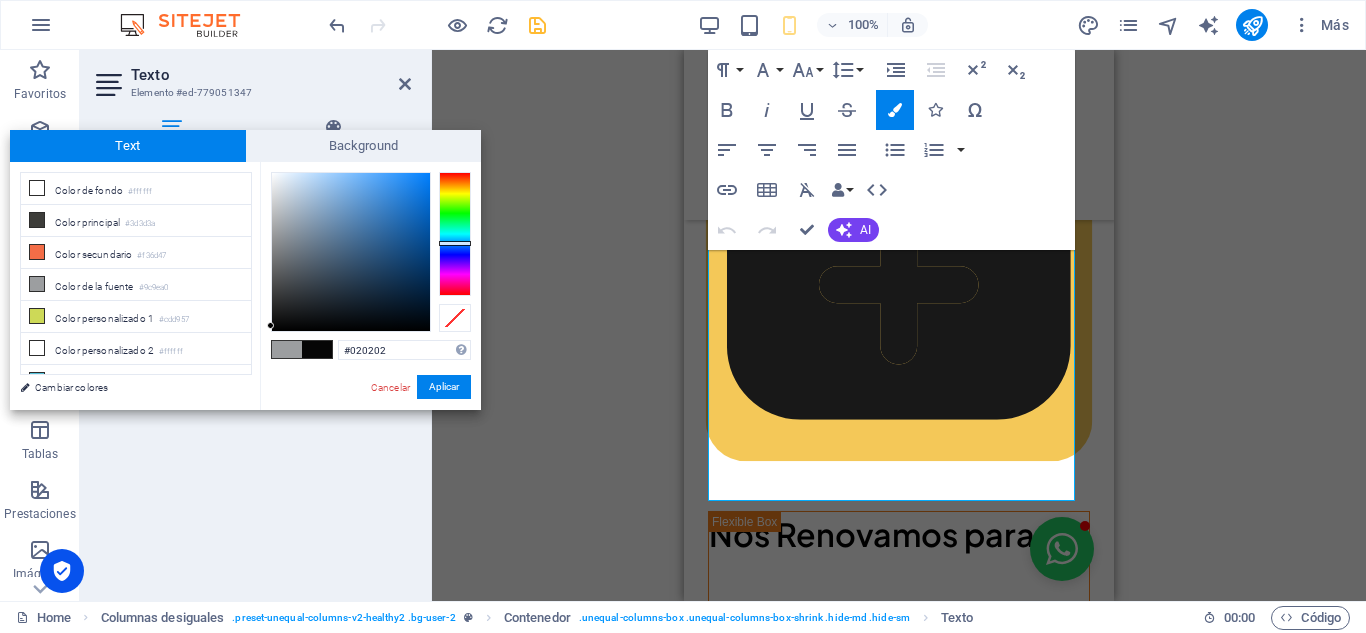 type on "#000000" 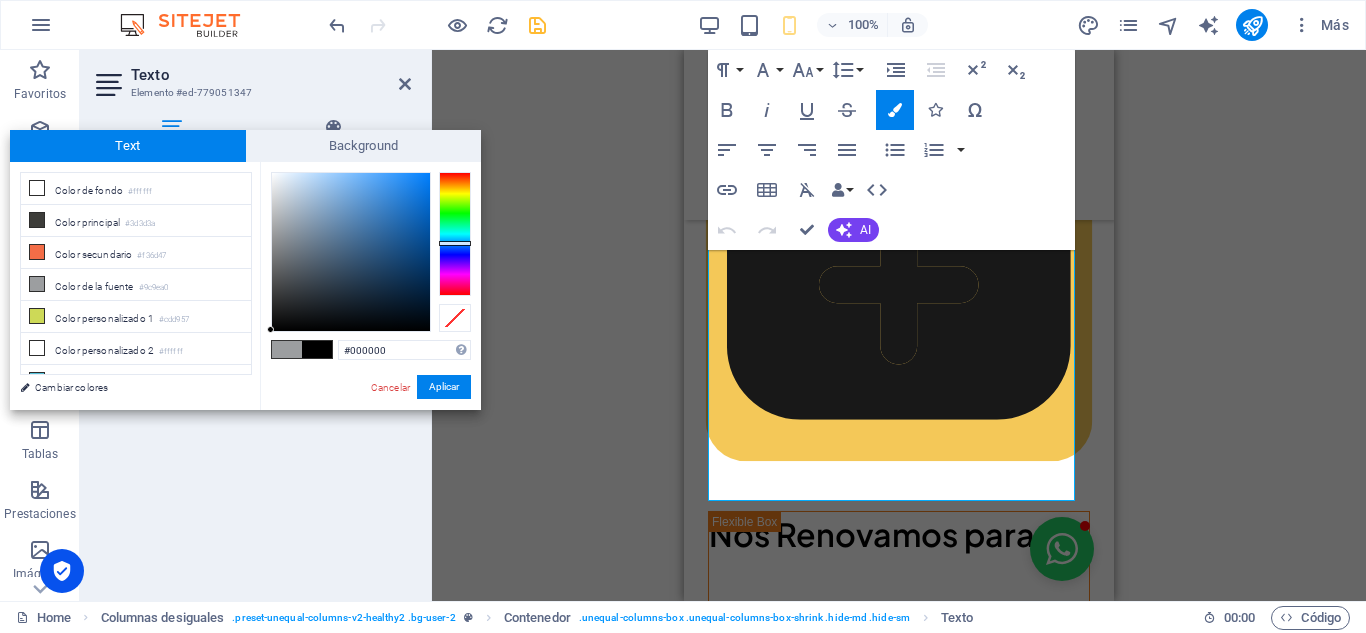 drag, startPoint x: 273, startPoint y: 230, endPoint x: 267, endPoint y: 333, distance: 103.17461 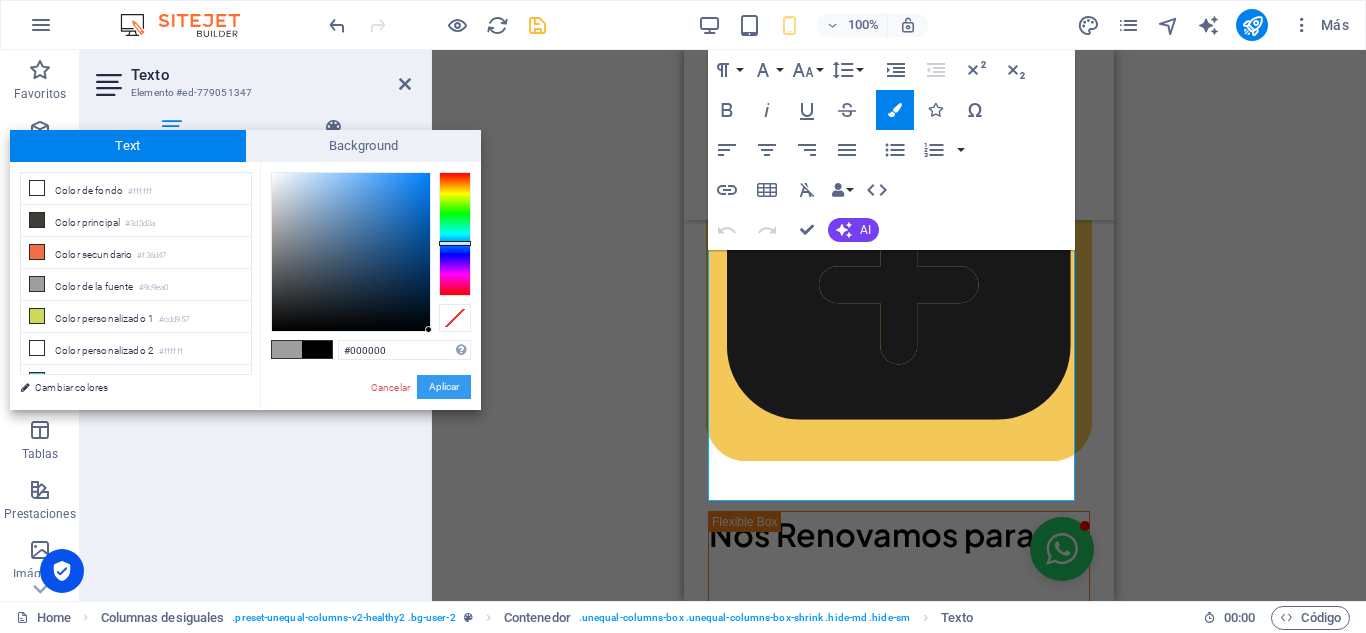 click on "Aplicar" at bounding box center [444, 387] 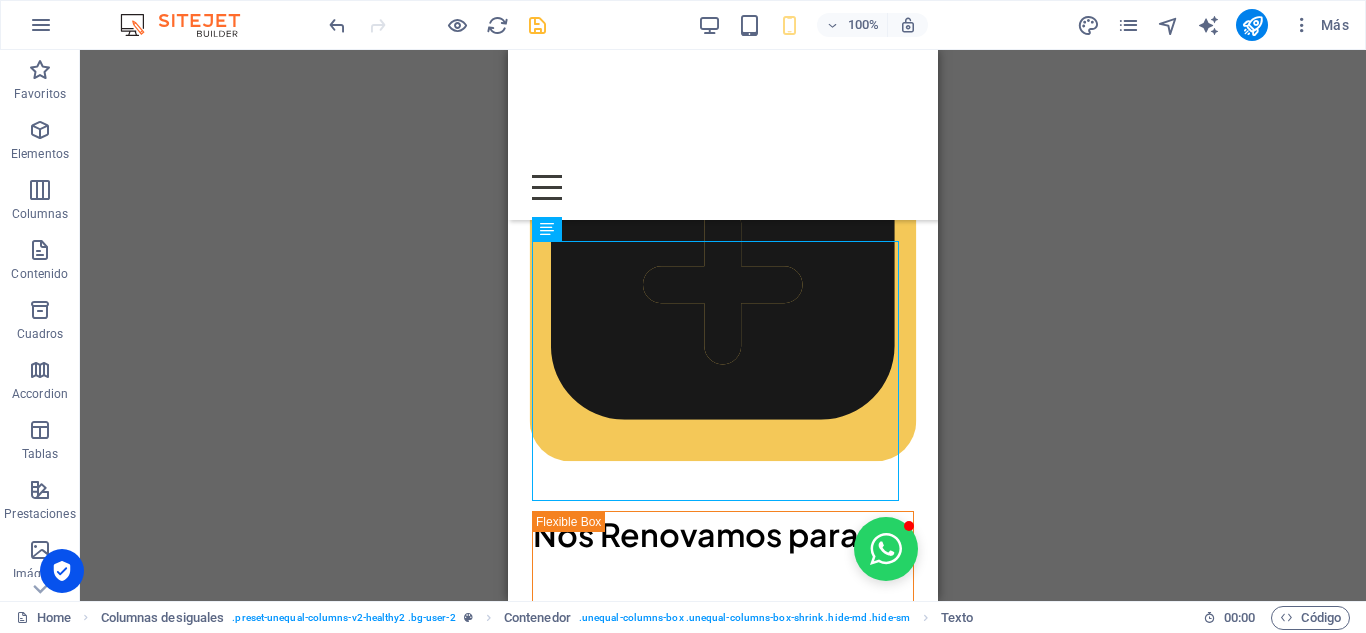 click on "Arrastra aquí para reemplazar el contenido existente. Si quieres crear un elemento nuevo, pulsa “Ctrl”.
Contenedor   H1   Columnas desiguales   Contenedor   Botón   Series de botones   Contenedor   Imagen   Contenedor   Contenedor   HTML   Separador   Separador   Imagen   Botón   Botón   Botón   Botón   Columnas desiguales   Botón   Texto   Contenedor   Botón" at bounding box center (723, 325) 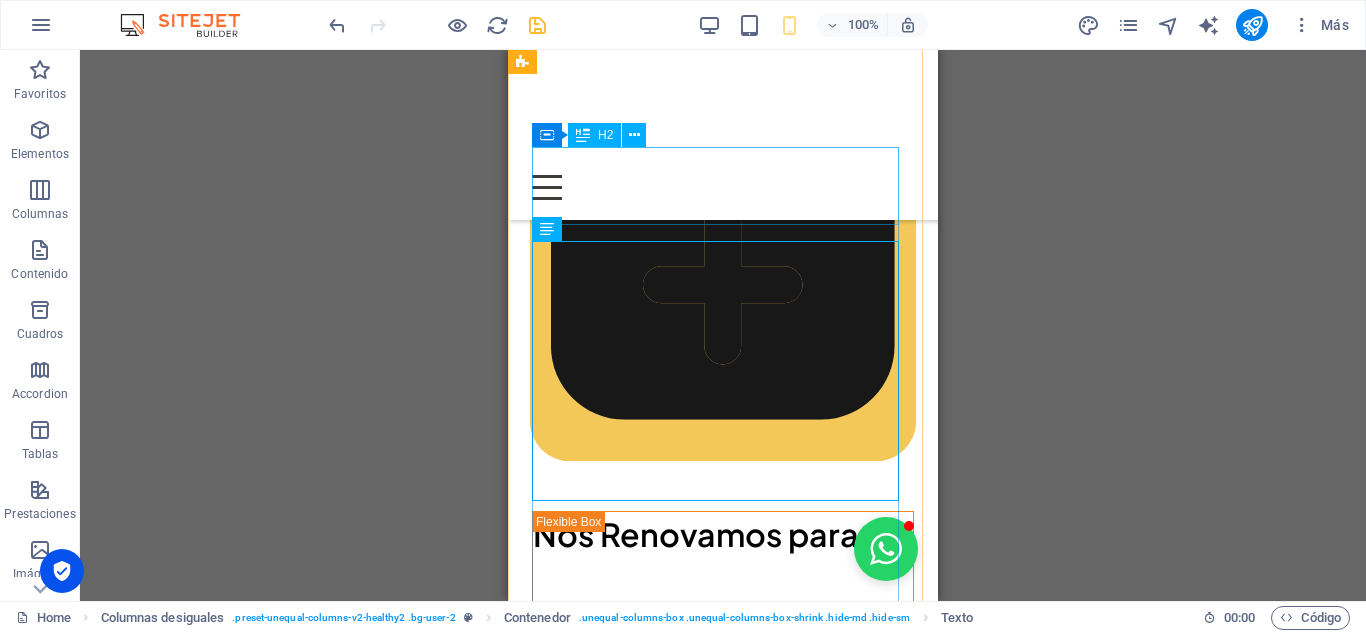 click on "Nuestros Productos y Servicios" at bounding box center (723, 1600) 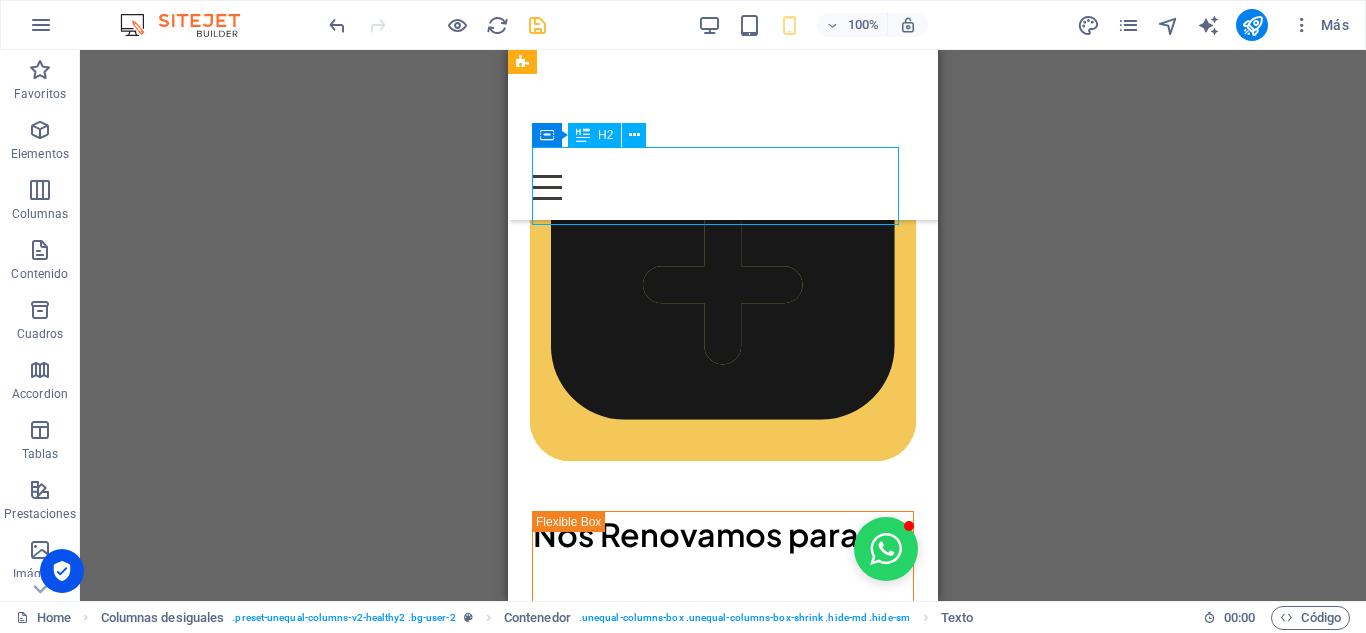 click on "Nuestros Productos y Servicios" at bounding box center [723, 1600] 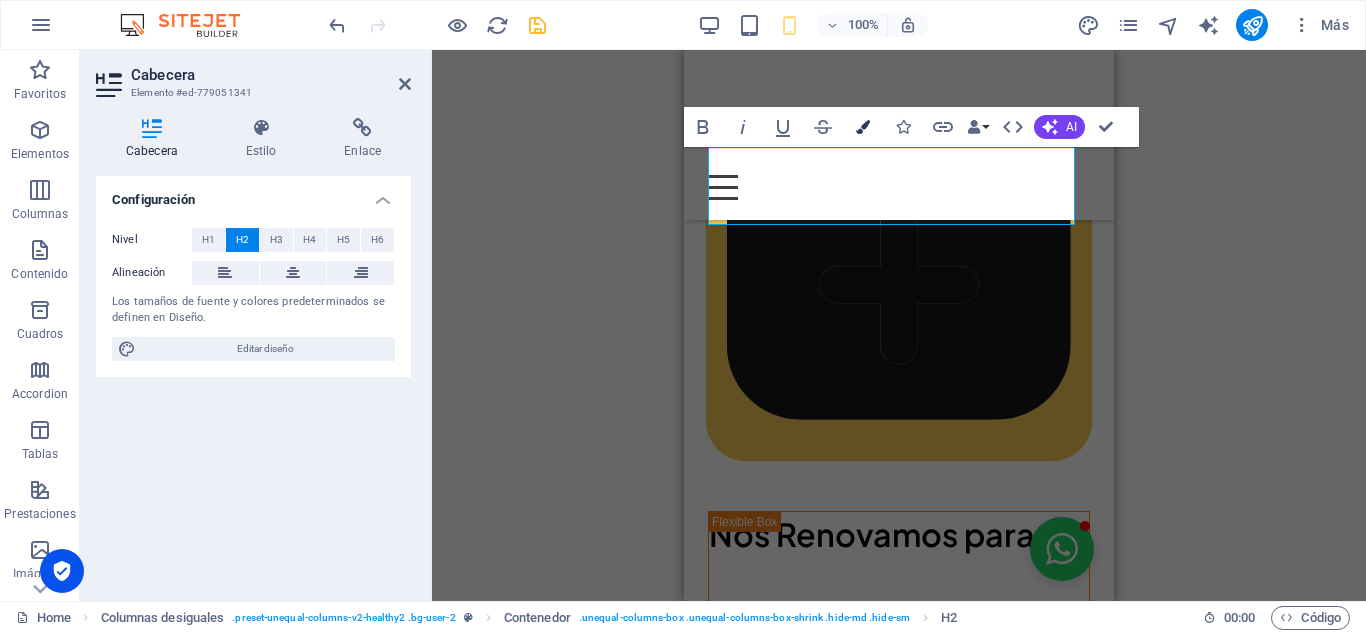 click at bounding box center (863, 127) 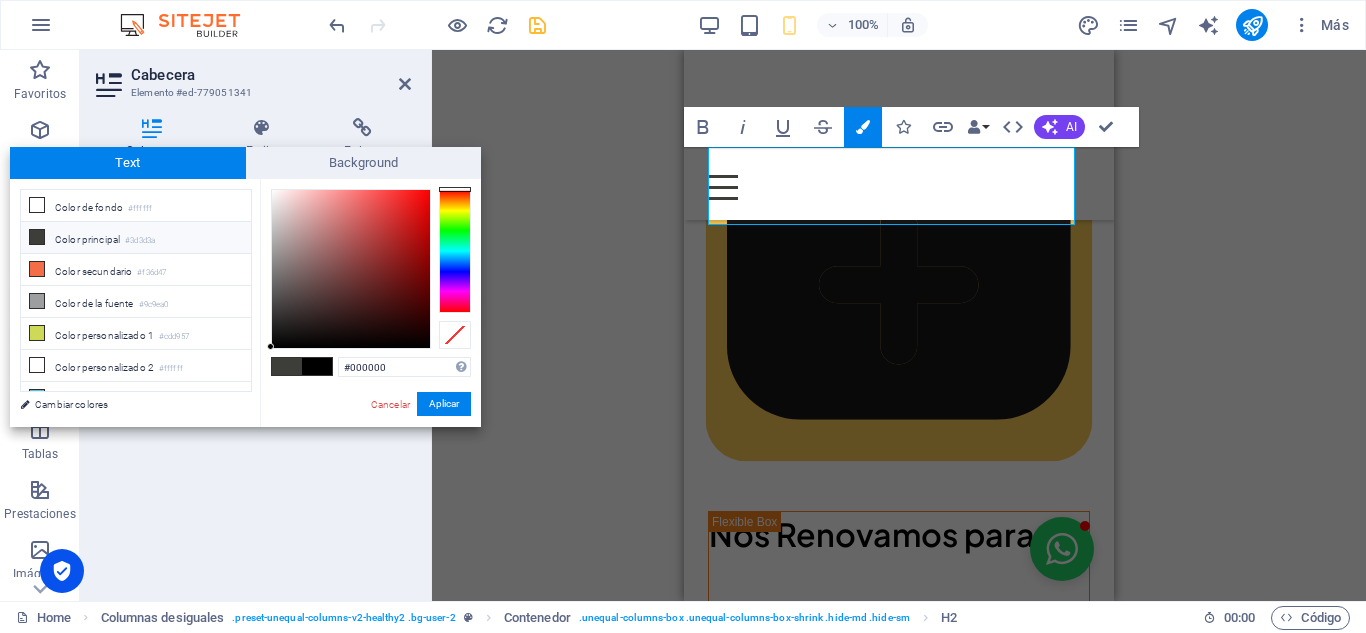 click on "Color principal
#3d3d3a" at bounding box center [136, 238] 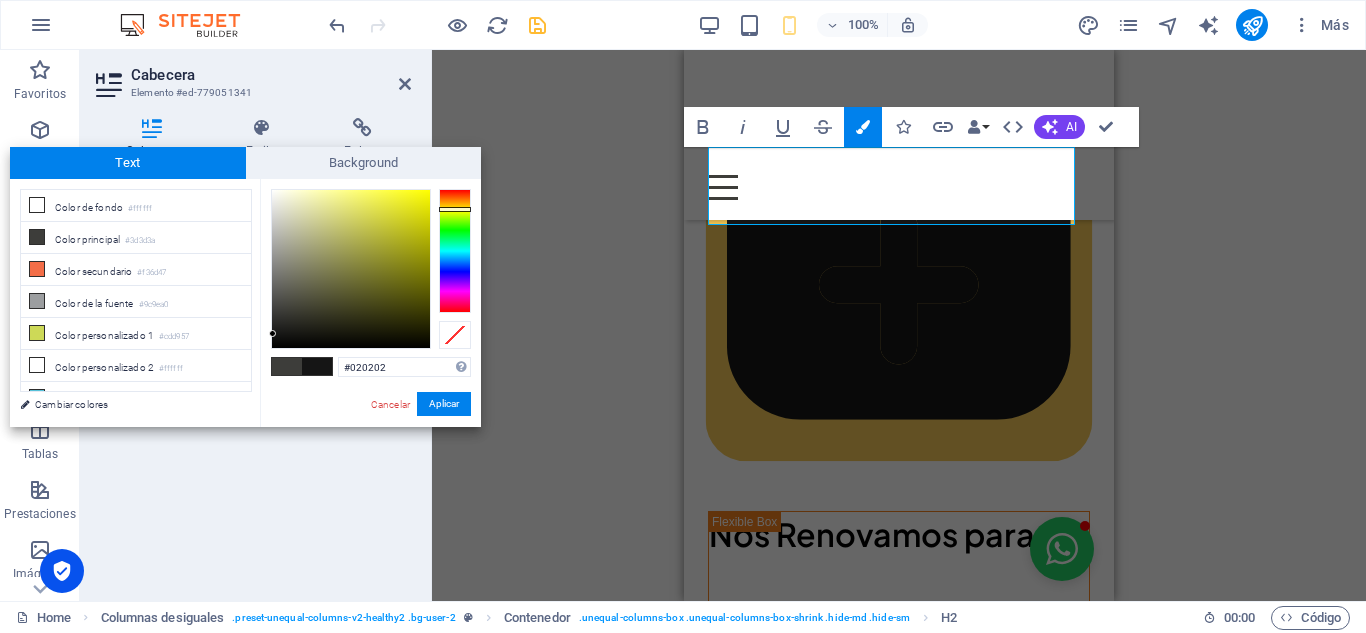 type on "#000000" 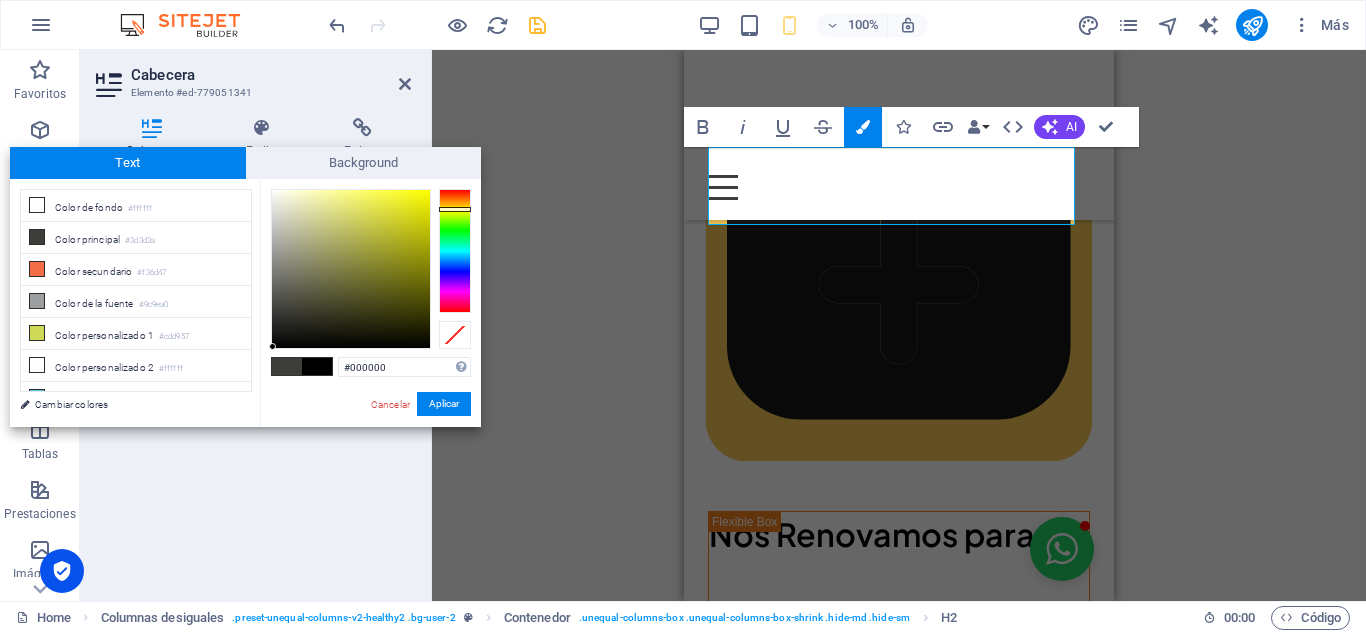 drag, startPoint x: 274, startPoint y: 304, endPoint x: 273, endPoint y: 358, distance: 54.00926 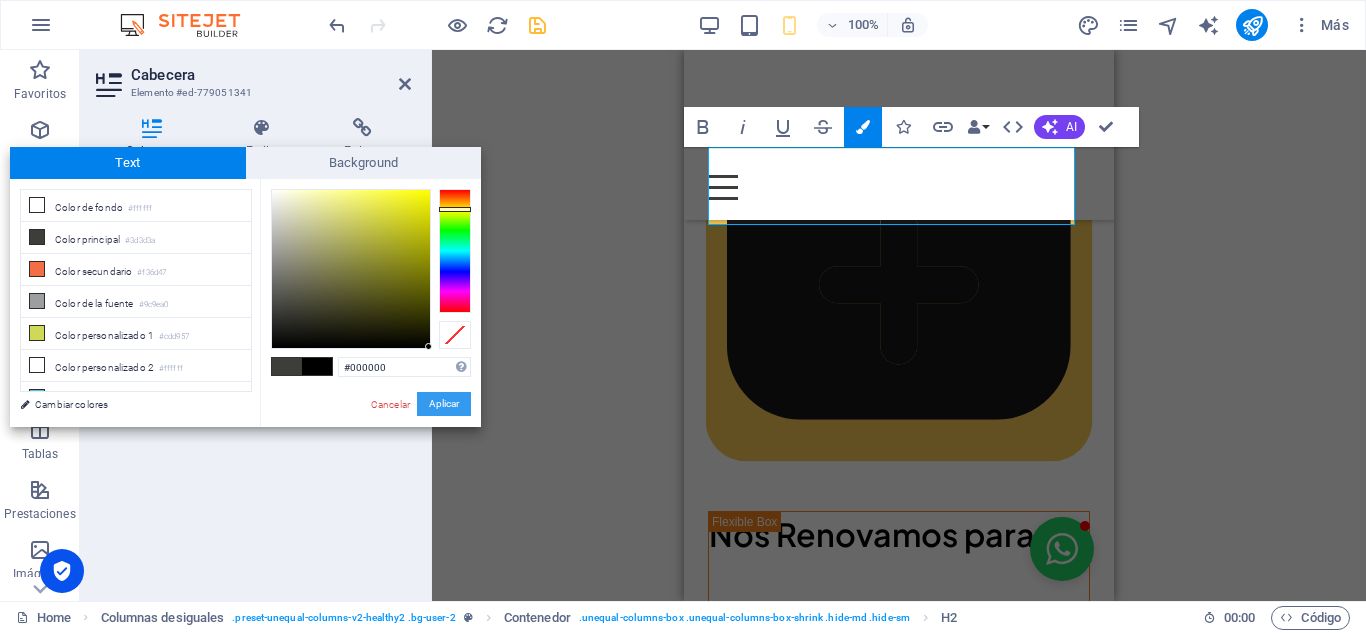 click on "Aplicar" at bounding box center [444, 404] 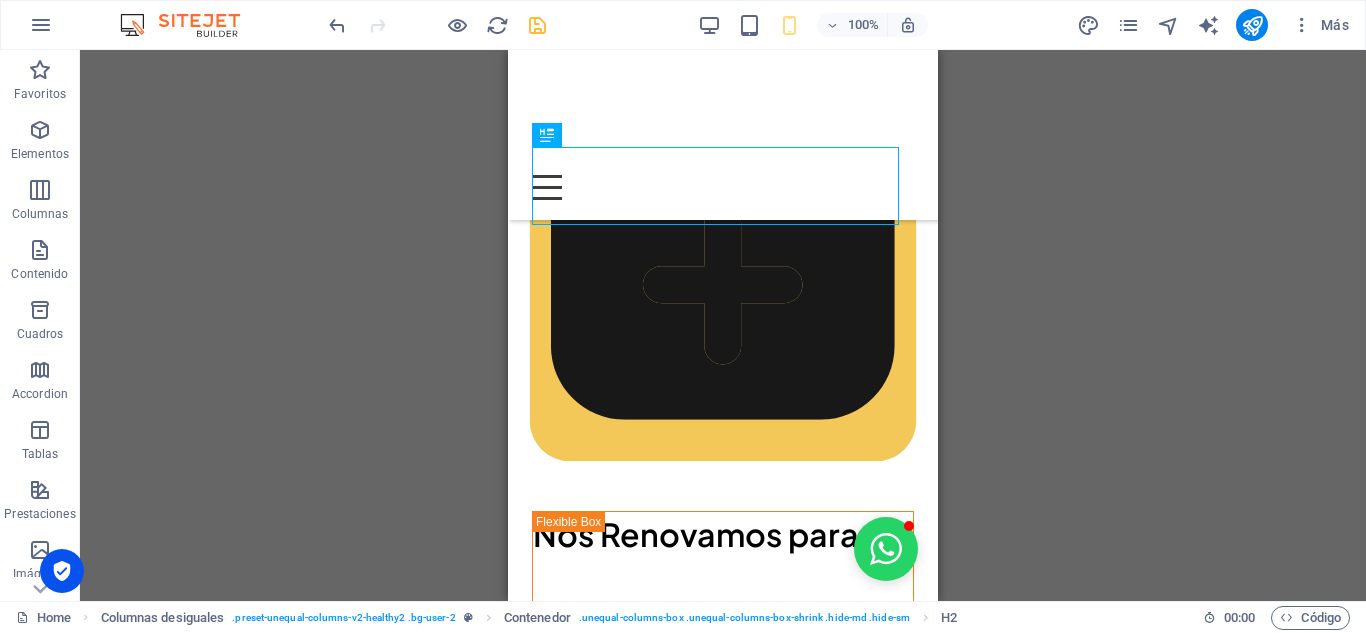 click on "Contenedor   H1   Columnas desiguales   Contenedor   Botón   Series de botones   Contenedor   Imagen   Contenedor   Contenedor   HTML   Separador   Separador   Imagen   Botón   Botón   Botón   Botón   Columnas desiguales   Botón   Texto   Contenedor   Botón   Contenedor   H2" at bounding box center [723, 325] 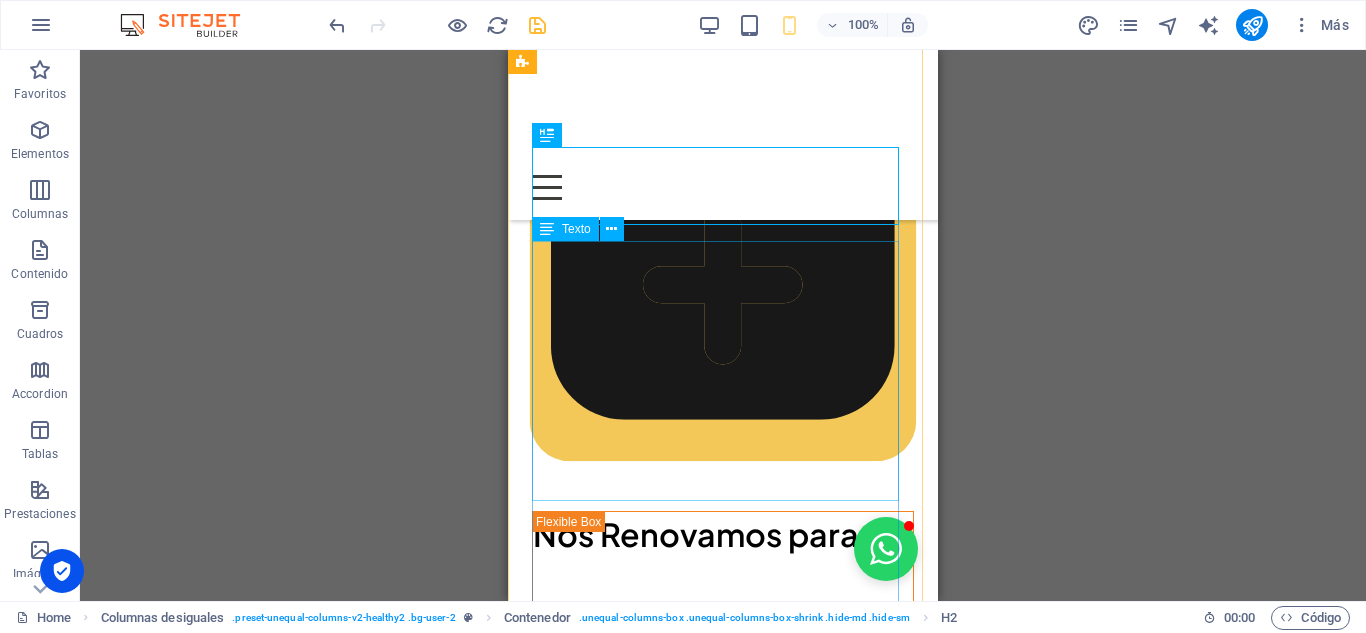 click on "Descubre el arte de la decoración con Hypnotica Galería, tu fuente de vinilos decorativos de alta calidad. Explora nuestra colección de diseños únicos y personalizados para transformar tus espacios en obras de arte. Vinilos para paredes, decoración de interiores, diseño gráfico y más. ¡Encuentra el vinilo perfecto para ti y dale un toque de personalidad a tus paredes!" at bounding box center [723, 1770] 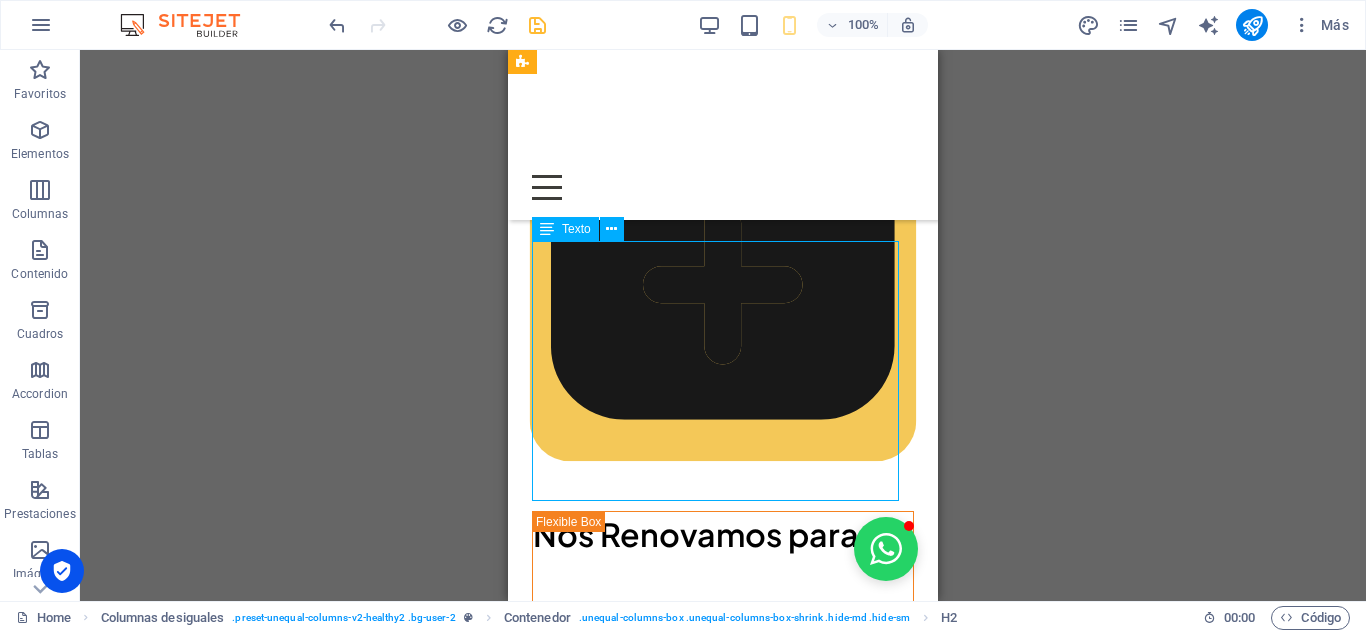 click on "Descubre el arte de la decoración con Hypnotica Galería, tu fuente de vinilos decorativos de alta calidad. Explora nuestra colección de diseños únicos y personalizados para transformar tus espacios en obras de arte. Vinilos para paredes, decoración de interiores, diseño gráfico y más. ¡Encuentra el vinilo perfecto para ti y dale un toque de personalidad a tus paredes!" at bounding box center (723, 1770) 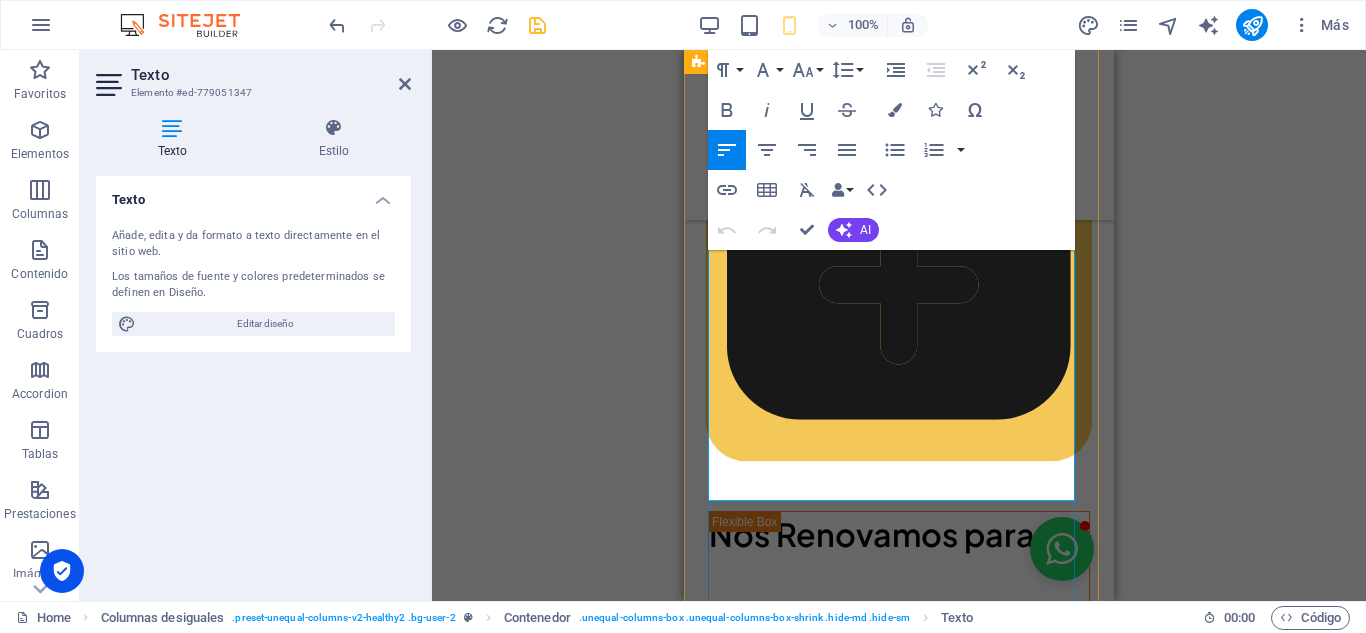 click on "Descubre el arte de la decoración con Hypnotica Galería, tu fuente de vinilos decorativos de alta calidad. Explora nuestra colección de diseños únicos y personalizados para transformar tus espacios en obras de arte. Vinilos para paredes, decoración de interiores, diseño gráfico y más. ¡Encuentra el vinilo perfecto para ti y dale un toque de personalidad a tus paredes!" at bounding box center (899, 1769) 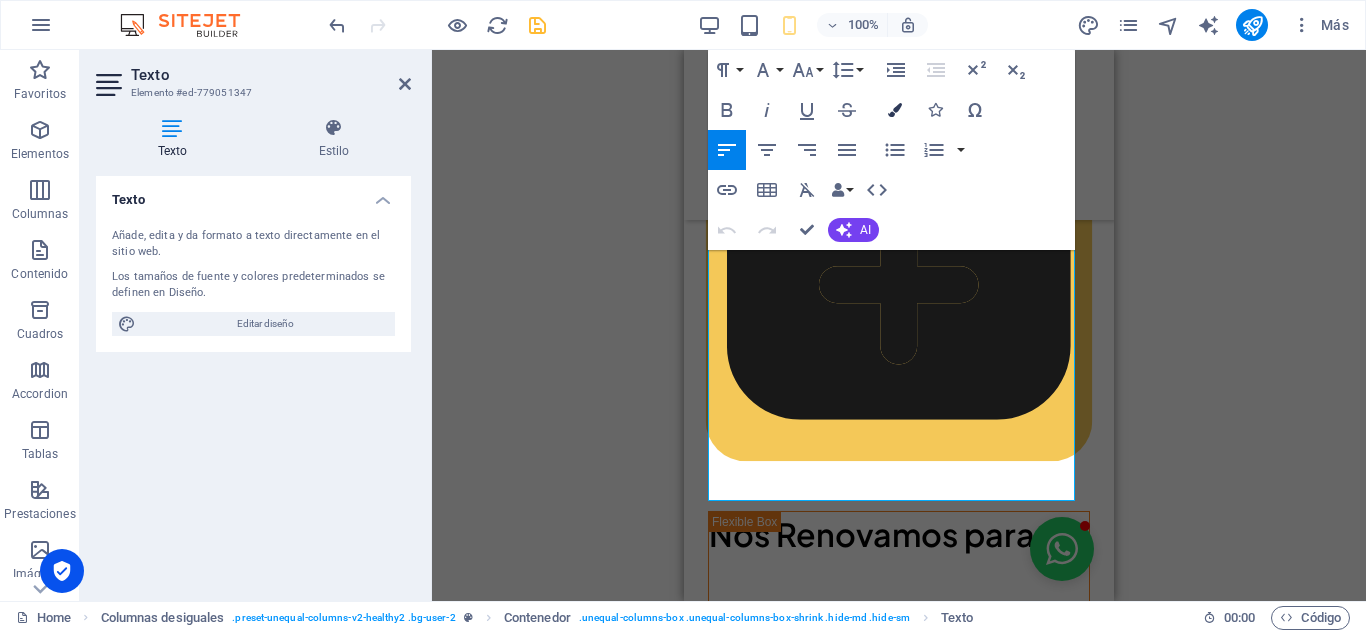 click on "Colors" at bounding box center (895, 110) 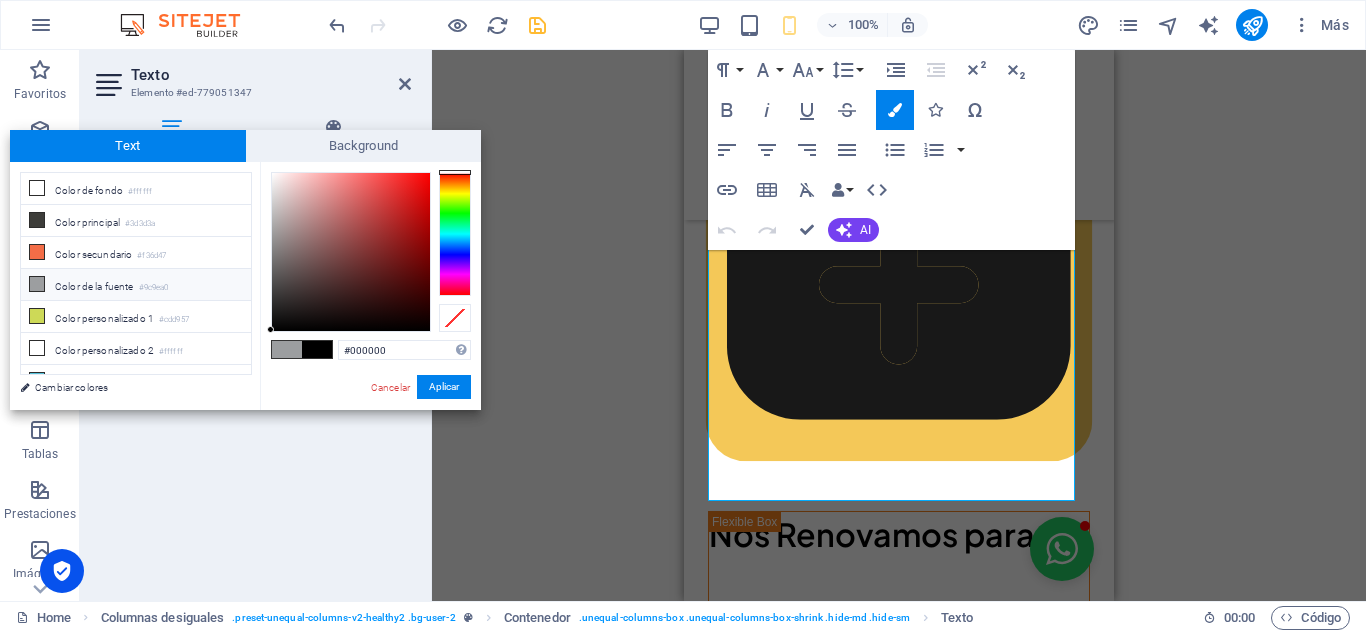click at bounding box center [287, 349] 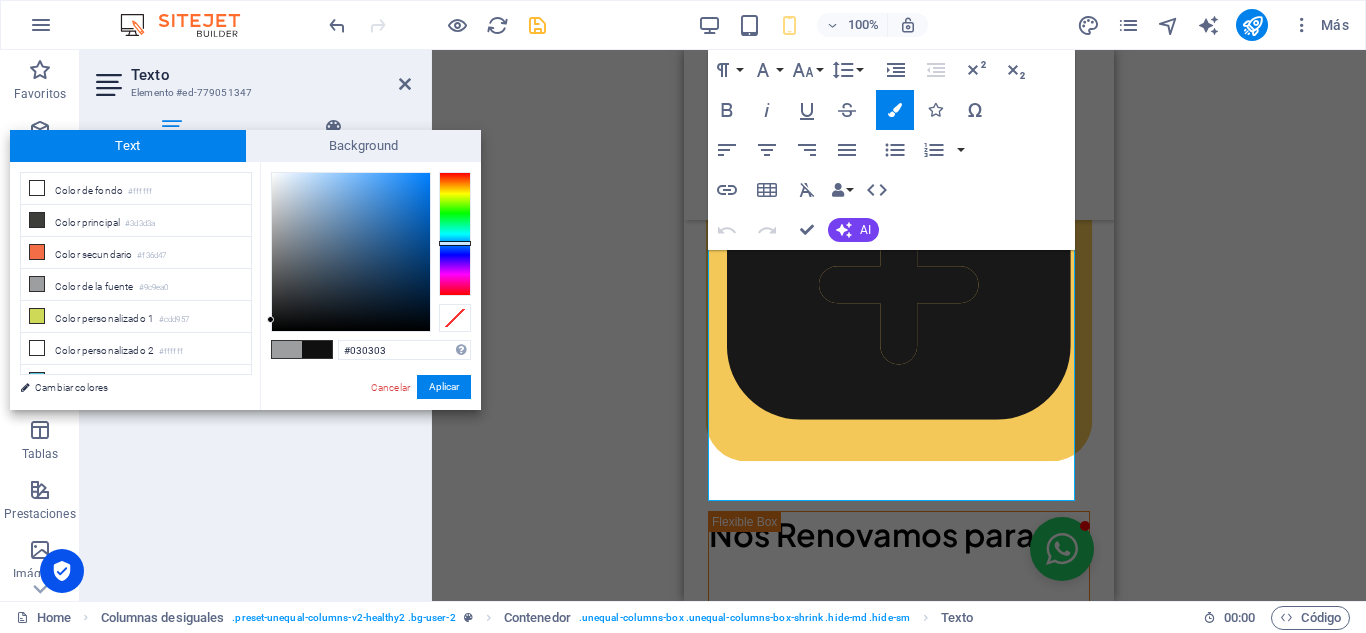 type on "#000000" 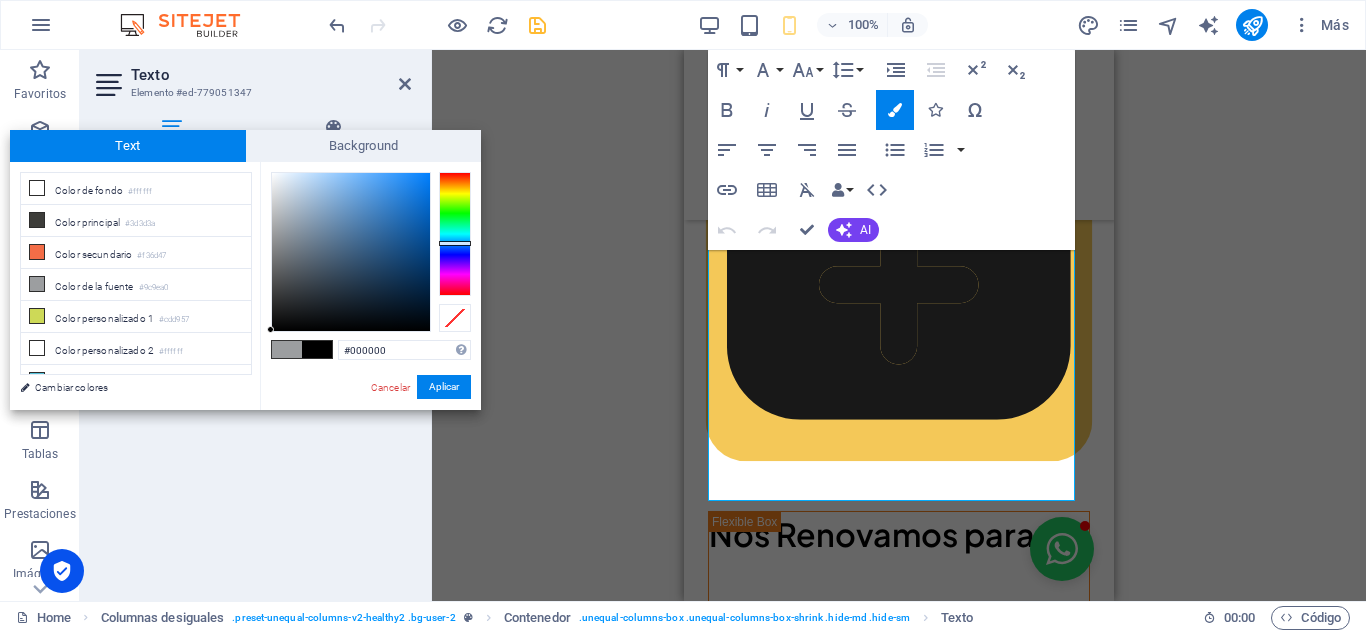 drag, startPoint x: 273, startPoint y: 228, endPoint x: 270, endPoint y: 344, distance: 116.03879 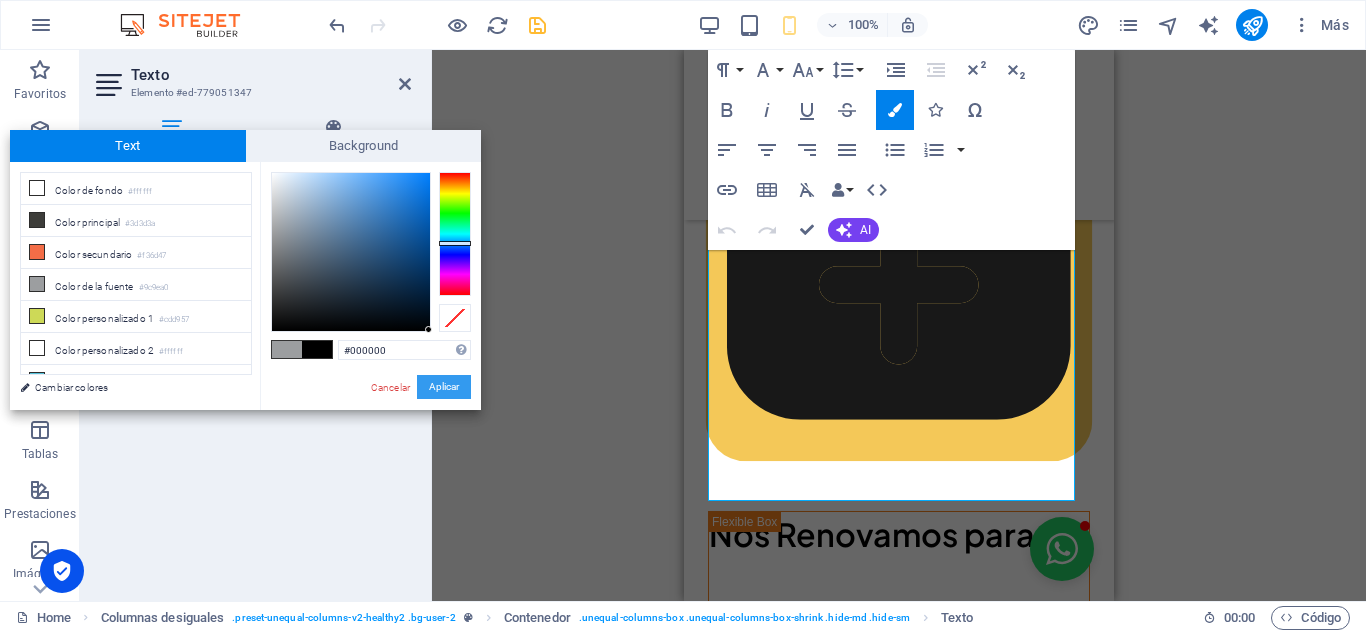 click on "Aplicar" at bounding box center (444, 387) 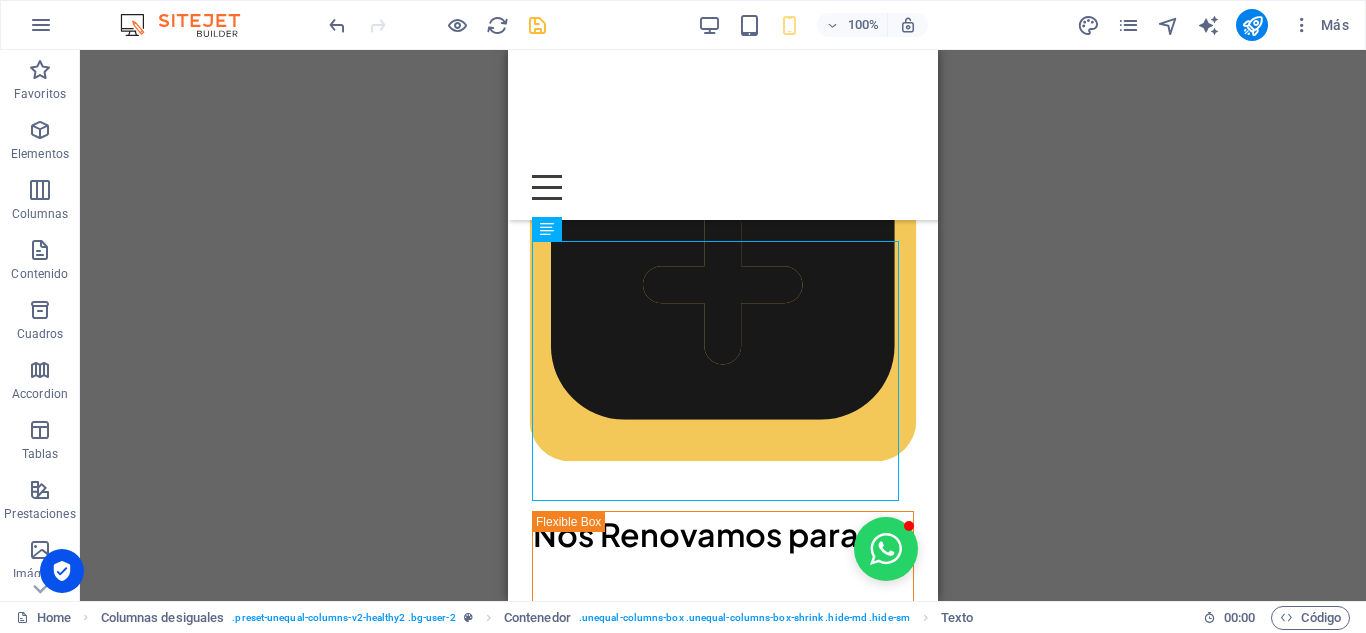 click on "Arrastra aquí para reemplazar el contenido existente. Si quieres crear un elemento nuevo, pulsa “Ctrl”.
Contenedor   H1   Columnas desiguales   Contenedor   Botón   Series de botones   Contenedor   Imagen   Contenedor   Contenedor   HTML   Separador   Separador   Imagen   Botón   Botón   Botón   Botón   Columnas desiguales   Botón   Texto   Contenedor   Botón   Contenedor   H2" at bounding box center (723, 325) 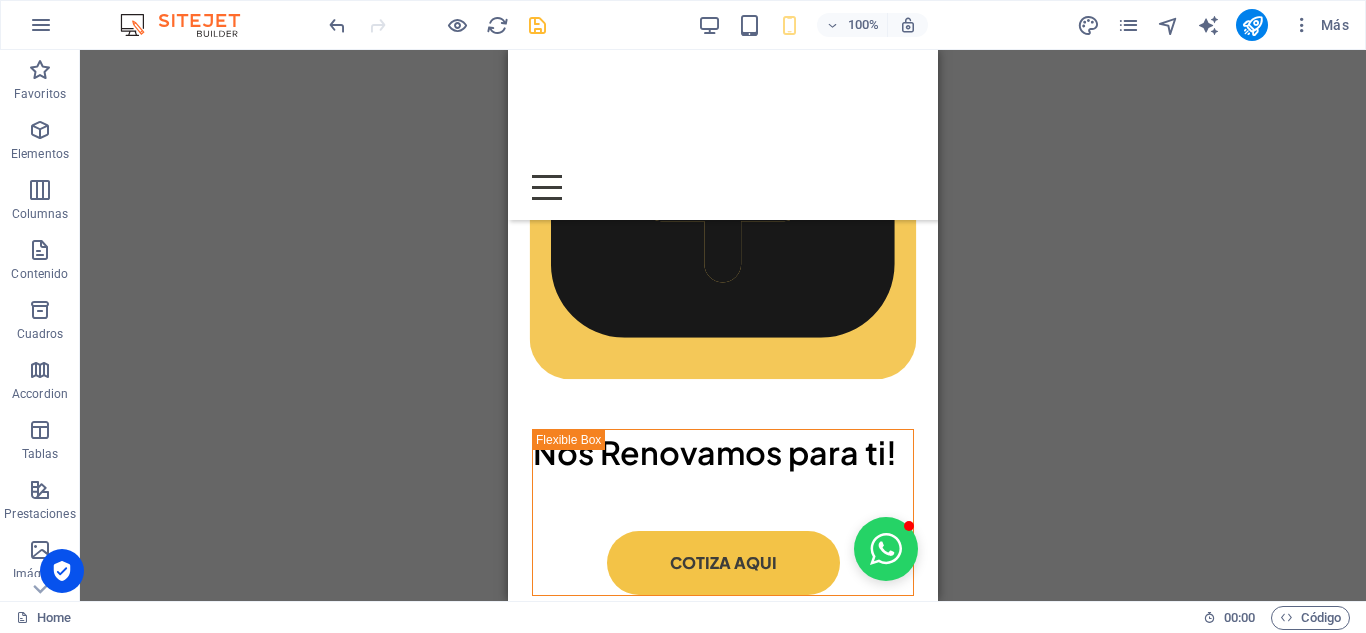 scroll, scrollTop: 1648, scrollLeft: 0, axis: vertical 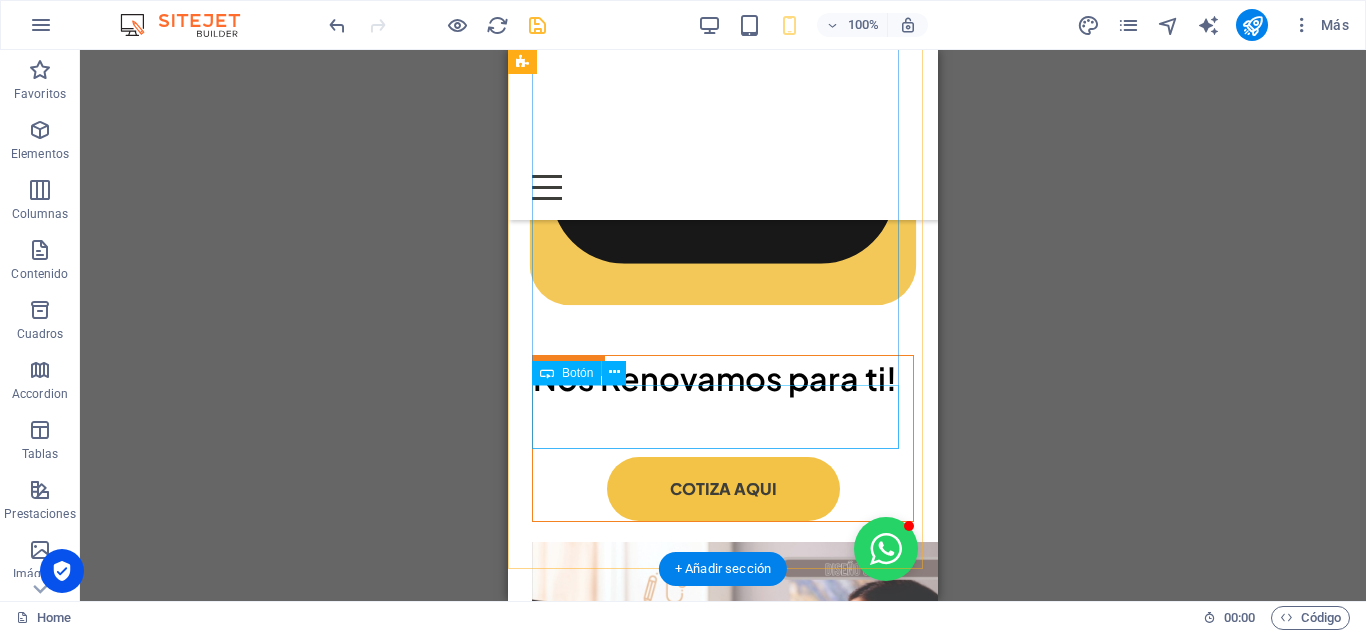 click on "ver catalogo" at bounding box center (723, 1801) 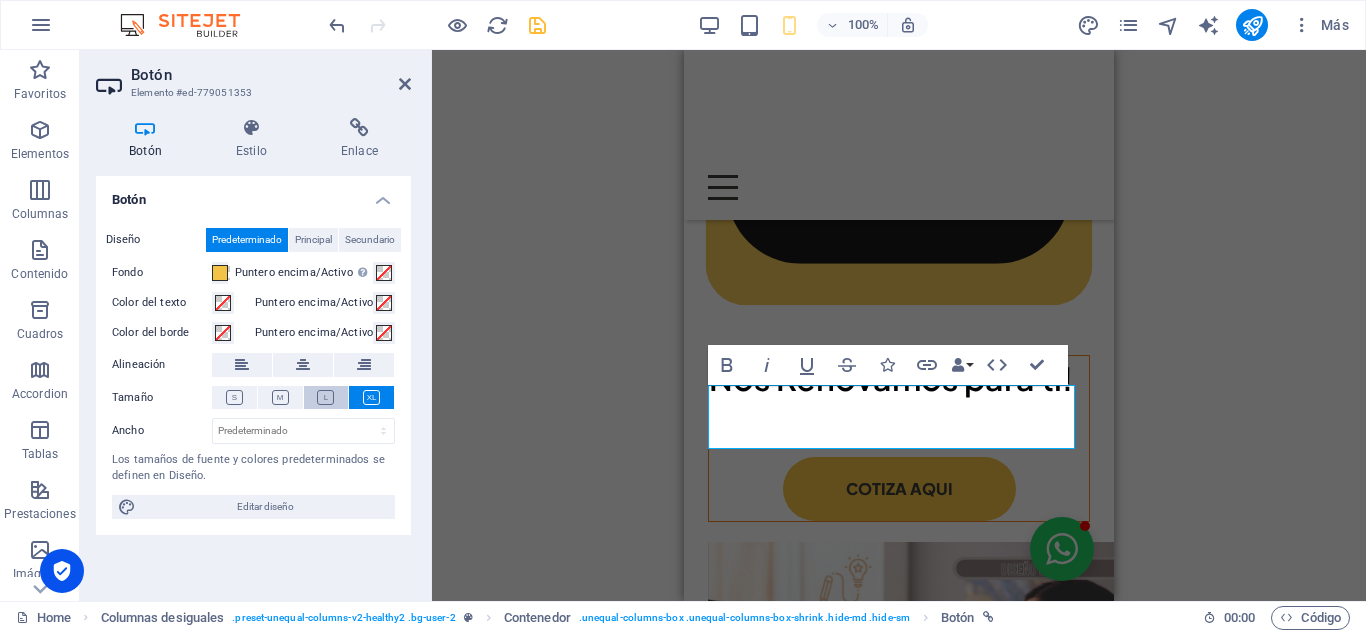 click at bounding box center [325, 397] 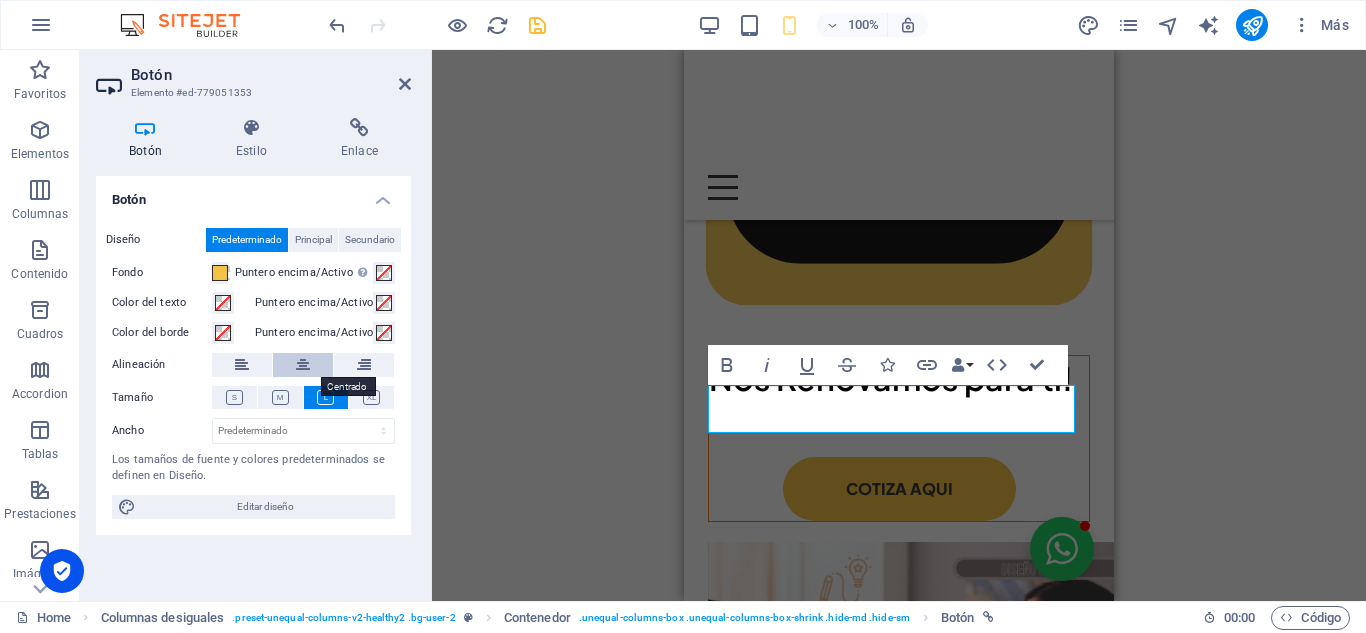 click at bounding box center [303, 365] 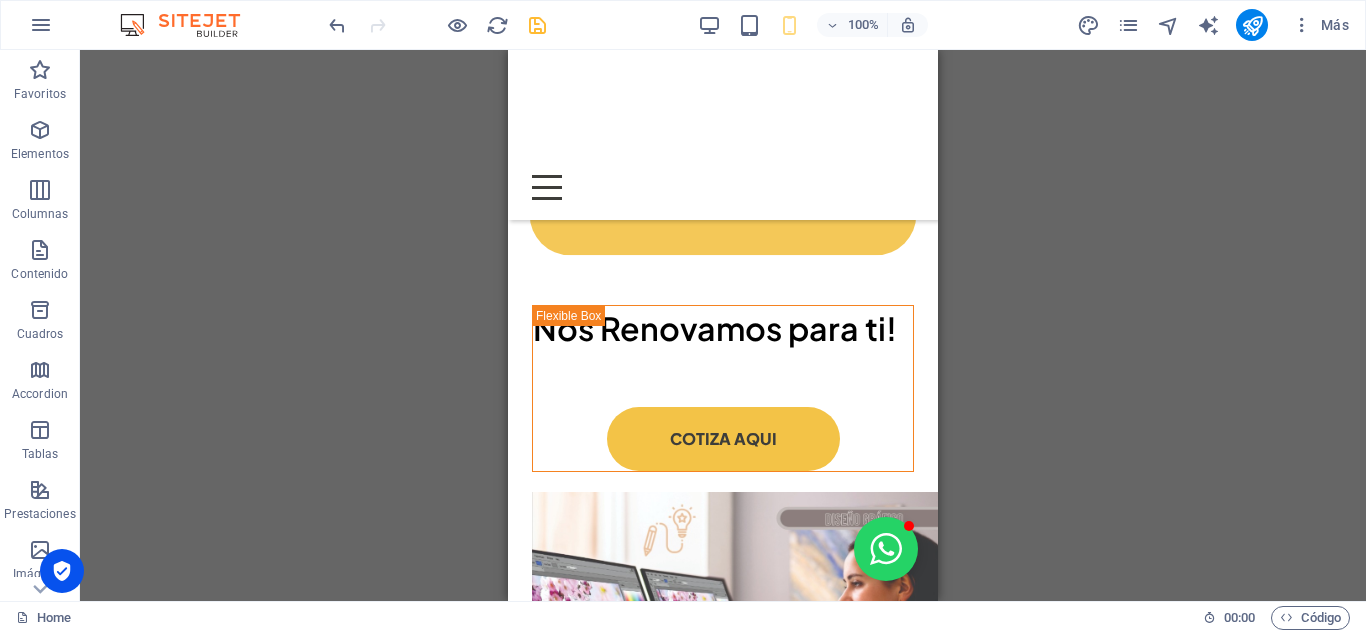 scroll, scrollTop: 1731, scrollLeft: 0, axis: vertical 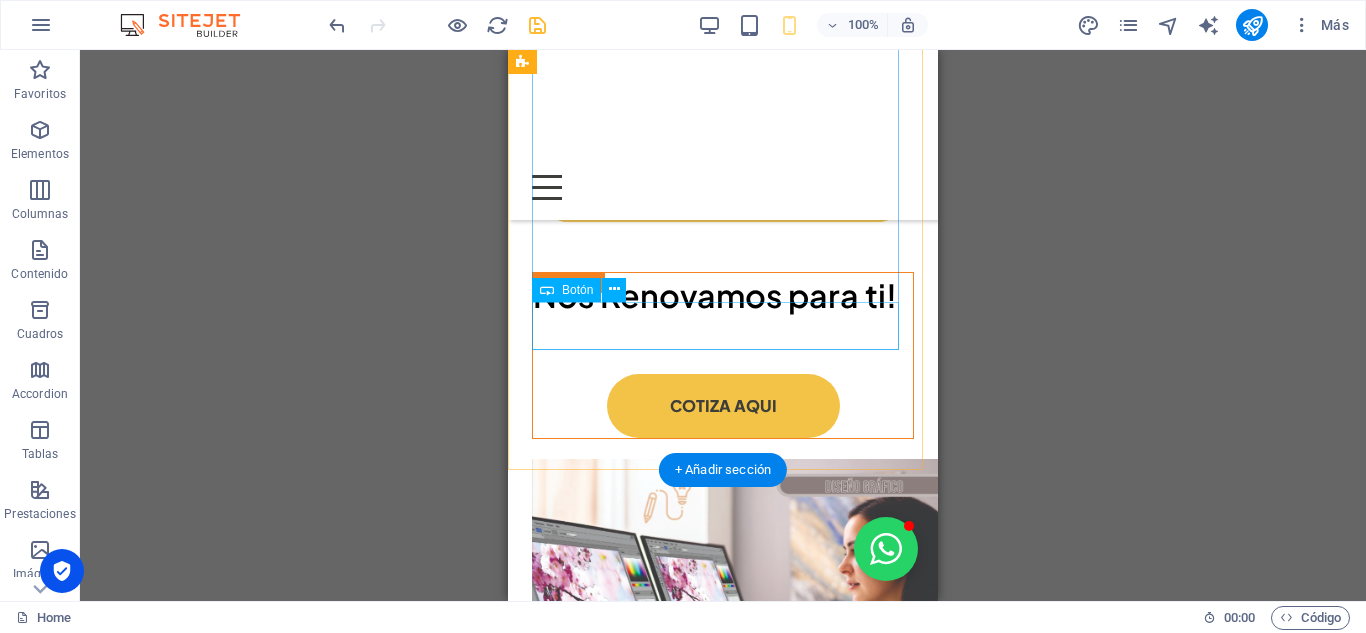 click on "ver catalogo" at bounding box center [723, 1710] 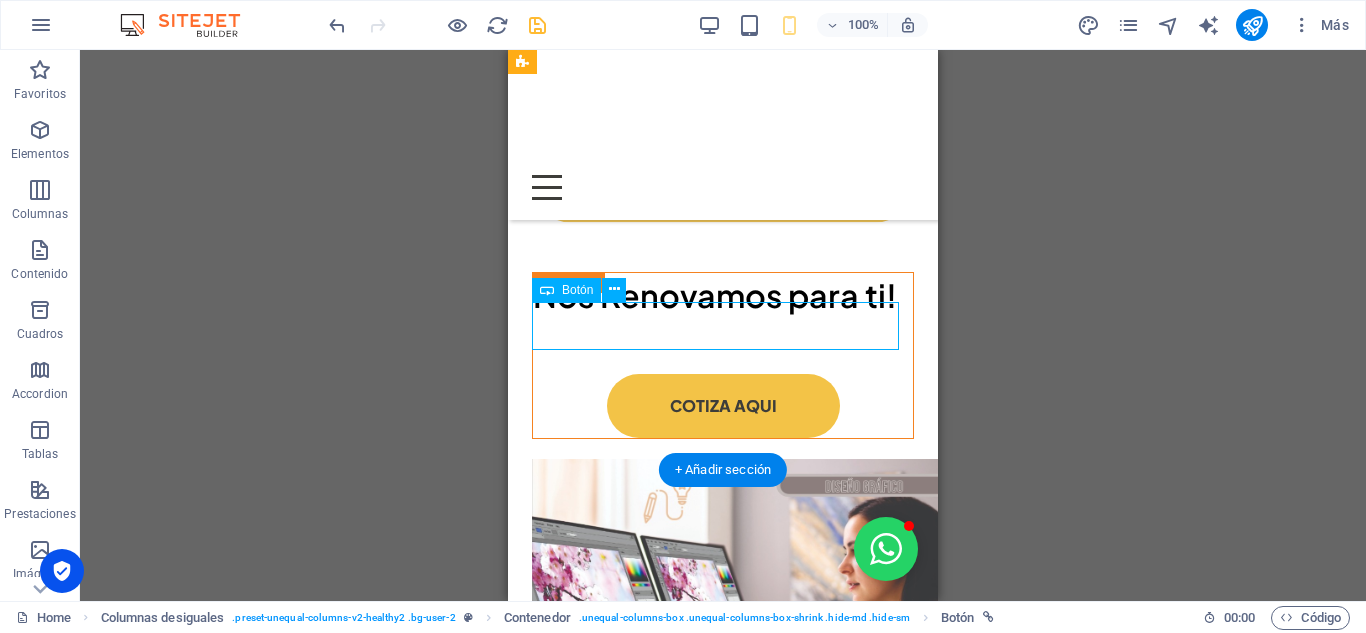 click on "ver catalogo" at bounding box center (723, 1710) 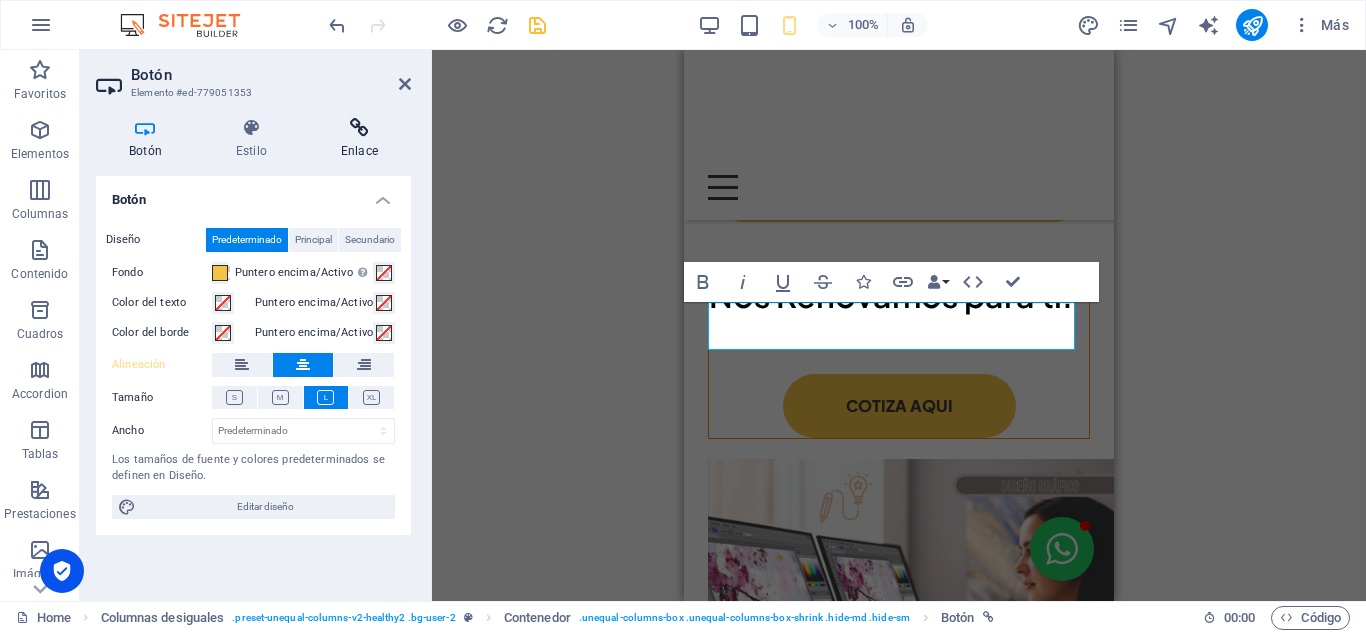 click on "Enlace" at bounding box center (359, 139) 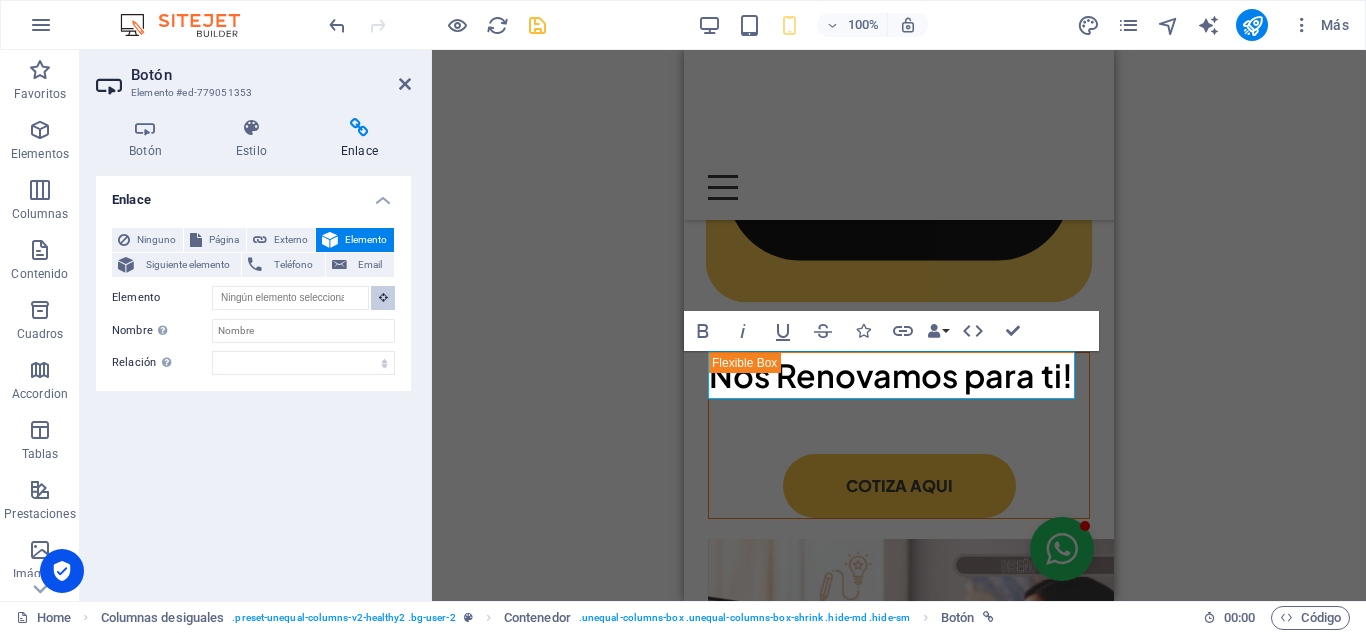 scroll, scrollTop: 1646, scrollLeft: 0, axis: vertical 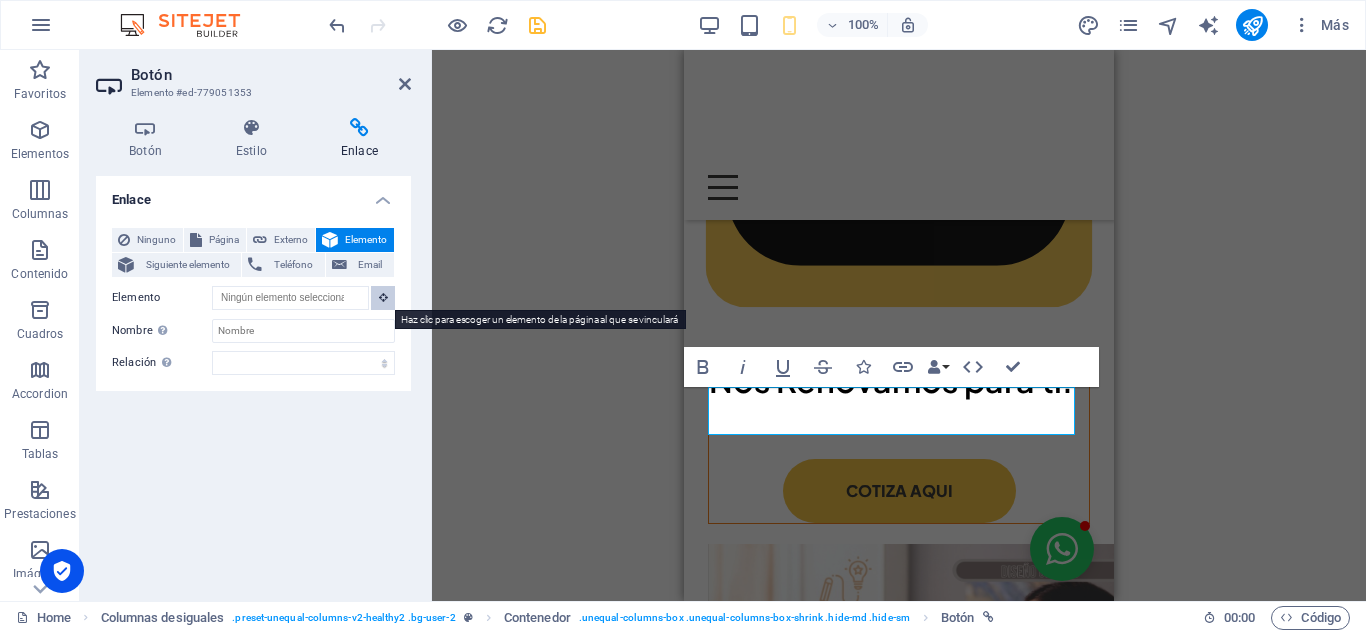 click at bounding box center (383, 297) 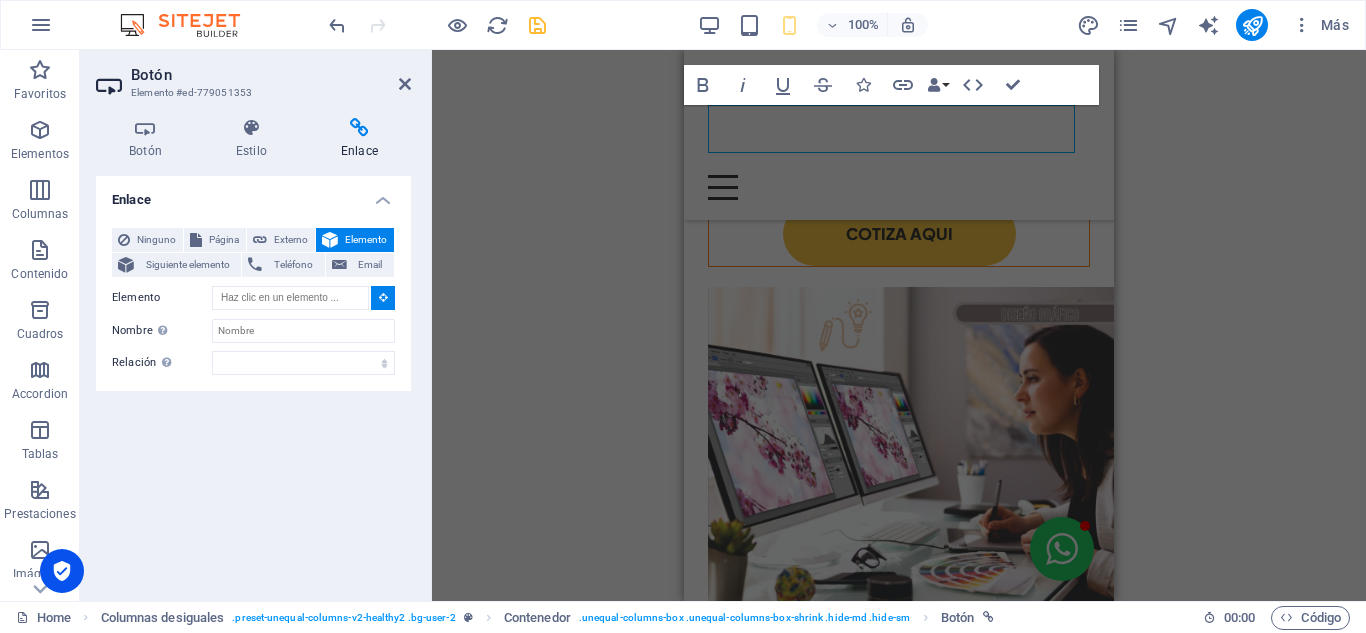 scroll, scrollTop: 1928, scrollLeft: 0, axis: vertical 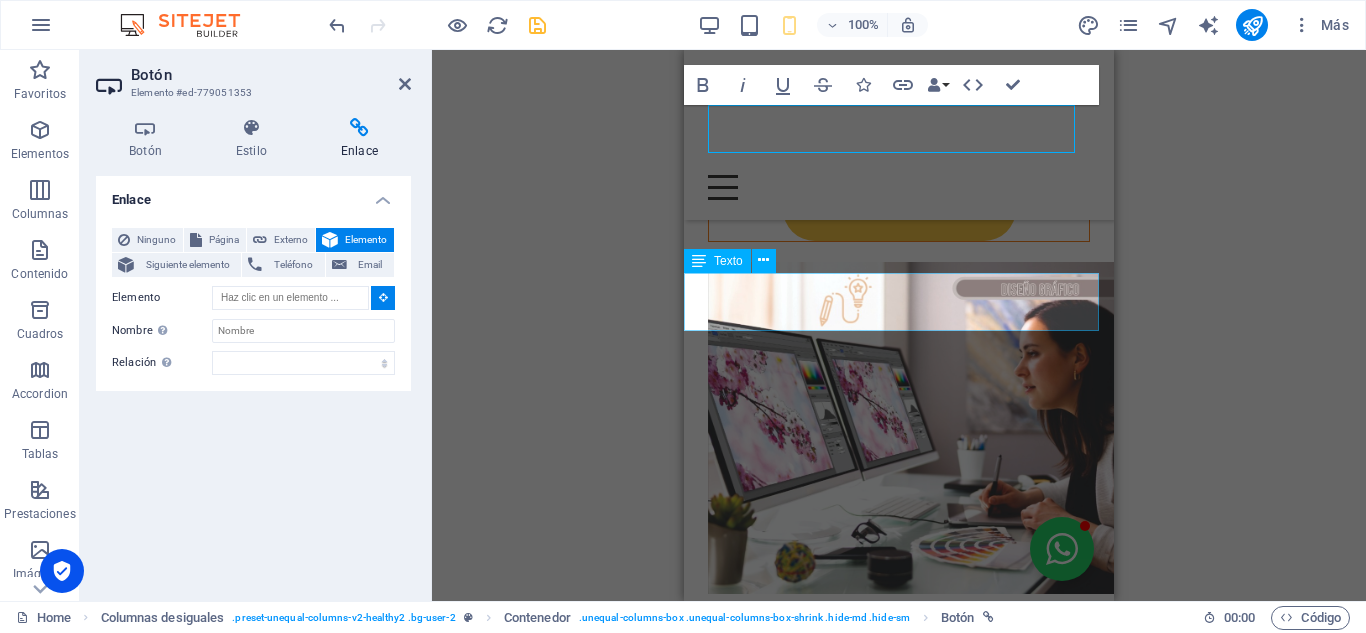 click on "PRODUCTOS TOP" at bounding box center [899, 1667] 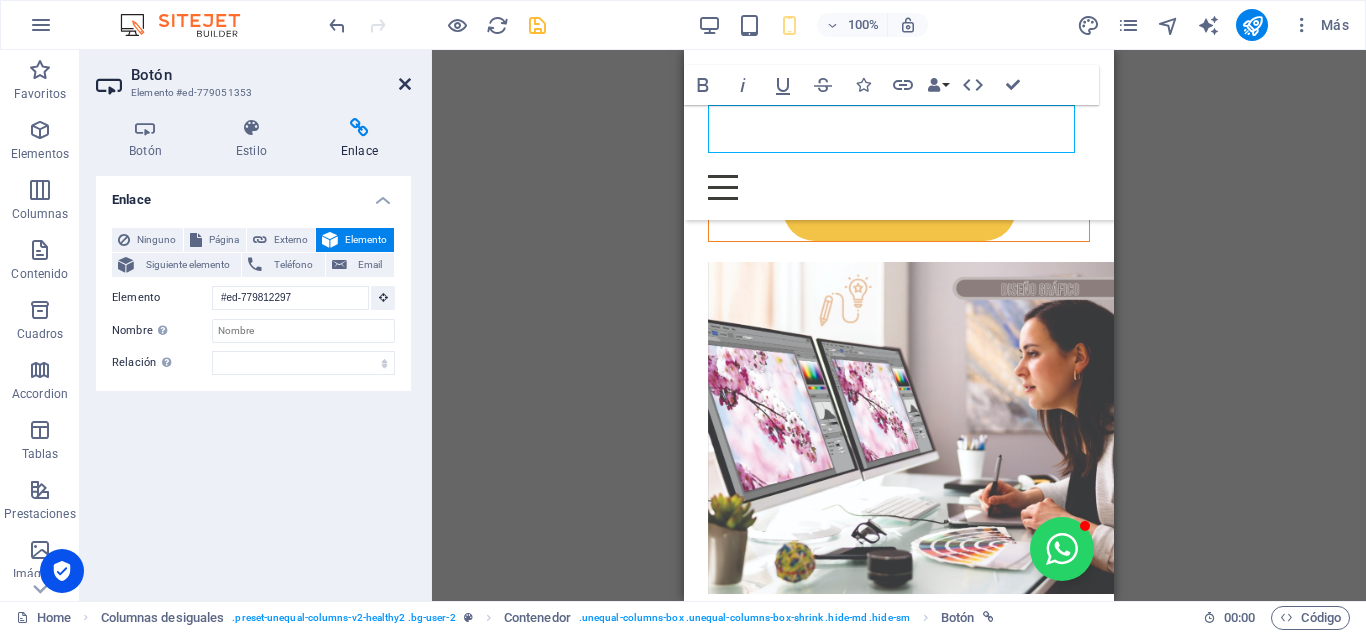 click at bounding box center [405, 84] 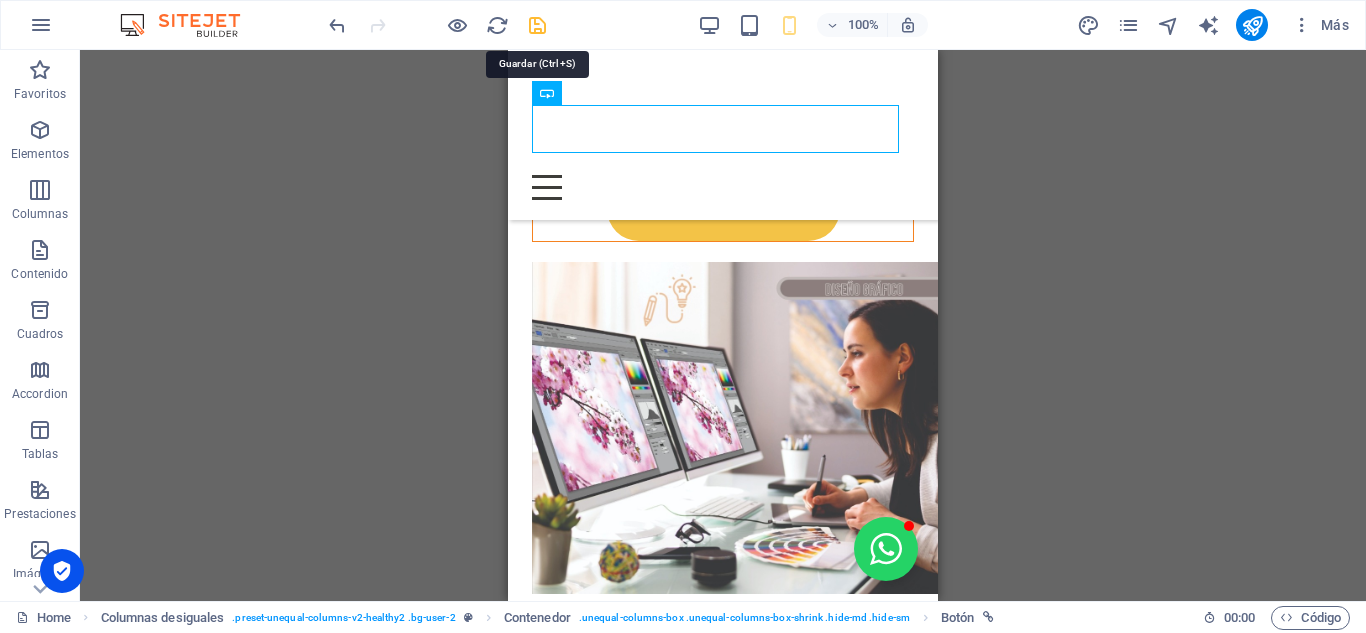 click at bounding box center (537, 25) 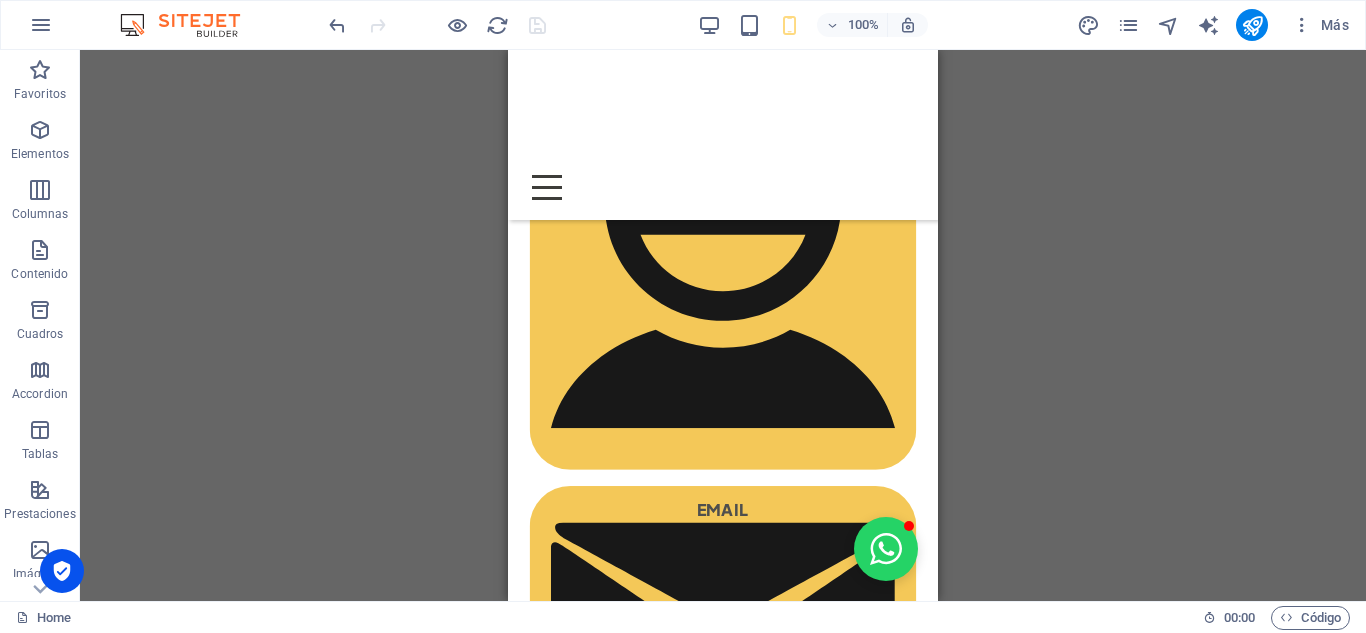 scroll, scrollTop: 221, scrollLeft: 0, axis: vertical 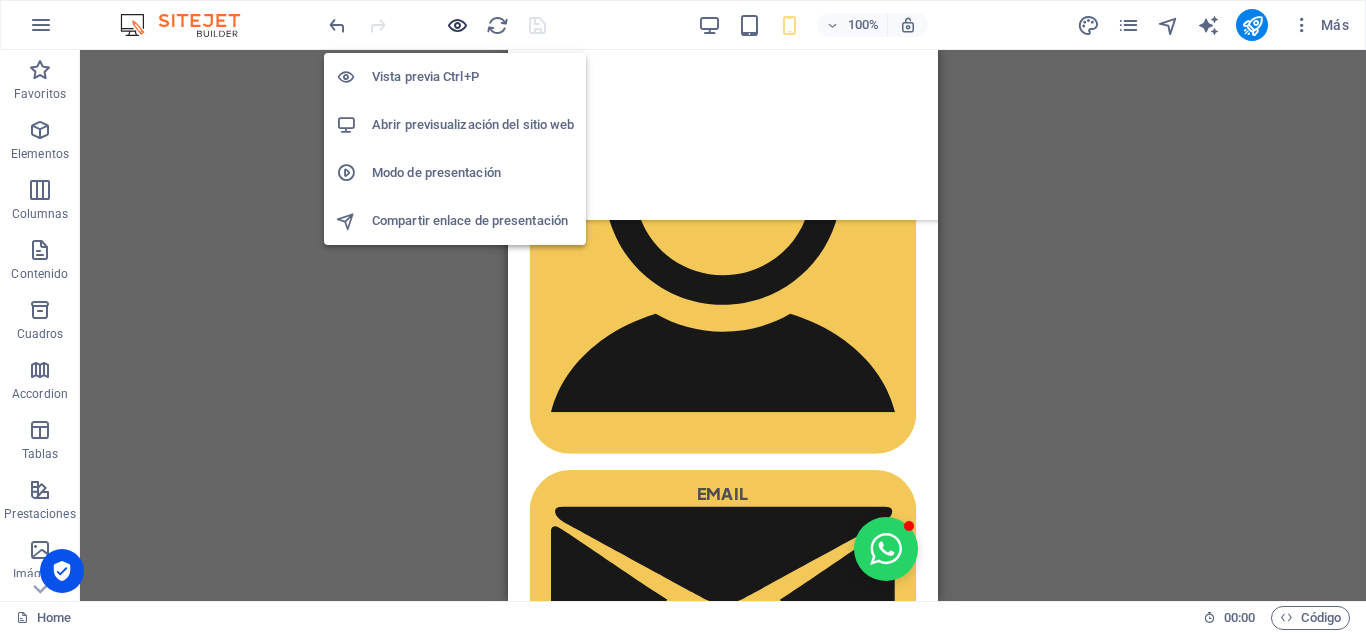 click at bounding box center [457, 25] 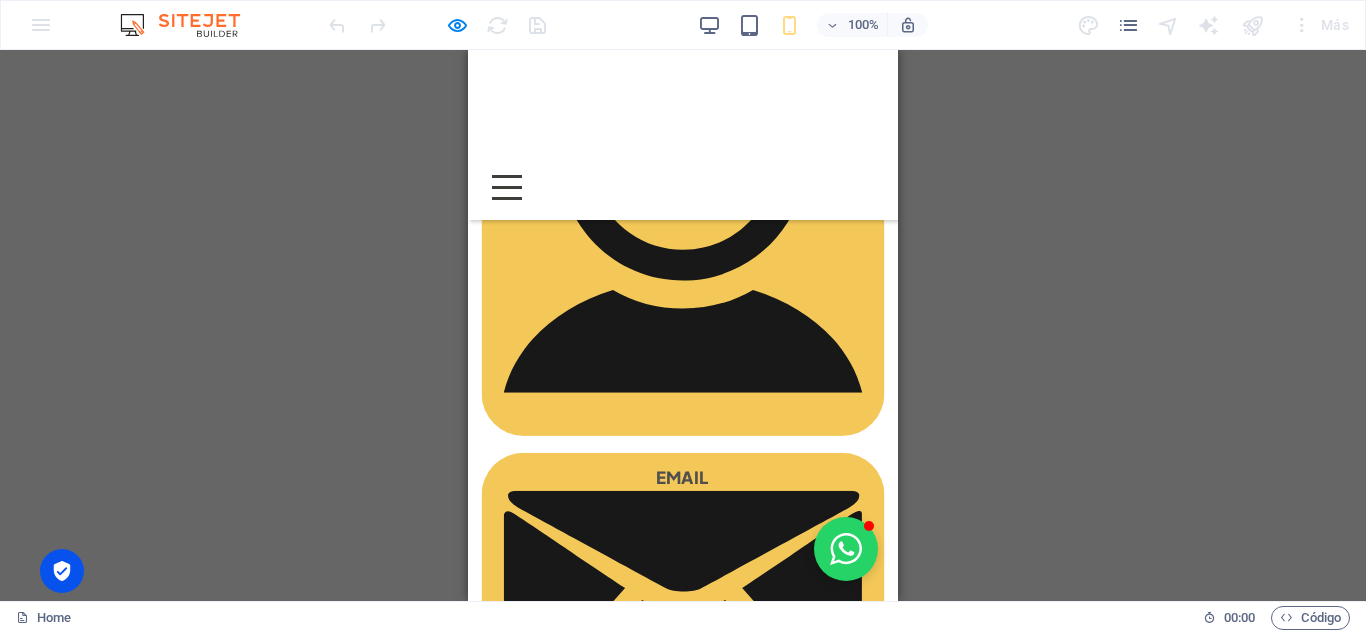 click on "COMPRA SEGURA" at bounding box center (683, 1523) 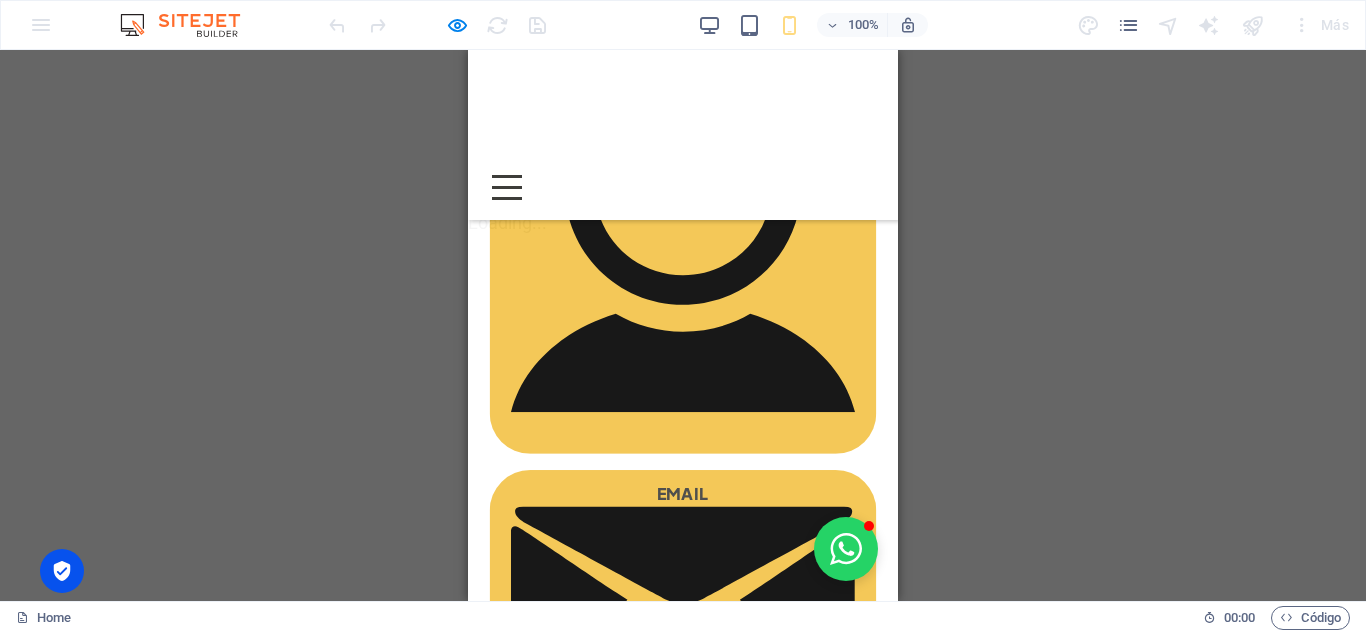 click on "×" at bounding box center [473, 194] 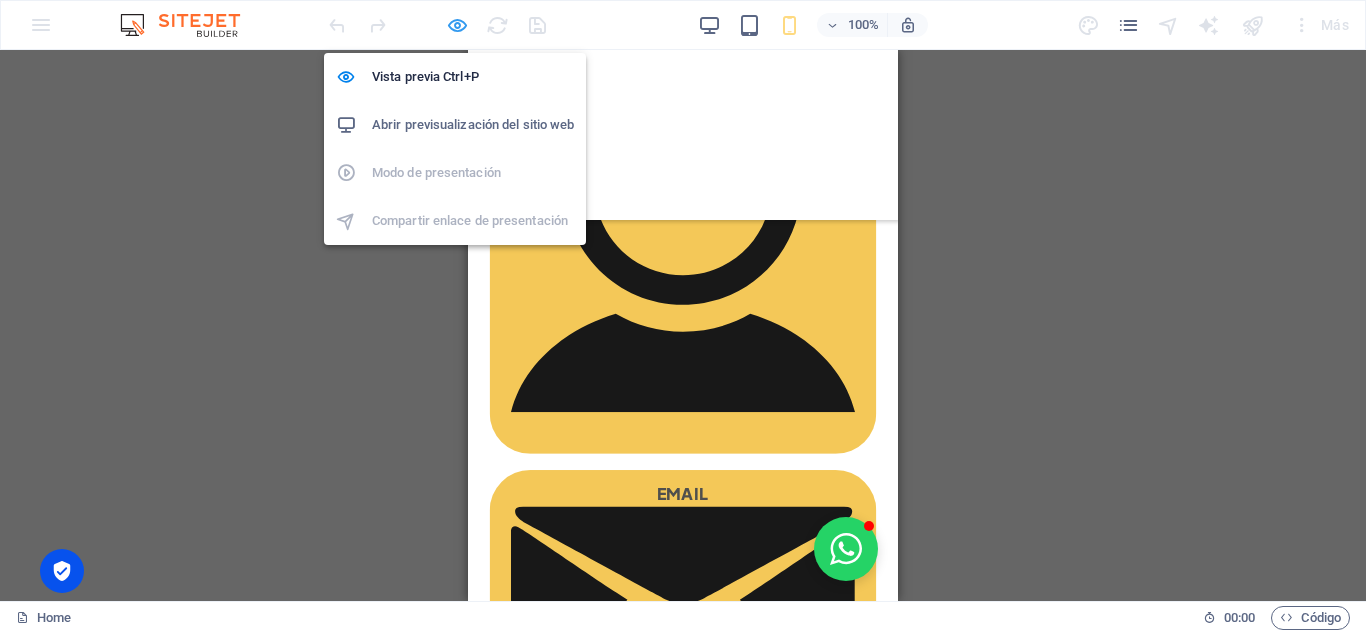 click at bounding box center [457, 25] 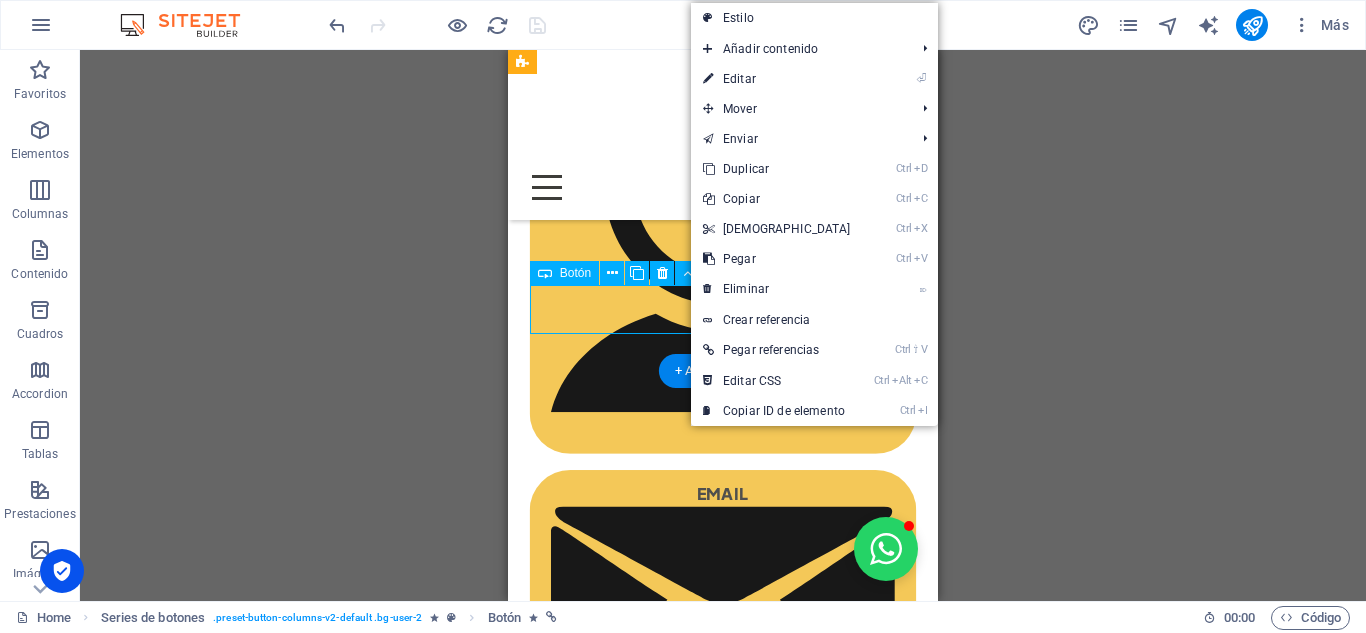 click on "COMPRA SEGURA" at bounding box center (723, 1497) 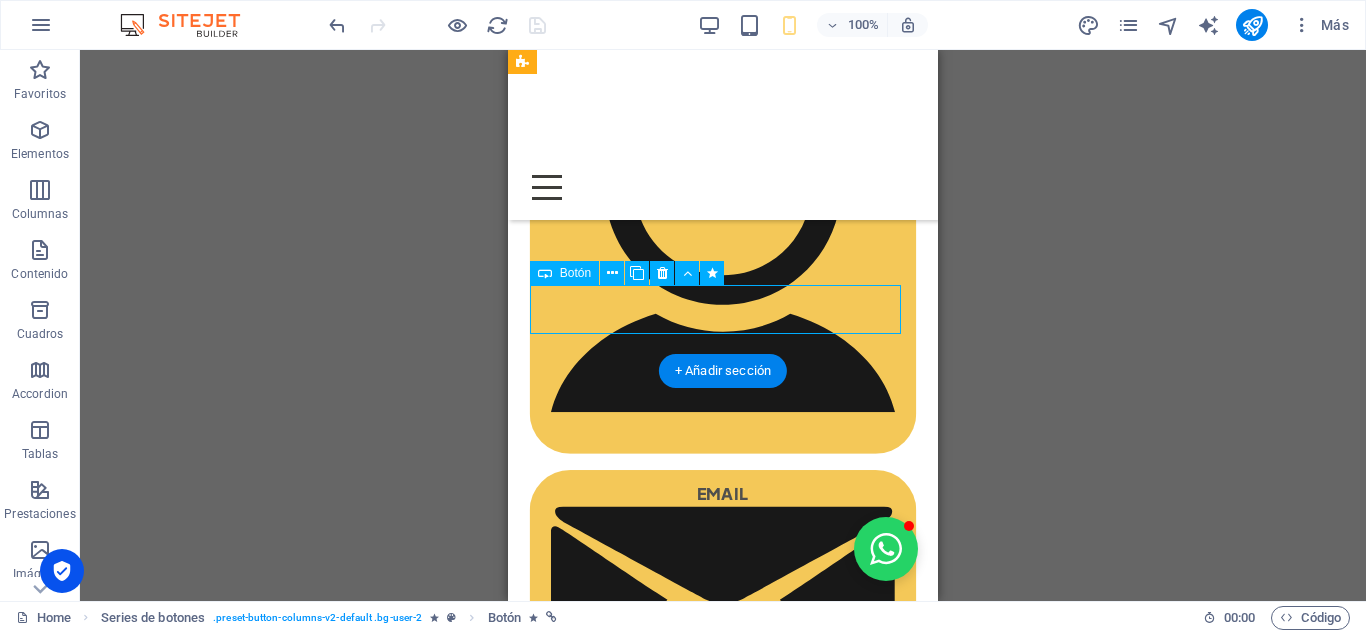 click on "COMPRA SEGURA" at bounding box center (723, 1497) 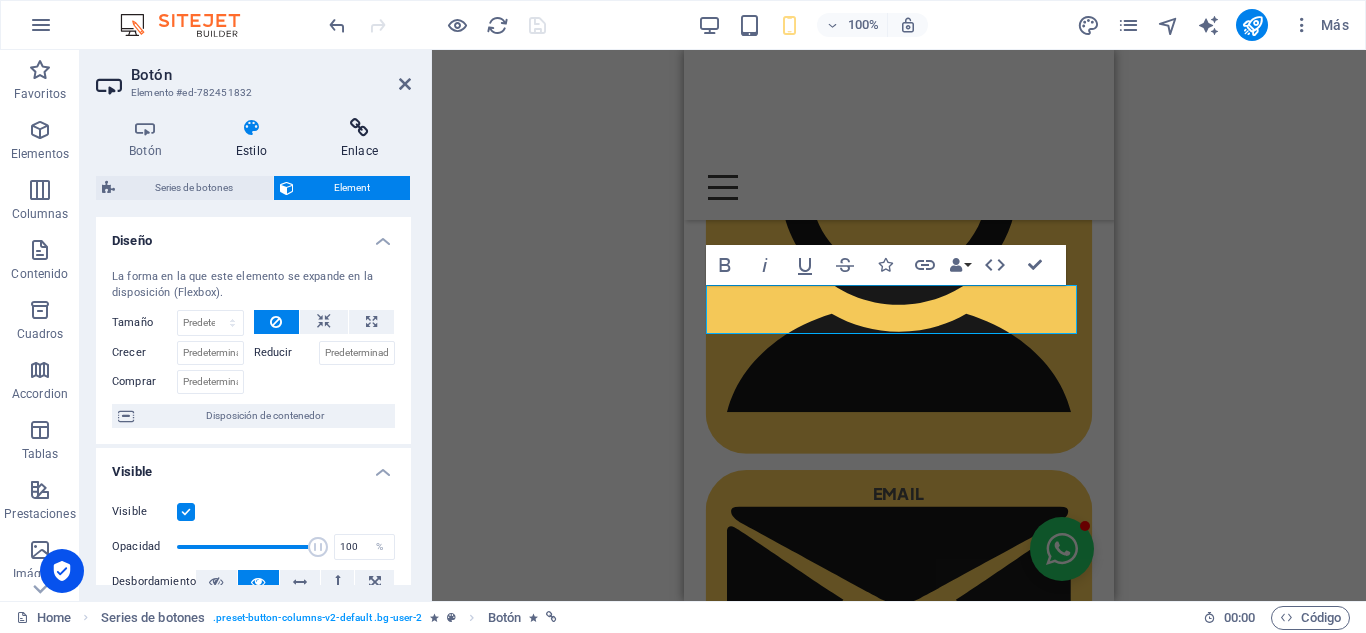 click on "Enlace" at bounding box center [359, 139] 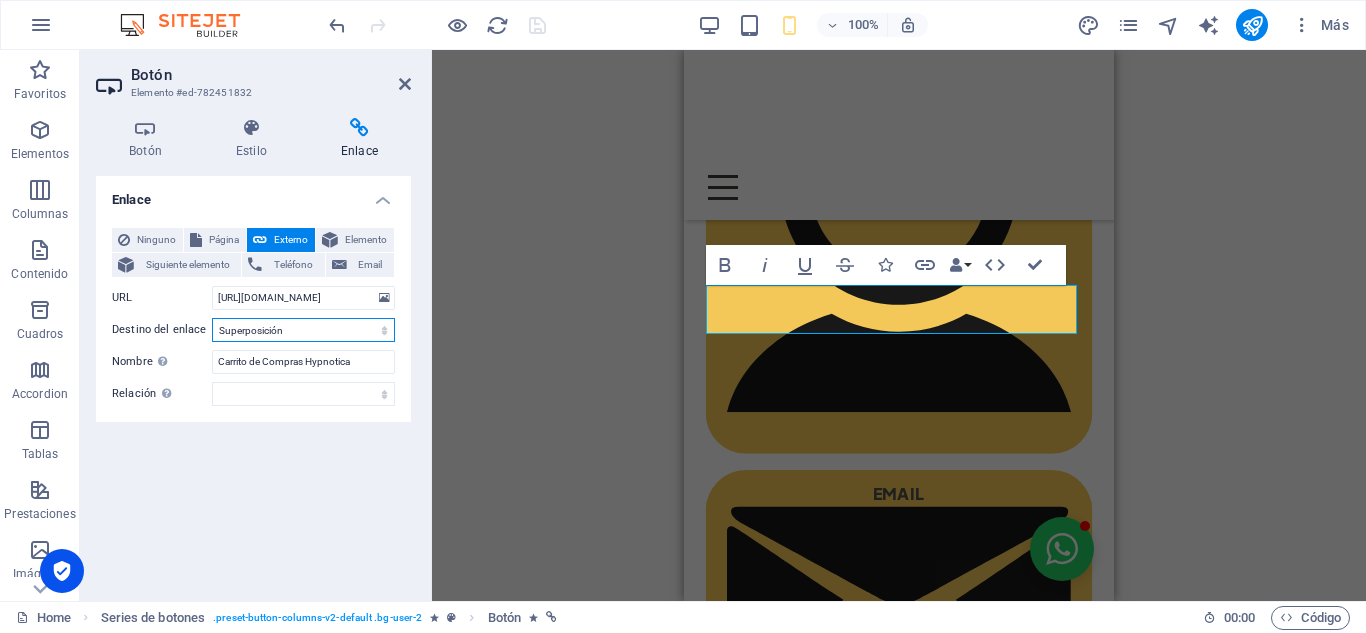 click on "Nueva pestaña Misma pestaña Superposición" at bounding box center (303, 330) 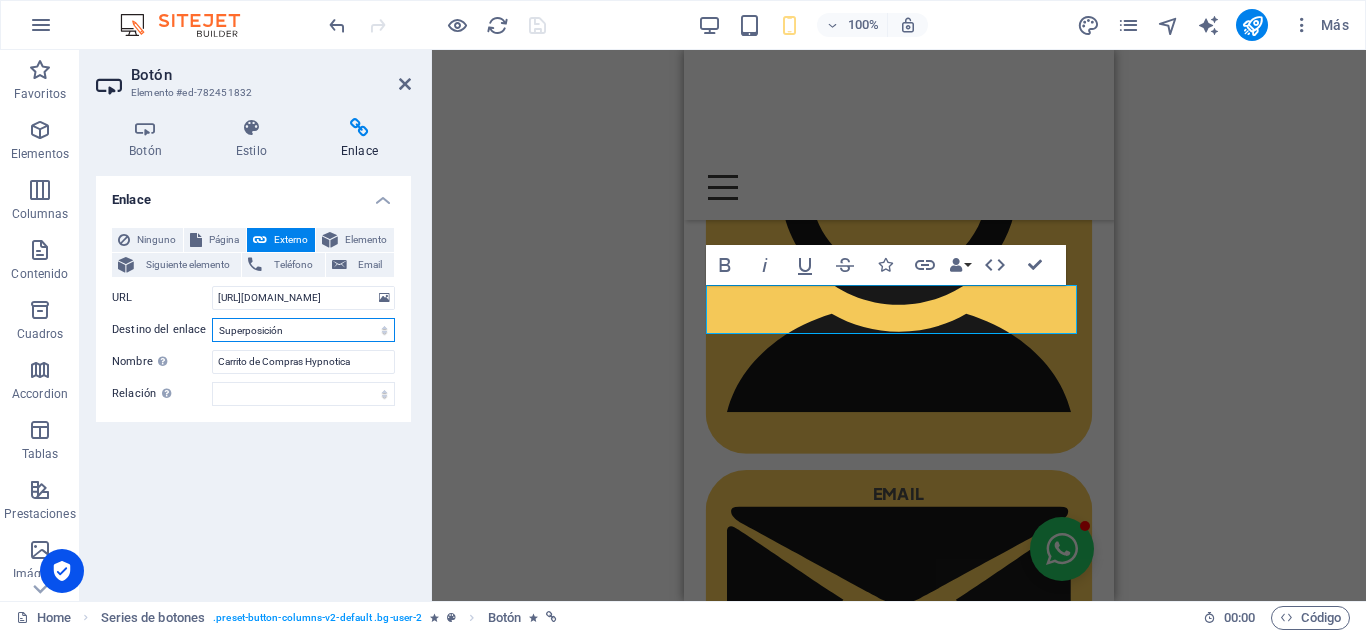 select 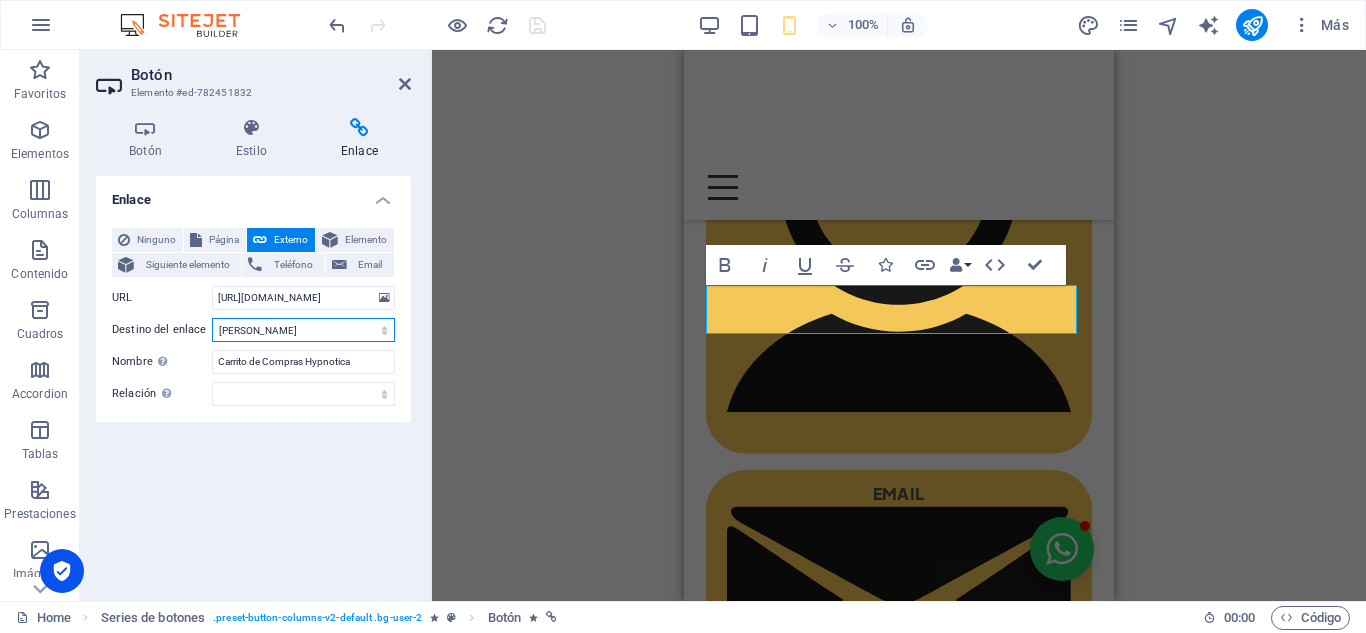 click on "Nueva pestaña Misma pestaña Superposición" at bounding box center [303, 330] 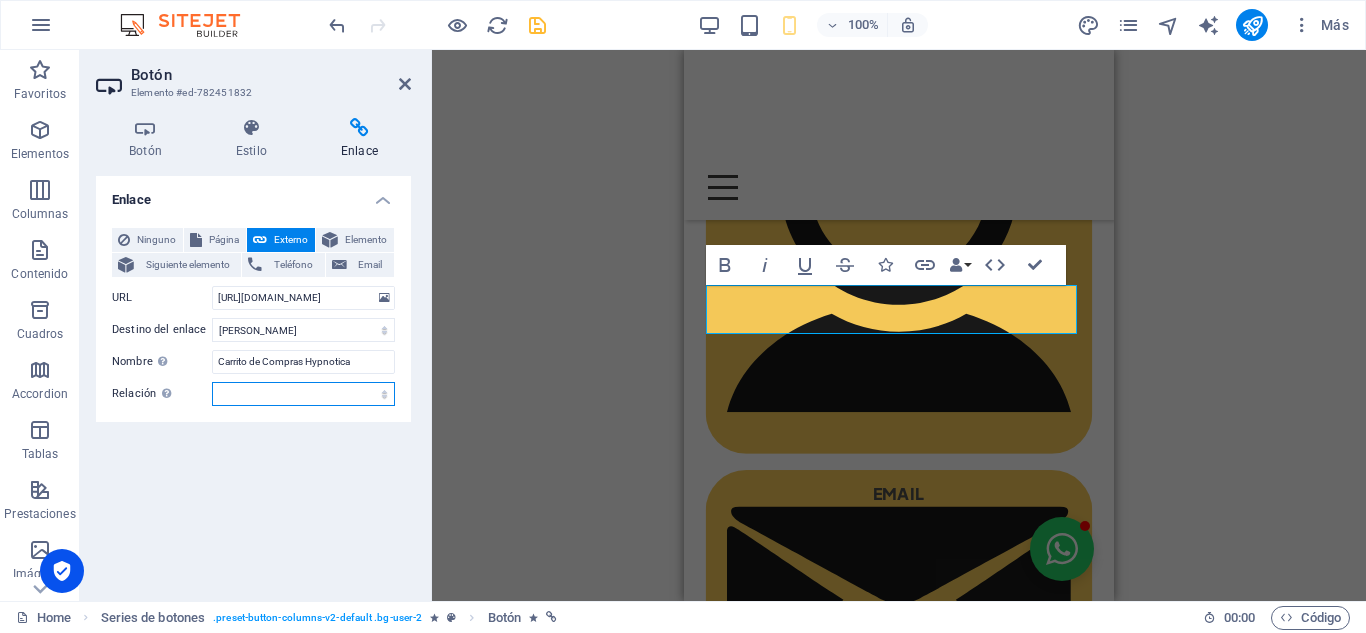click on "alternativo autor marcador externo ayuda licencia siguiente nofollow noreferrer noopener ant buscar etiqueta" at bounding box center (303, 394) 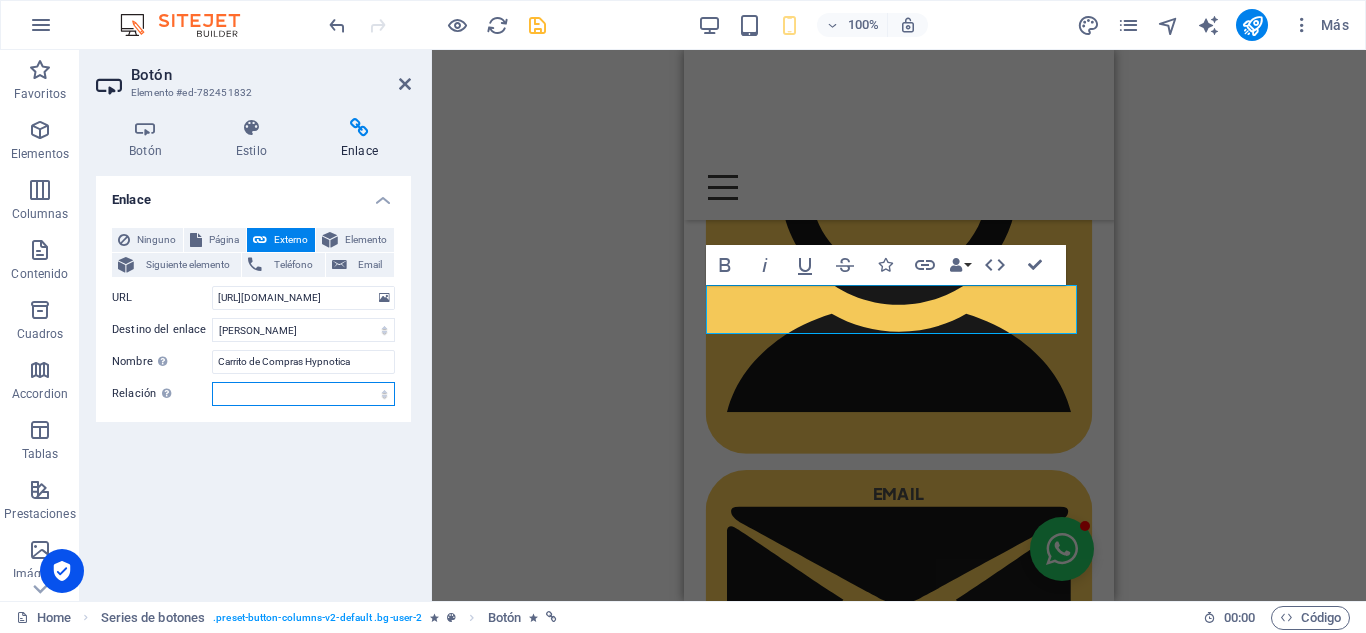 select on "alternate" 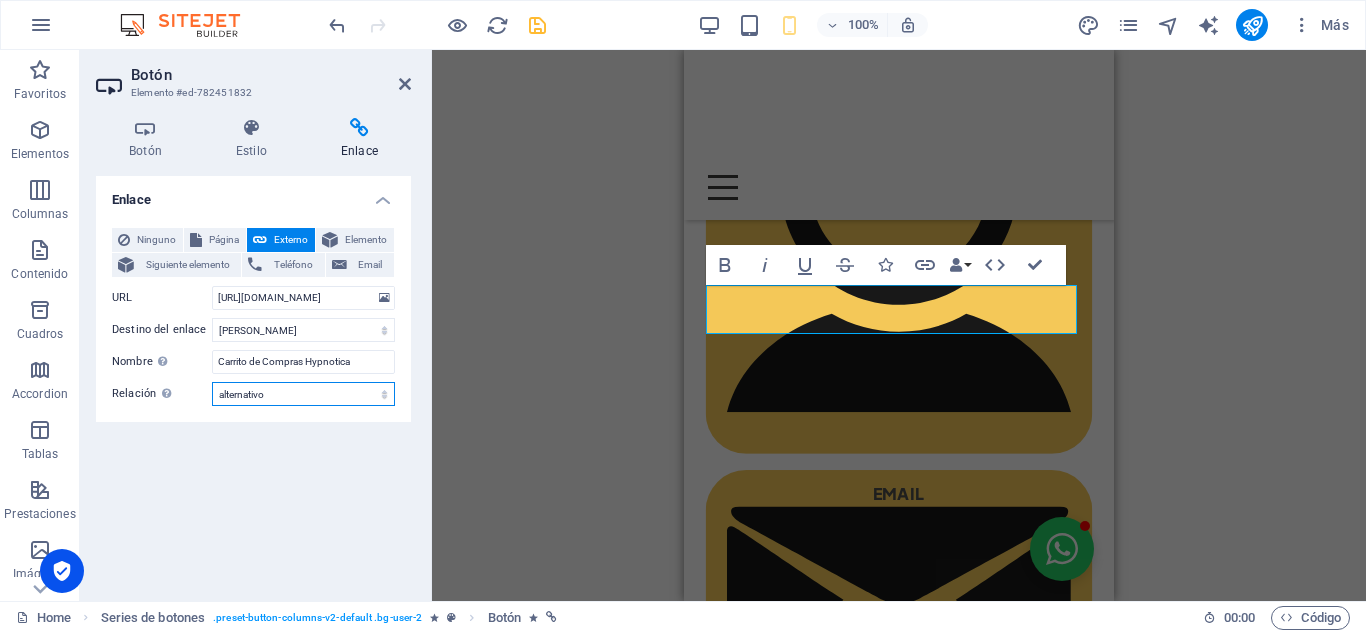 click on "alternativo autor marcador externo ayuda licencia siguiente nofollow noreferrer noopener ant buscar etiqueta" at bounding box center (303, 394) 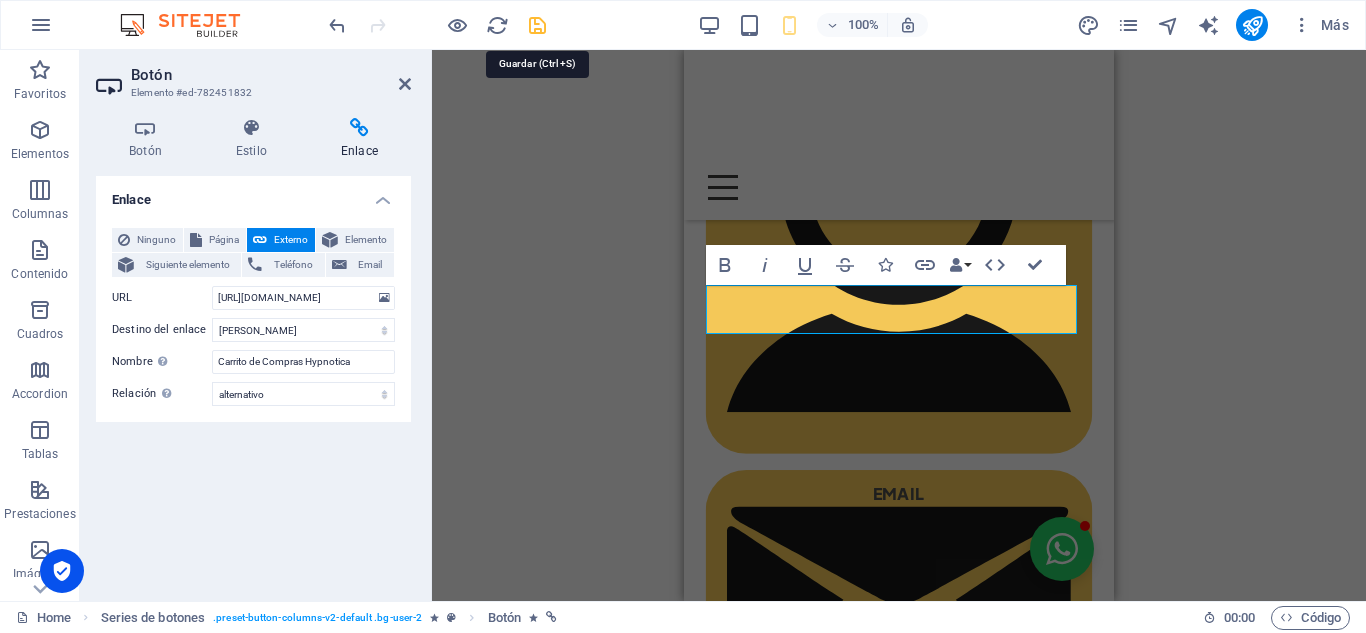 click at bounding box center [537, 25] 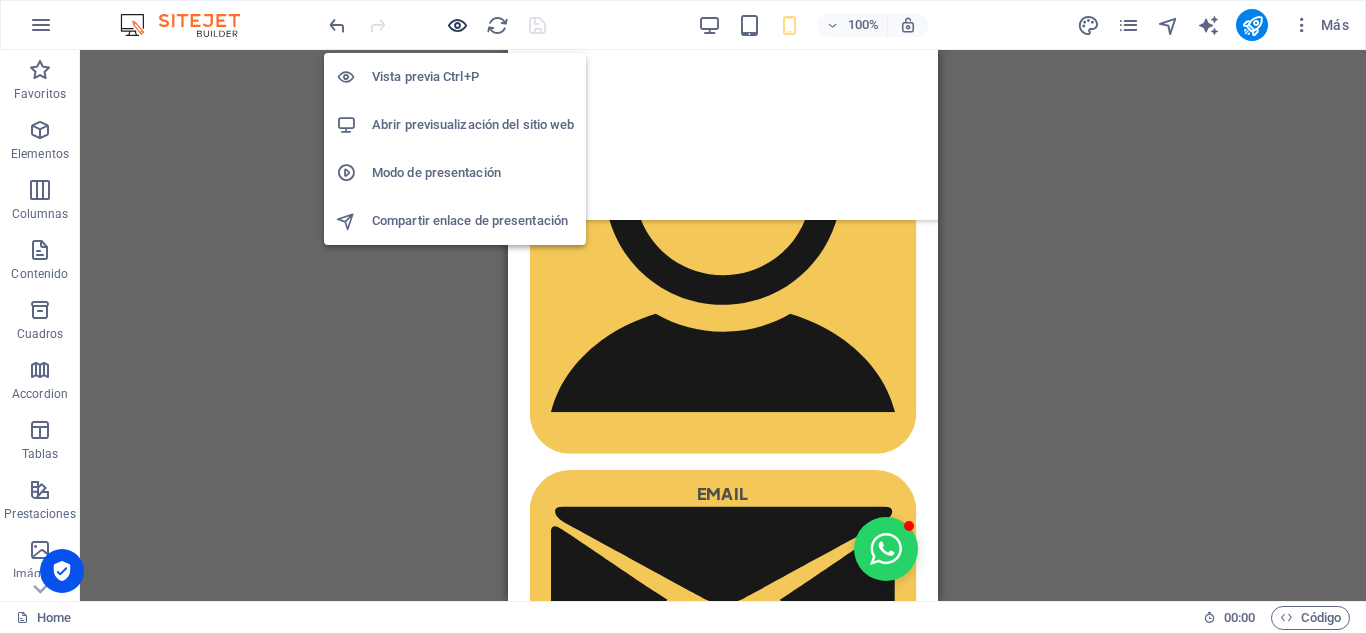 click at bounding box center (457, 25) 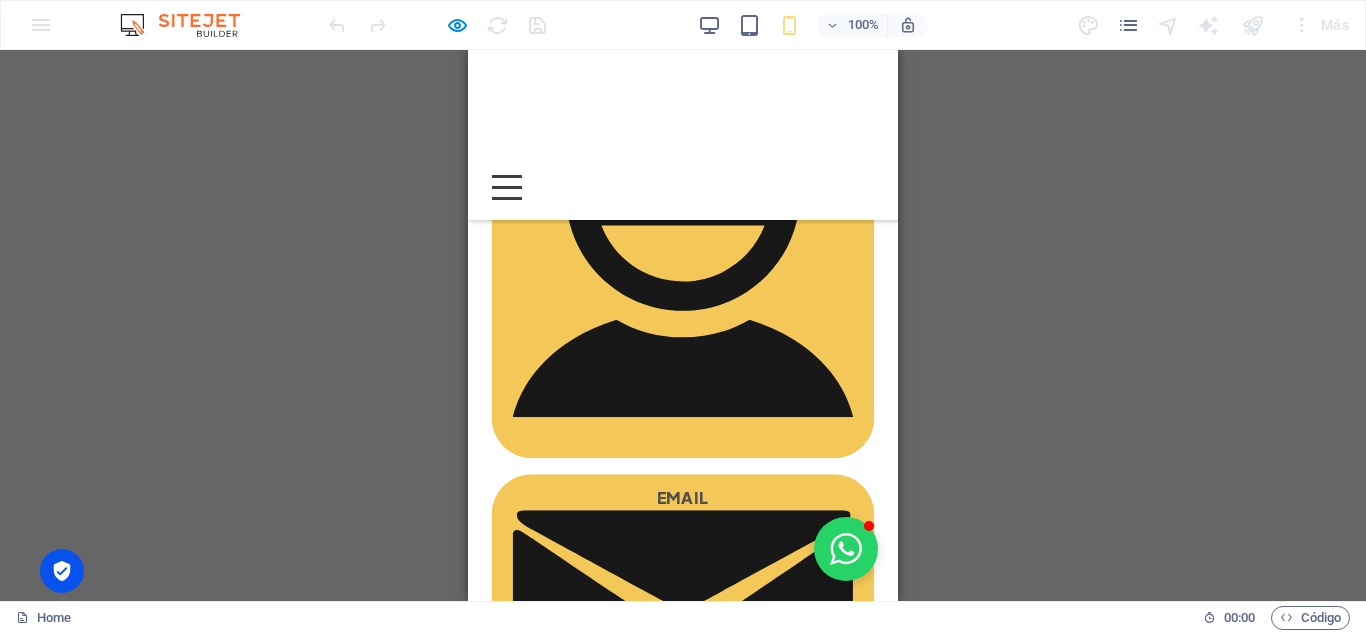 click on "COMPRA SEGURA" at bounding box center (683, 1491) 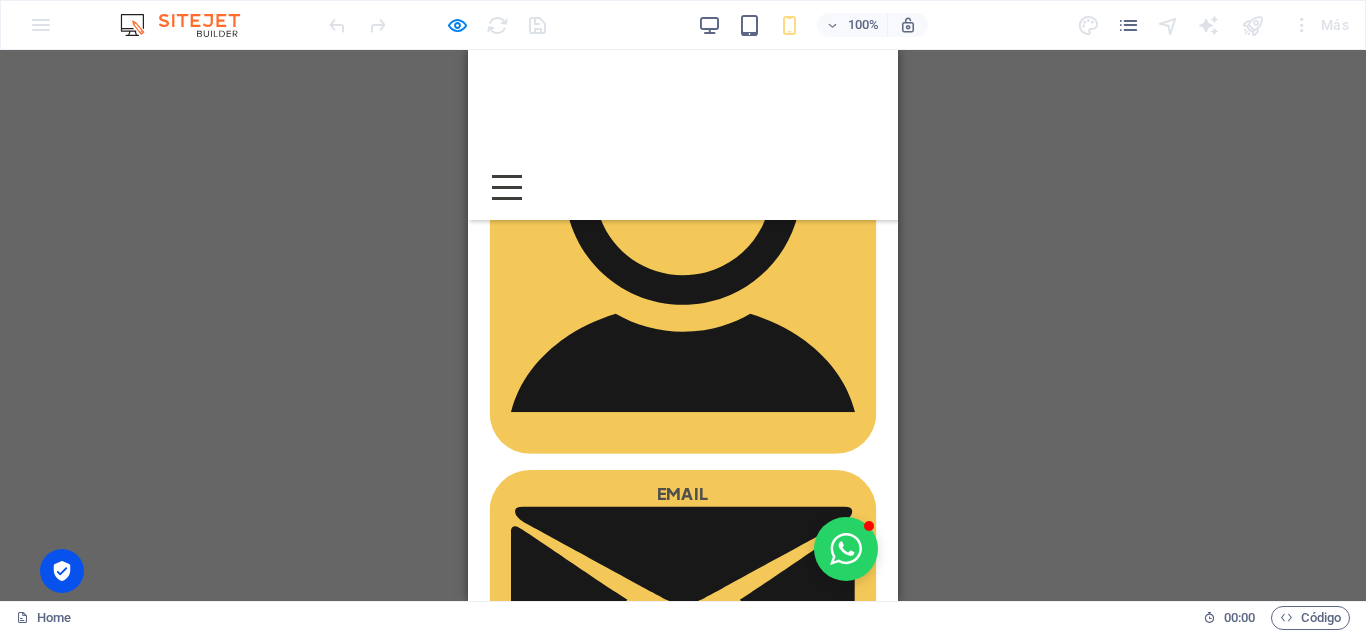 scroll, scrollTop: 214, scrollLeft: 0, axis: vertical 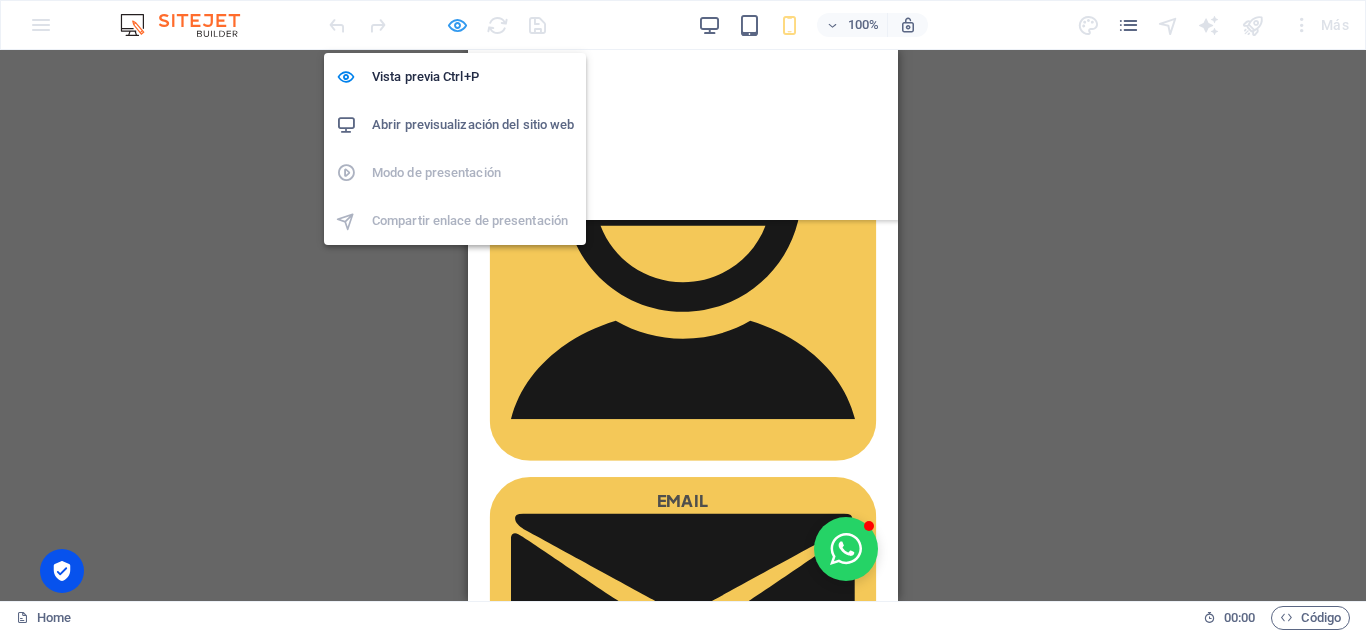 click at bounding box center [457, 25] 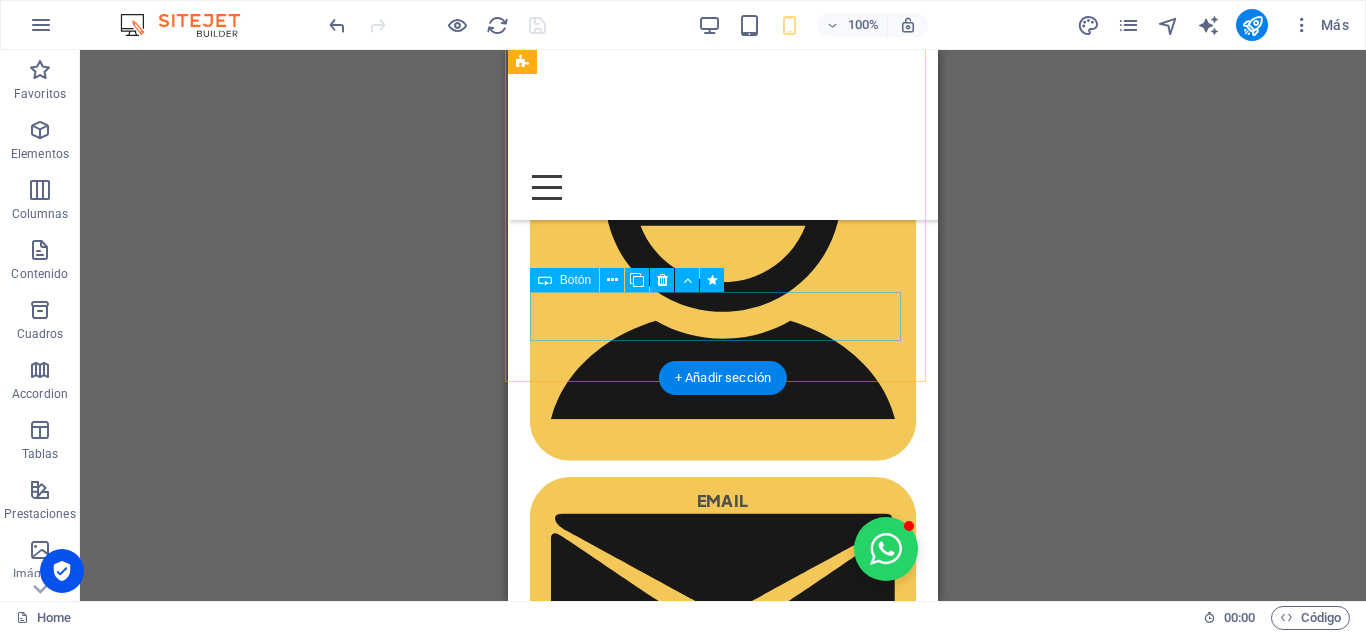 click on "COMPRA SEGURA" at bounding box center (723, 1504) 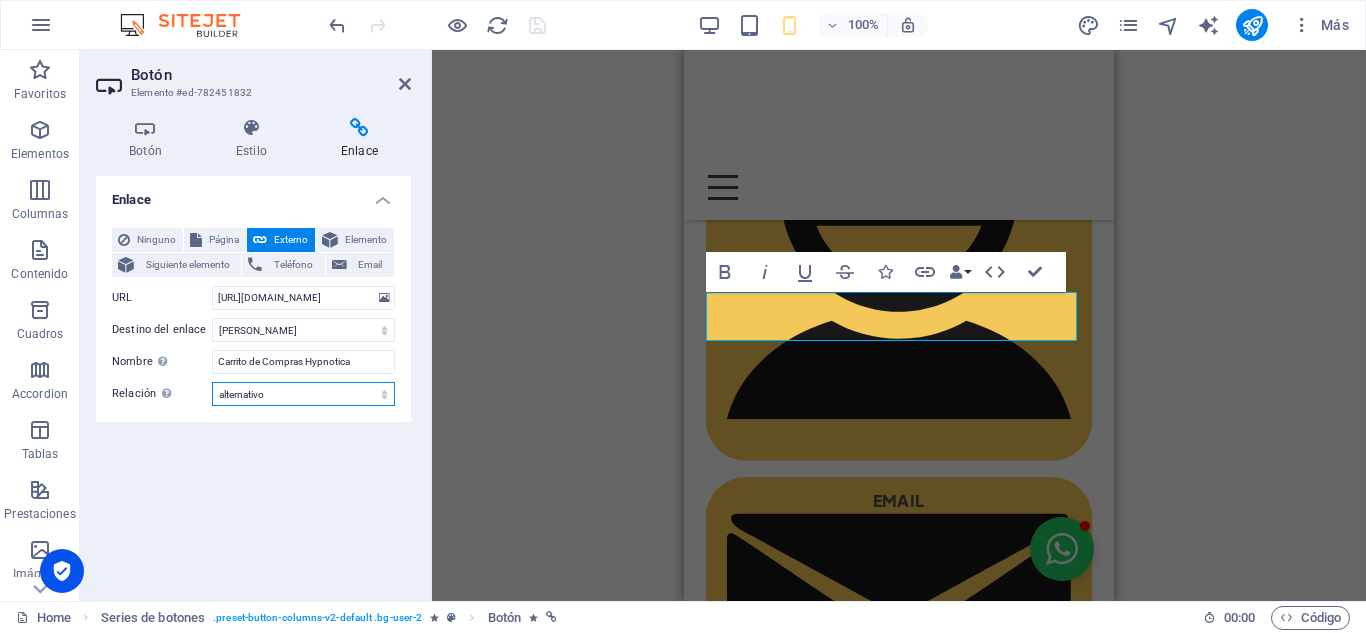 click on "alternativo autor marcador externo ayuda licencia siguiente nofollow noreferrer noopener ant buscar etiqueta" at bounding box center (303, 394) 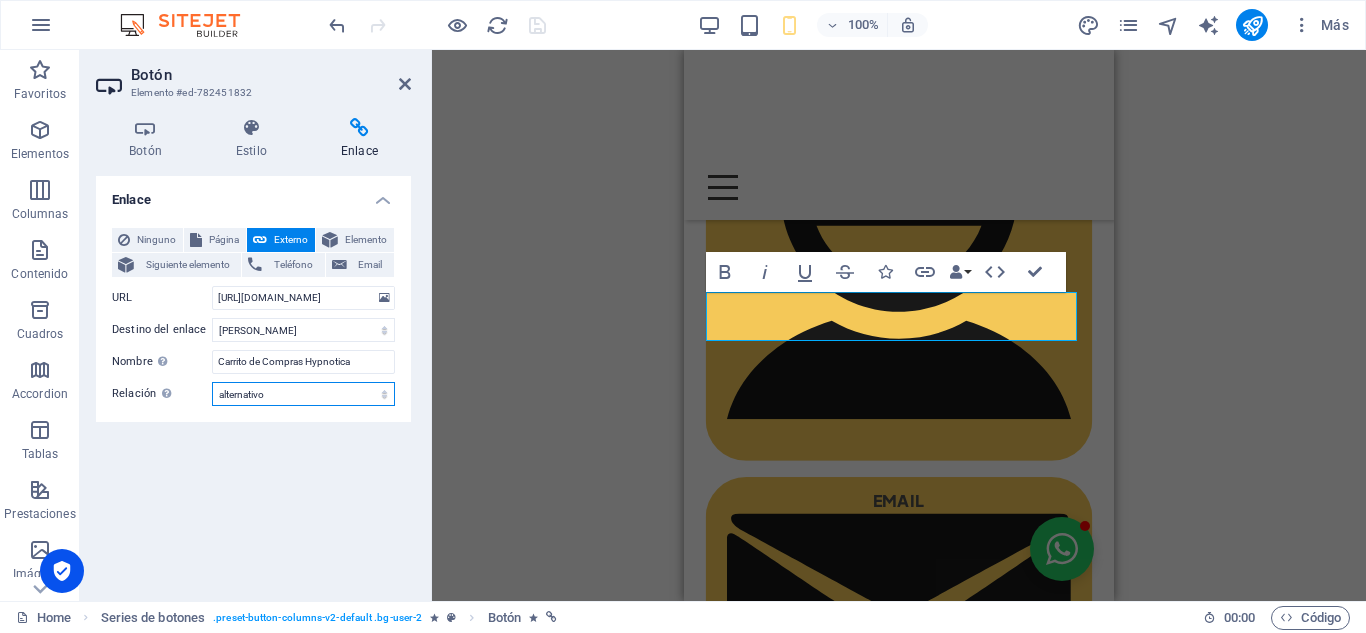 click on "alternativo autor marcador externo ayuda licencia siguiente nofollow noreferrer noopener ant buscar etiqueta" at bounding box center [303, 394] 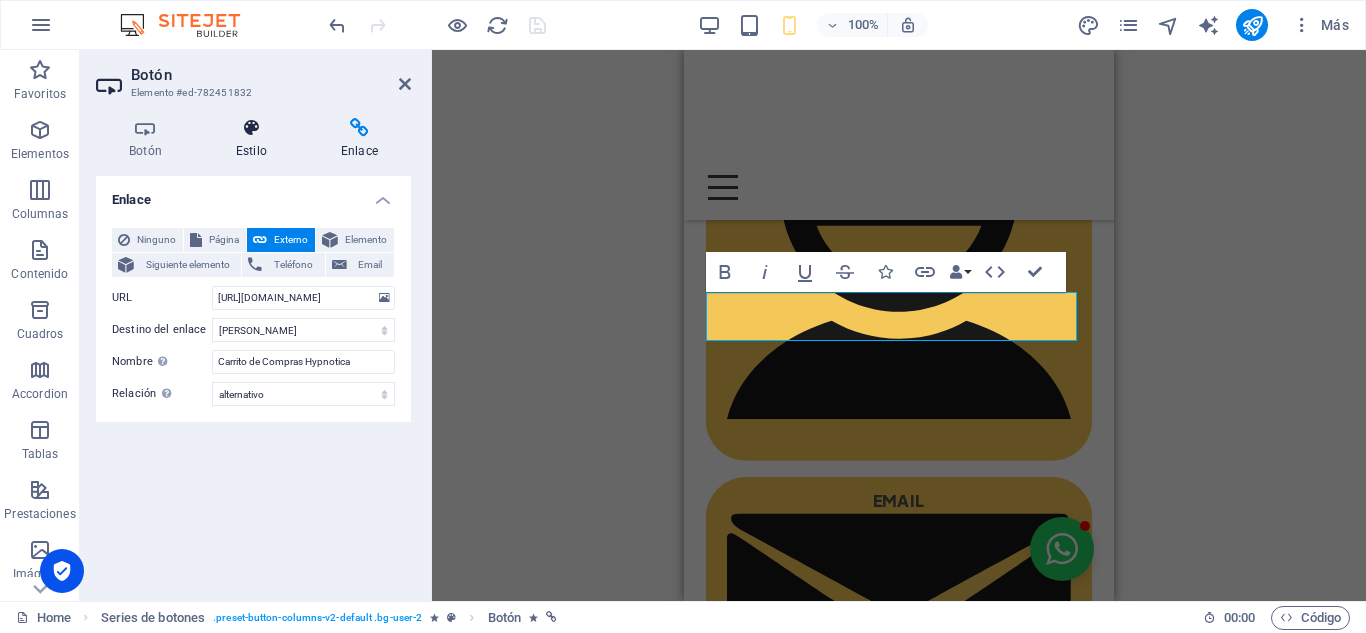 click on "Estilo" at bounding box center [255, 139] 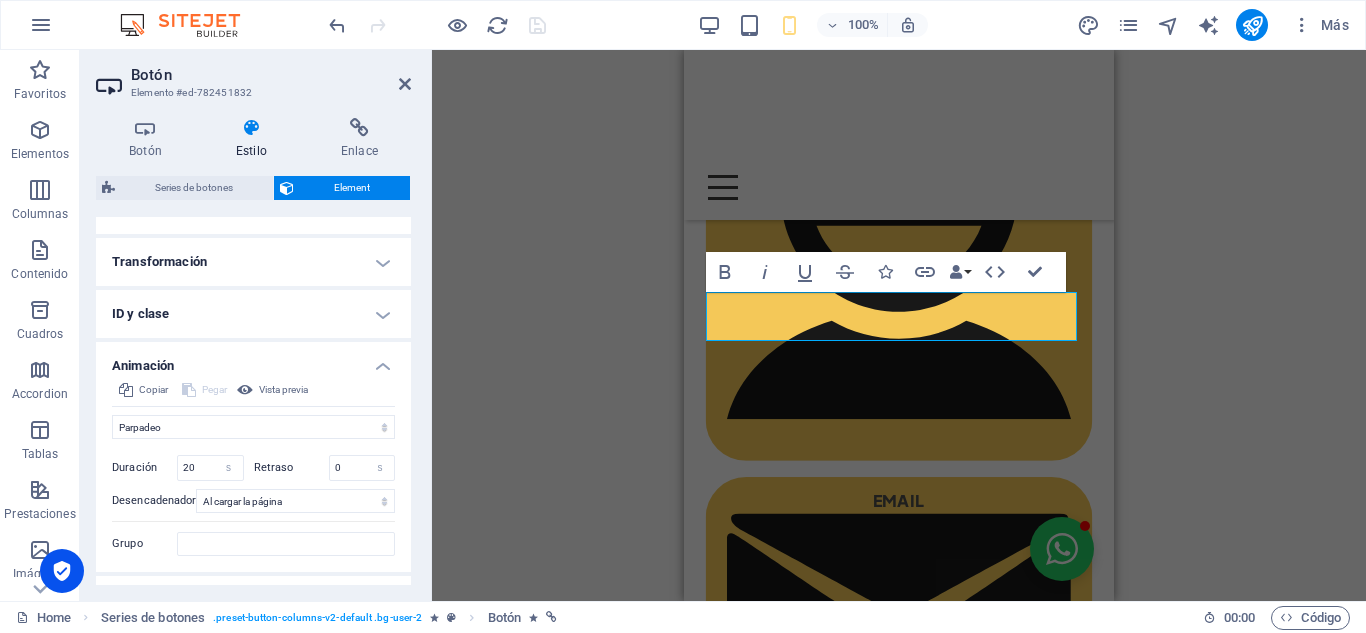 scroll, scrollTop: 676, scrollLeft: 0, axis: vertical 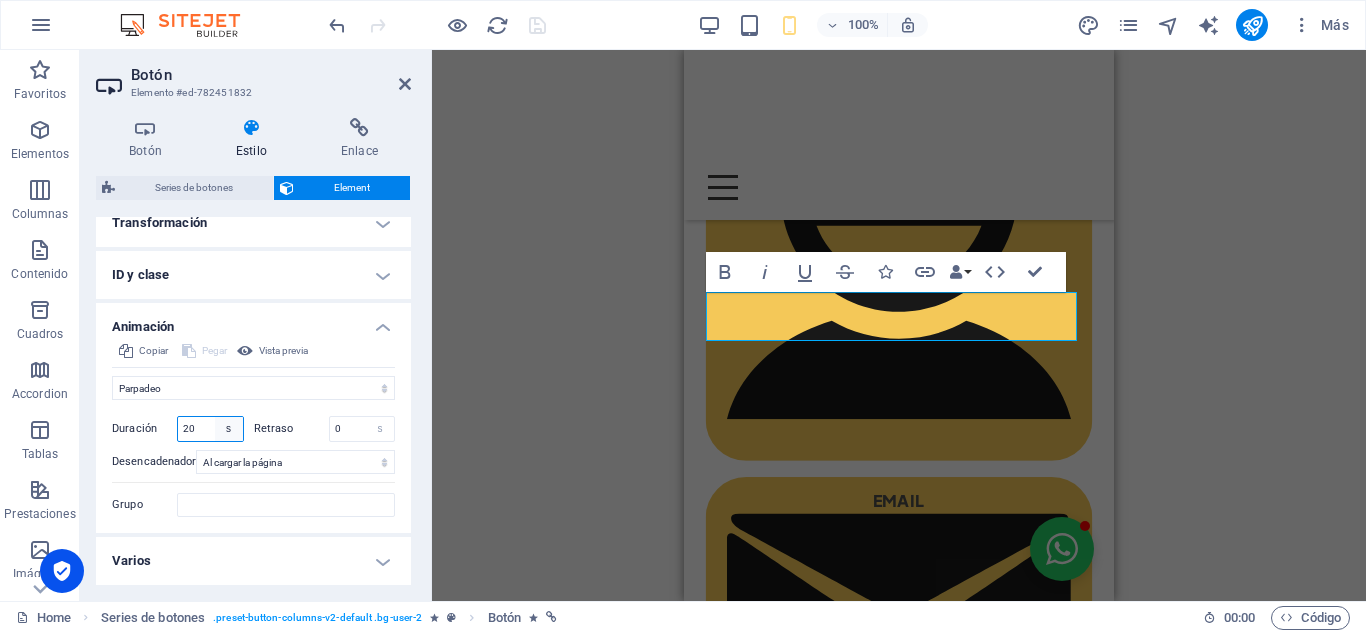 click on "s ms" at bounding box center (229, 429) 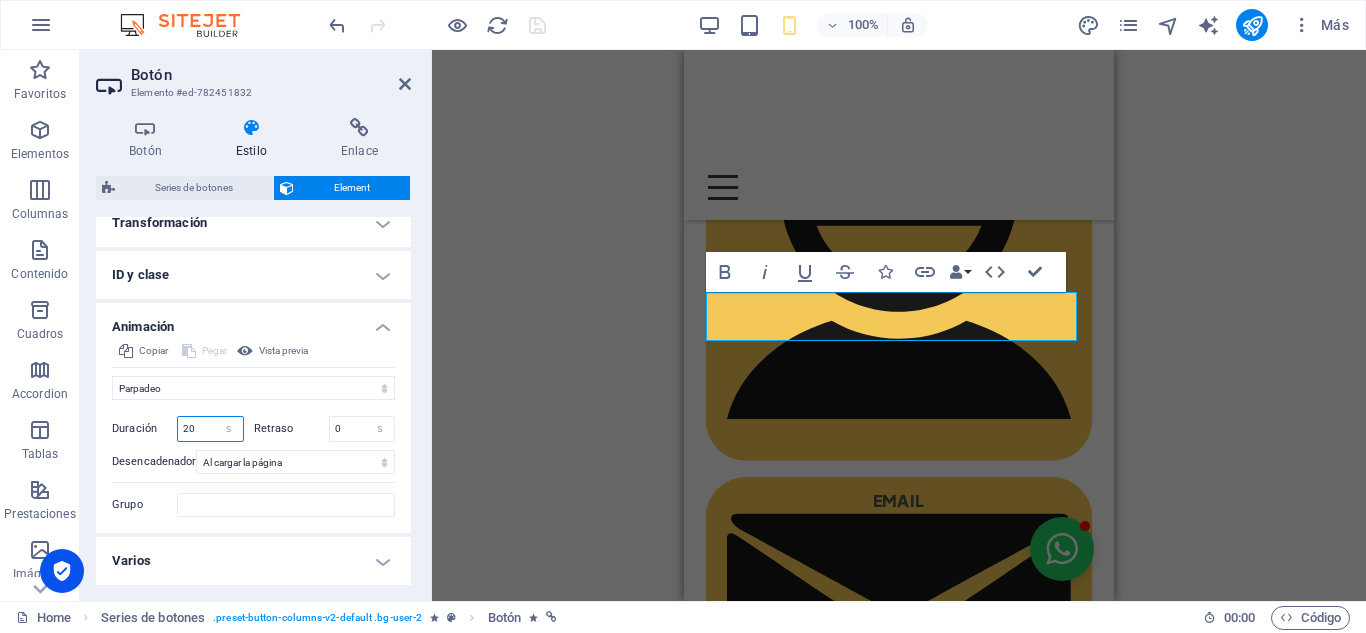 click on "20" at bounding box center (210, 429) 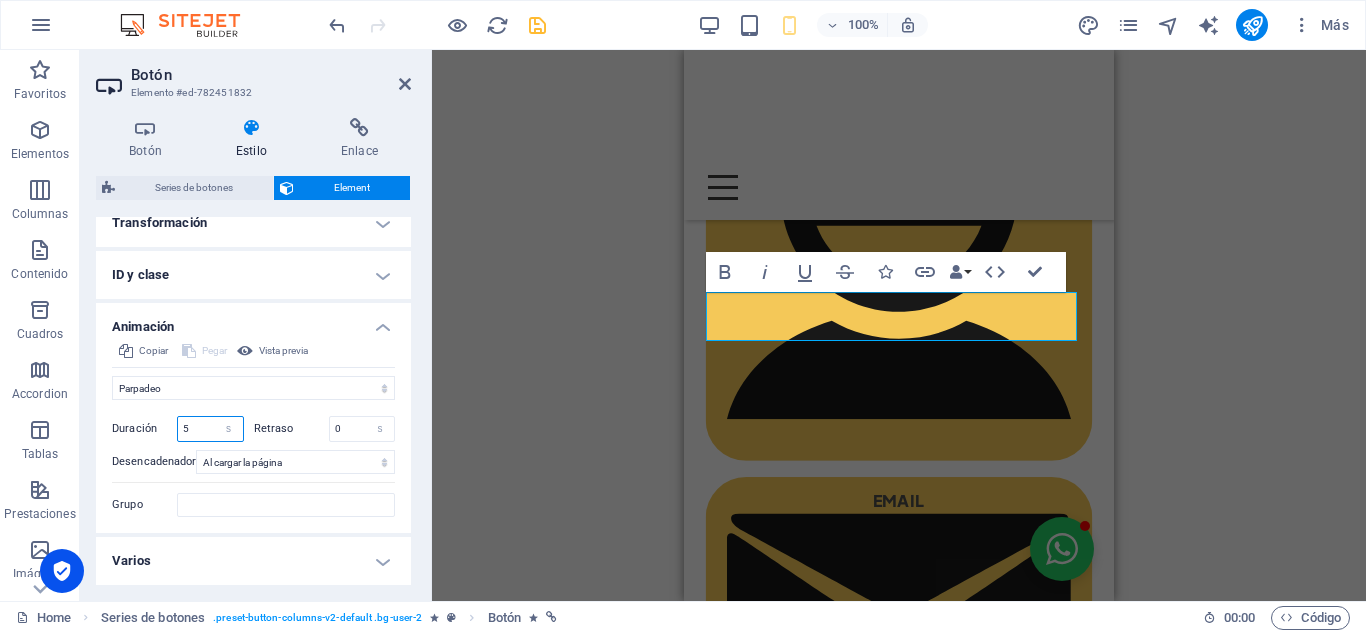 type on "5" 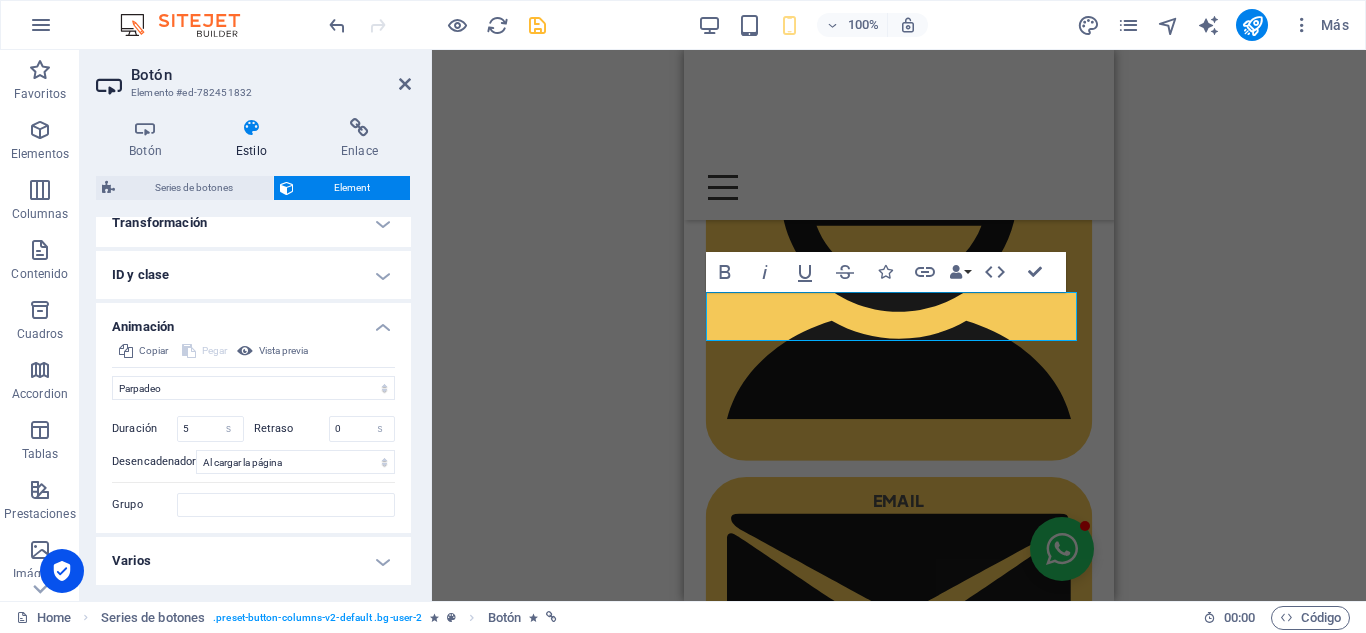 click on "Botón Estilo Enlace Botón Diseño Predeterminado Principal Secundario Fondo Puntero encima/Activo Cambia al modo de previsualización para probar el estado activo/puntero encima Color del texto Puntero encima/Activo Color del borde Puntero encima/Activo Alineación Tamaño Ancho Predeterminado px rem % em vh vw Los tamaños de fuente y colores predeterminados se definen en Diseño. Editar diseño Series de botones Element Diseño La forma en la que este elemento se expande en la disposición (Flexbox). Tamaño Predeterminado automático px % 1/1 1/2 1/3 1/4 1/5 1/6 1/7 1/8 1/9 1/10 Crecer Reducir Comprar Disposición de contenedor Visible Visible Opacidad 100 % Desbordamiento Espaciado Margen Predeterminado automático px % rem vw vh Personalizado Personalizado automático px % rem vw vh automático px % rem vw vh automático px % rem vw vh automático px % rem vw vh Espaciado Predeterminado px rem % vh vw Personalizado Personalizado px rem % vh vw px rem % vh vw px rem % vh vw px rem % vh vw Borde Estilo 1" at bounding box center [253, 351] 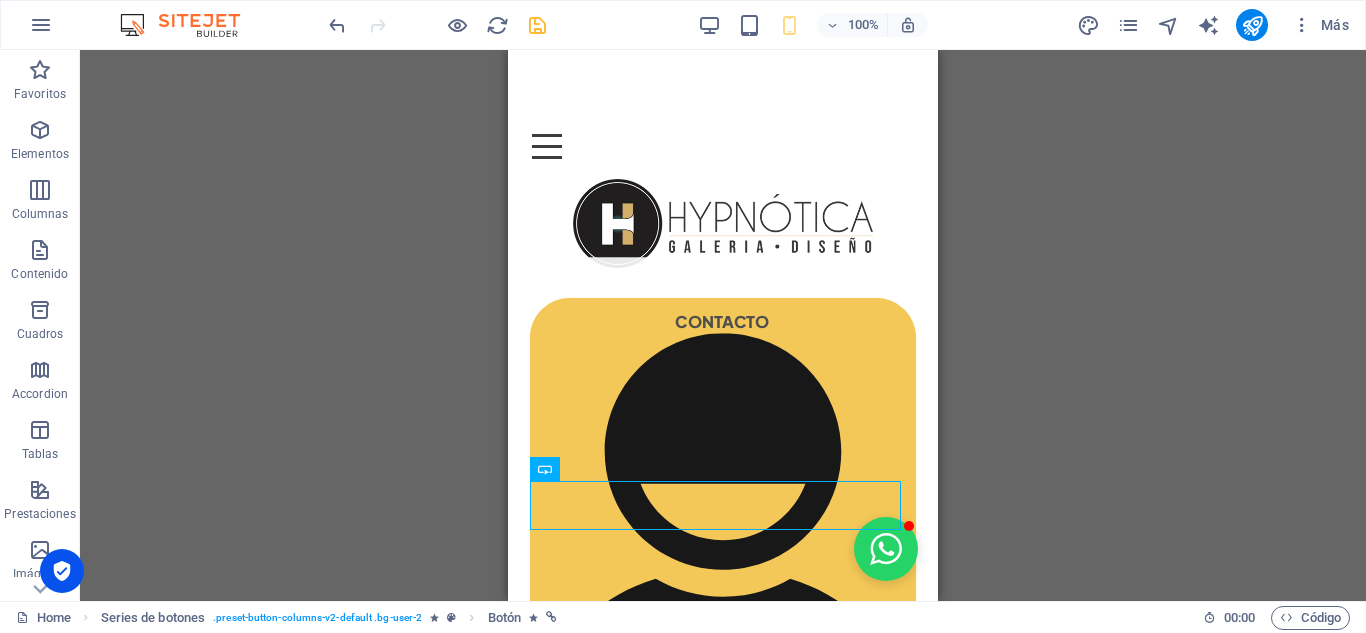 scroll, scrollTop: 16, scrollLeft: 0, axis: vertical 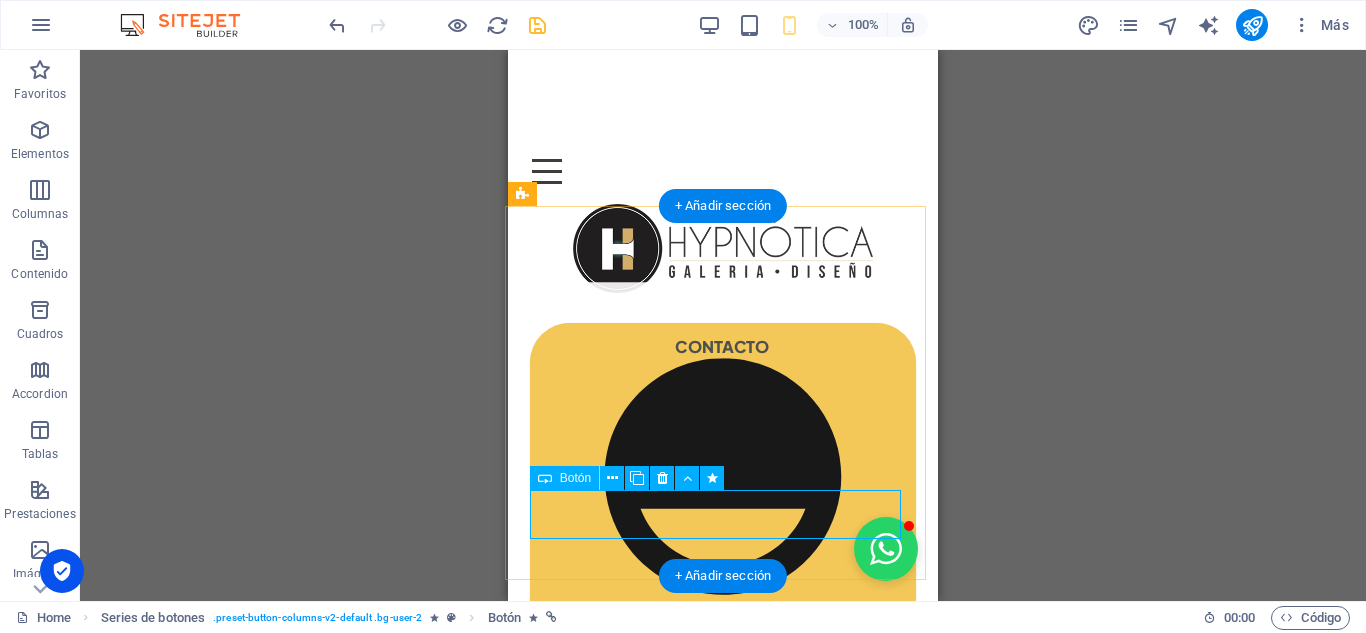 click on "COMPRA SEGURA" at bounding box center [723, 1787] 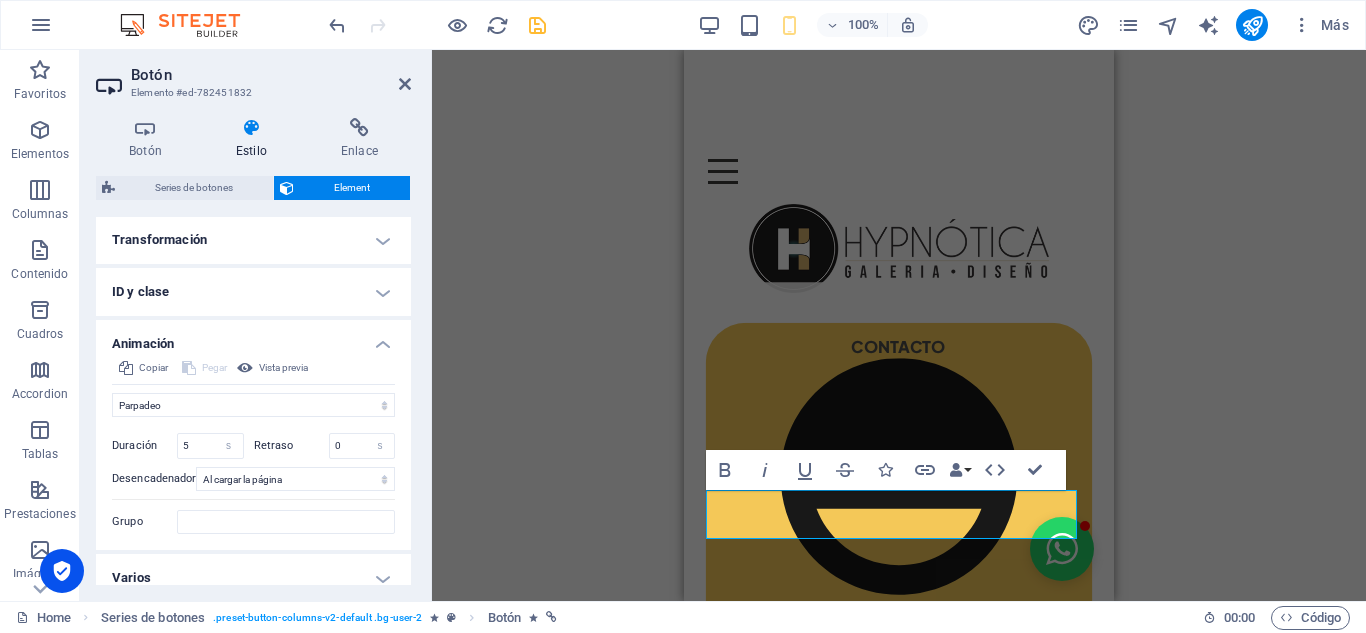 scroll, scrollTop: 676, scrollLeft: 0, axis: vertical 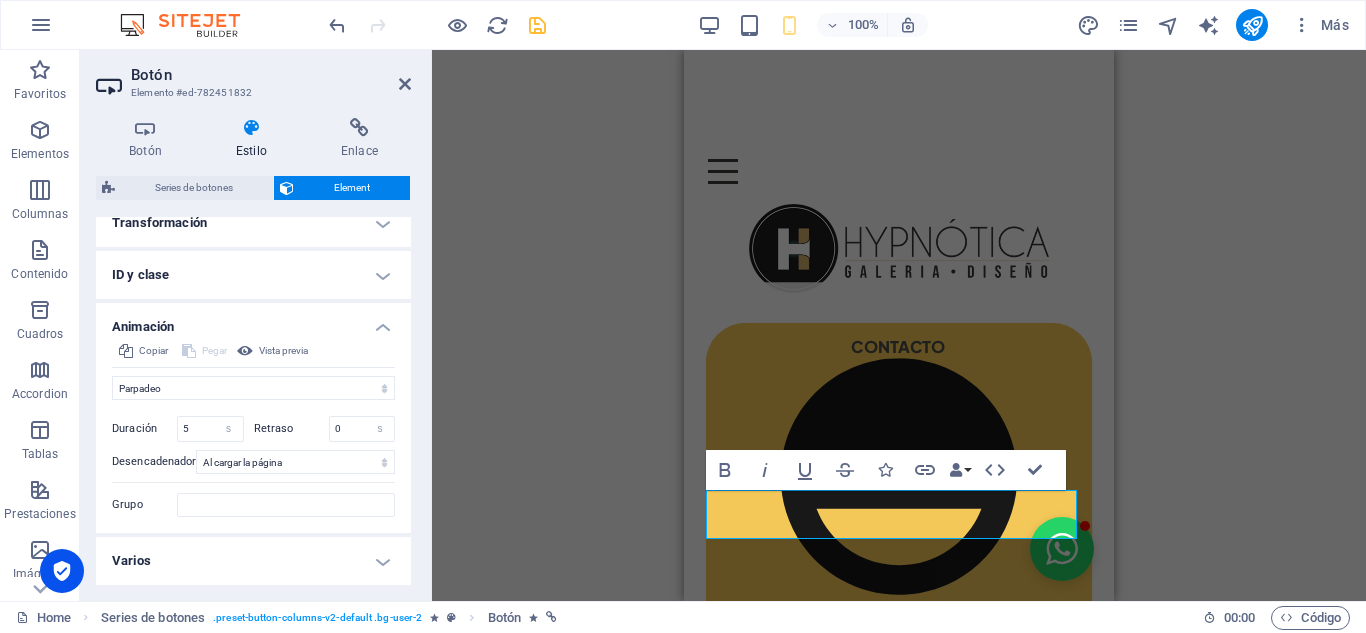 click on "Varios" at bounding box center [253, 561] 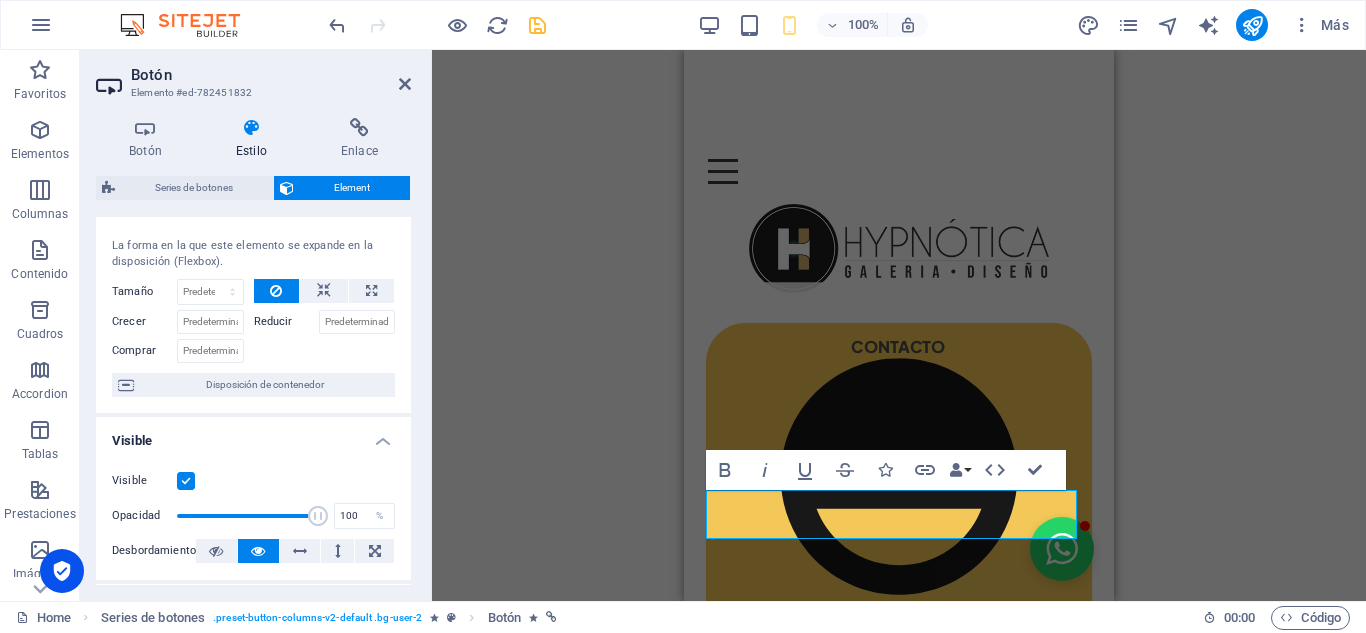 scroll, scrollTop: 0, scrollLeft: 0, axis: both 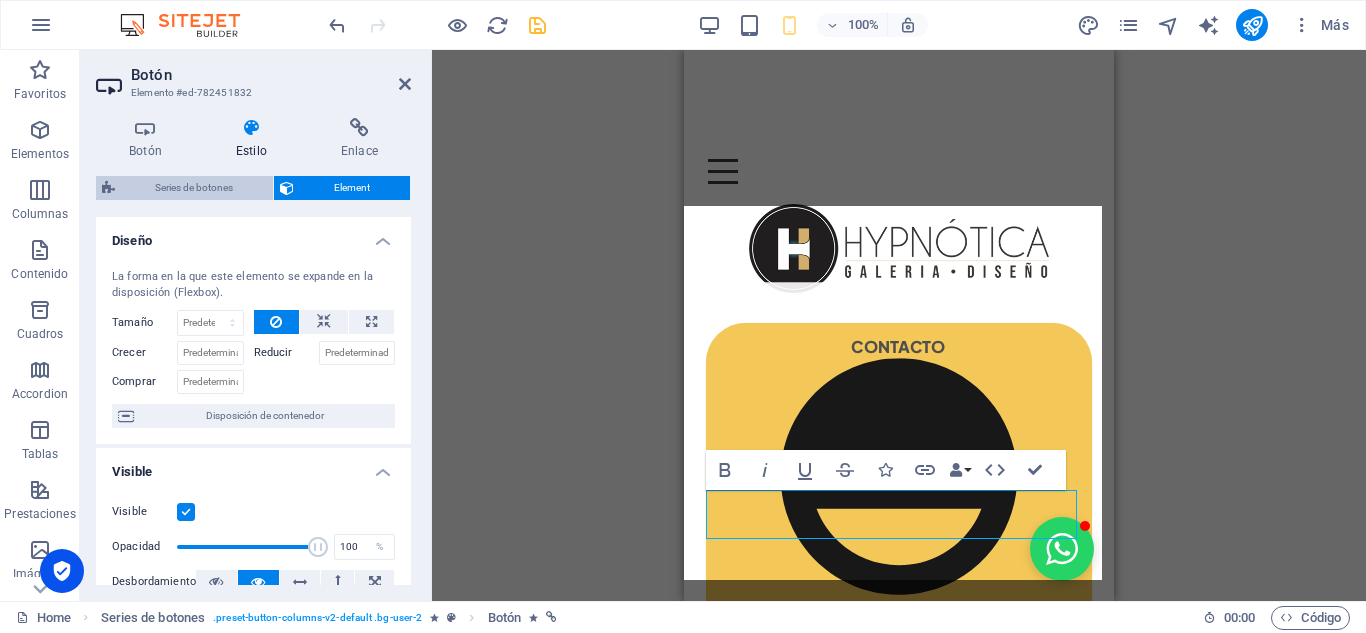 click on "Series de botones" at bounding box center [194, 188] 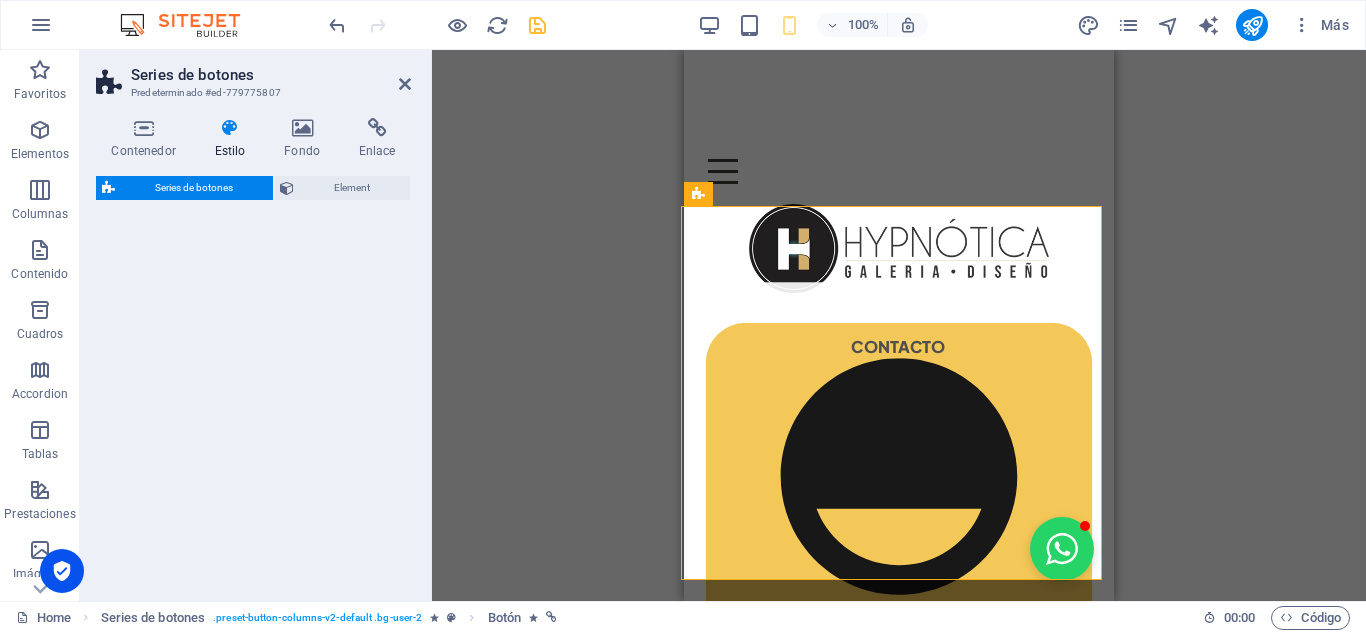 select on "rem" 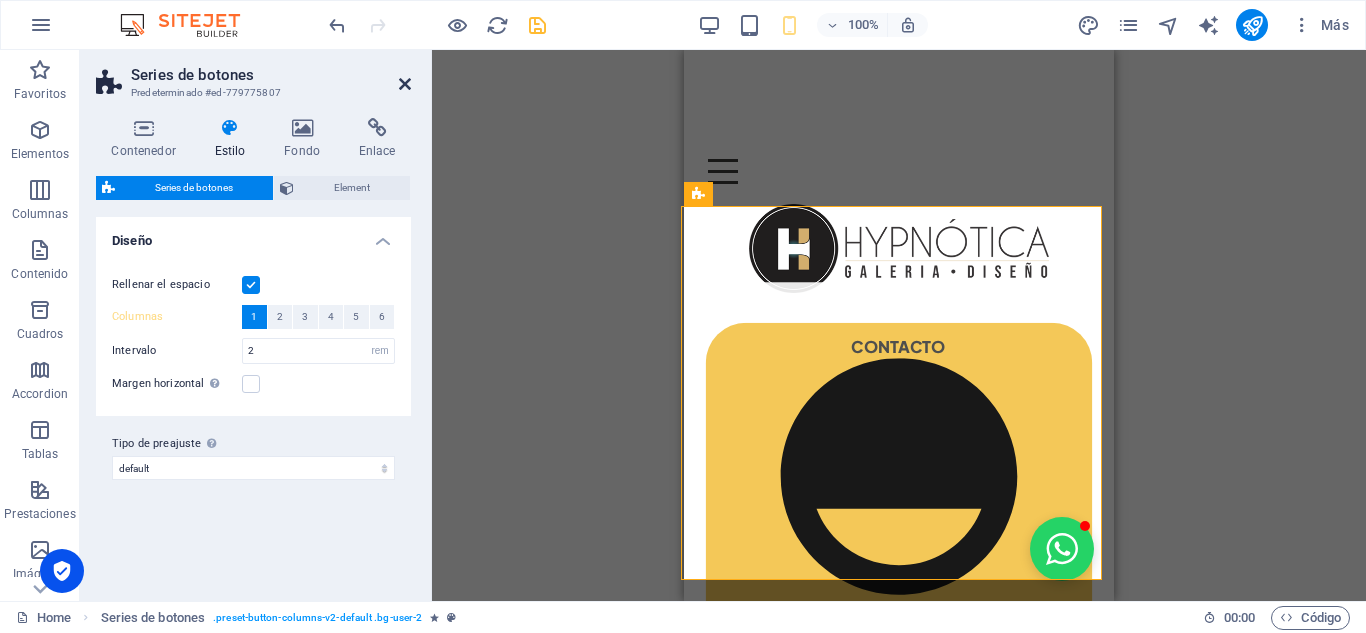 click at bounding box center [405, 84] 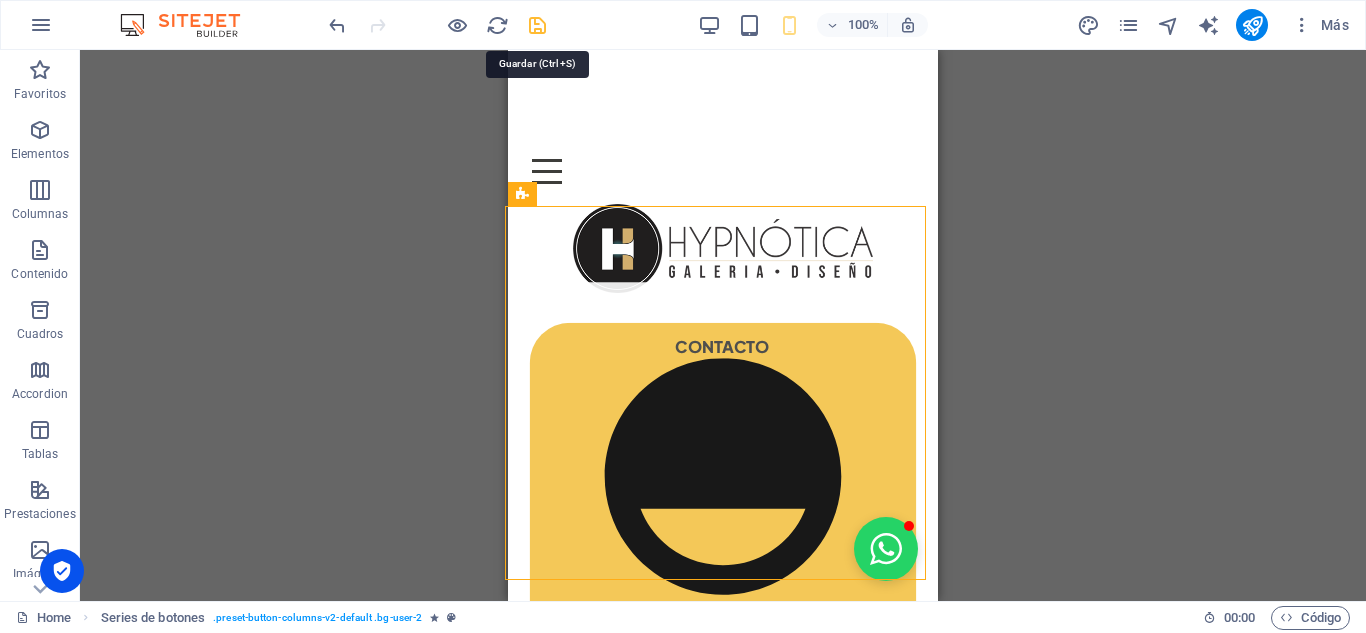 click at bounding box center [537, 25] 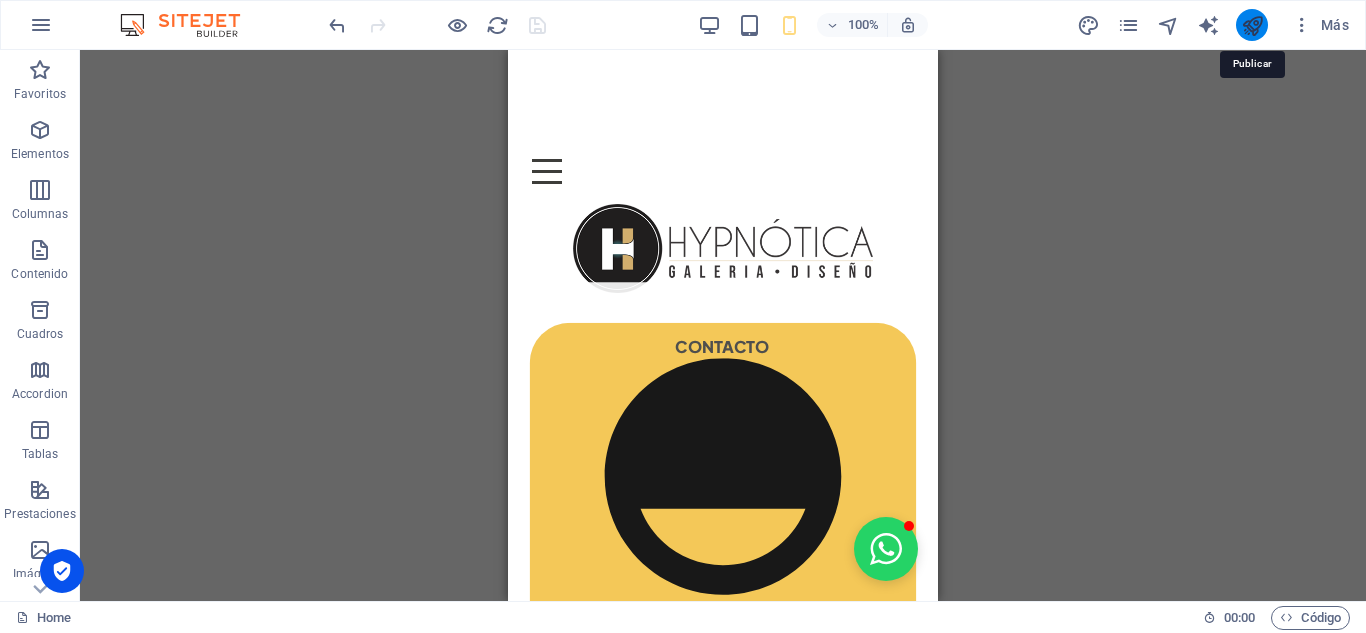 click at bounding box center [1252, 25] 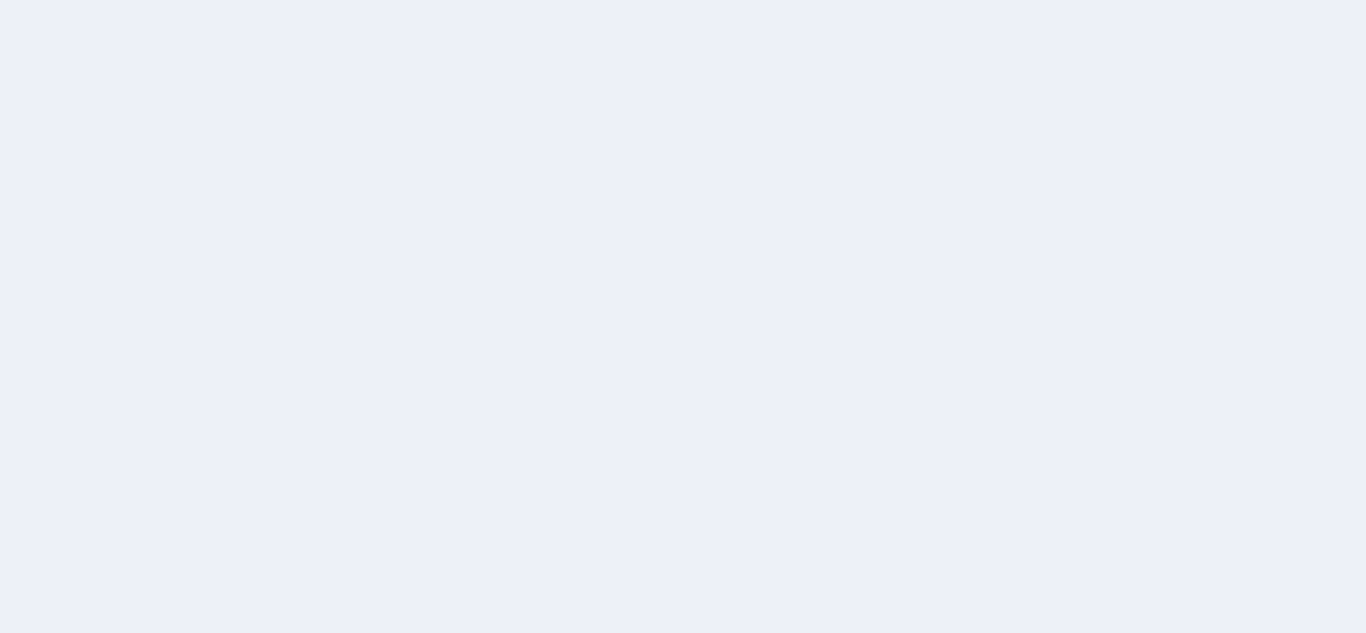 scroll, scrollTop: 0, scrollLeft: 0, axis: both 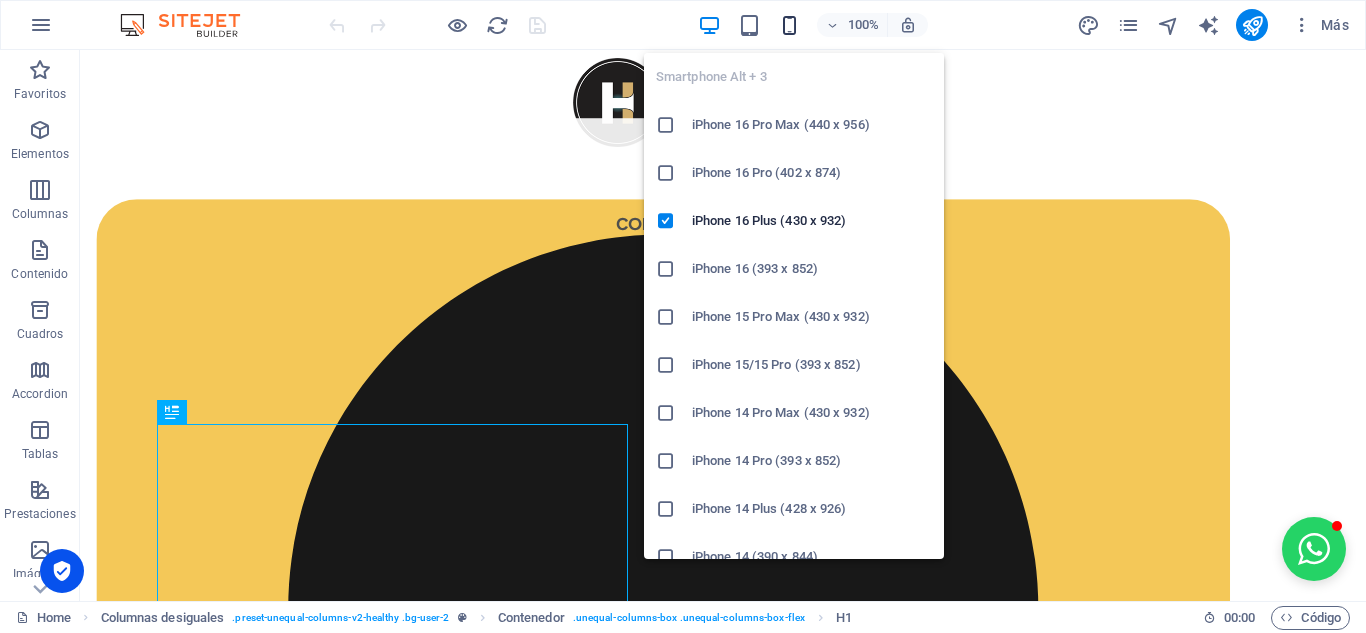 click at bounding box center [789, 25] 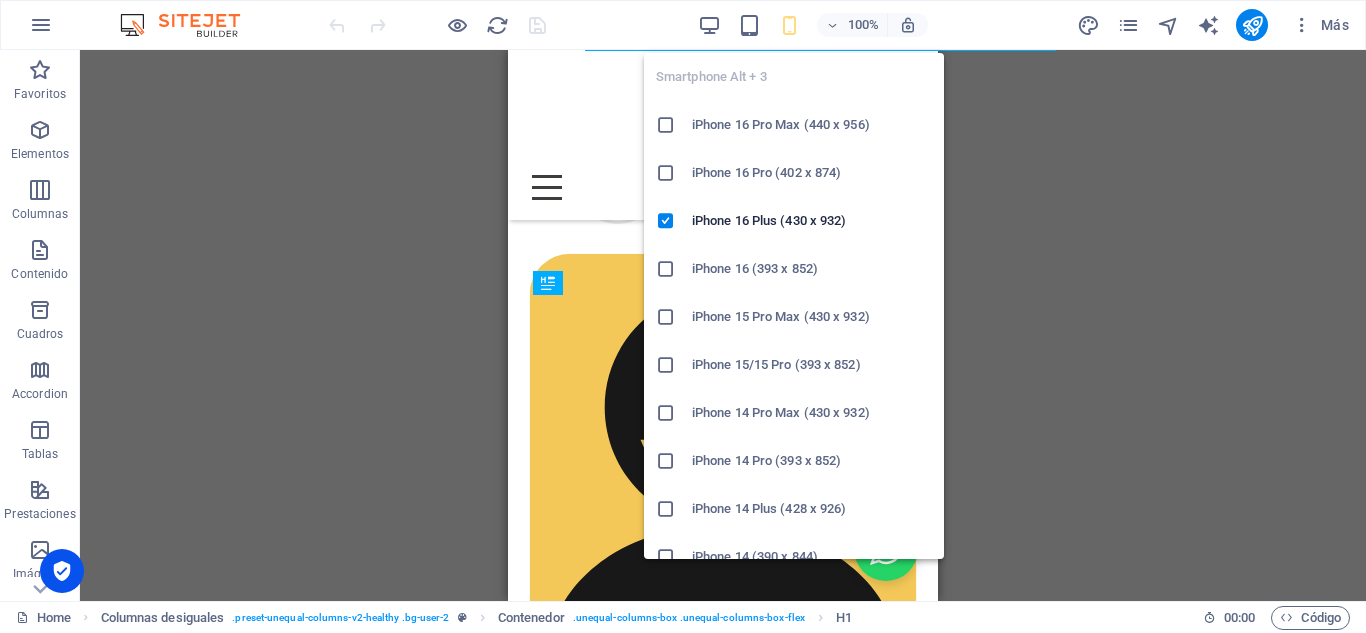 scroll, scrollTop: 642, scrollLeft: 0, axis: vertical 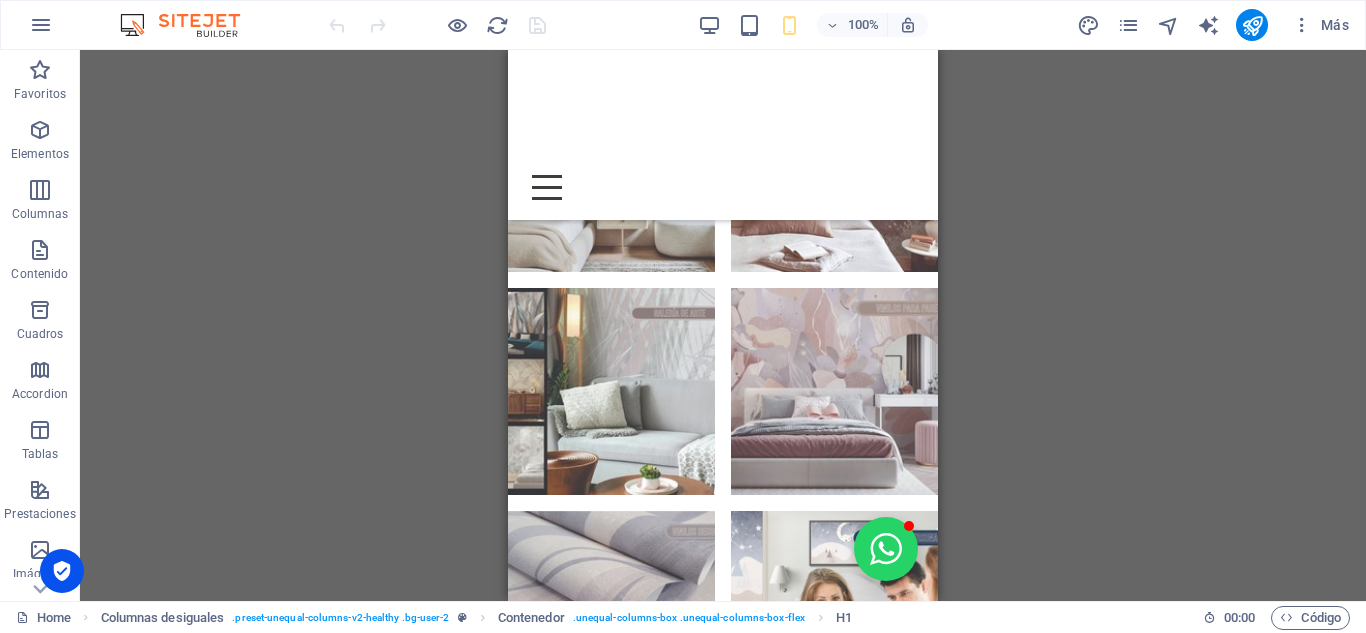 drag, startPoint x: 930, startPoint y: 158, endPoint x: 1463, endPoint y: 563, distance: 669.41315 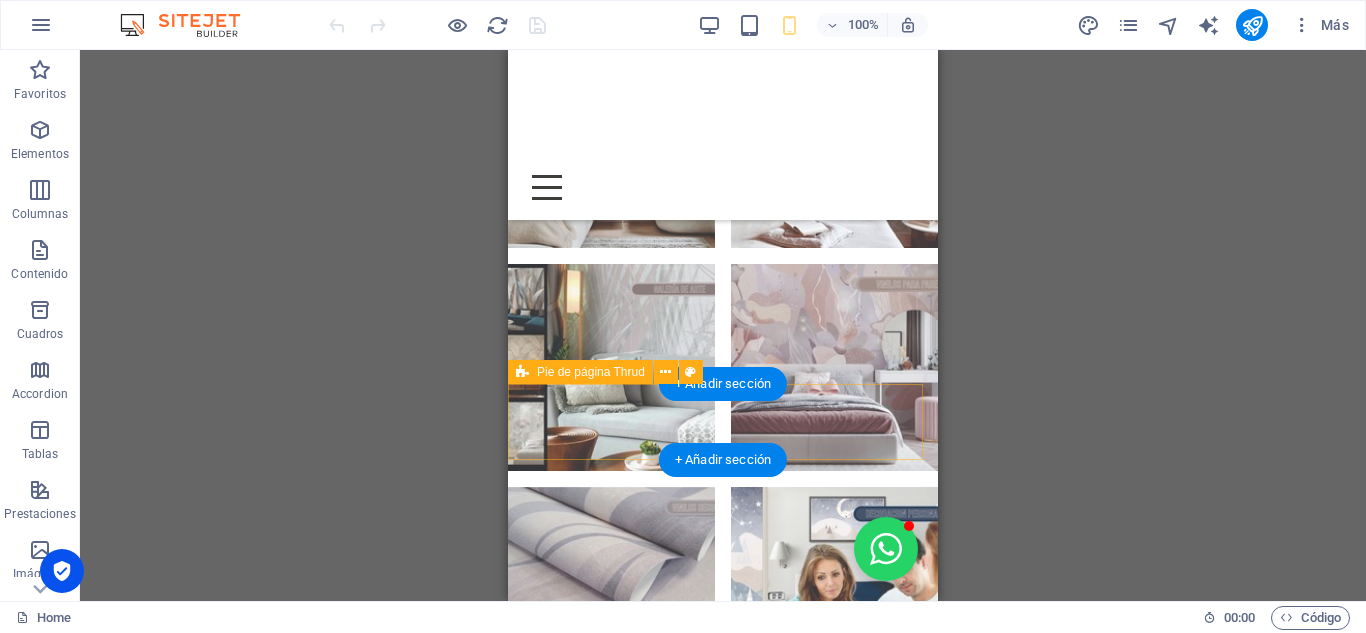 click on "HYPNOTICA. GALERIA Y DISEÑO . All rights reserved by  Gesdosoft  cel 3053125329" at bounding box center (723, 2307) 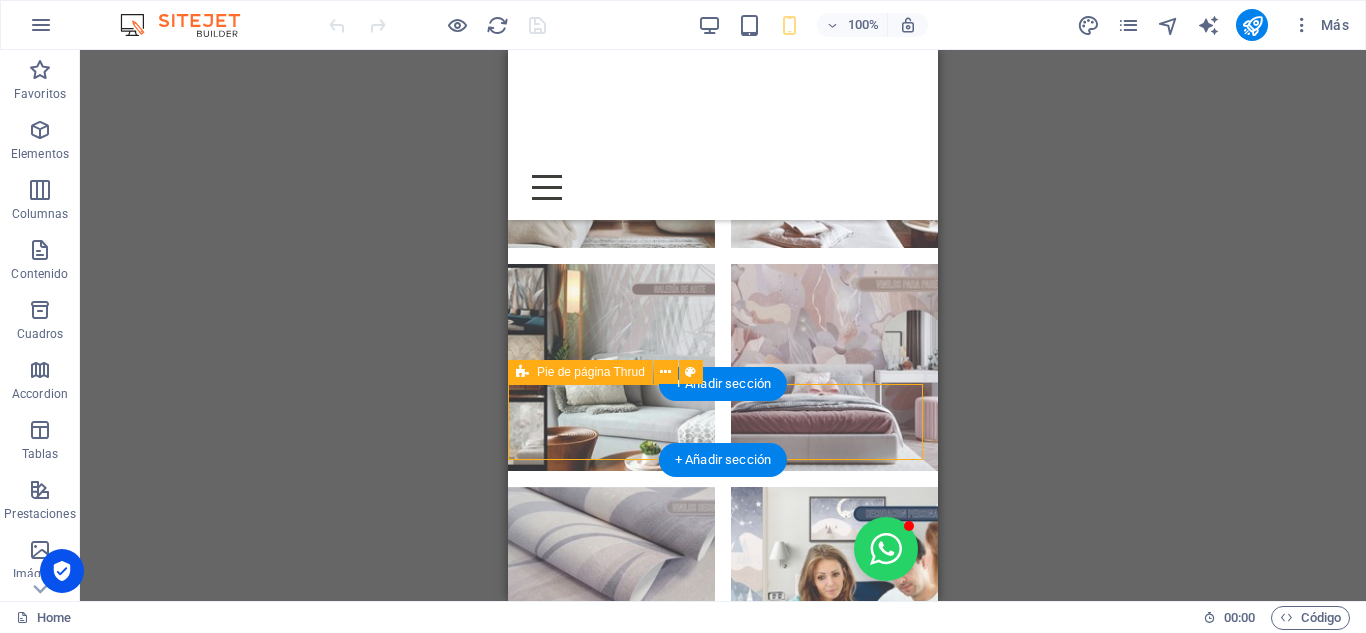 click on "HYPNOTICA. GALERIA Y DISEÑO . All rights reserved by  Gesdosoft  cel 3053125329" at bounding box center [723, 2307] 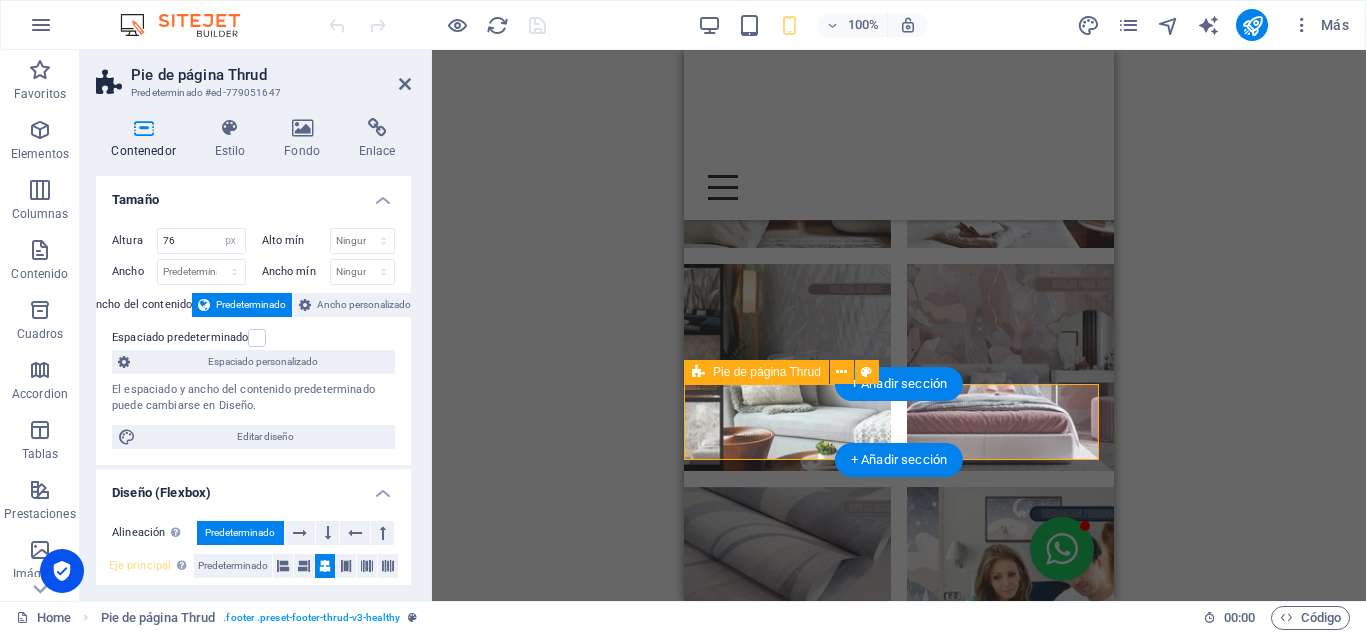 click on "HYPNOTICA. GALERIA Y DISEÑO . All rights reserved by  Gesdosoft  cel 3053125329" at bounding box center (899, 2307) 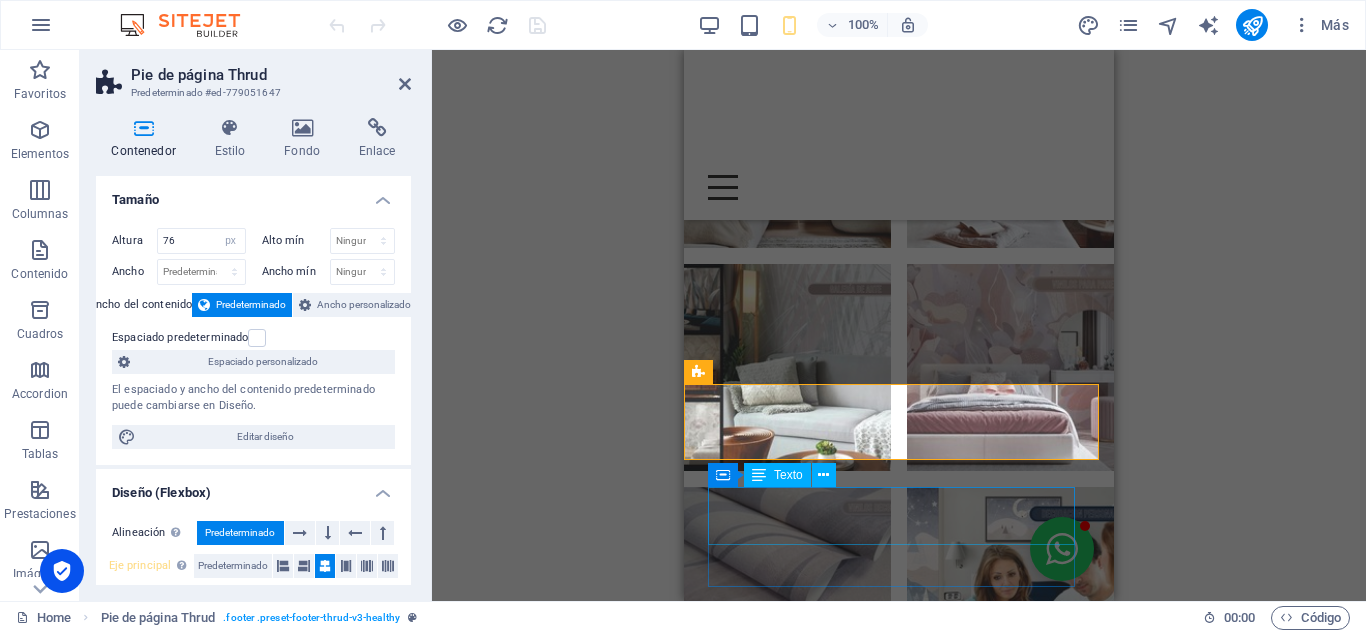 click on "HYPNOTICA. GALERIA Y DISEÑO . All rights reserved by  Gesdosoft  cel 3053125329" at bounding box center [899, 2401] 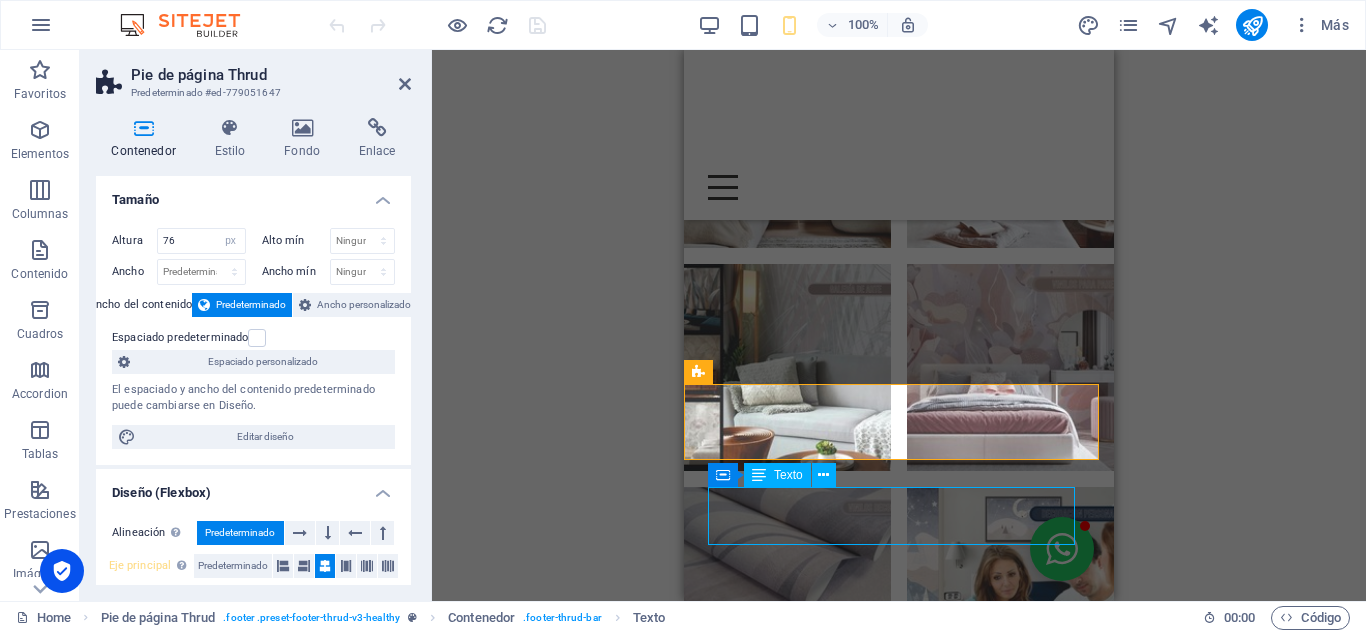 click on "HYPNOTICA. GALERIA Y DISEÑO . All rights reserved by  Gesdosoft  cel 3053125329" at bounding box center [899, 2401] 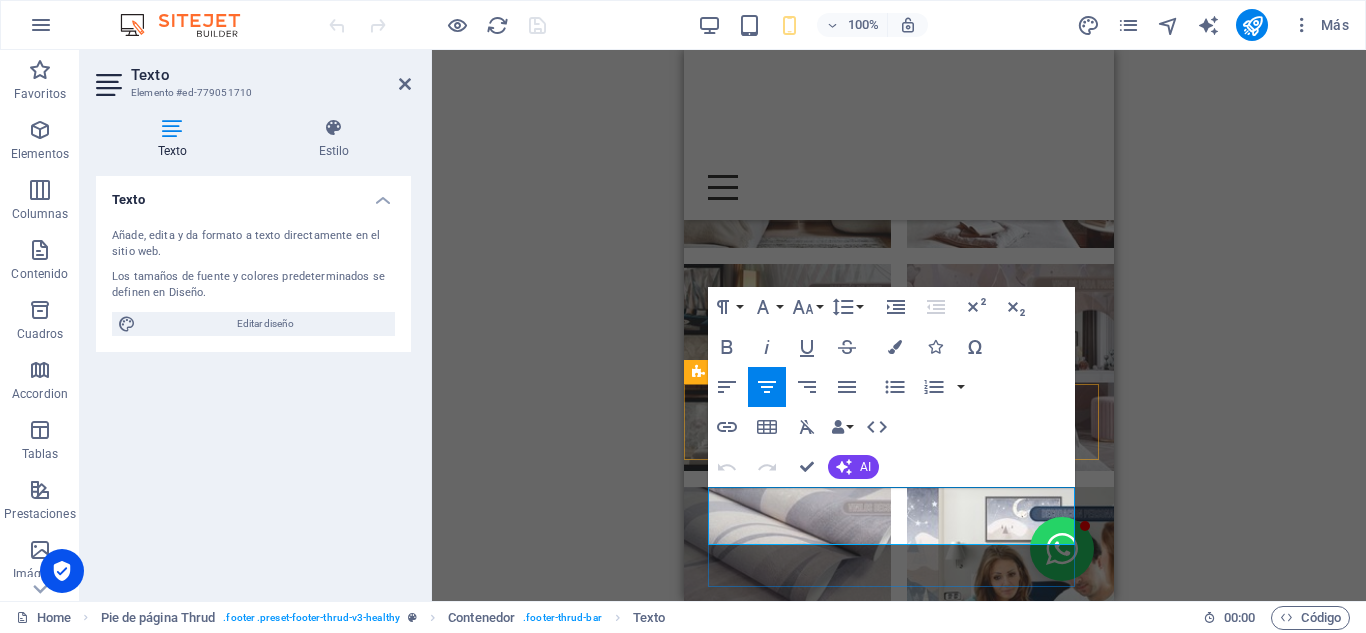 drag, startPoint x: 745, startPoint y: 489, endPoint x: 973, endPoint y: 529, distance: 231.48218 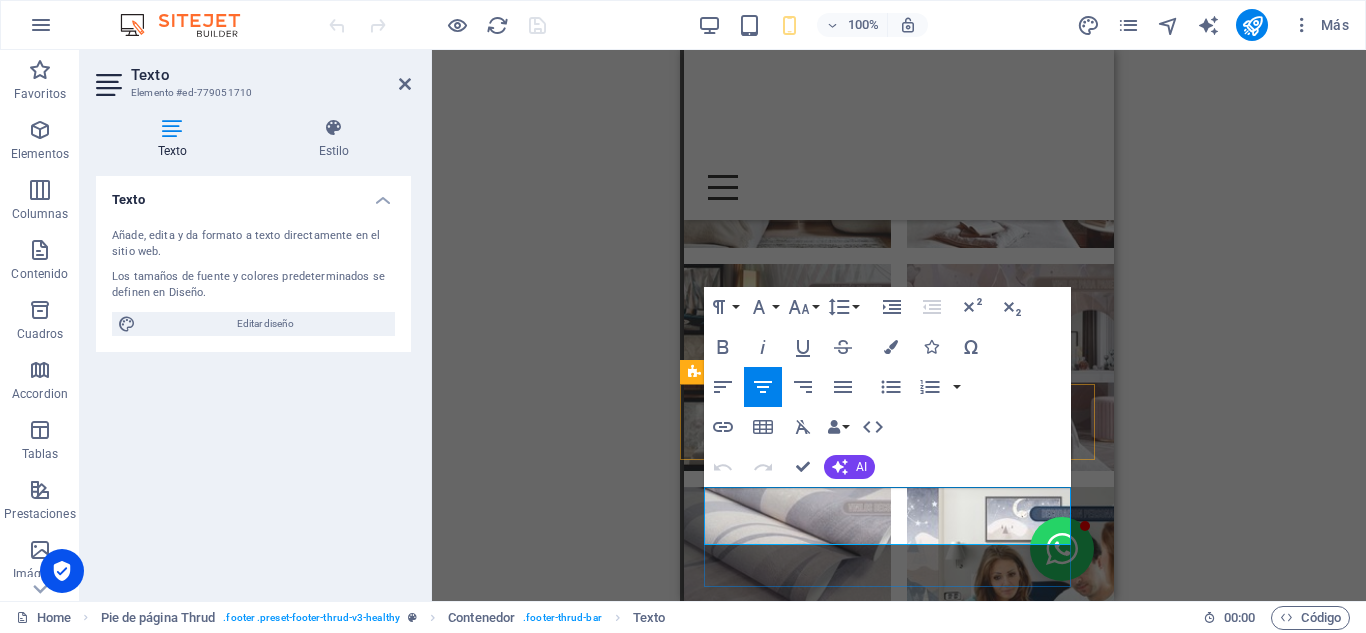 scroll, scrollTop: 3582, scrollLeft: 25, axis: both 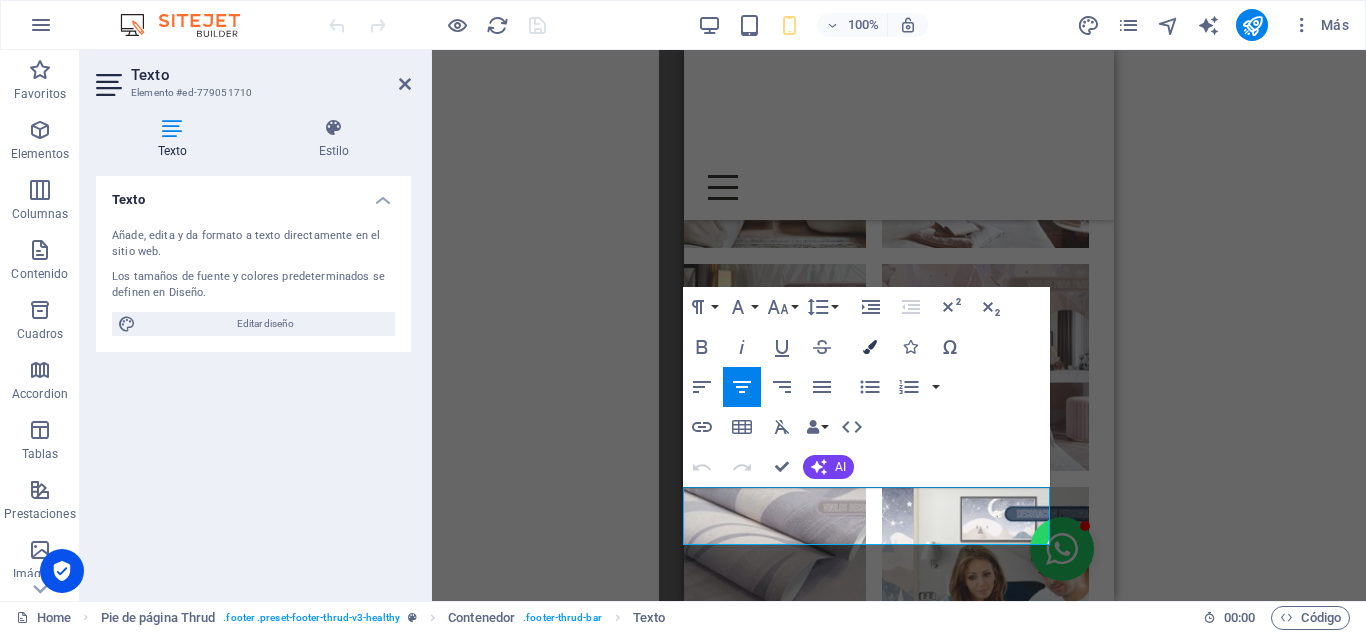 click at bounding box center [870, 347] 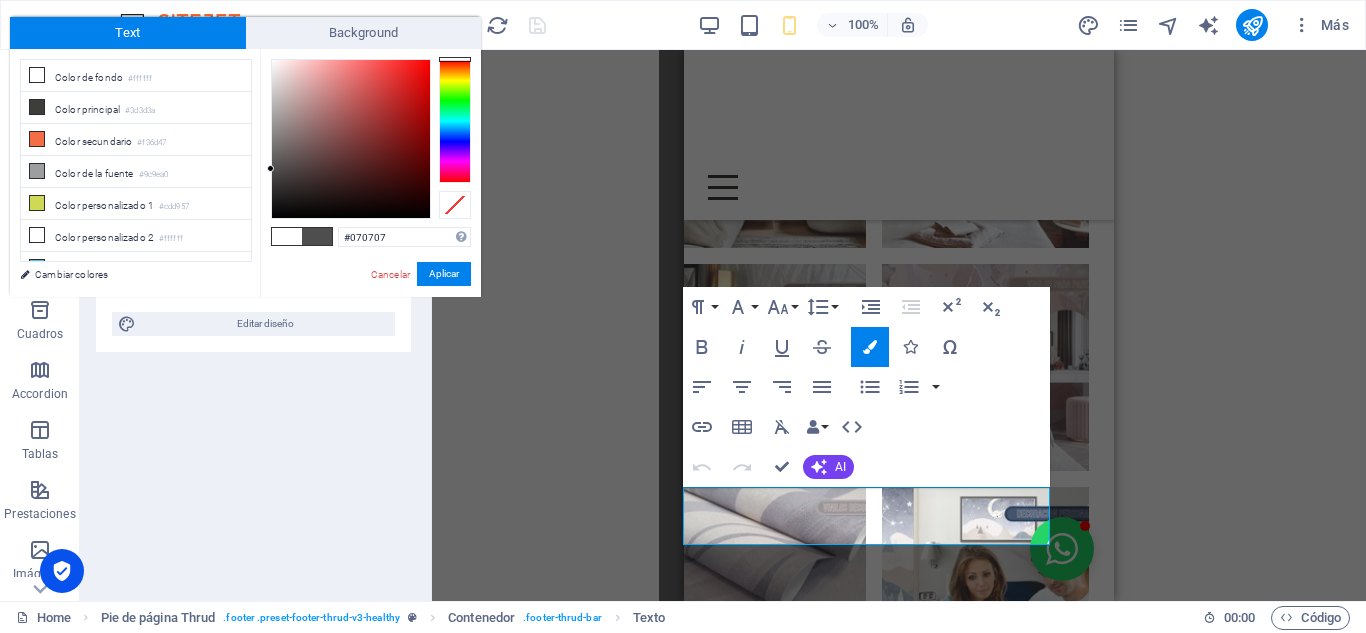 type on "#050505" 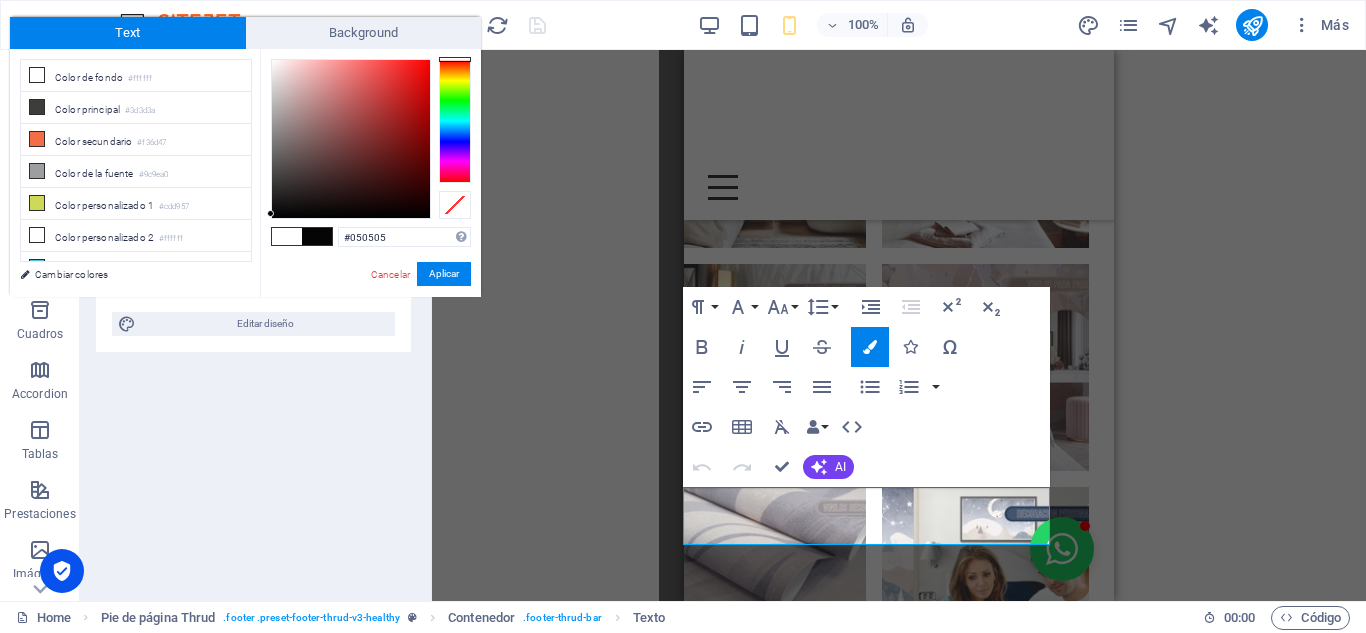drag, startPoint x: 272, startPoint y: 59, endPoint x: 272, endPoint y: 214, distance: 155 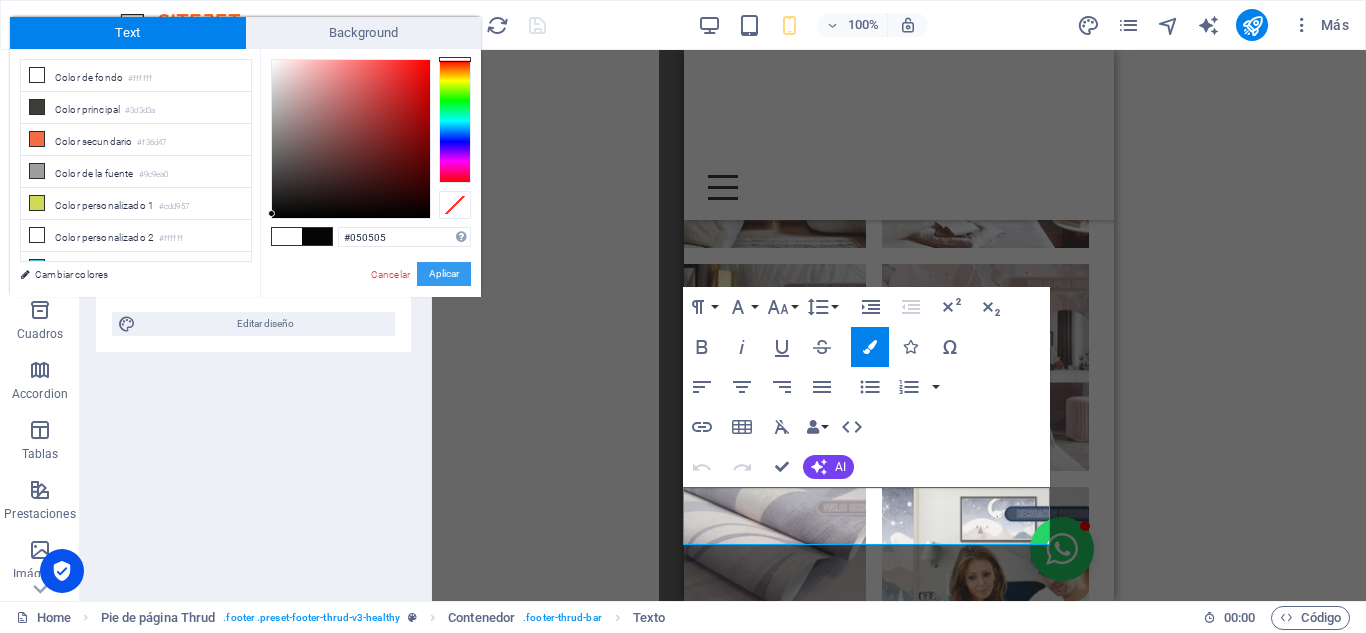 click on "Aplicar" at bounding box center [444, 274] 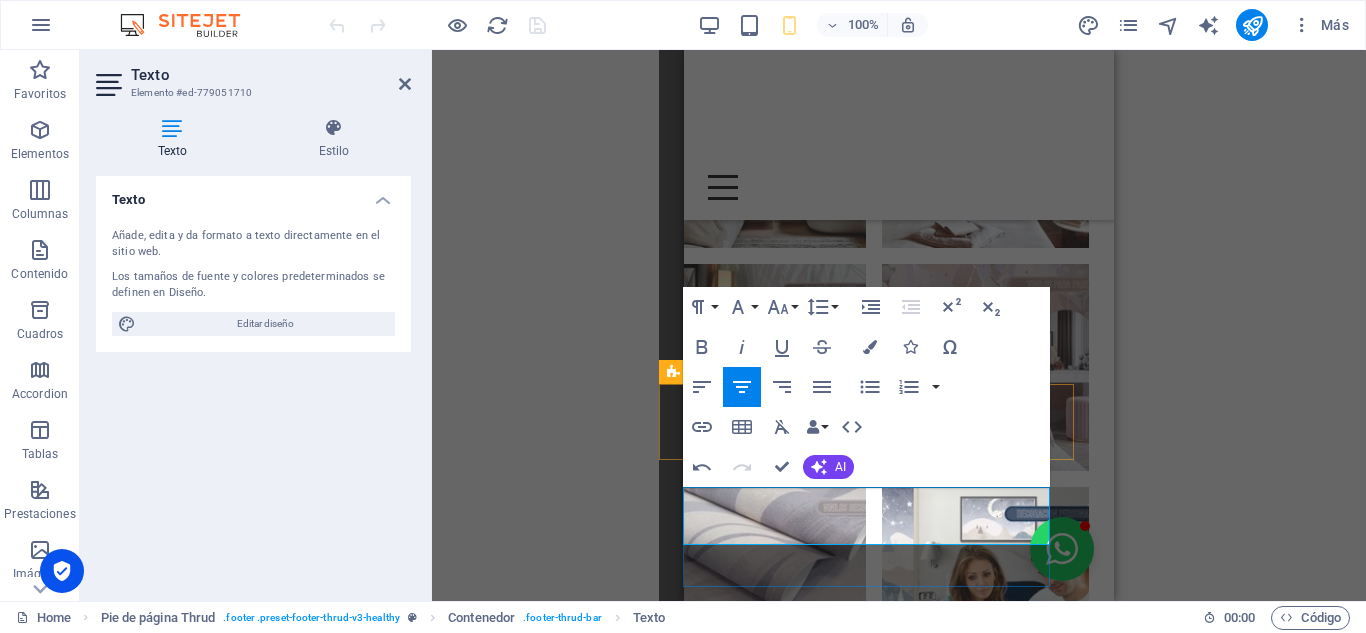 click on "HYPNOTICA. GALERIA Y DISEÑO" at bounding box center (837, 2385) 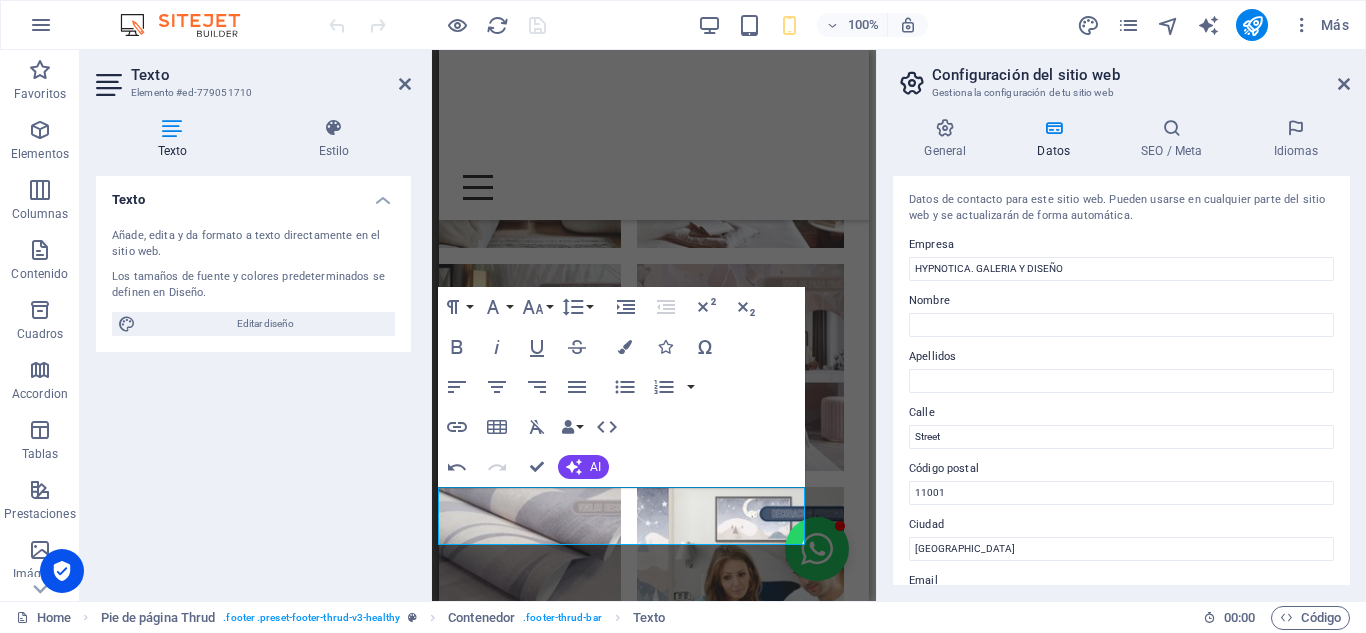 click on "H1   Columnas desiguales   Contenedor   Imagen   Series de botones   Separador   Pie de página Thrud   Contenedor   Texto   Contenedor Paragraph Format Normal Heading 1 Heading 2 Heading 3 Heading 4 Heading 5 Heading 6 Code Font Family Arial Georgia Impact Tahoma Times New Roman Verdana Plus Jakarta Sans Roboto Satisfy Font Size 8 9 10 11 12 14 18 24 30 36 48 60 72 96 Line Height Default Single 1.15 1.5 Double Increase Indent Decrease Indent Superscript Subscript Bold Italic Underline Strikethrough Colors Icons Special Characters Align Left Align Center Align Right Align Justify Unordered List   Default Circle Disc Square    Ordered List   Default Lower Alpha Lower Greek Lower Roman Upper Alpha Upper Roman    Insert Link Insert Table Clear Formatting Data Bindings Empresa Nombre Apellidos Calle Código postal Ciudad Email Teléfono Móvil Fax Campo personalizado 1 Campo personalizado 2 Campo personalizado 3 Campo personalizado 4 Campo personalizado 5 Campo personalizado 6 HTML Undo Redo" at bounding box center [654, 325] 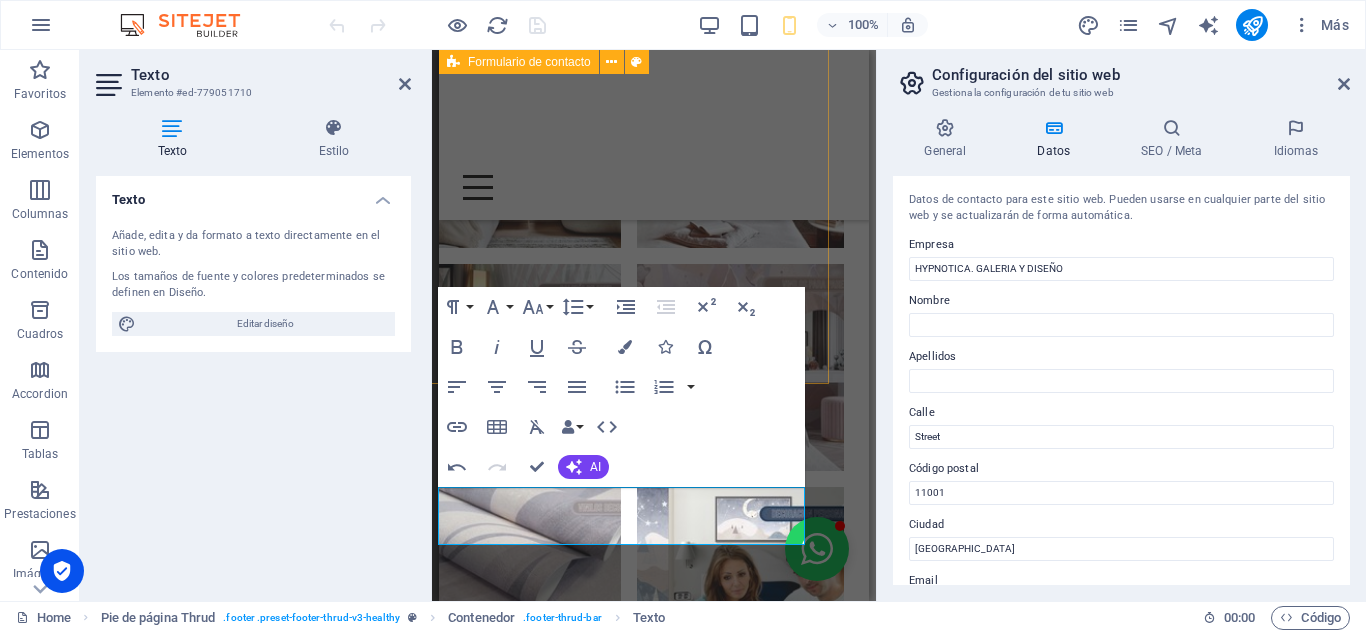 click on "Acepto los Terminos del Sitio WEB ¿Ilegible? Regenerar Enviar" at bounding box center (629, 1954) 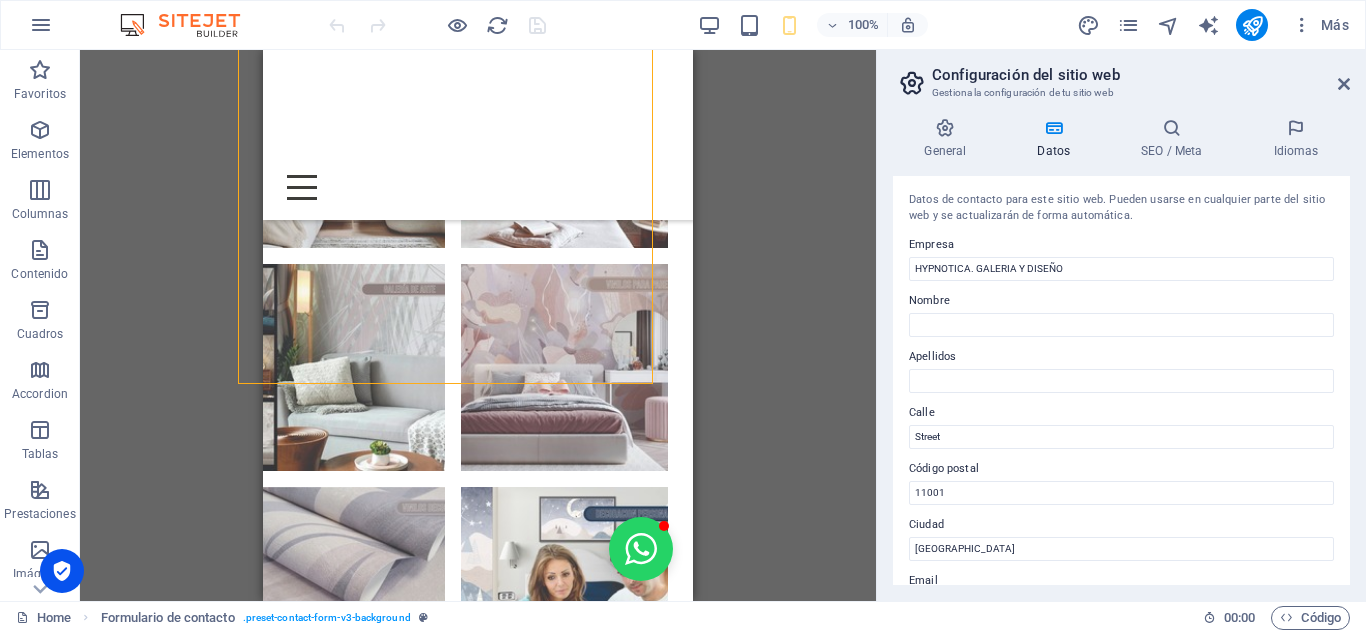 scroll, scrollTop: 3607, scrollLeft: 25, axis: both 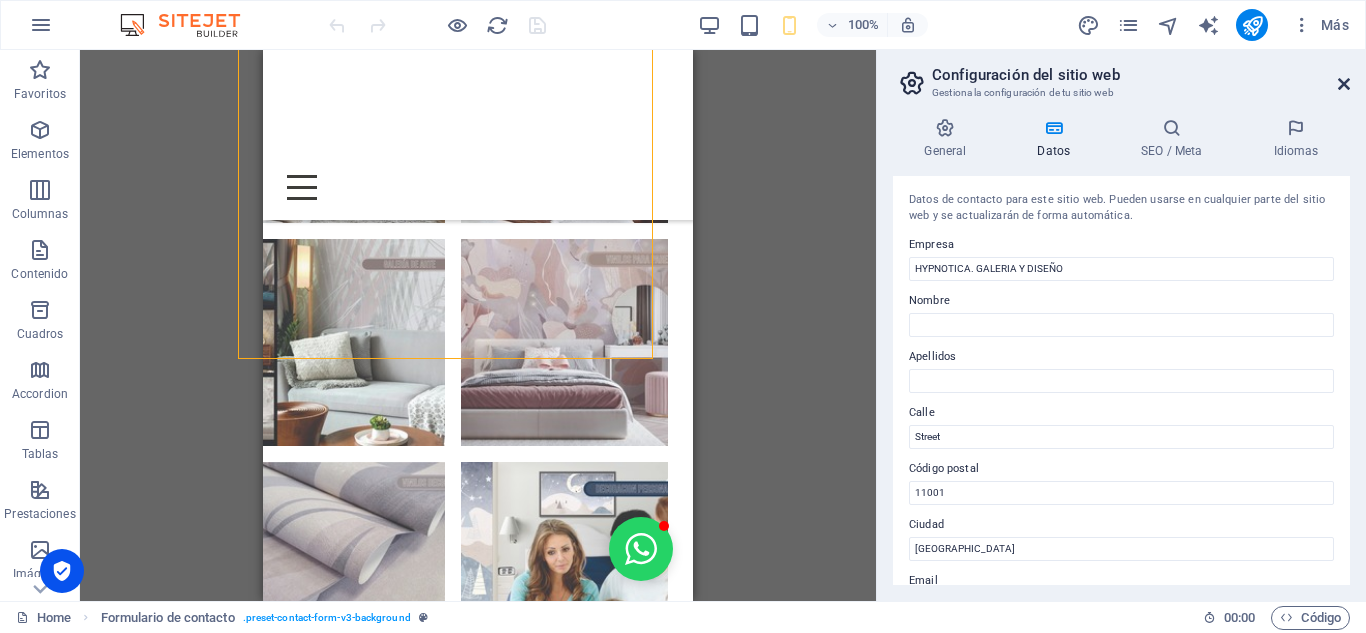 click at bounding box center (1344, 84) 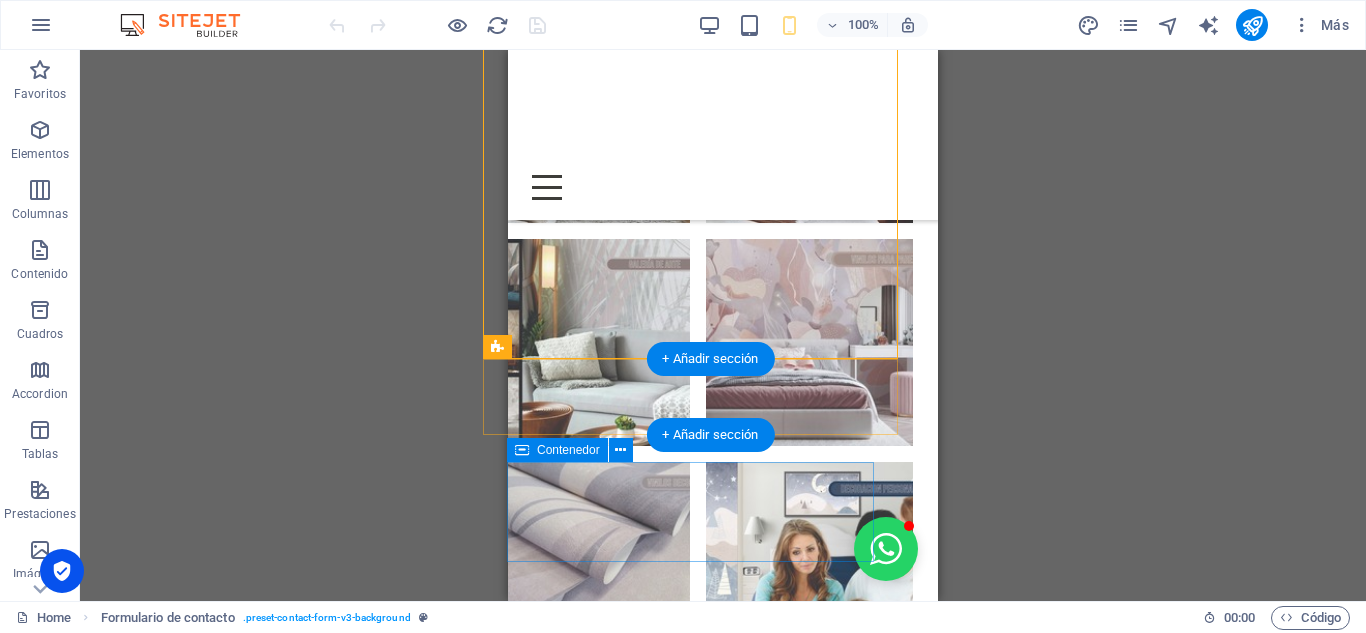 click on "HYPNOTICA. GALERIA Y DISEÑO . All rights reserved by  Gesdosoft  cel 3053125329" at bounding box center [698, 2397] 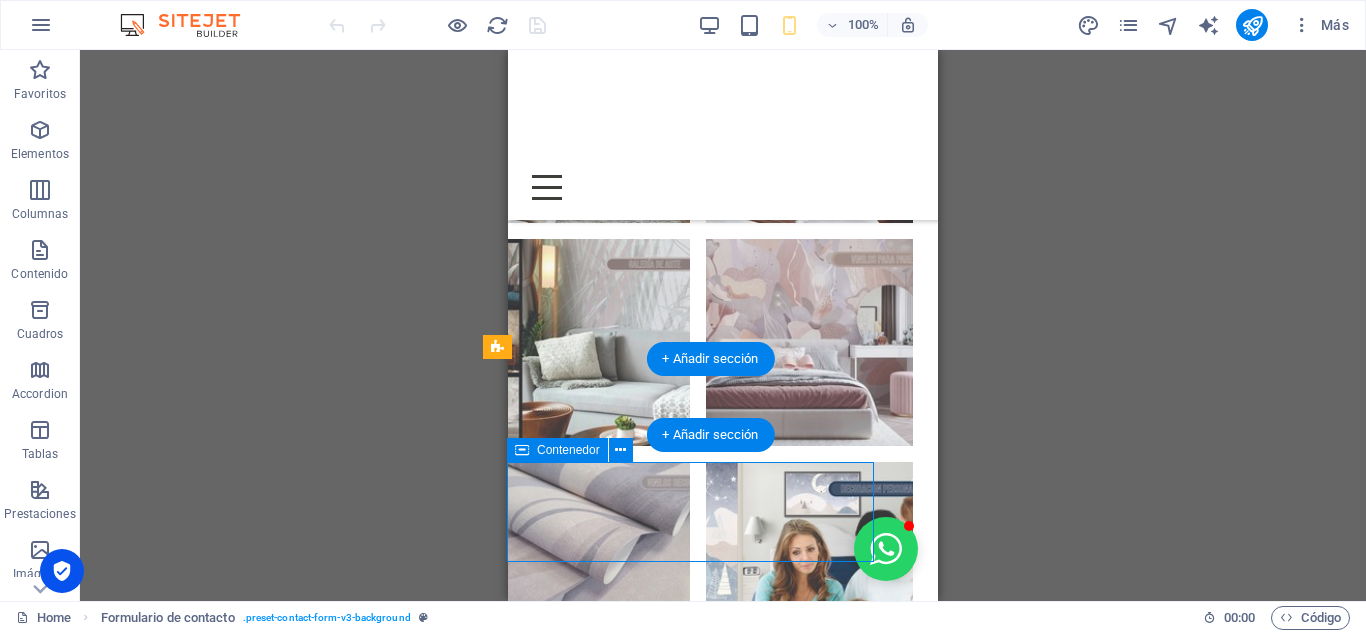 click on "HYPNOTICA. GALERIA Y DISEÑO . All rights reserved by  Gesdosoft  cel 3053125329" at bounding box center (698, 2397) 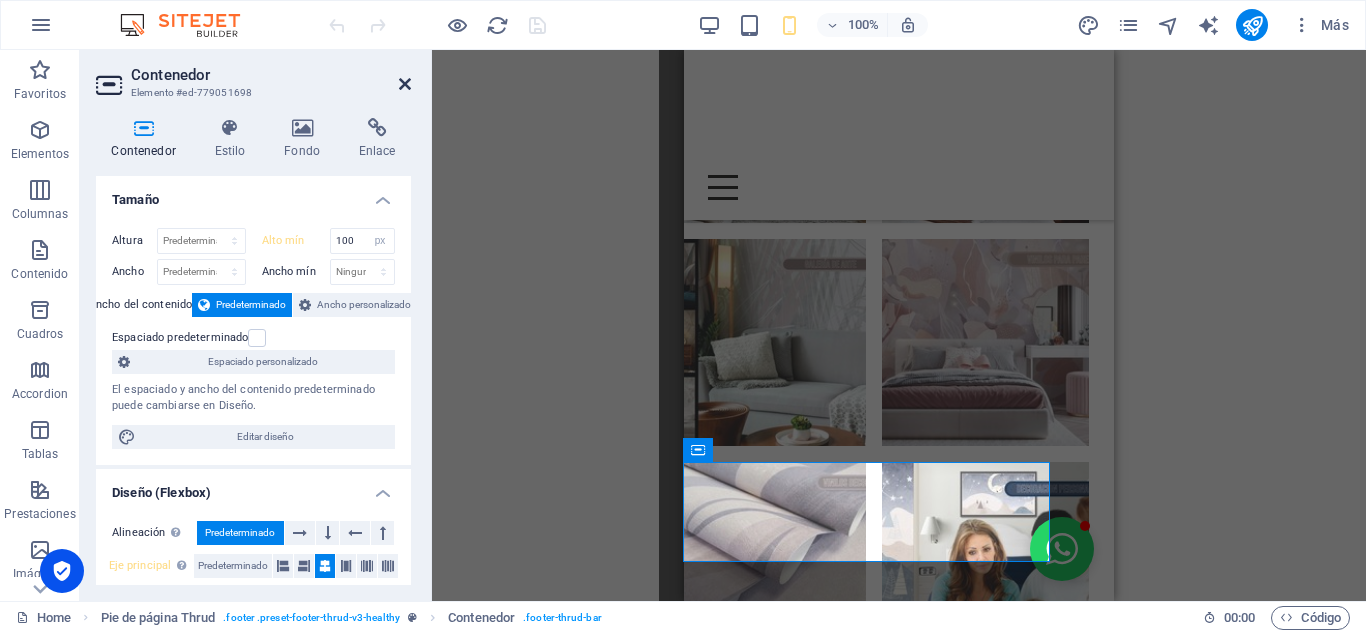click at bounding box center [405, 84] 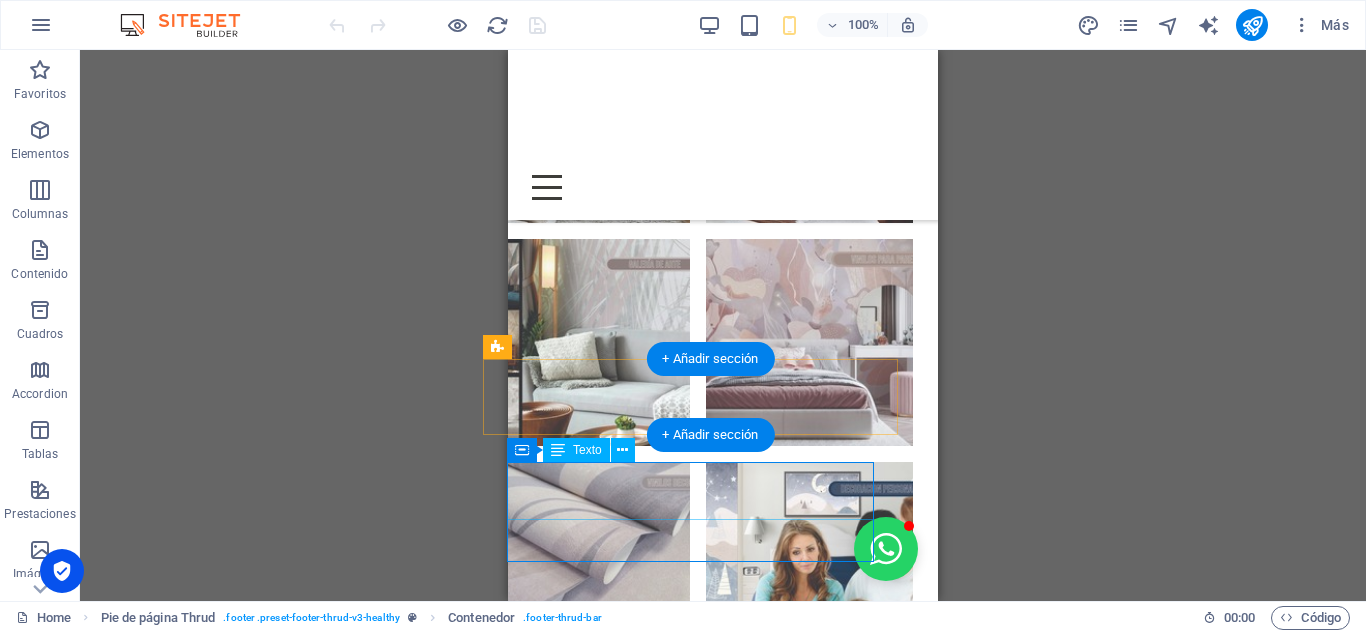 click on "HYPNOTICA. GALERIA Y DISEÑO . All rights reserved by  Gesdosoft  cel 3053125329" at bounding box center [698, 2376] 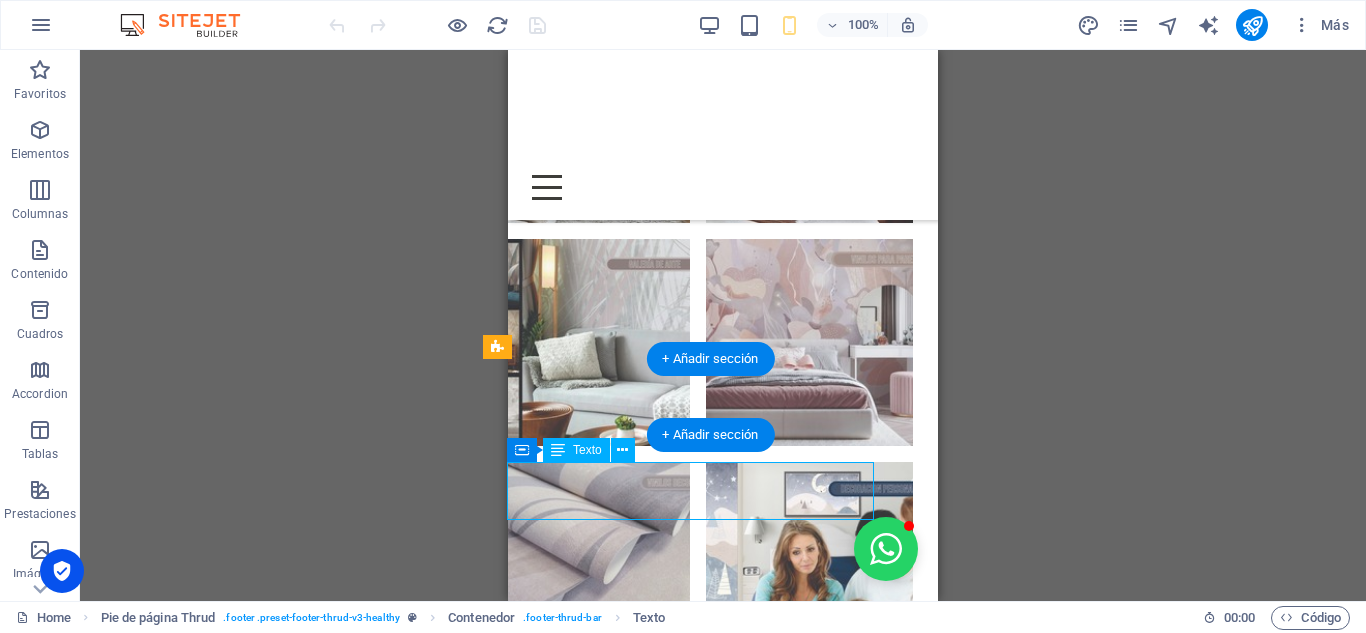 click on "HYPNOTICA. GALERIA Y DISEÑO . All rights reserved by  Gesdosoft  cel 3053125329" at bounding box center [698, 2376] 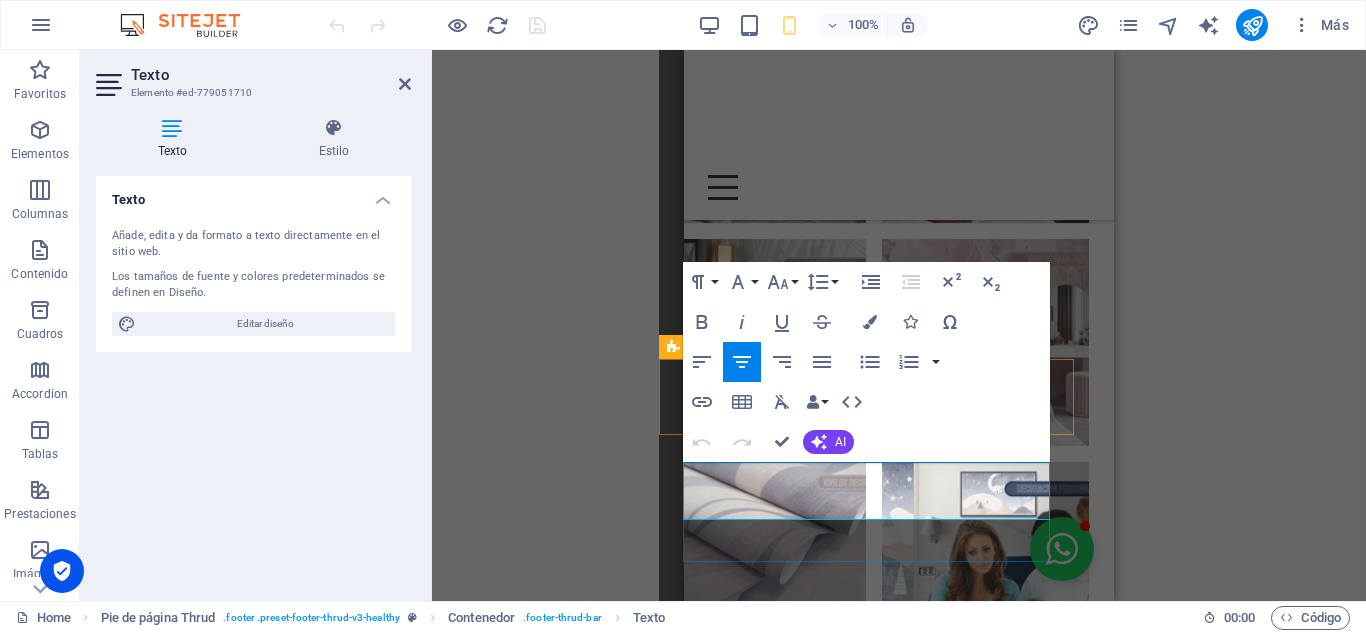 click on "HYPNOTICA. GALERIA Y DISEÑO" at bounding box center [835, 2360] 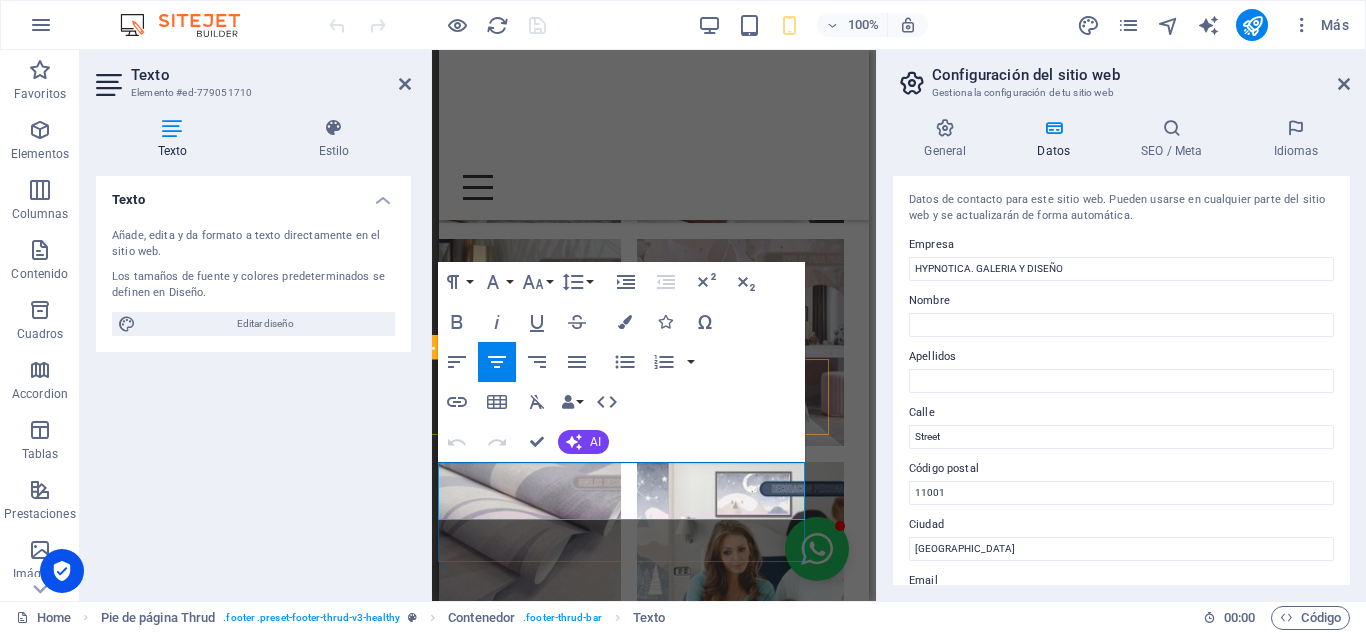 click on "HYPNOTICA. GALERIA Y DISEÑO" at bounding box center [590, 2360] 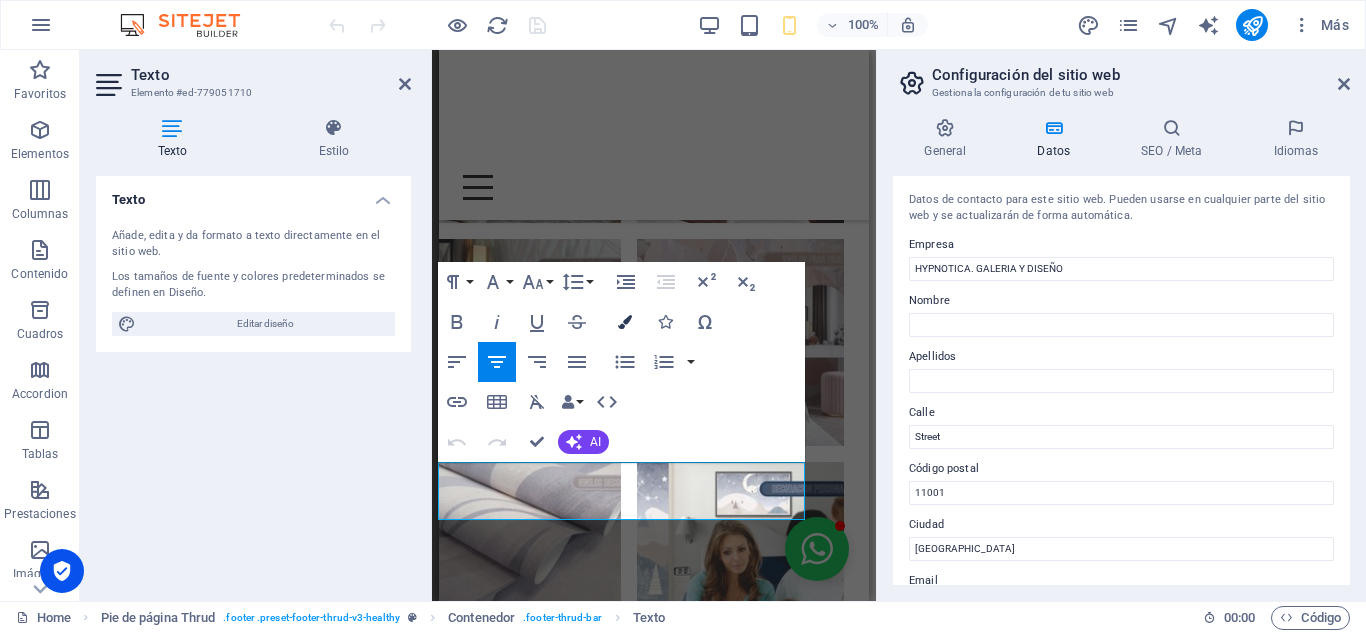 click at bounding box center (625, 322) 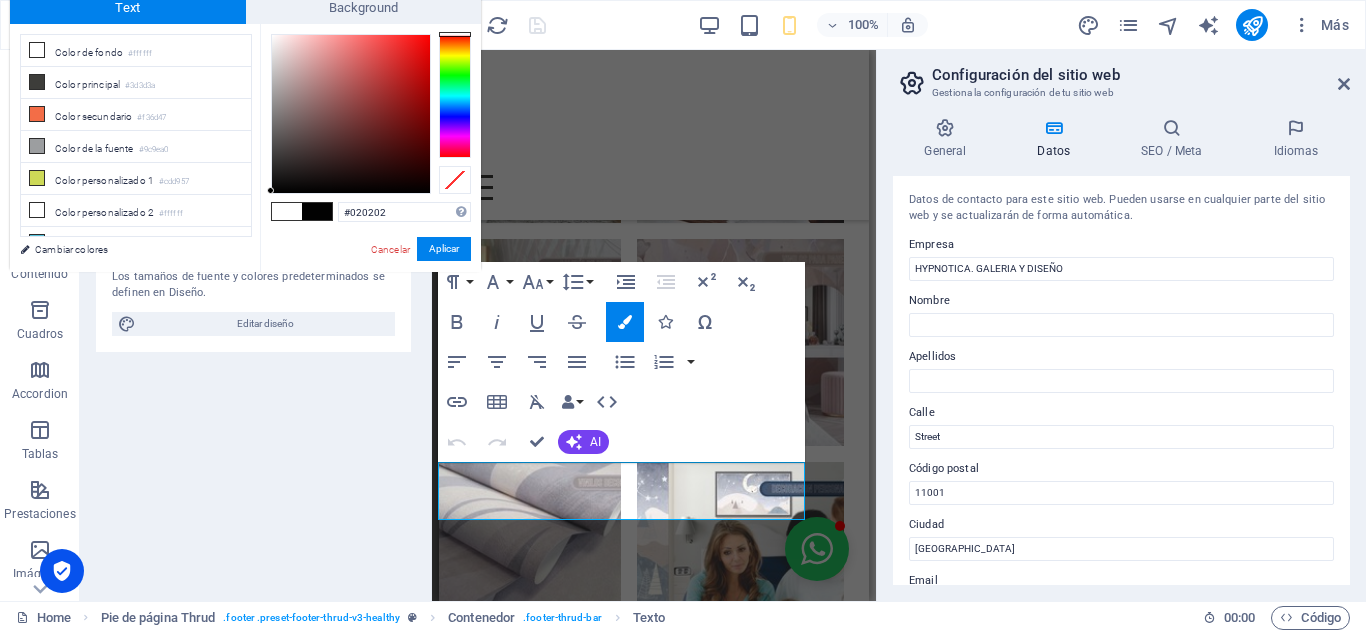 type on "#040404" 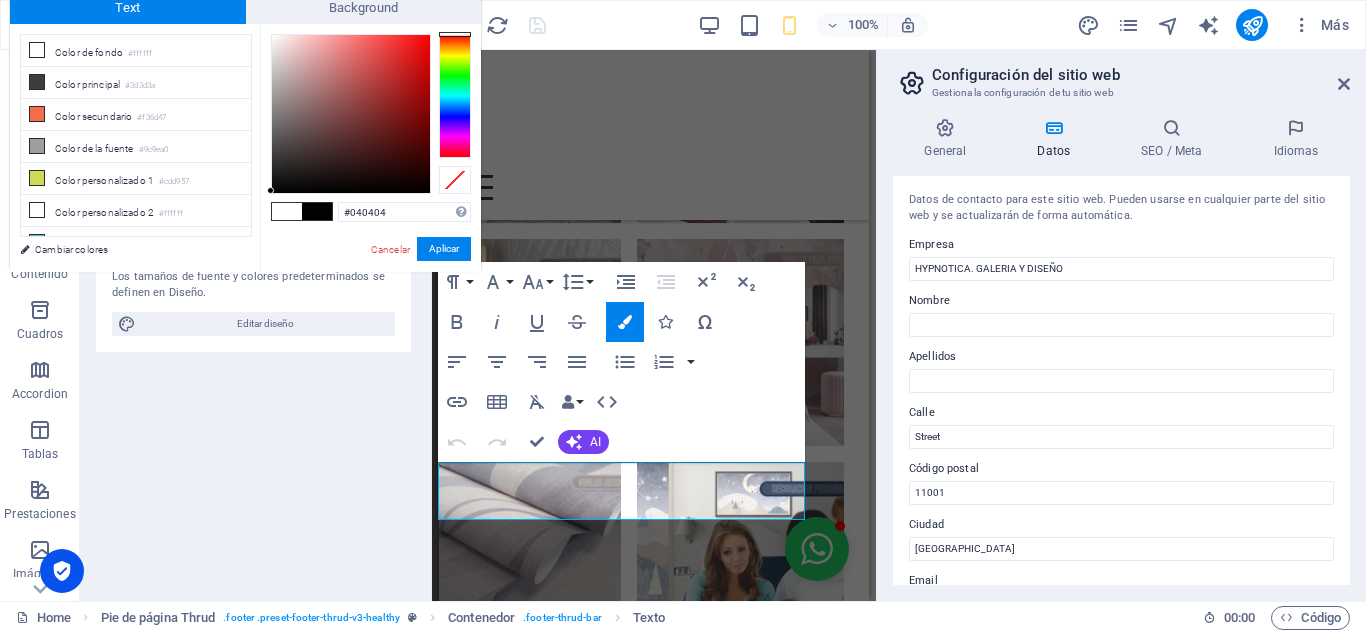 drag, startPoint x: 269, startPoint y: 35, endPoint x: 267, endPoint y: 190, distance: 155.01291 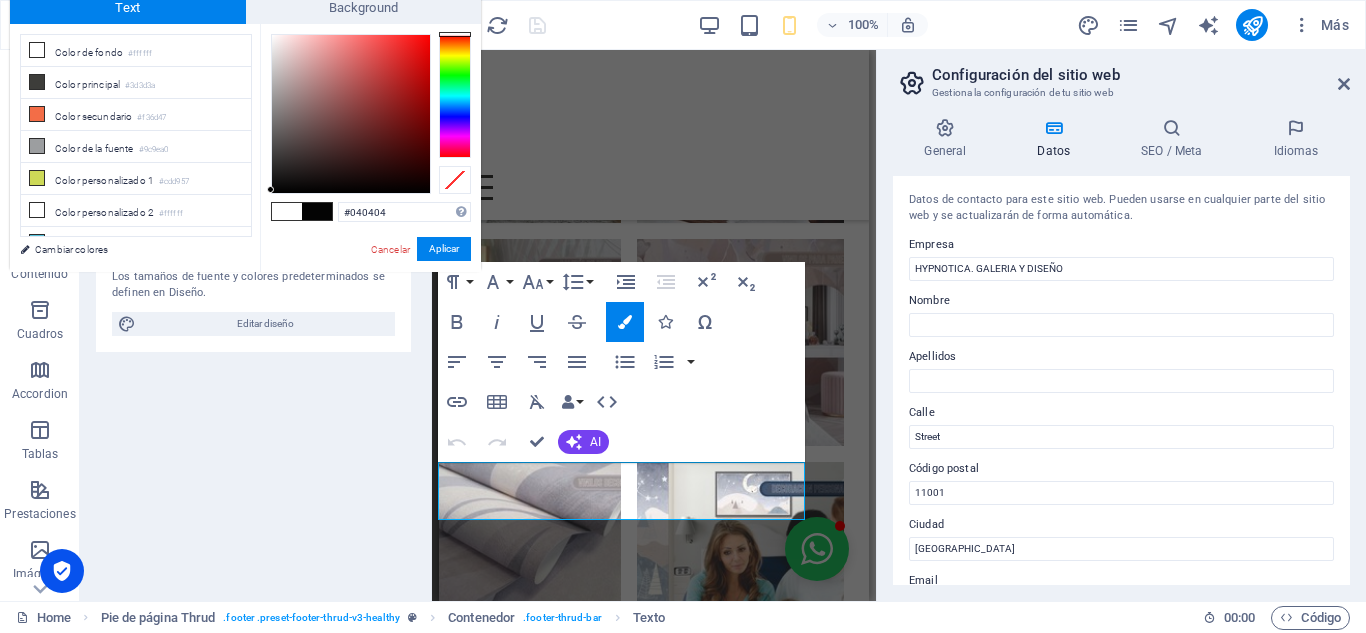 click at bounding box center (317, 211) 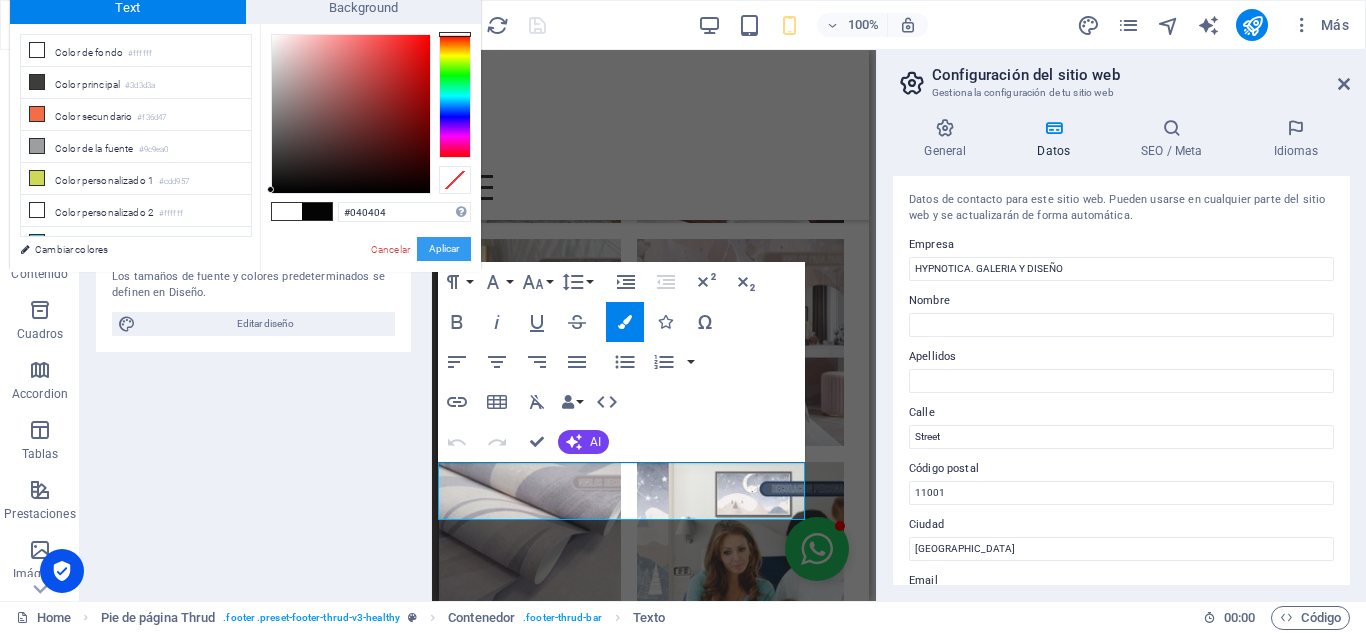 click on "Aplicar" at bounding box center (444, 249) 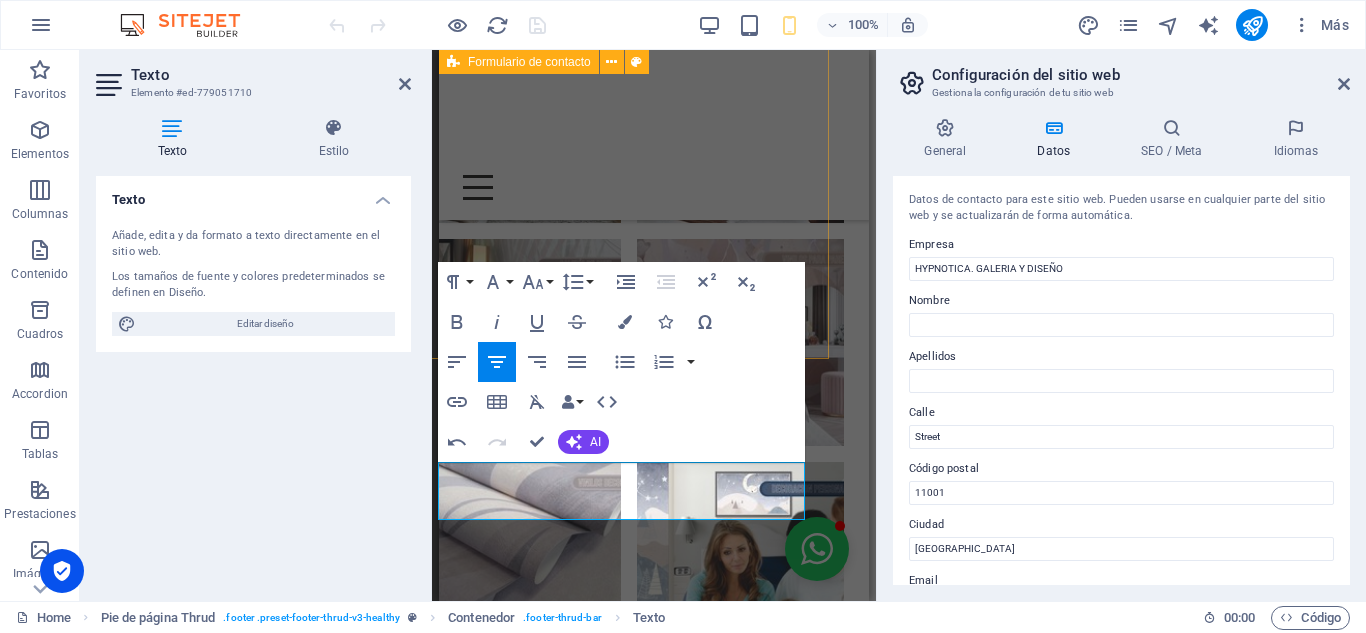click on "Acepto los Terminos del Sitio WEB ¿Ilegible? Regenerar Enviar" at bounding box center (629, 1929) 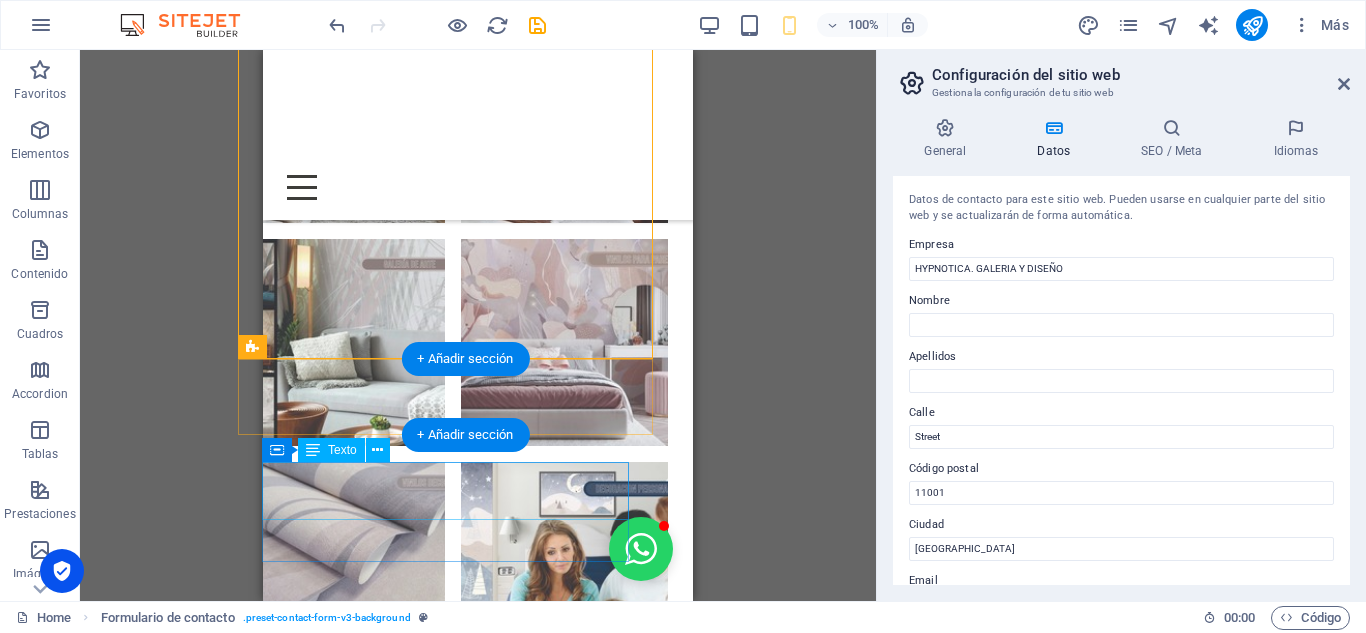 click on "HYPNOTICA. GALERIA Y DISEÑO" at bounding box center [414, 2360] 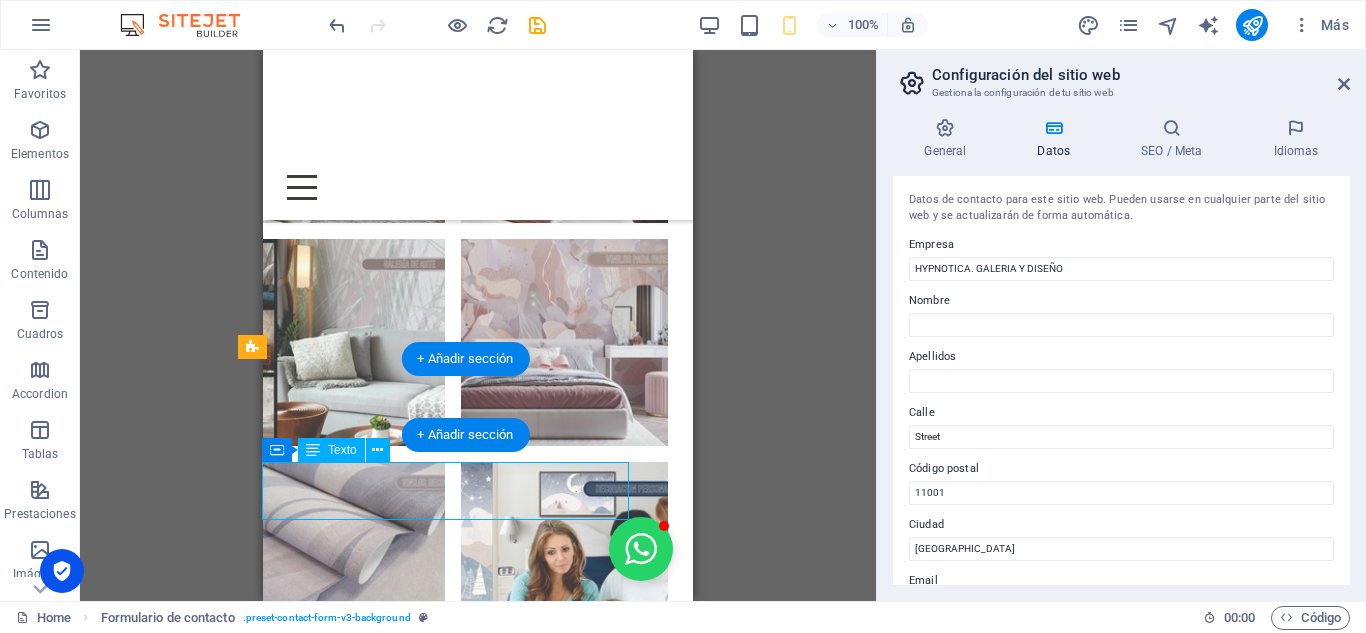 click on "HYPNOTICA. GALERIA Y DISEÑO" at bounding box center (414, 2360) 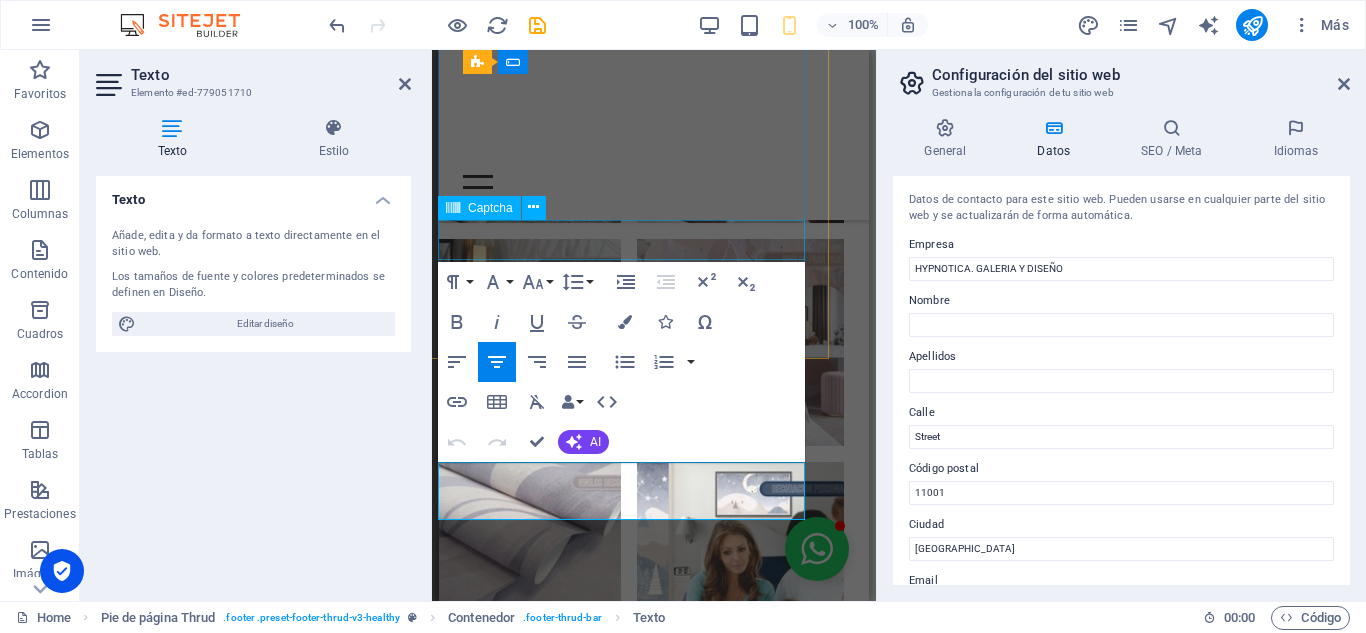 click on "¿Ilegible? Regenerar" at bounding box center [629, 2121] 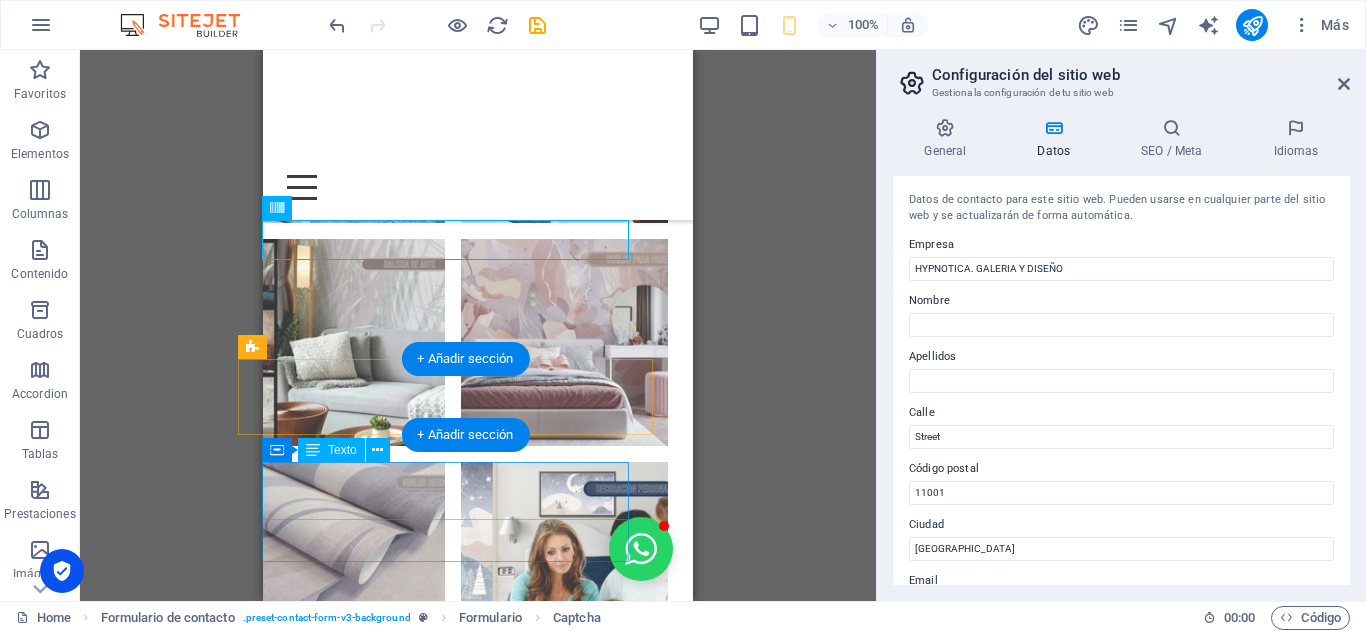 click on "HYPNOTICA. GALERIA Y DISEÑO" at bounding box center (414, 2360) 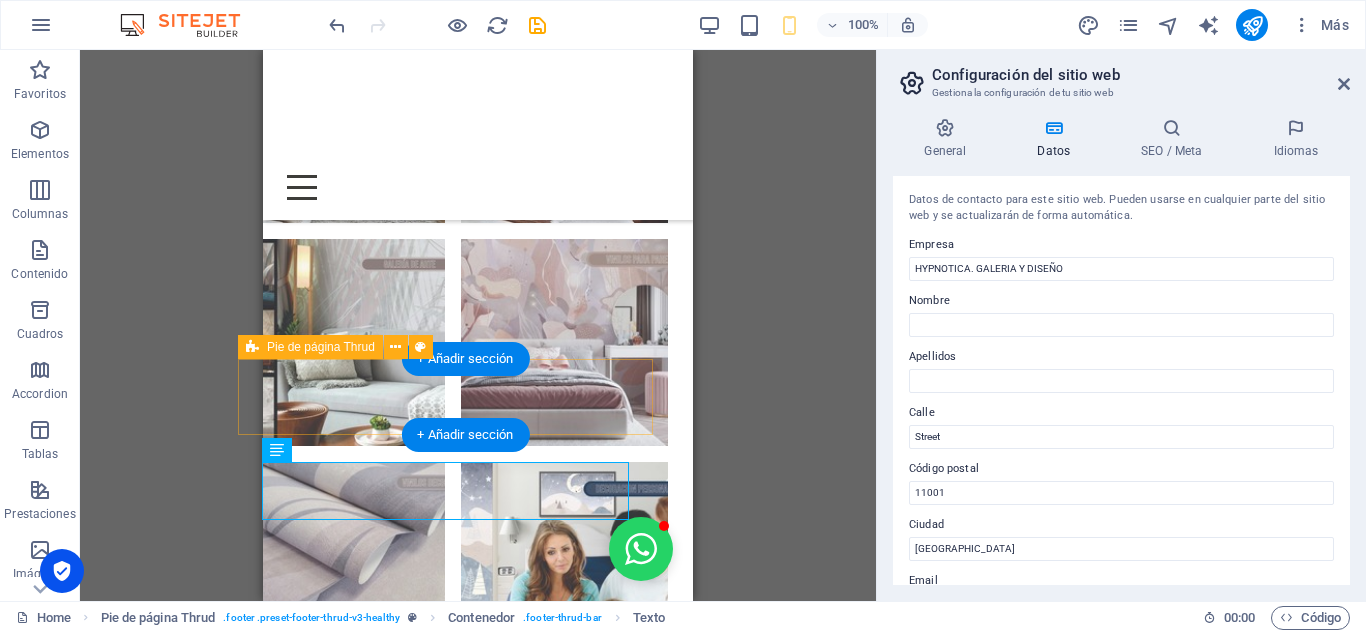 drag, startPoint x: 612, startPoint y: 463, endPoint x: 609, endPoint y: 383, distance: 80.05623 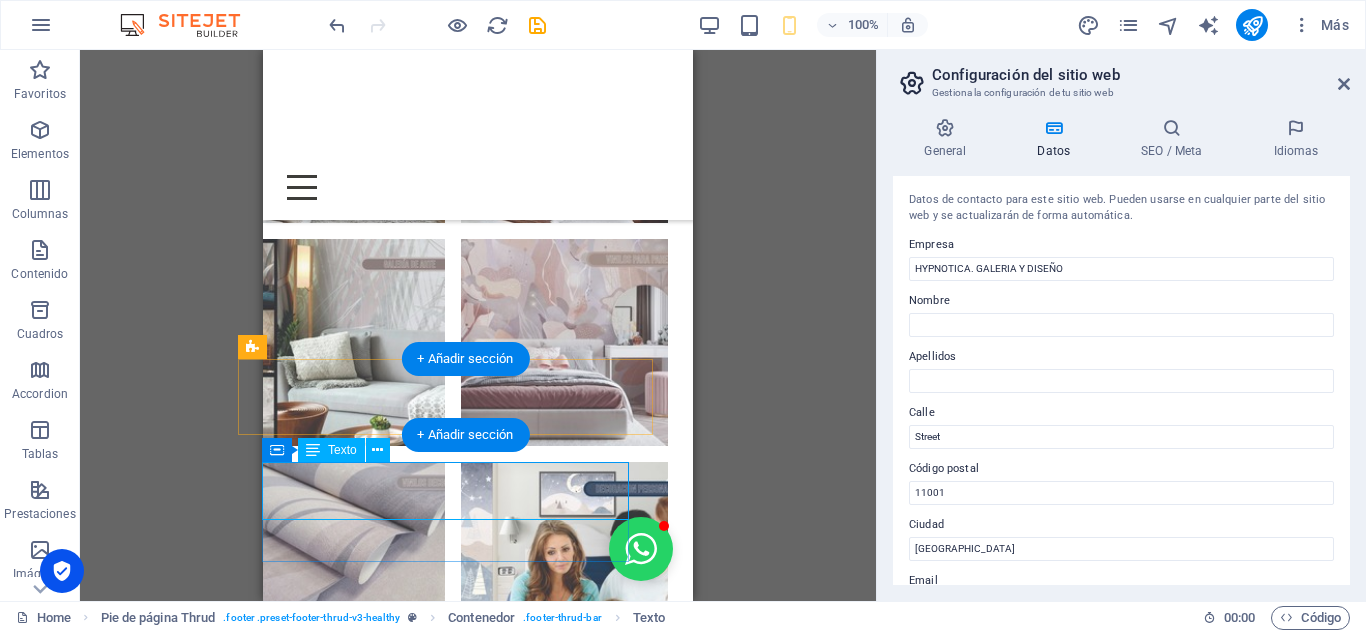 click on "HYPNOTICA. GALERIA Y DISEÑO" at bounding box center [414, 2360] 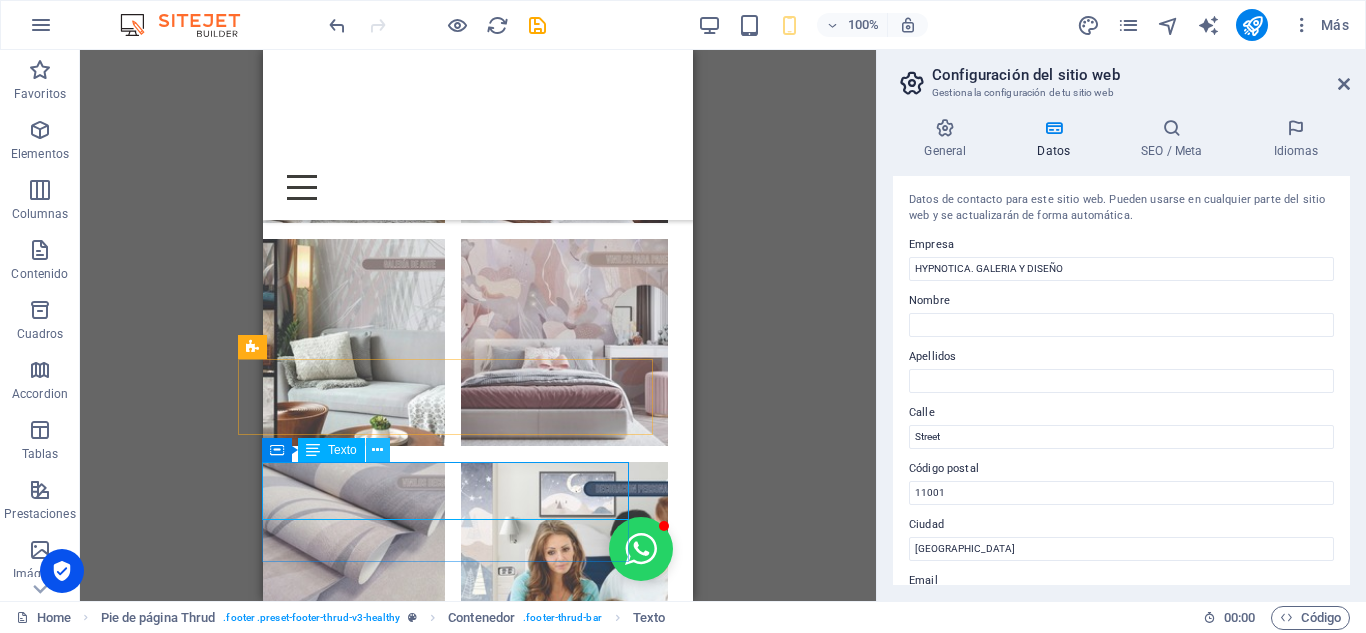 click at bounding box center [377, 450] 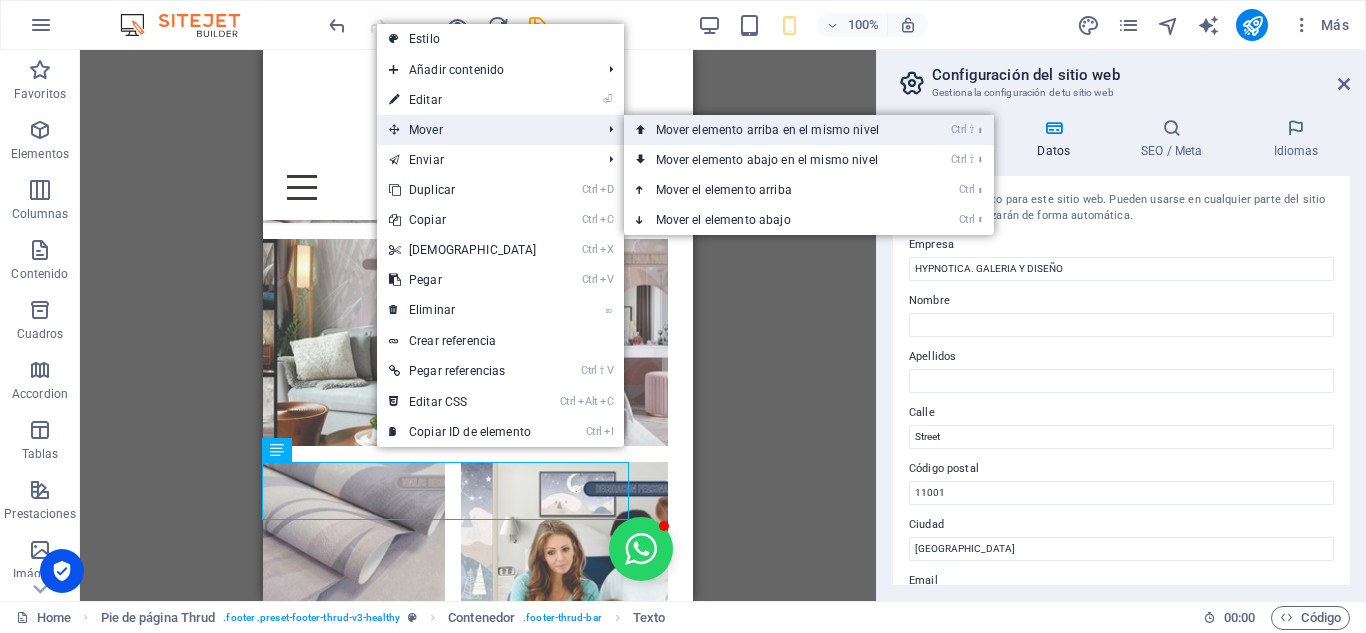 click on "Ctrl ⇧ ⬆  Mover elemento arriba en el mismo nivel" at bounding box center (771, 130) 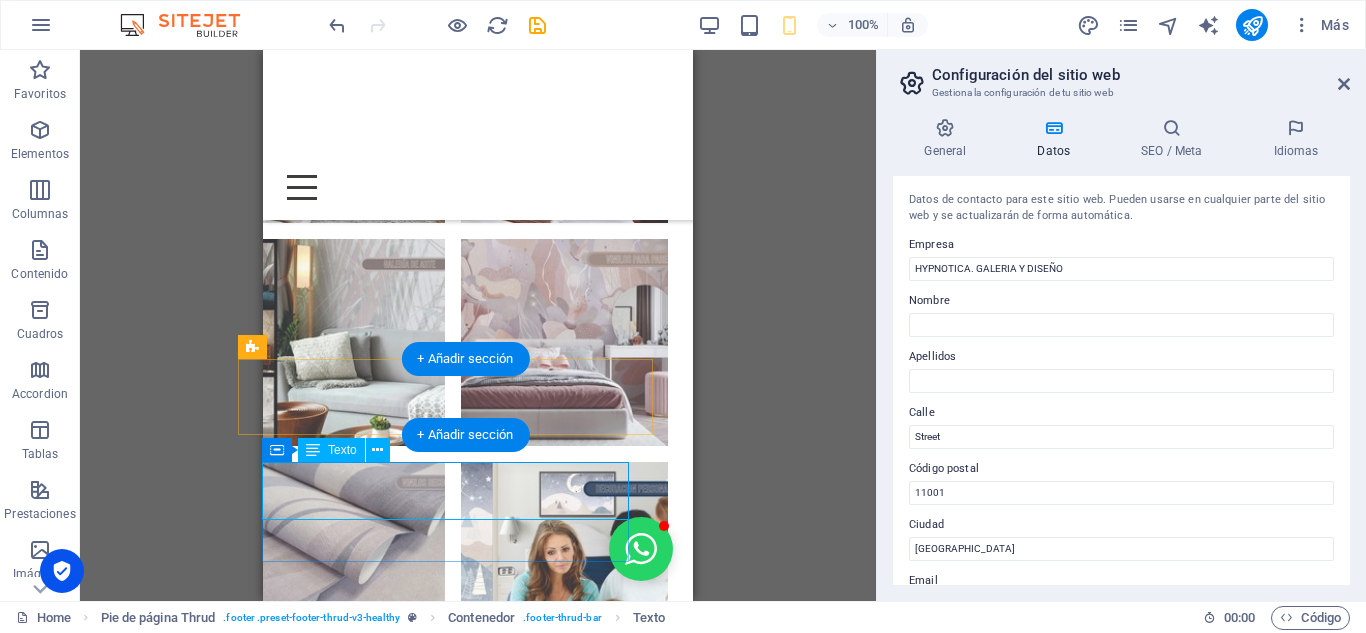 click on "HYPNOTICA. GALERIA Y DISEÑO" at bounding box center (414, 2360) 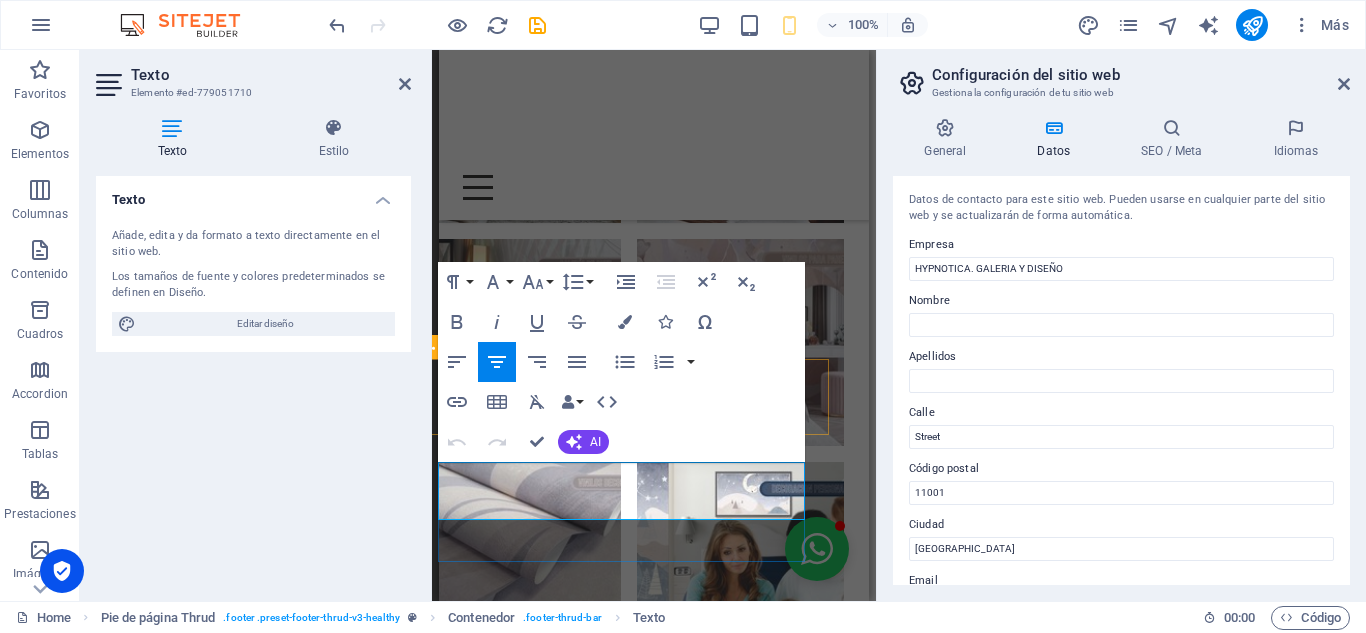 click on "HYPNOTICA. GALERIA Y DISEÑO . All rights reserved by  Gesdosoft  cel 3053125329" at bounding box center (629, 2376) 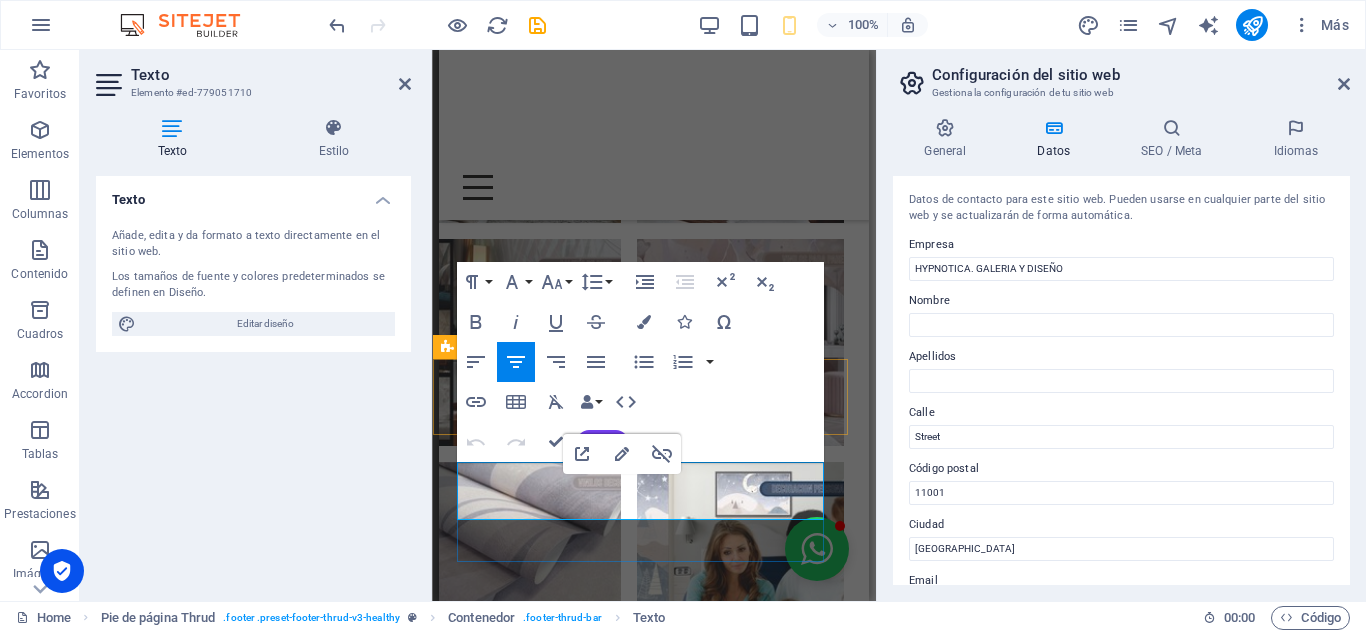 scroll, scrollTop: 3607, scrollLeft: 0, axis: vertical 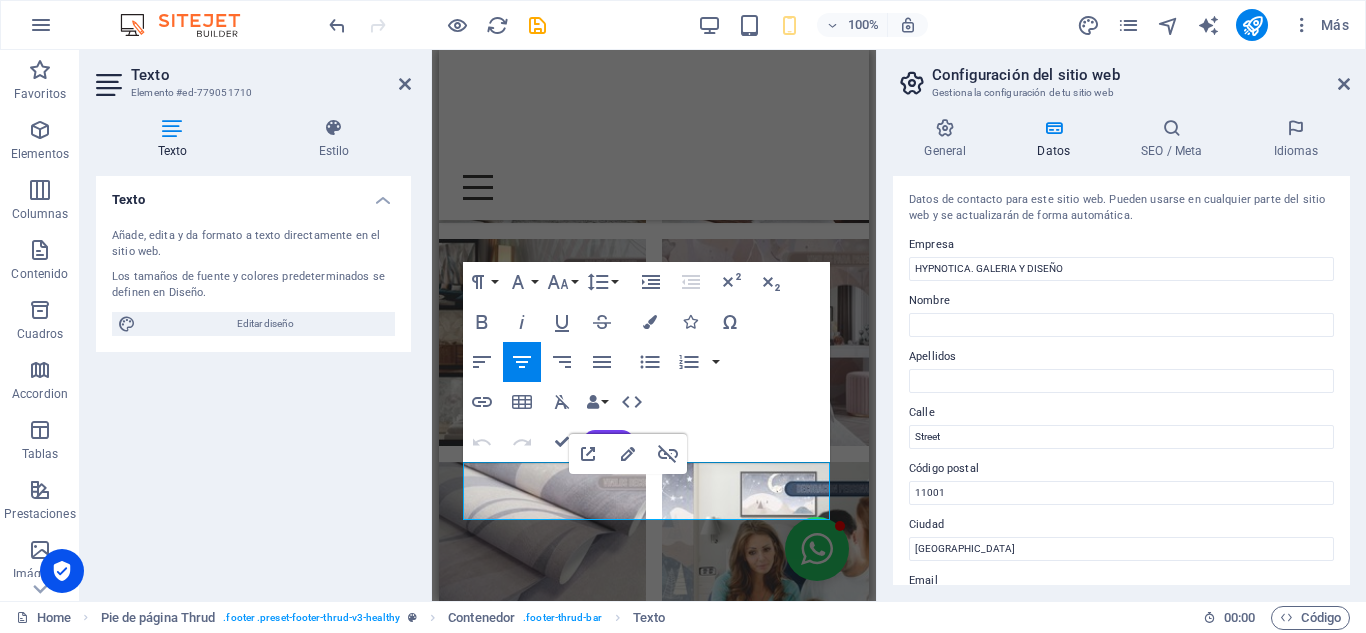 drag, startPoint x: 674, startPoint y: 503, endPoint x: 453, endPoint y: 490, distance: 221.38202 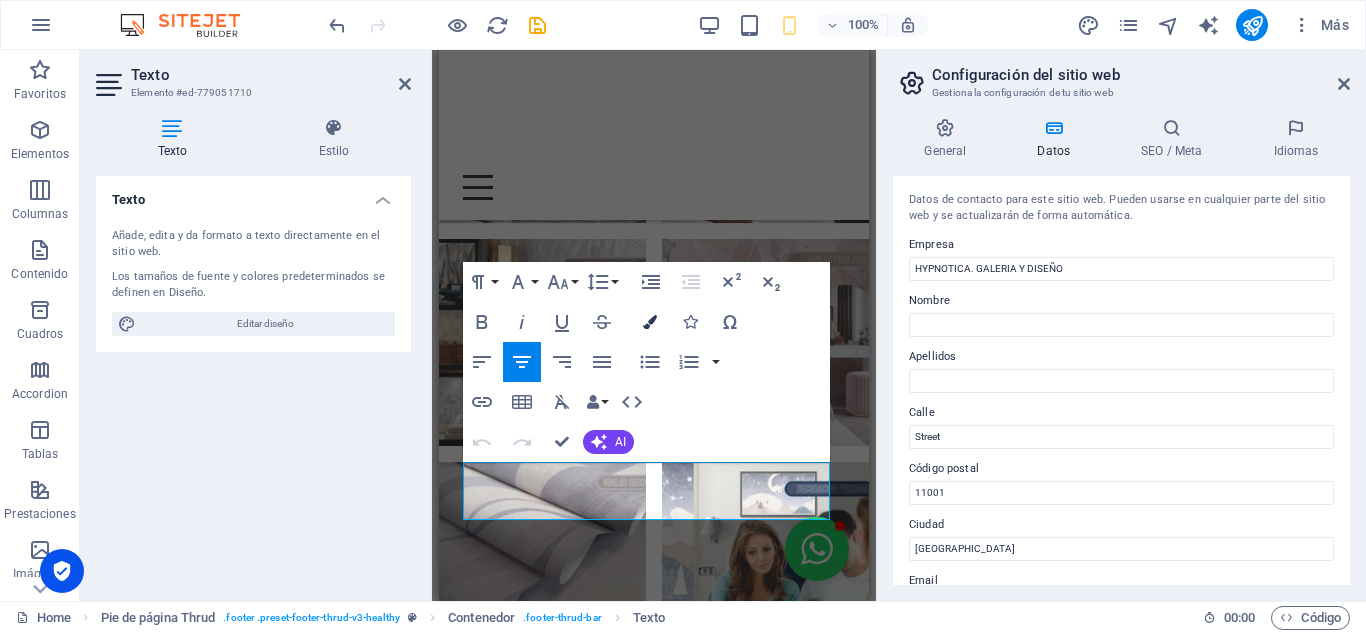 click at bounding box center [650, 322] 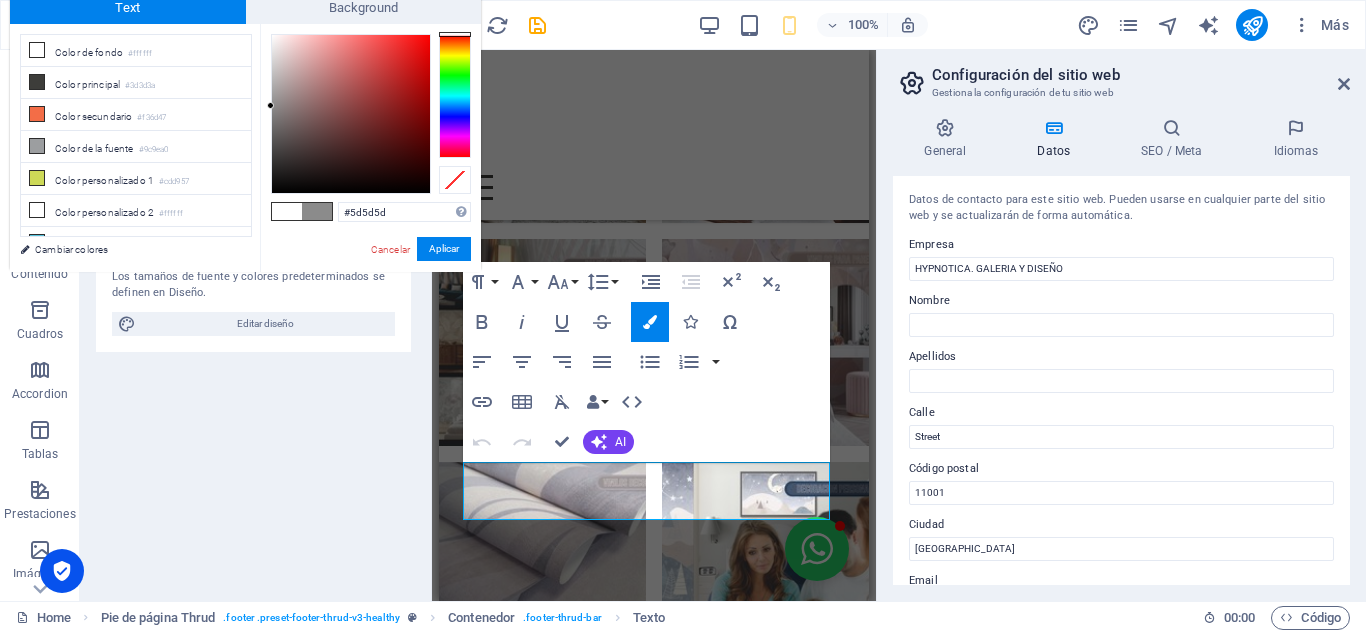 drag, startPoint x: 270, startPoint y: 33, endPoint x: 270, endPoint y: 142, distance: 109 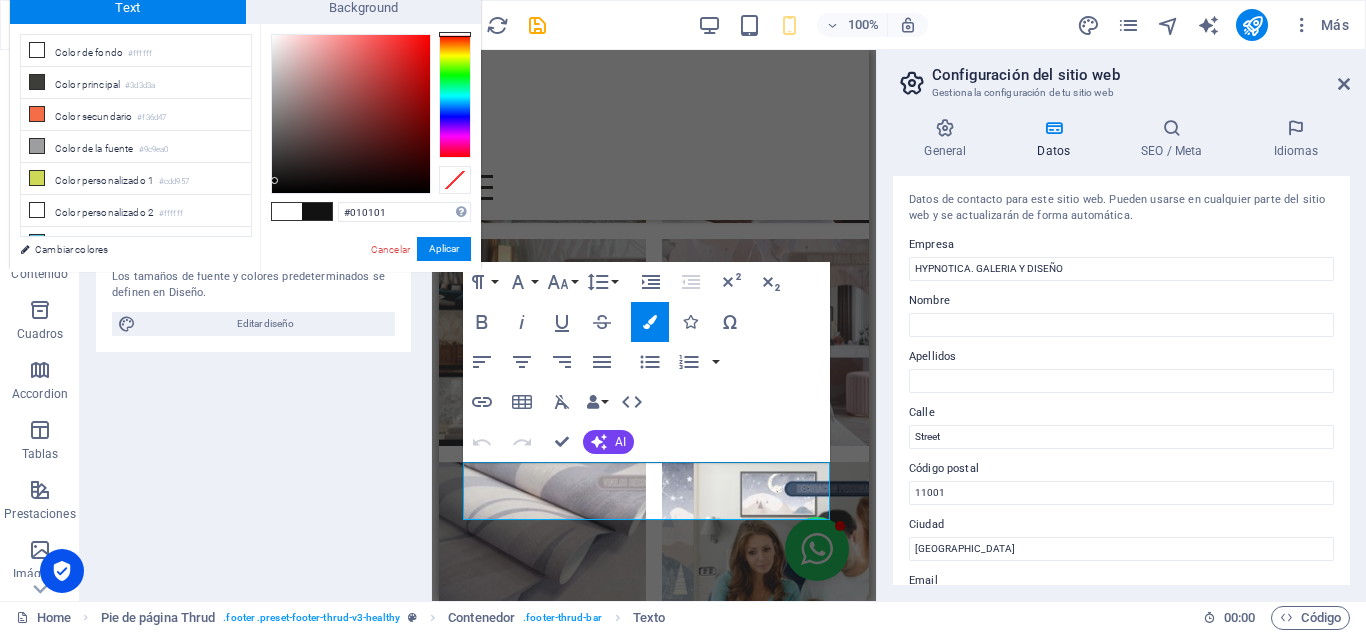 type on "#000000" 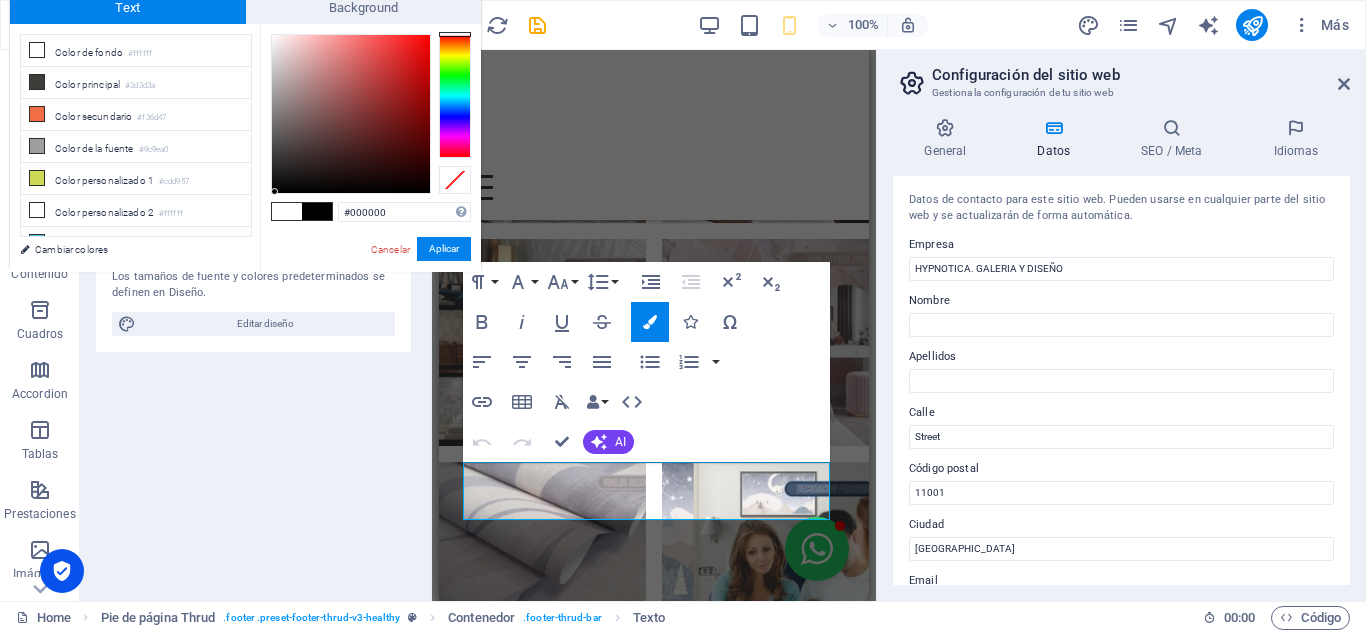 drag, startPoint x: 270, startPoint y: 142, endPoint x: 275, endPoint y: 198, distance: 56.22277 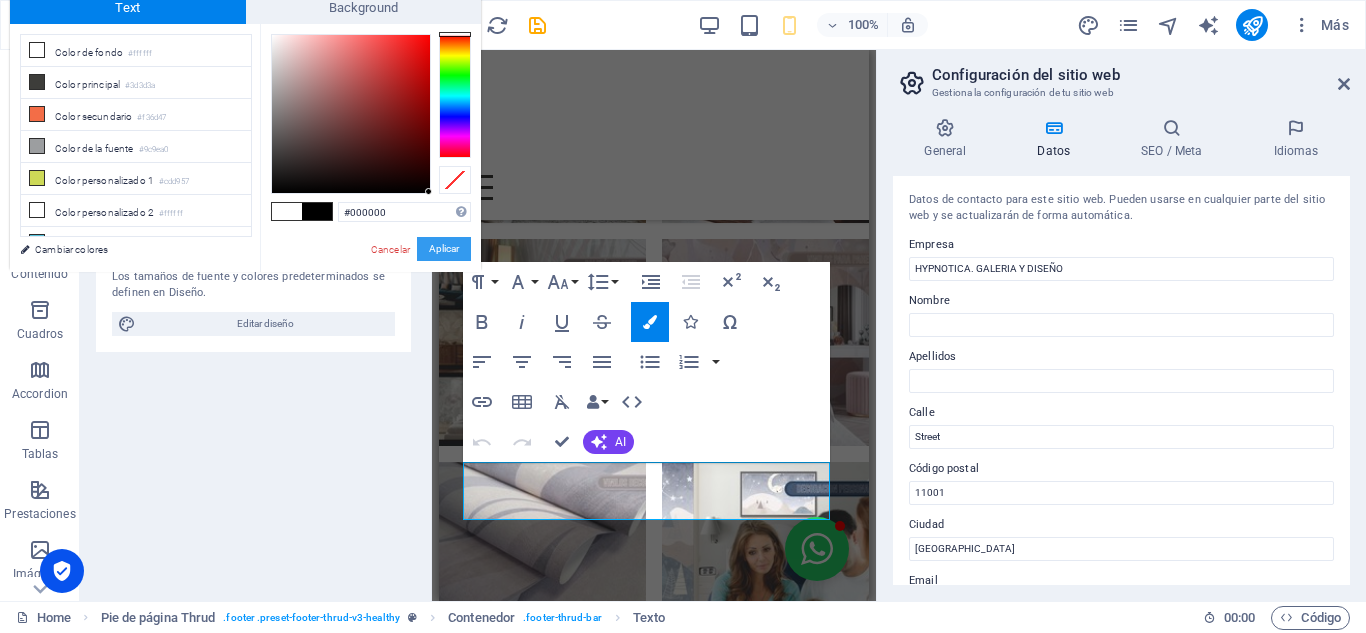 click on "Aplicar" at bounding box center (444, 249) 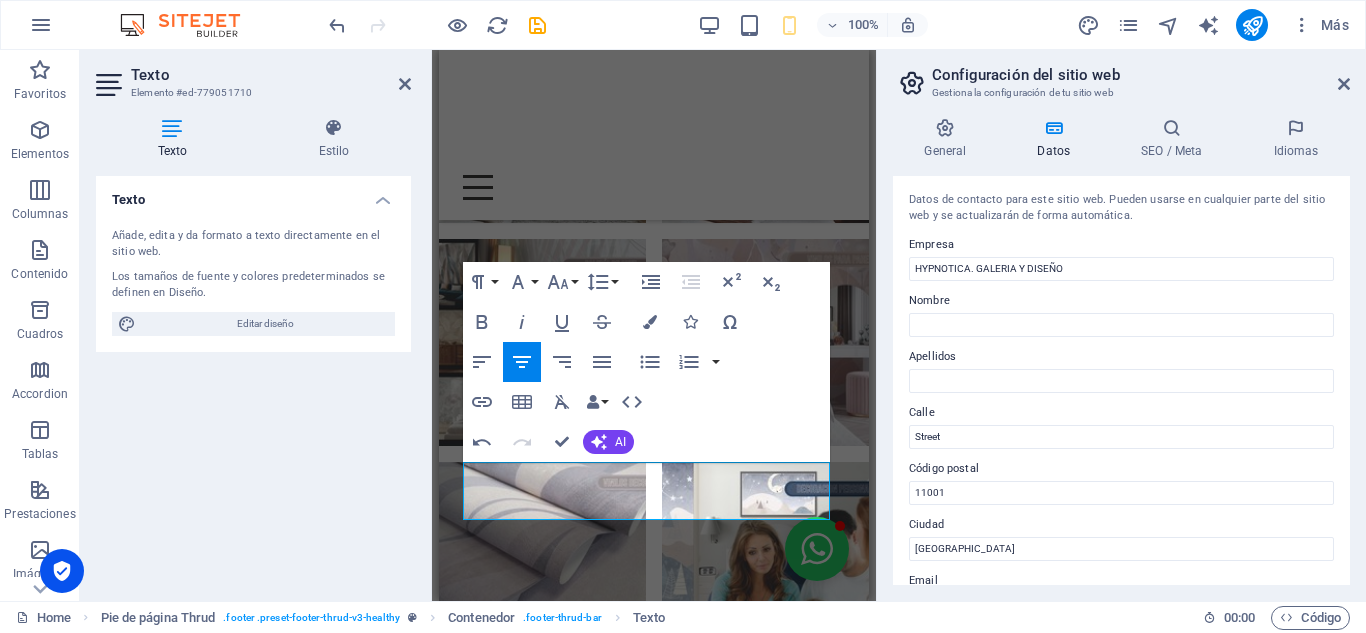 click on "H1   Columnas desiguales   Contenedor   Imagen   Series de botones   Separador   Pie de página Thrud   Contenedor   Texto   Contenedor   Formulario de contacto   Botón formulario   Formulario   Captcha   Formulario de contacto   Área de texto   Casilla Paragraph Format Normal Heading 1 Heading 2 Heading 3 Heading 4 Heading 5 Heading 6 Code Font Family Arial Georgia Impact Tahoma Times New Roman Verdana Plus Jakarta Sans Roboto Satisfy Font Size 8 9 10 11 12 14 18 24 30 36 48 60 72 96 Line Height Default Single 1.15 1.5 Double Increase Indent Decrease Indent Superscript Subscript Bold Italic Underline Strikethrough Colors Icons Special Characters Align Left Align Center Align Right Align Justify Unordered List   Default Circle Disc Square    Ordered List   Default Lower Alpha Lower Greek Lower Roman Upper Alpha Upper Roman    Insert Link Insert Table Clear Formatting Data Bindings Empresa Nombre Apellidos Calle Código postal Ciudad Email Teléfono Móvil Fax Campo personalizado 1 HTML" at bounding box center (654, 325) 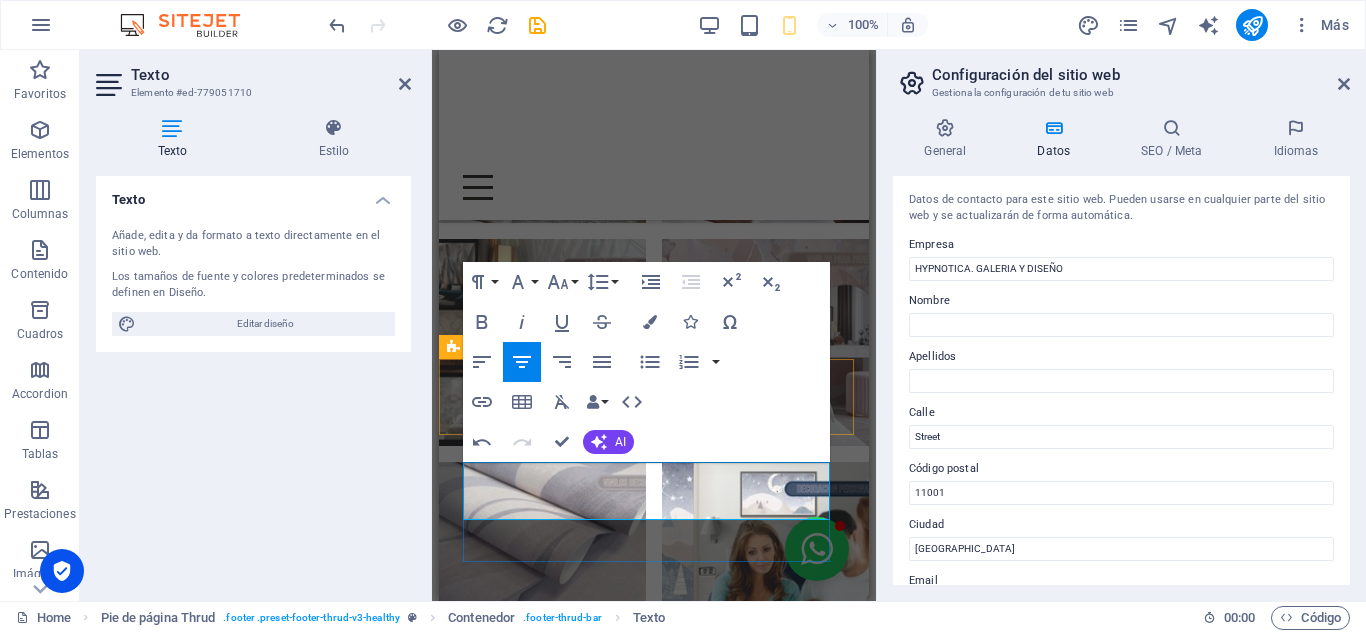 click on "HYPNOTICA. GALERIA Y DISEÑO . All rights reserved by  Gesdosoft  cel  3053125329" at bounding box center (654, 2376) 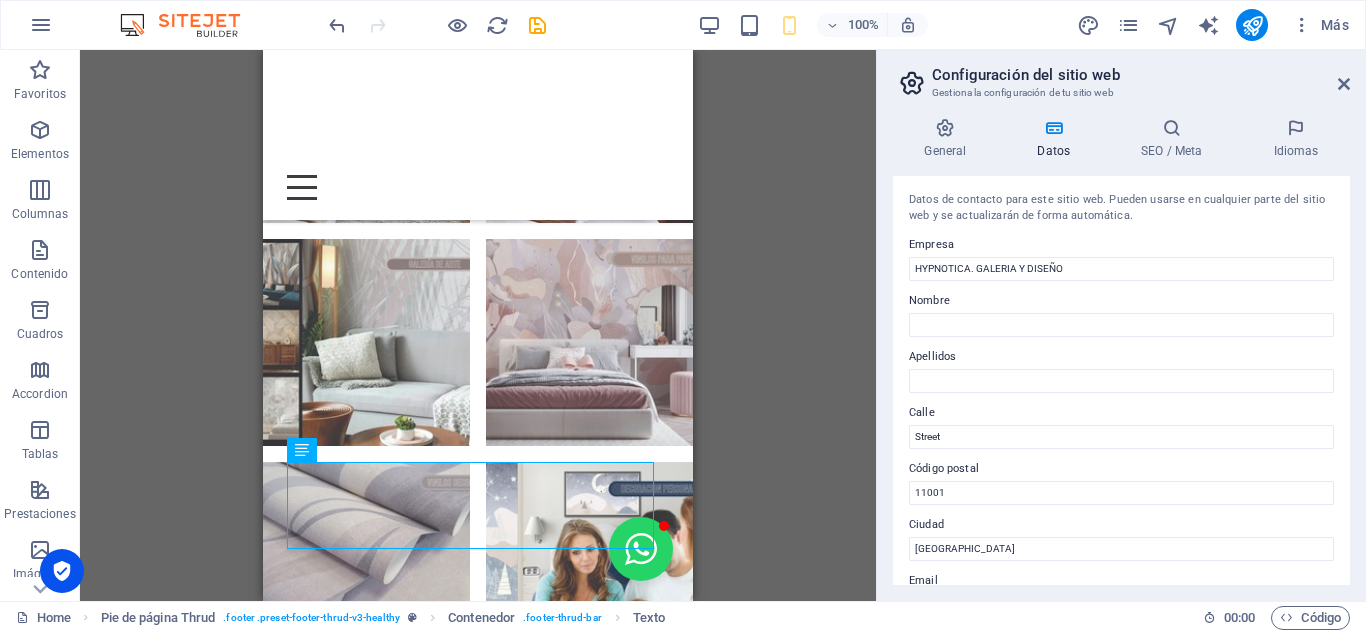 click on "H1   Columnas desiguales   Contenedor   Imagen   Series de botones   Separador   Pie de página Thrud   Contenedor   Texto   Contenedor   Formulario de contacto   Botón formulario   Formulario   Captcha   Formulario de contacto   Área de texto   Casilla" at bounding box center (478, 325) 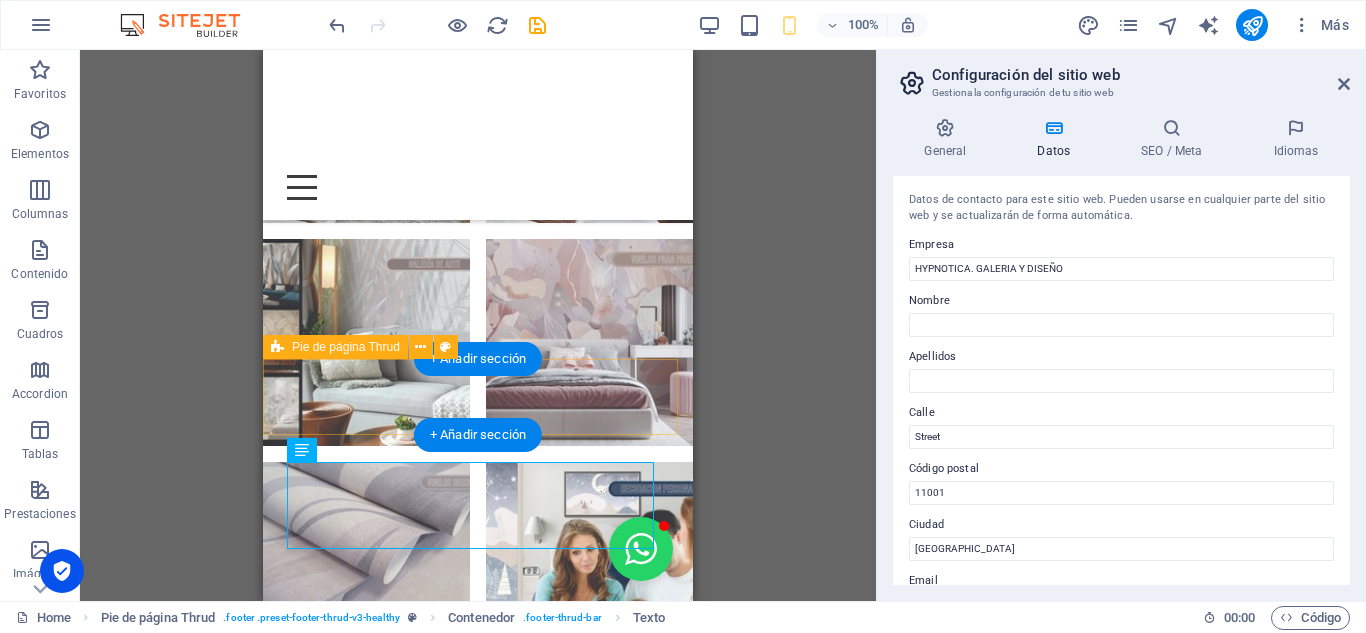 click on "HYPNOTICA. GALERIA Y DISEÑO . All rights reserved by  Gesdosoft  cel 3053125320  3053125329" at bounding box center [478, 2282] 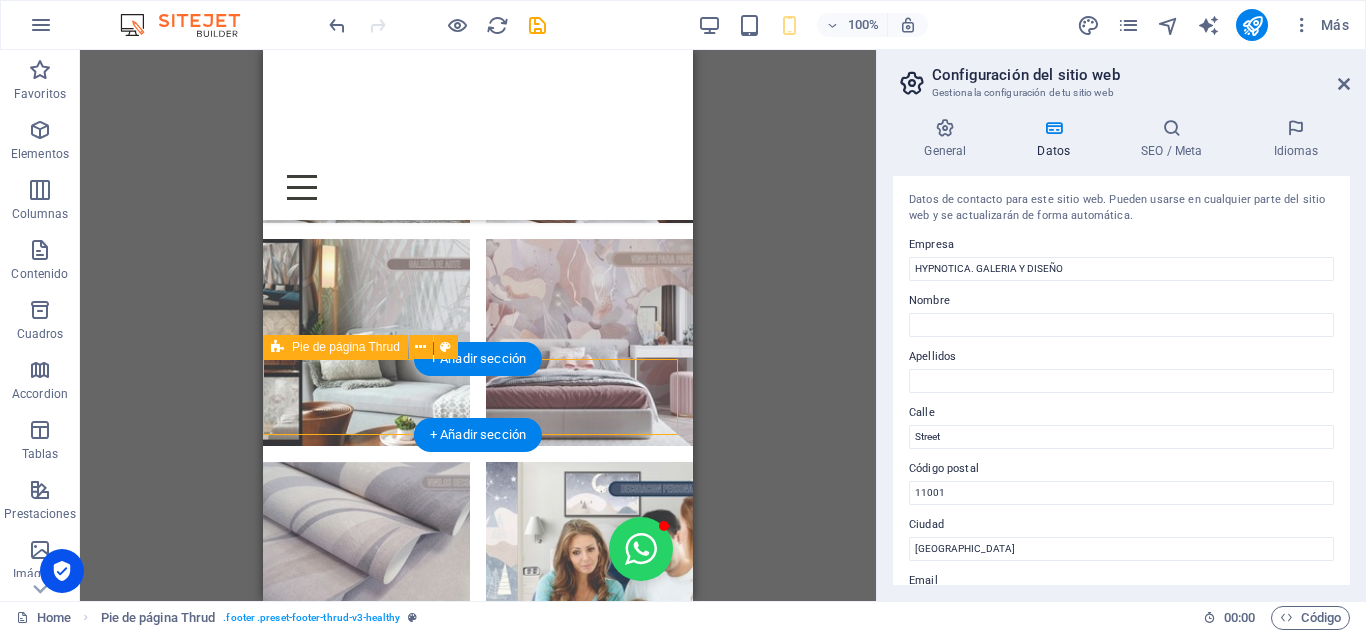 drag, startPoint x: 530, startPoint y: 462, endPoint x: 529, endPoint y: 391, distance: 71.00704 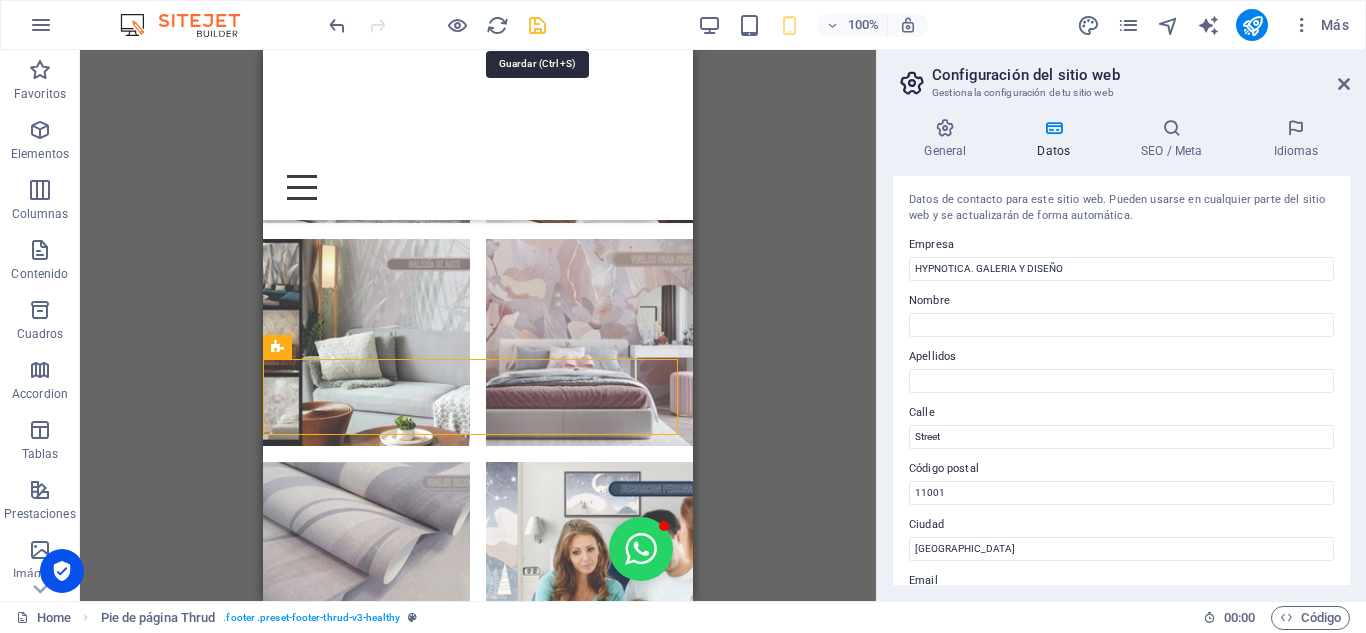 click at bounding box center (537, 25) 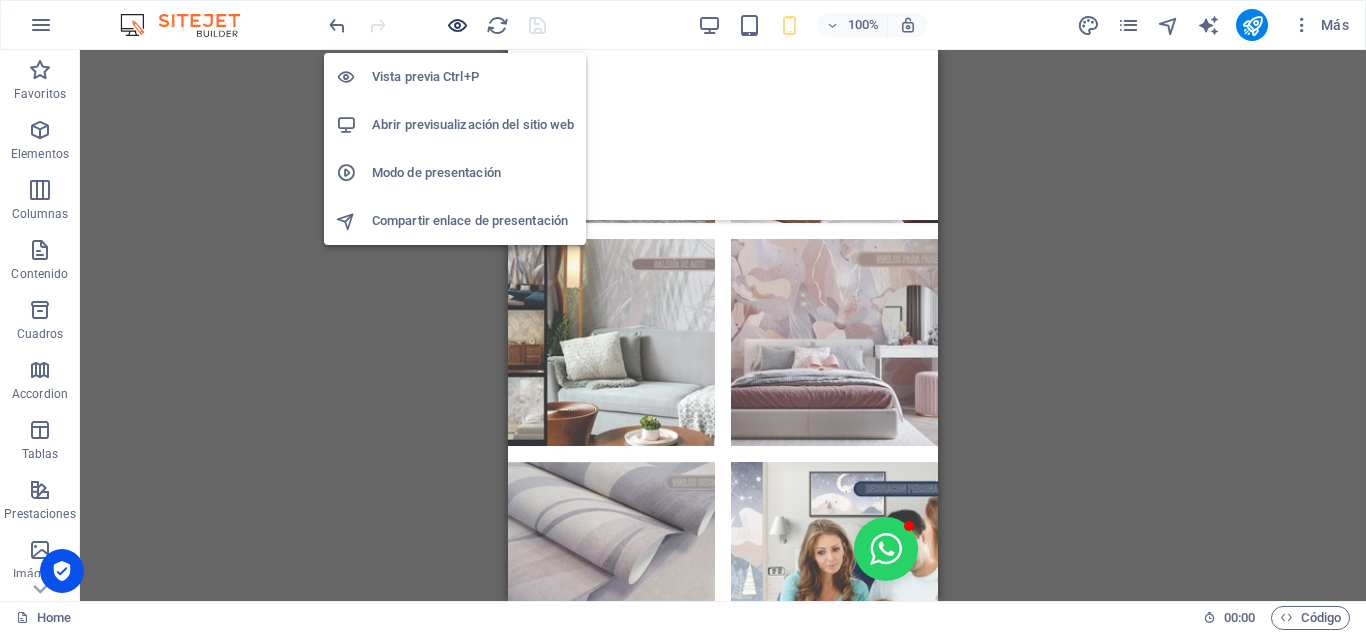 click at bounding box center (457, 25) 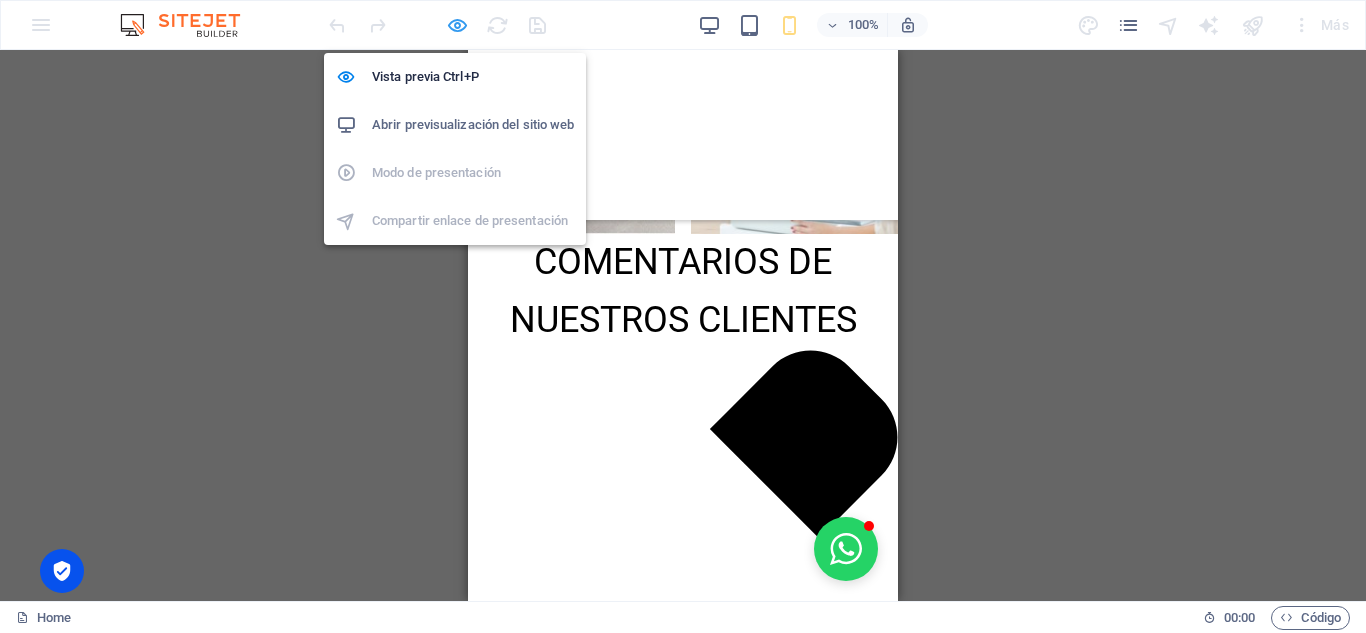 scroll, scrollTop: 3123, scrollLeft: 0, axis: vertical 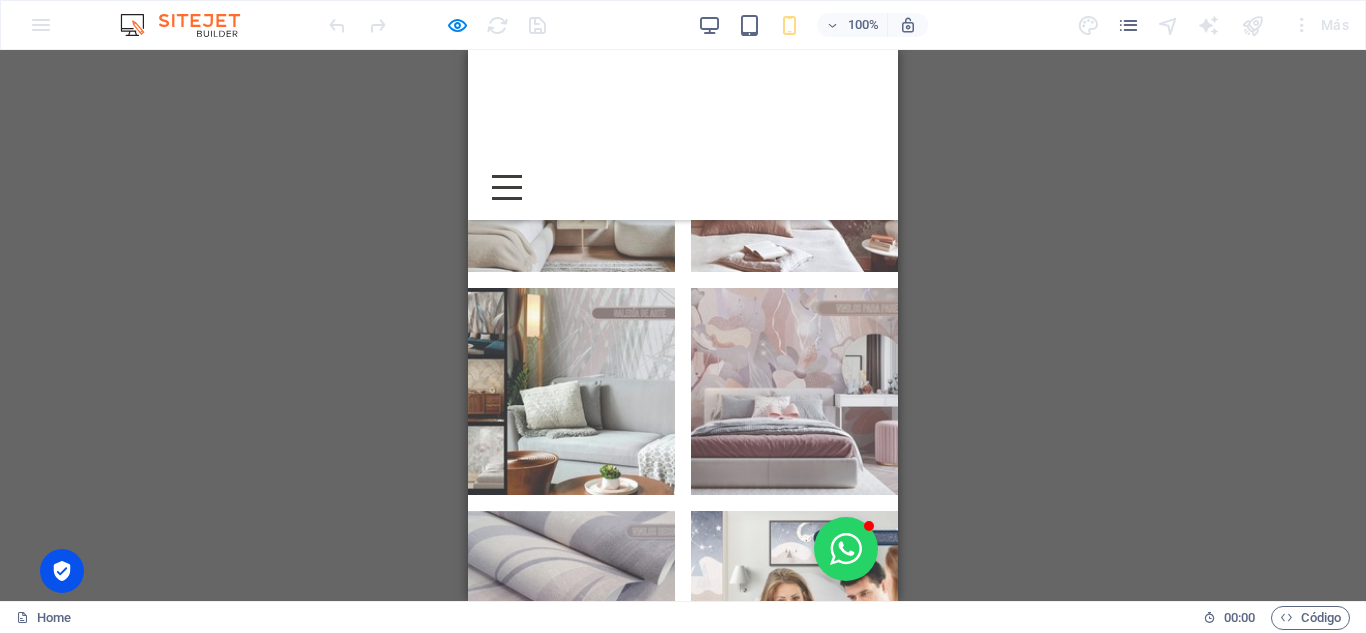 type 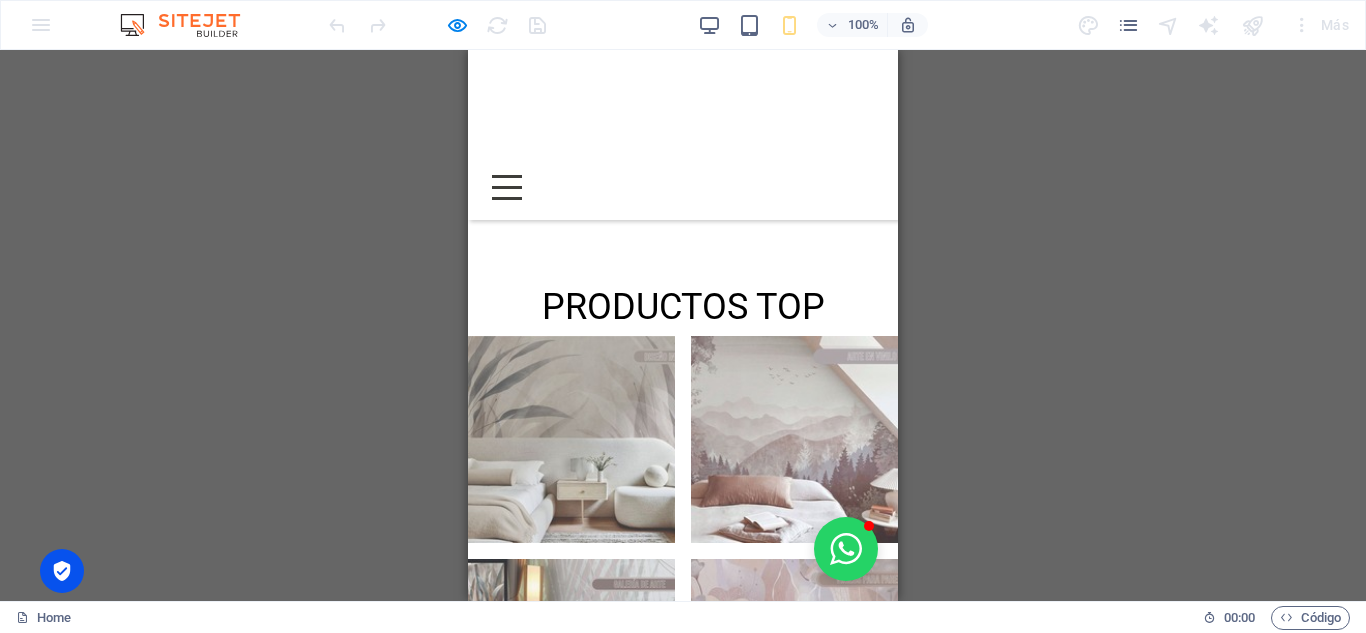 scroll, scrollTop: 3123, scrollLeft: 0, axis: vertical 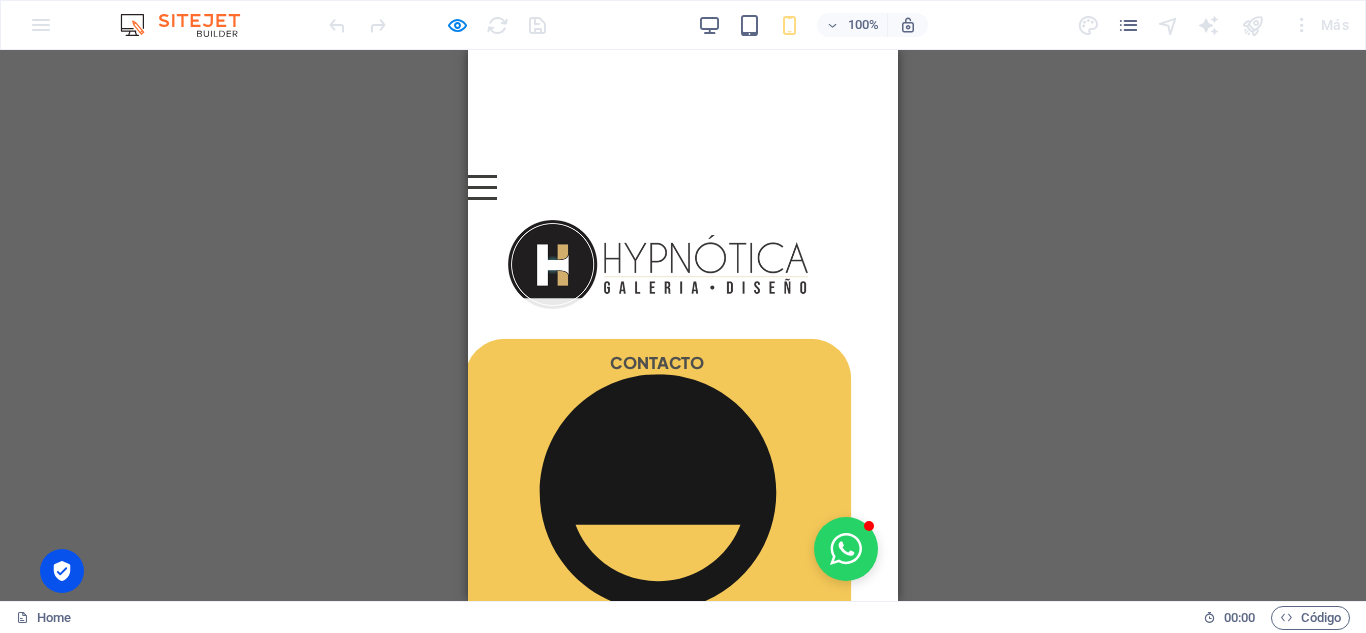 drag, startPoint x: 861, startPoint y: 148, endPoint x: 892, endPoint y: 119, distance: 42.44997 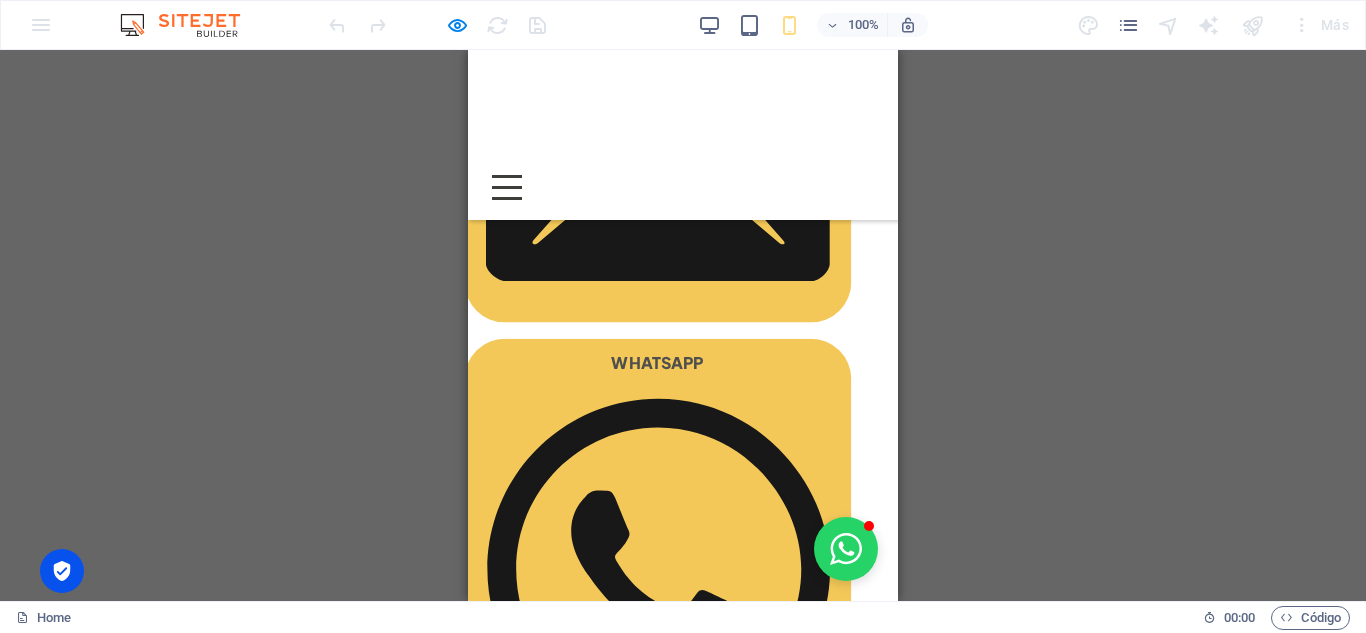 scroll, scrollTop: 651, scrollLeft: 25, axis: both 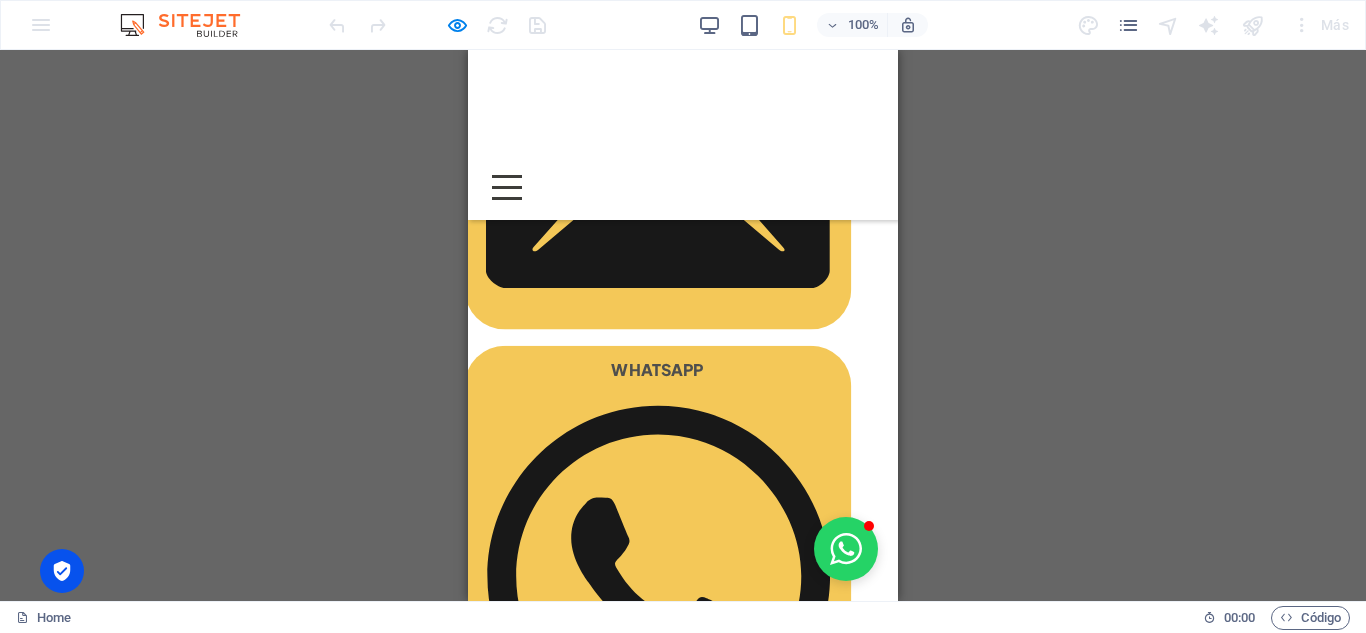 drag, startPoint x: 892, startPoint y: 119, endPoint x: 1369, endPoint y: 258, distance: 496.84003 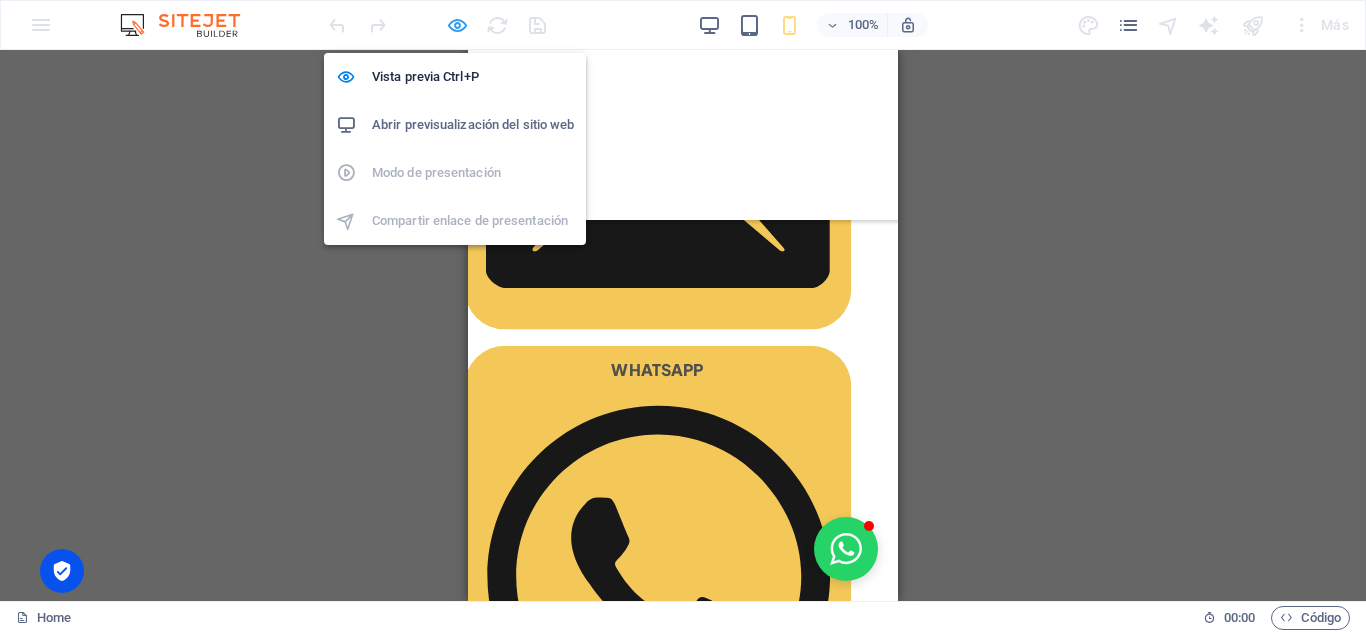 click at bounding box center [457, 25] 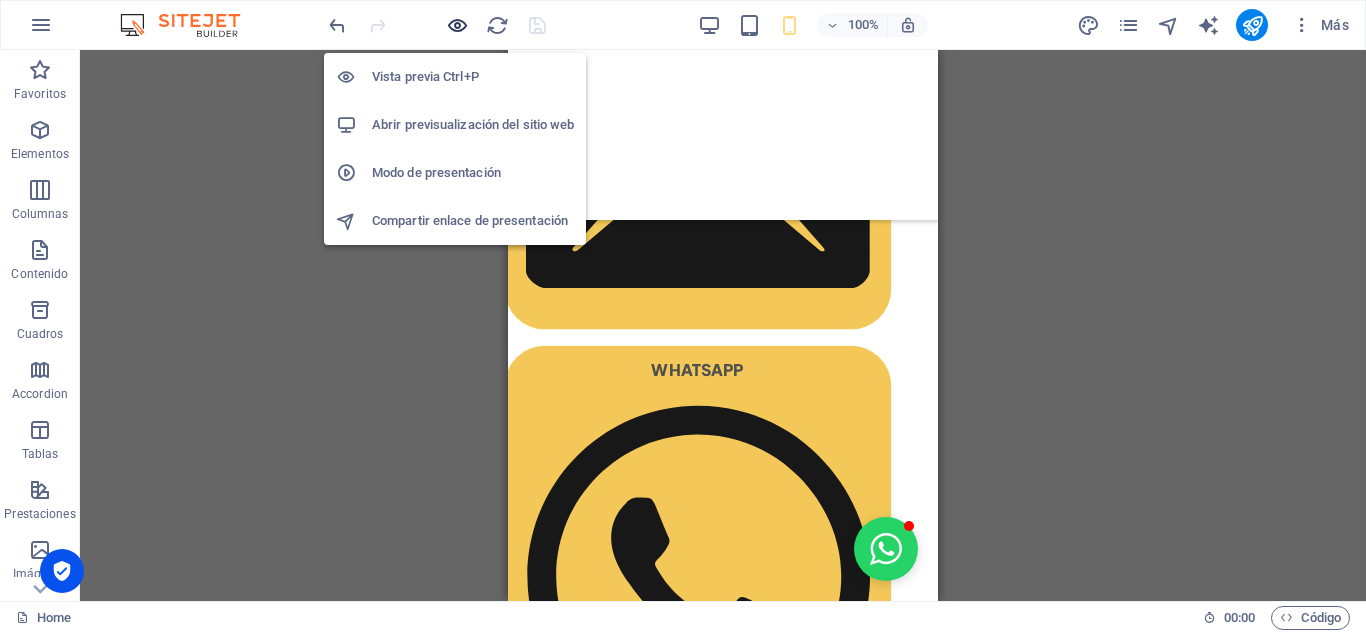 scroll, scrollTop: 652, scrollLeft: 25, axis: both 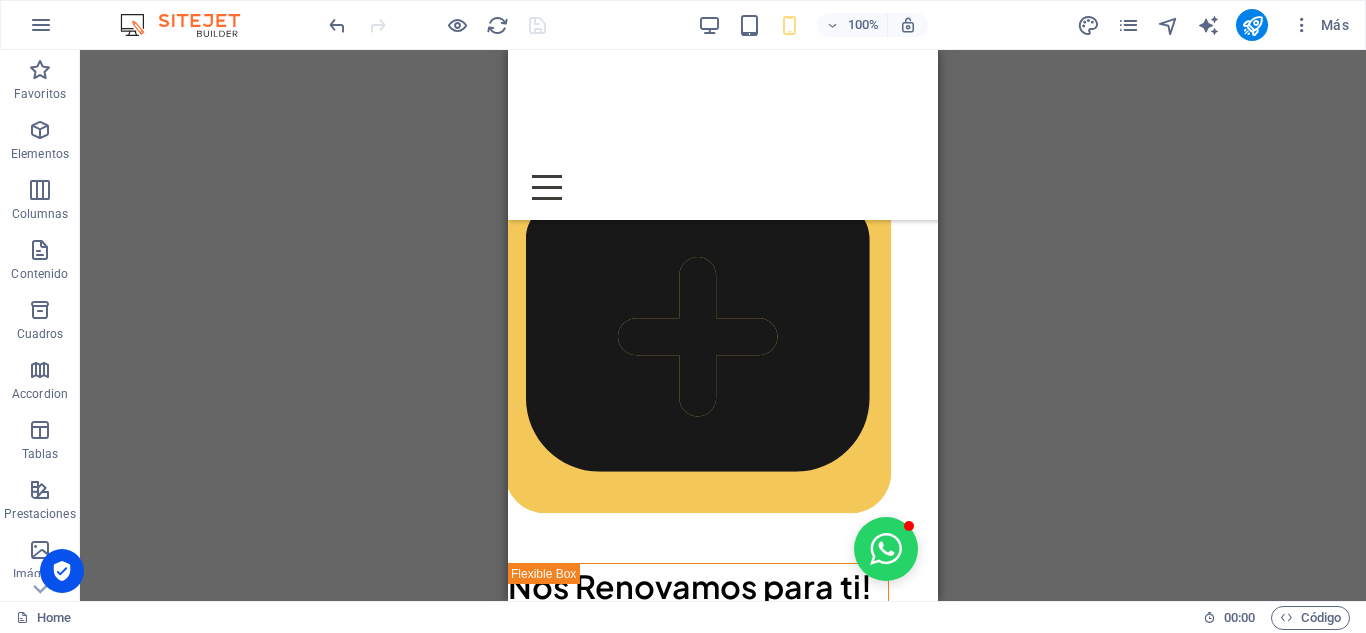 drag, startPoint x: 929, startPoint y: 179, endPoint x: 1453, endPoint y: 324, distance: 543.692 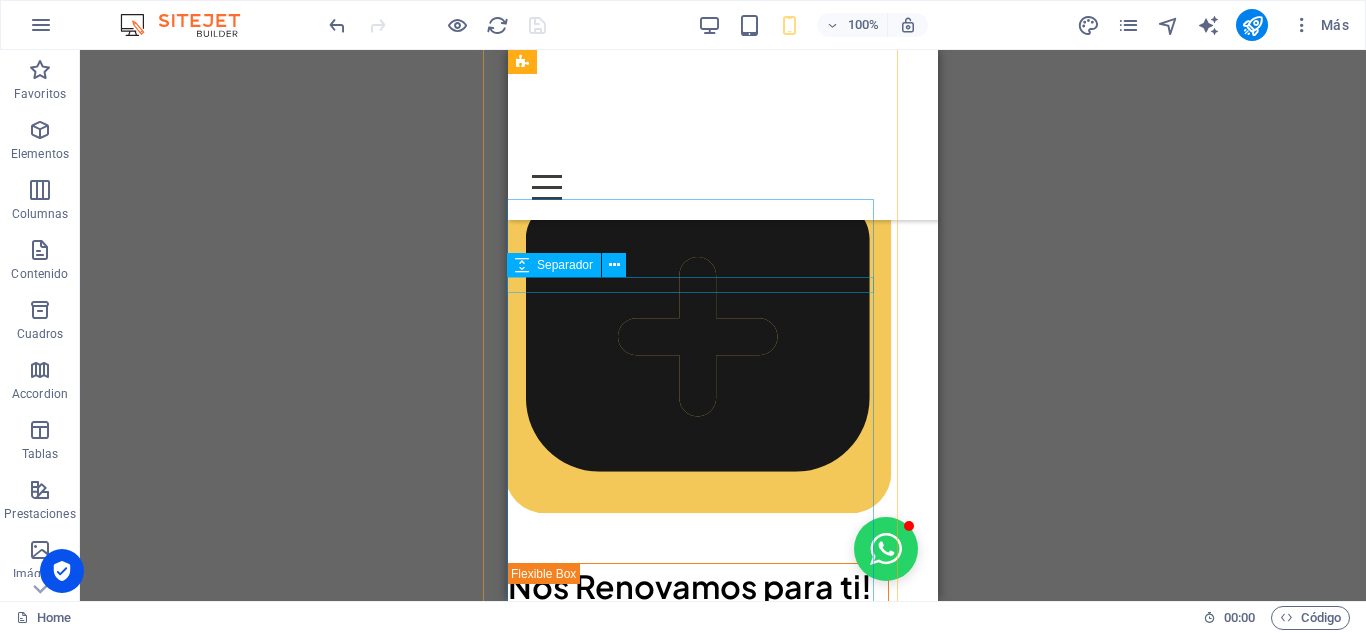 click on "Separador" at bounding box center [554, 265] 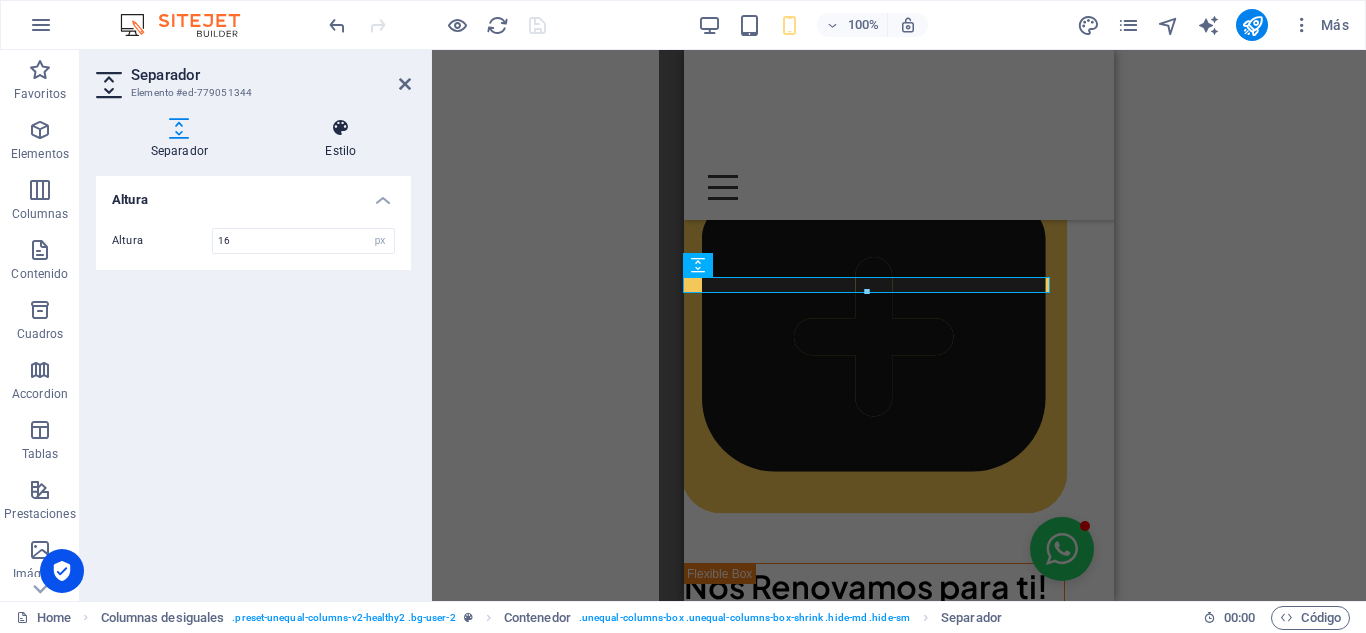 click on "Estilo" at bounding box center [341, 139] 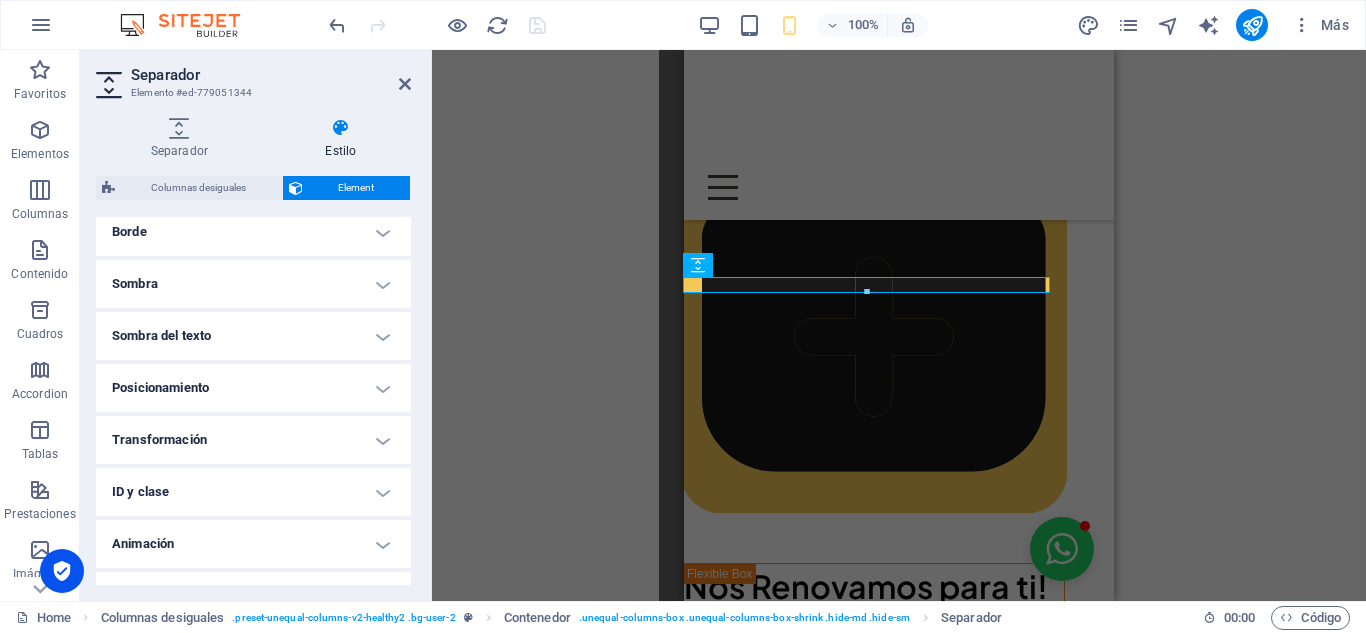 scroll, scrollTop: 494, scrollLeft: 0, axis: vertical 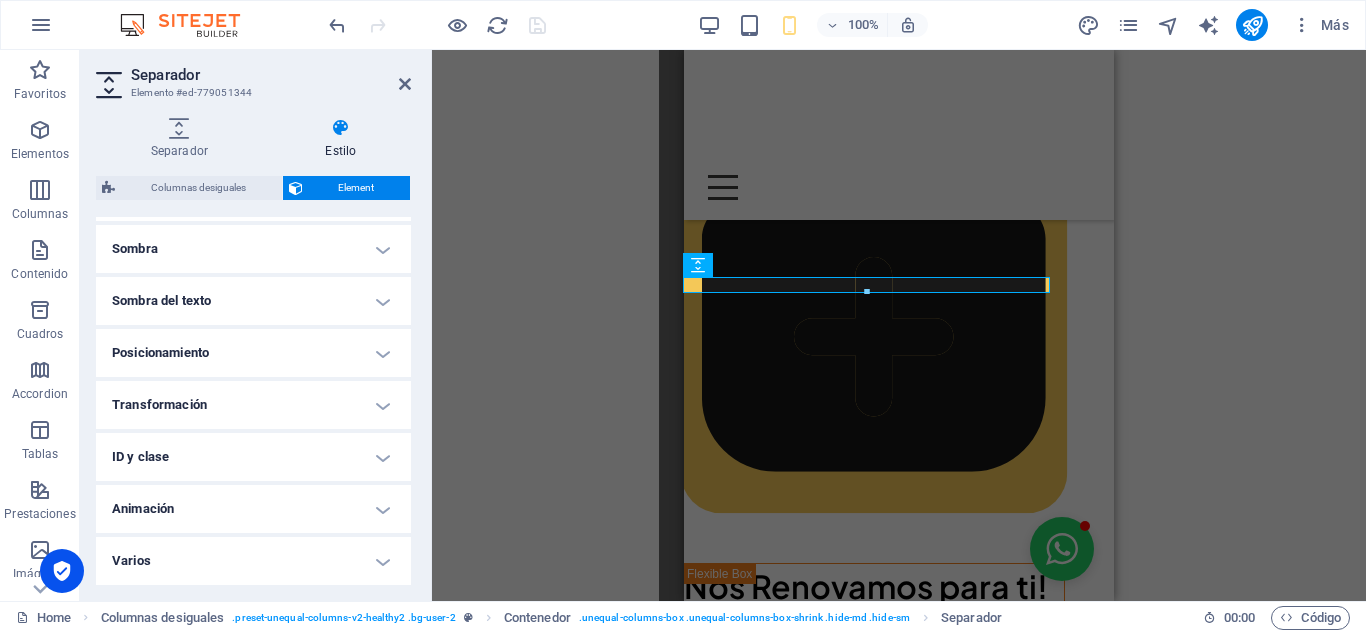 click on "H1   Columnas desiguales   Contenedor   Imagen   Series de botones   Separador   Pie de página Thrud   Contenedor   Texto   Contenedor   Formulario de contacto   Botón formulario   Formulario   Captcha   Formulario de contacto   Área de texto   Casilla   Contenedor   Imagen   Contenedor   Columnas desiguales   Separador   Contenedor   Contenedor   H2   Texto" at bounding box center (899, 325) 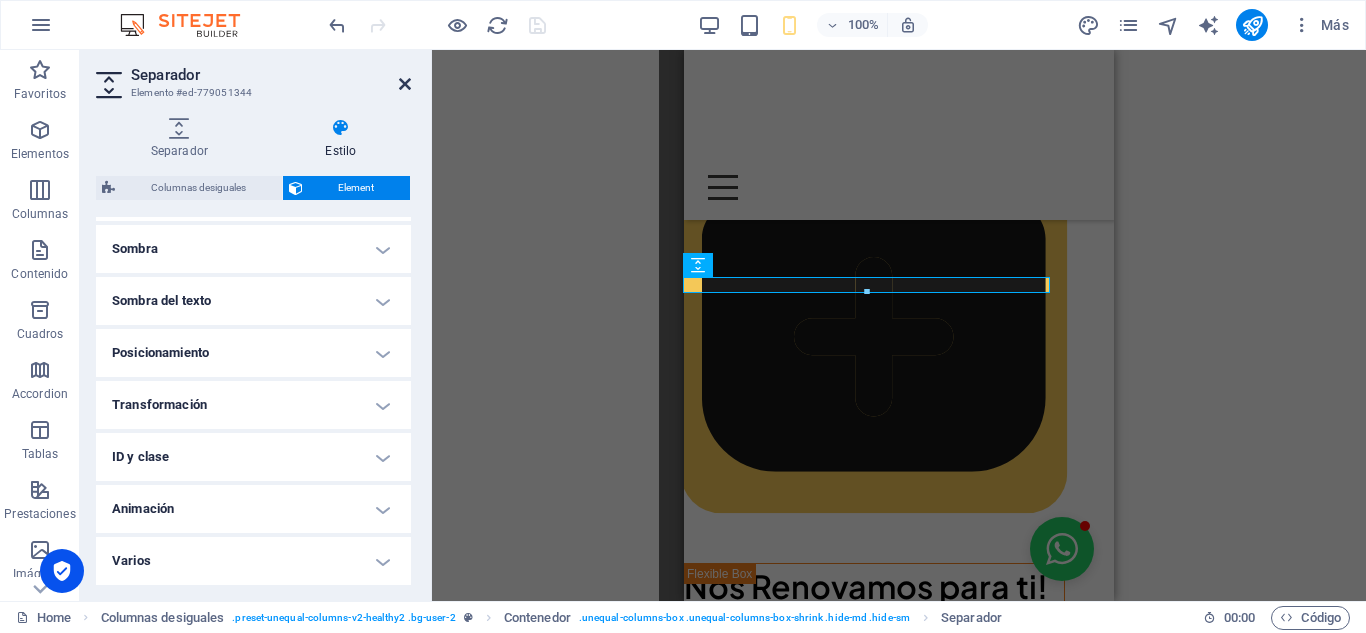 click at bounding box center (405, 84) 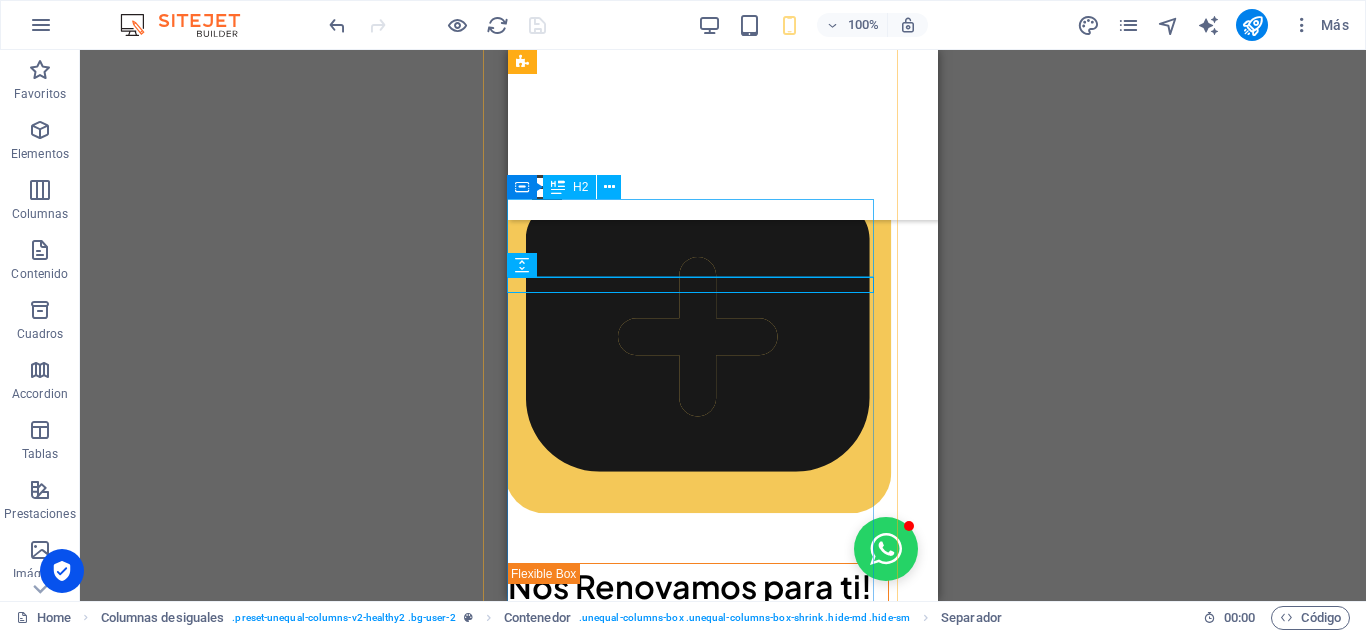 click on "Nuestros Productos y Servicios" at bounding box center [698, 1652] 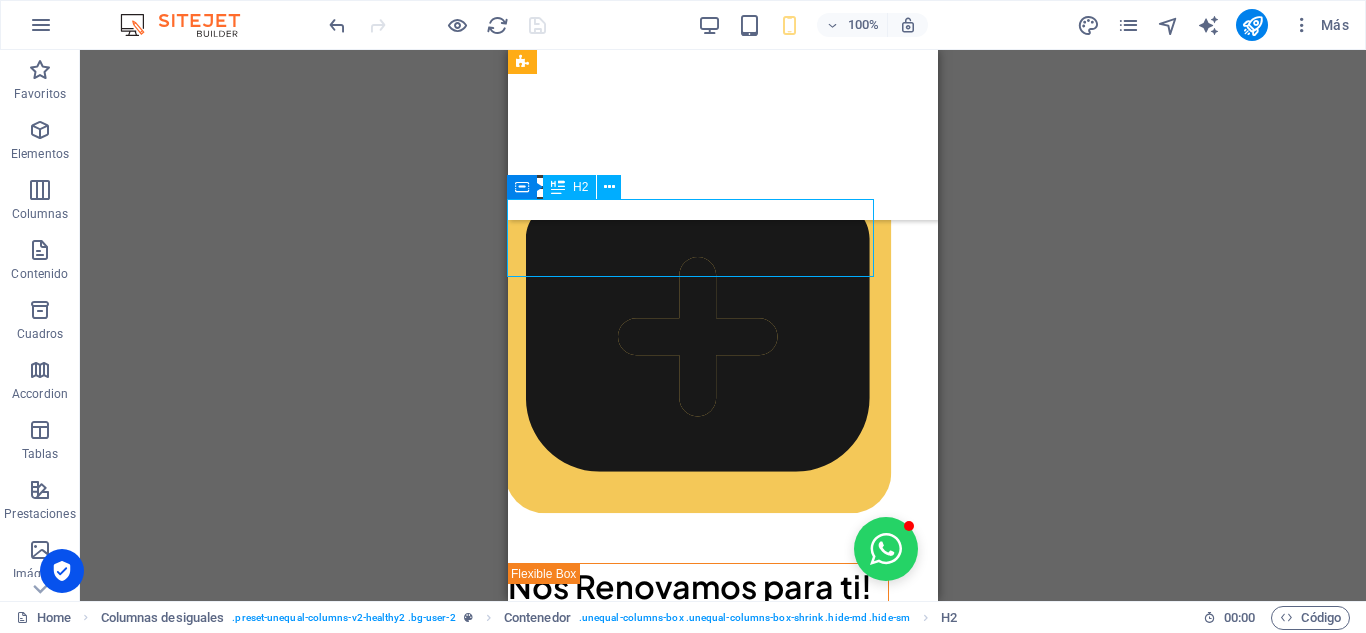 click on "Nuestros Productos y Servicios" at bounding box center [698, 1652] 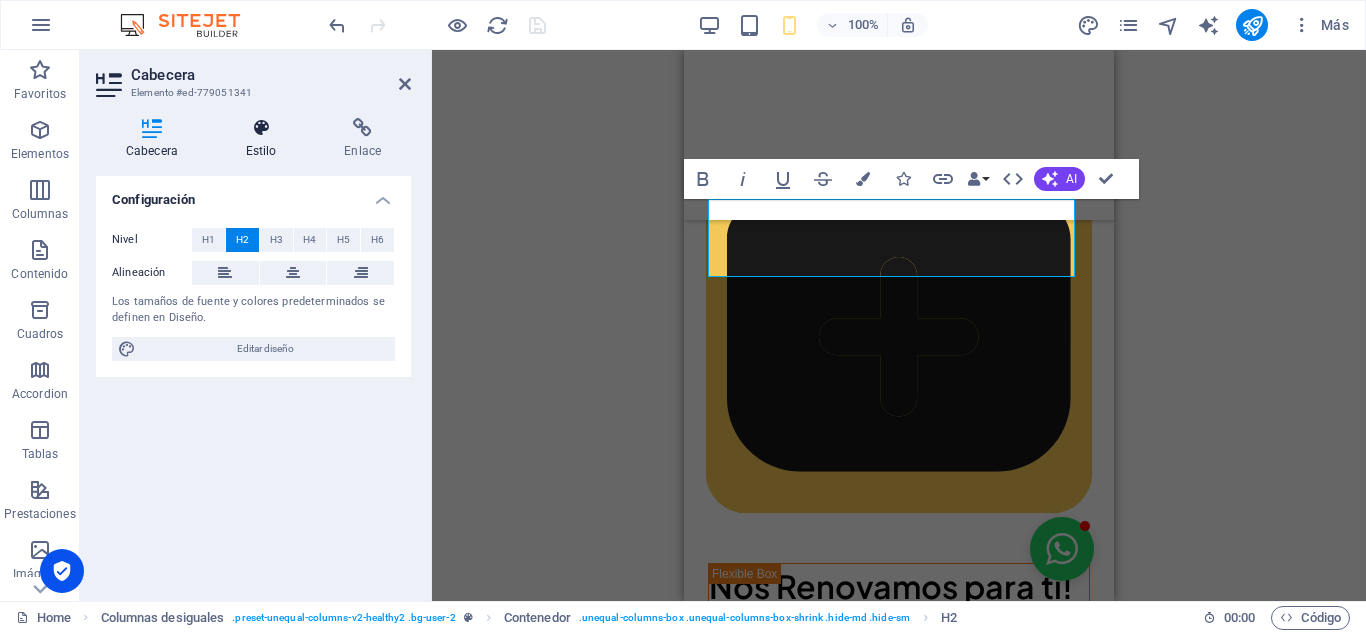 click on "Estilo" at bounding box center [265, 139] 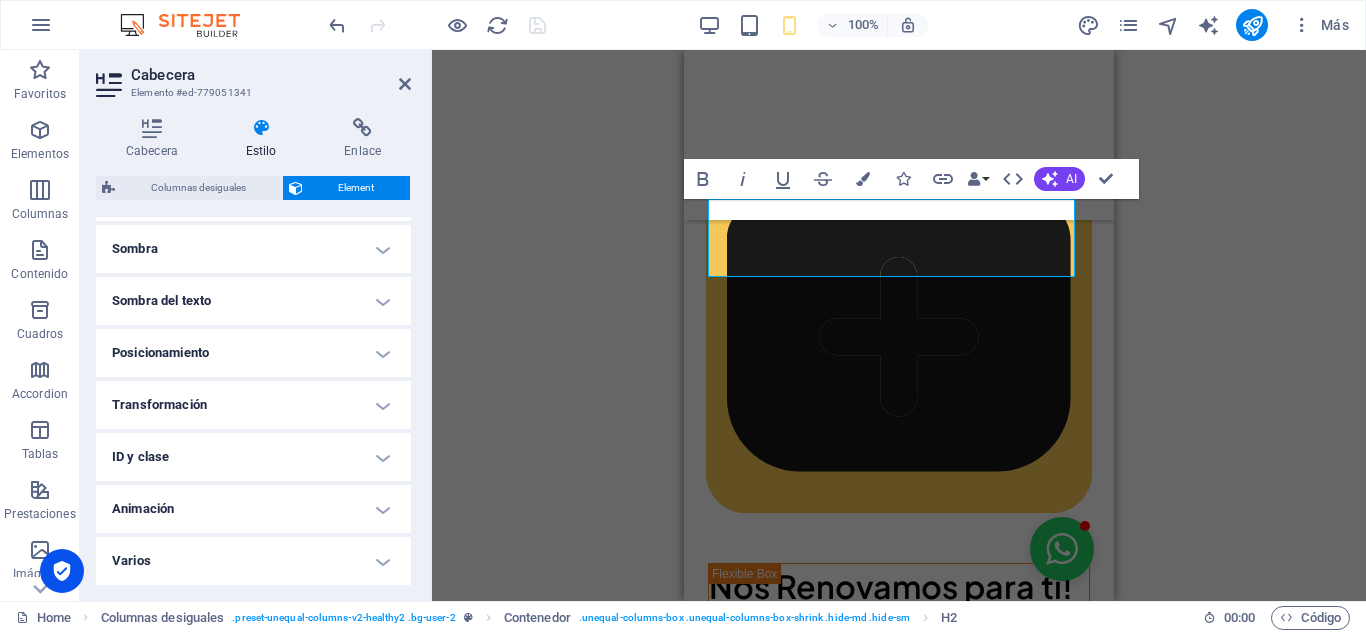 scroll, scrollTop: 0, scrollLeft: 0, axis: both 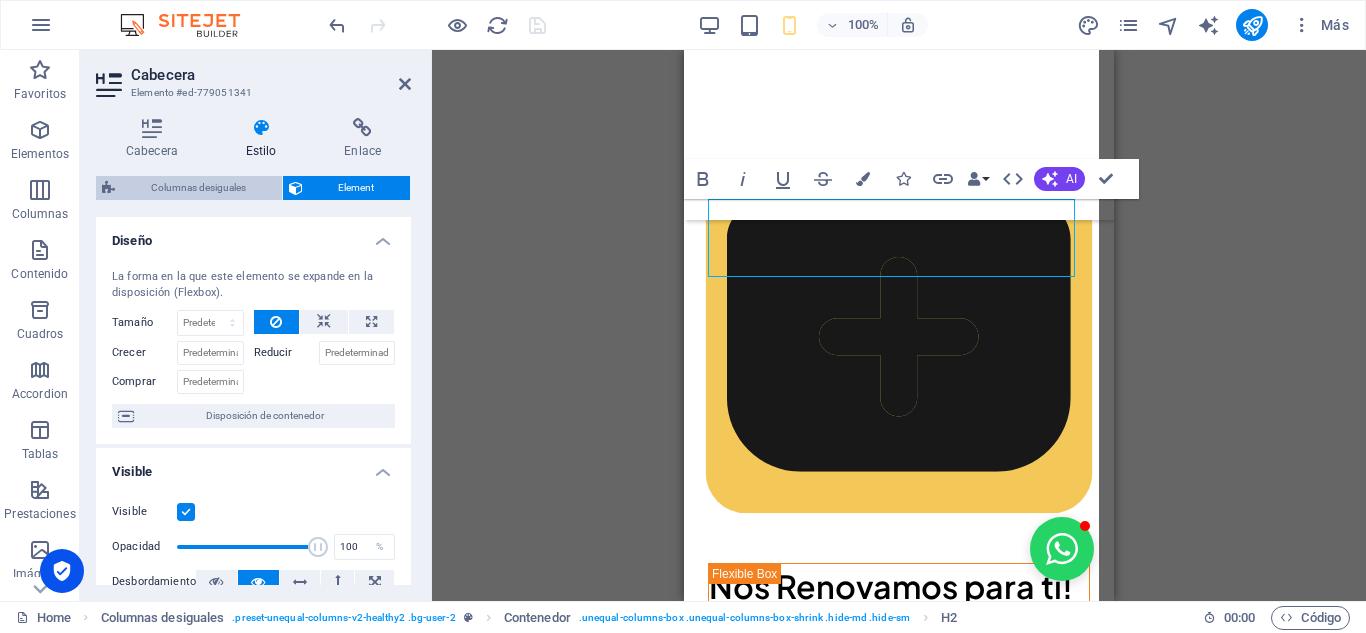 click on "Columnas desiguales" at bounding box center (198, 188) 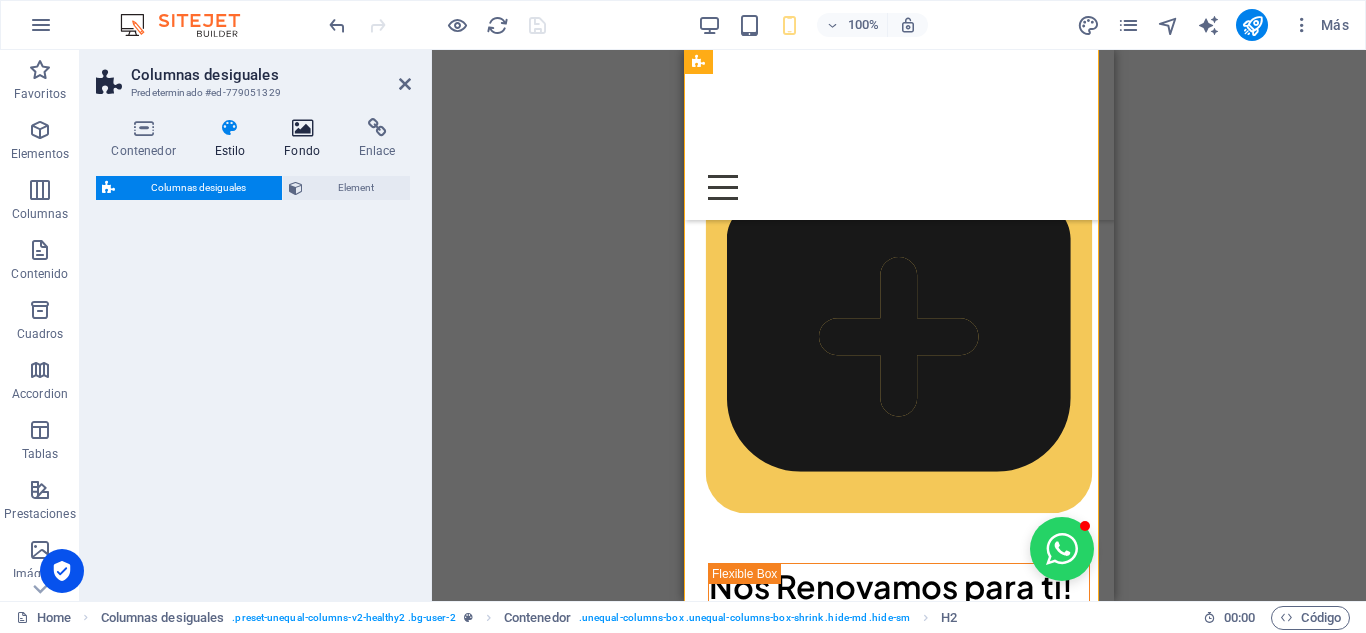 select on "%" 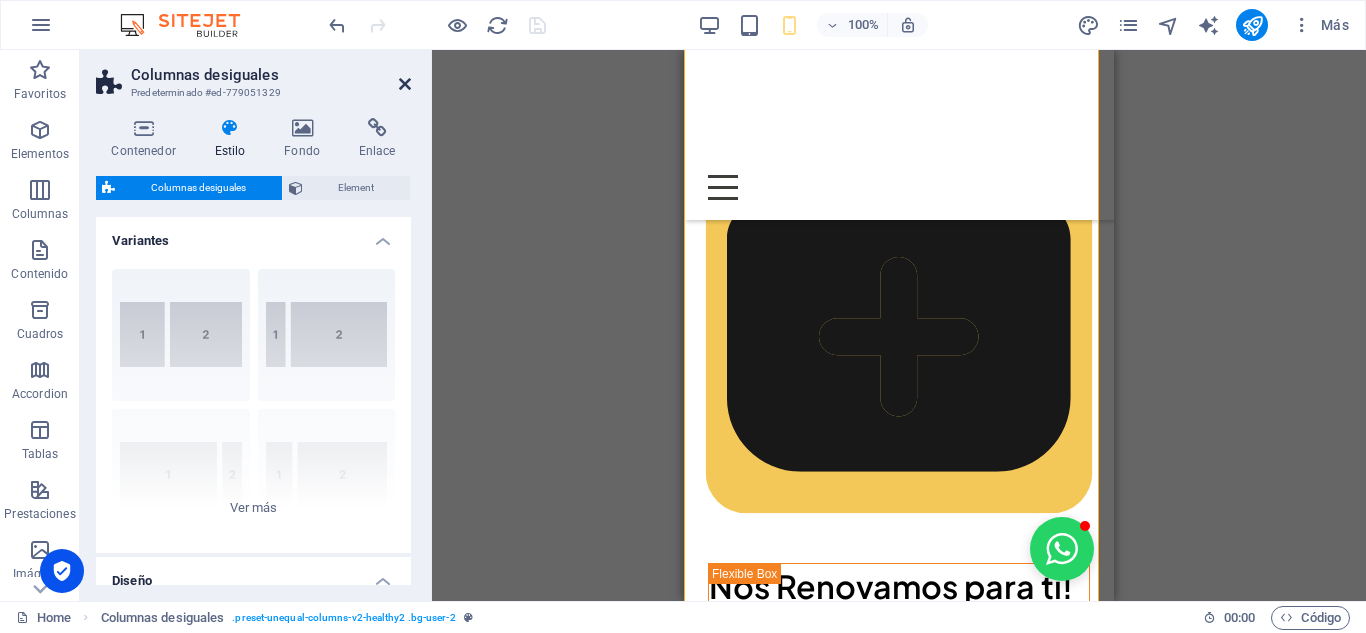 click at bounding box center (405, 84) 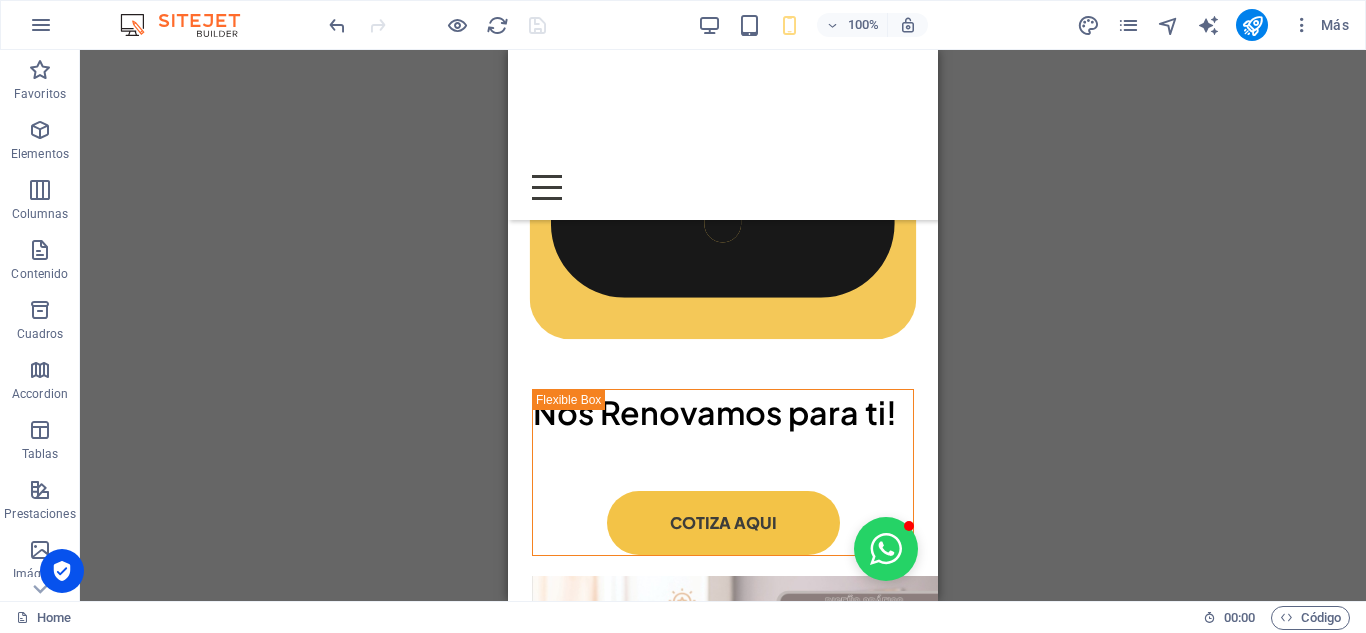 scroll, scrollTop: 1664, scrollLeft: 0, axis: vertical 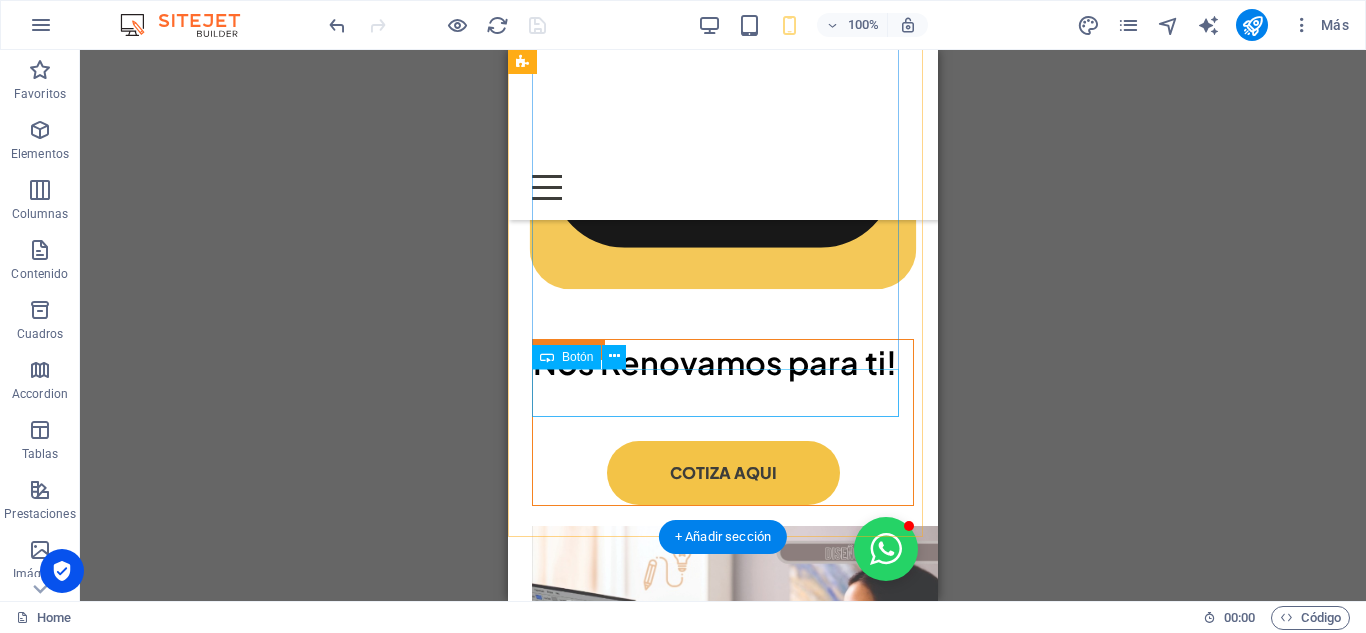 click on "ver catalogo" at bounding box center (723, 1777) 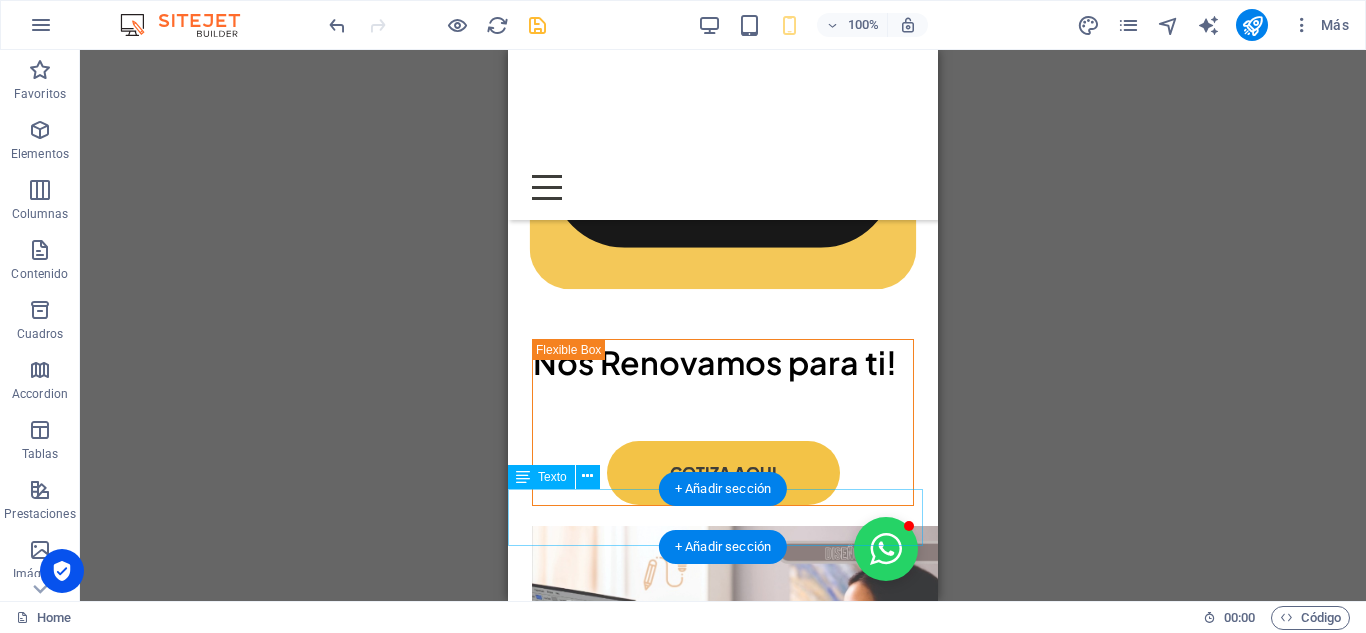 click on "PRODUCTOS TOP" at bounding box center [723, 1882] 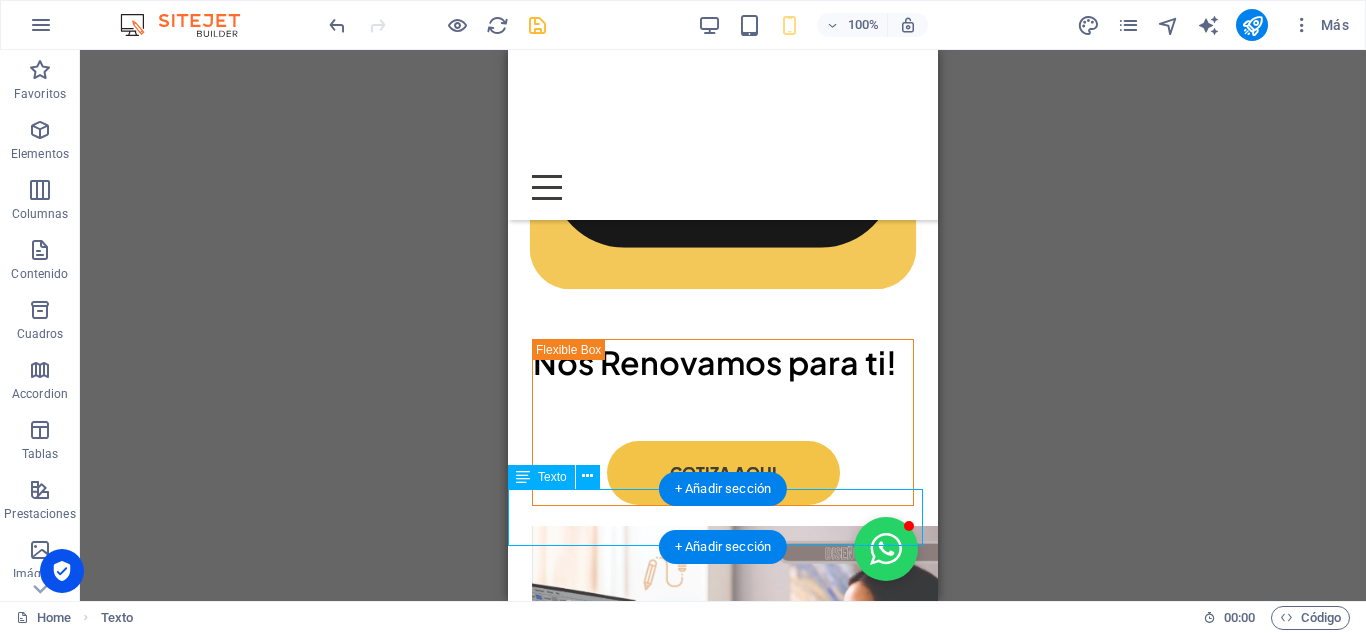 click on "PRODUCTOS TOP" at bounding box center (723, 1882) 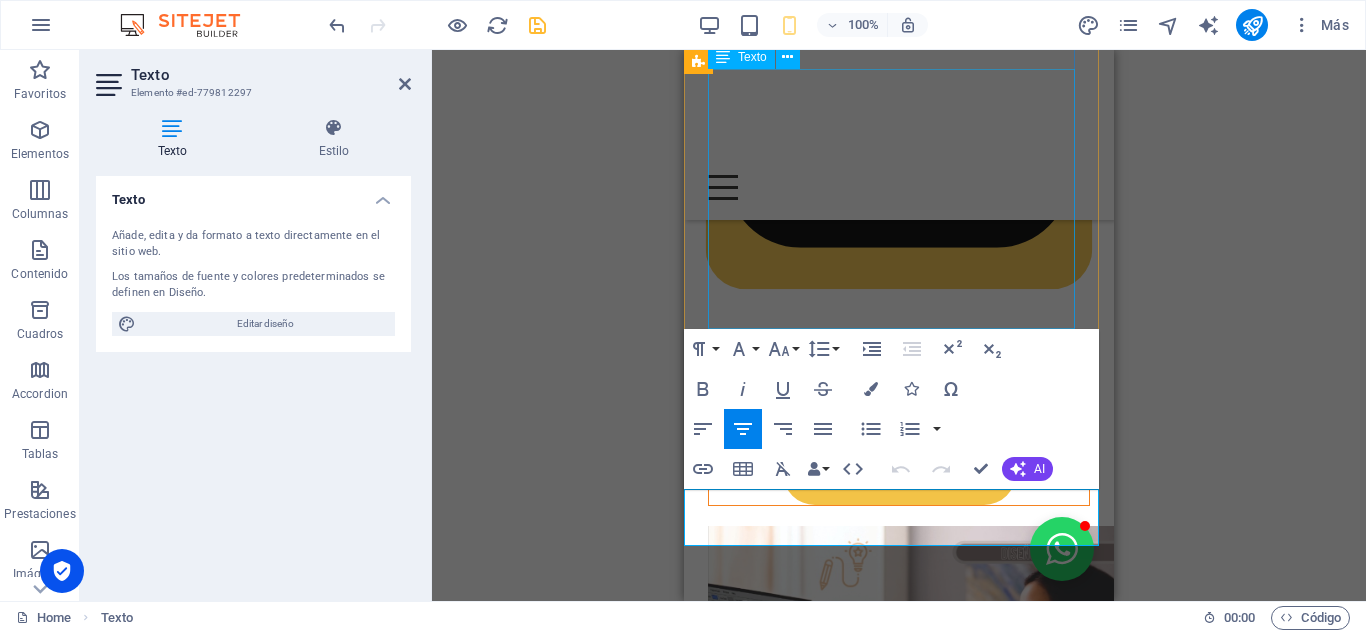 click on "Descubre el arte de la decoración con Hypnotica Galería, tu fuente de vinilos decorativos de alta calidad. Explora nuestra colección de diseños únicos y personalizados para transformar tus espacios en obras de arte. Vinilos para paredes, decoración de interiores, diseño gráfico y más. ¡Encuentra el vinilo perfecto para ti y dale un toque de personalidad a tus paredes!" at bounding box center (899, 1598) 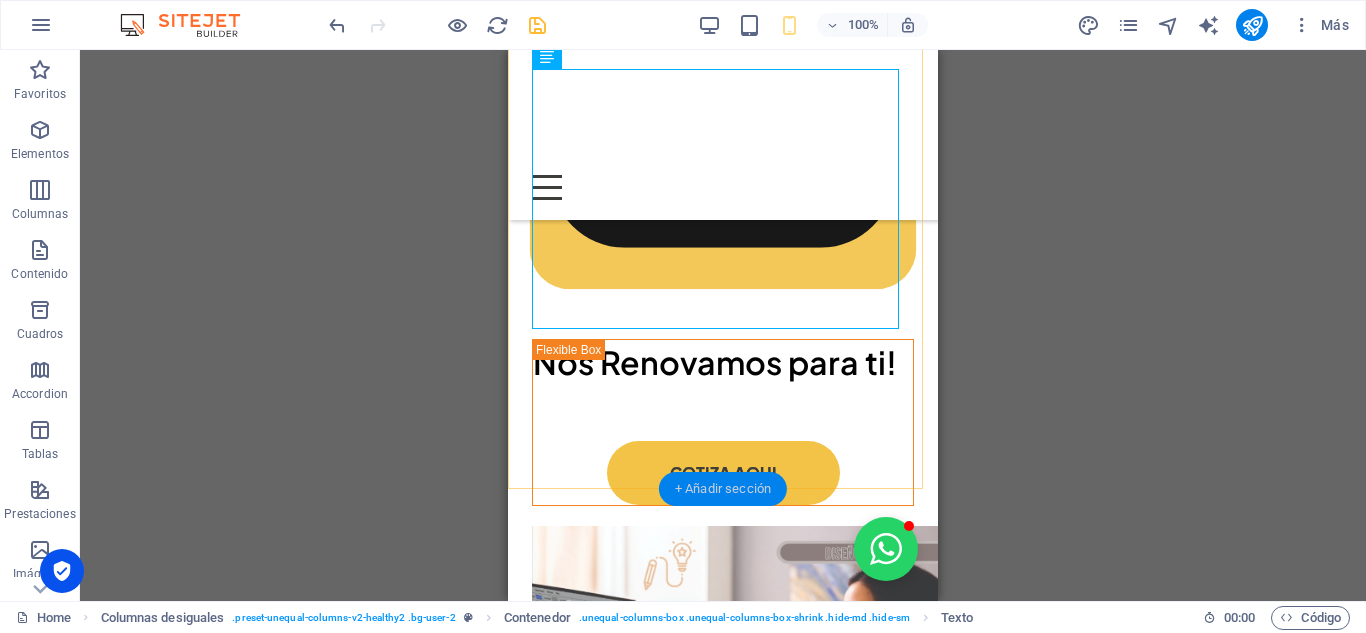 click on "+ Añadir sección" at bounding box center [723, 489] 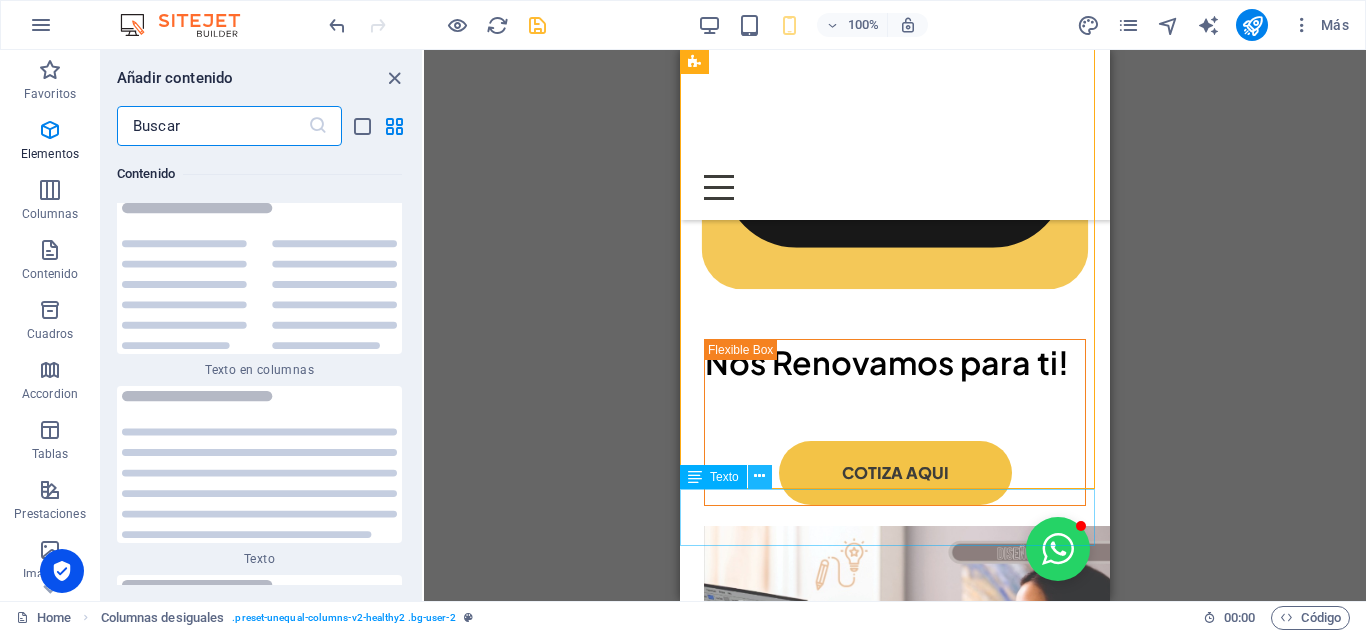 scroll, scrollTop: 6808, scrollLeft: 0, axis: vertical 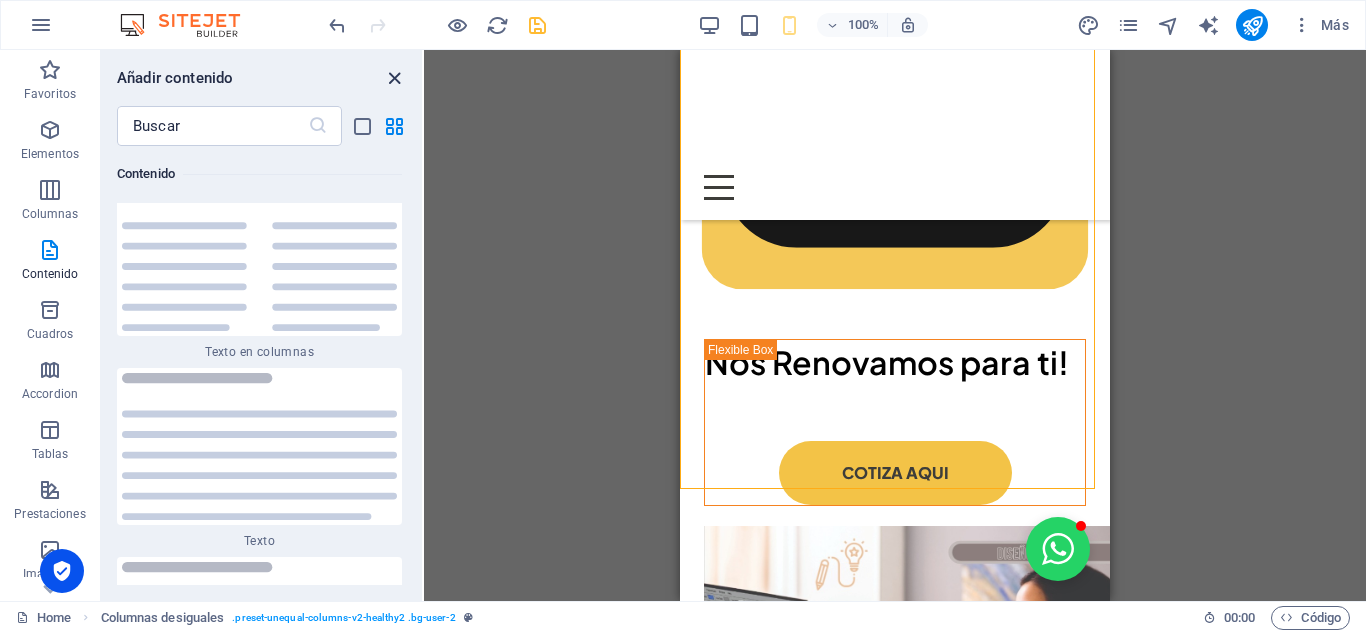 click at bounding box center (394, 78) 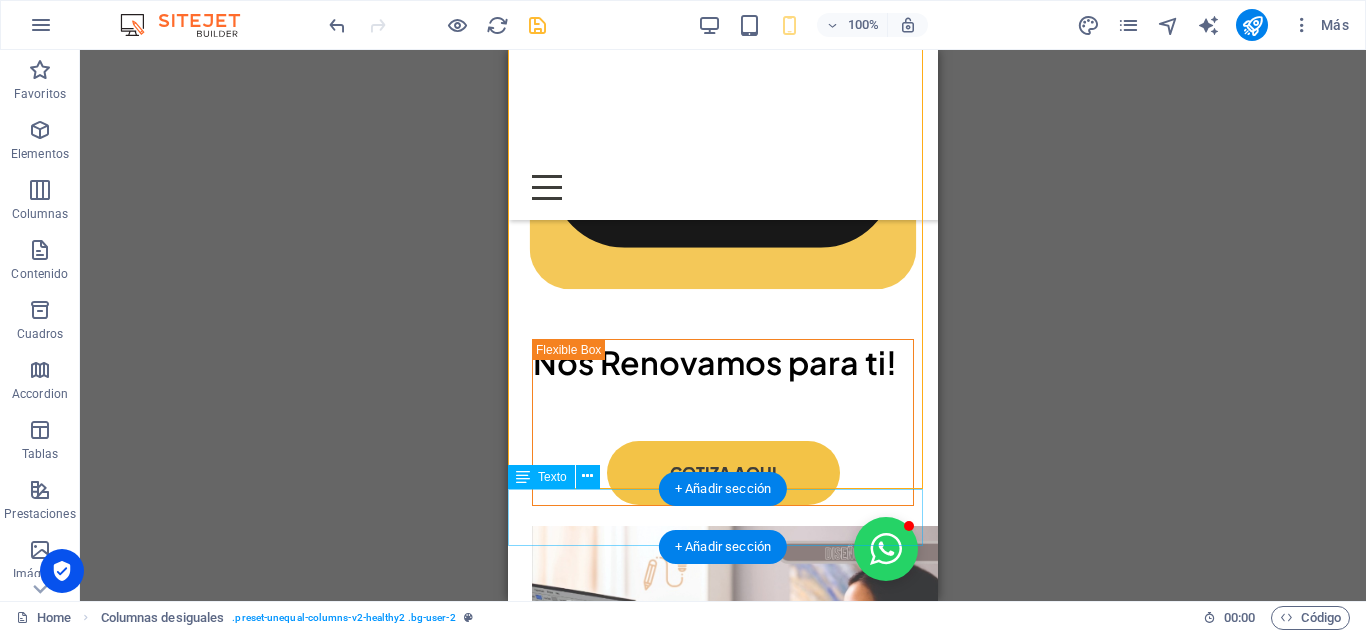 click on "PRODUCTOS TOP" at bounding box center [723, 1882] 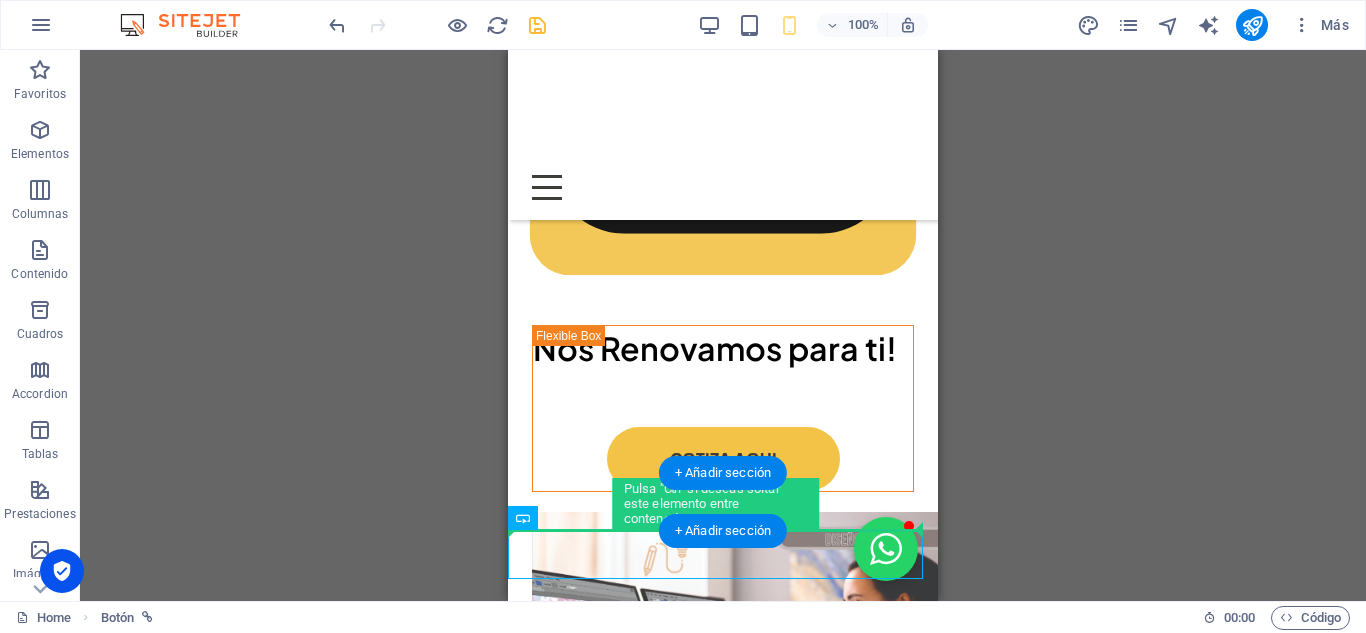 scroll, scrollTop: 1680, scrollLeft: 0, axis: vertical 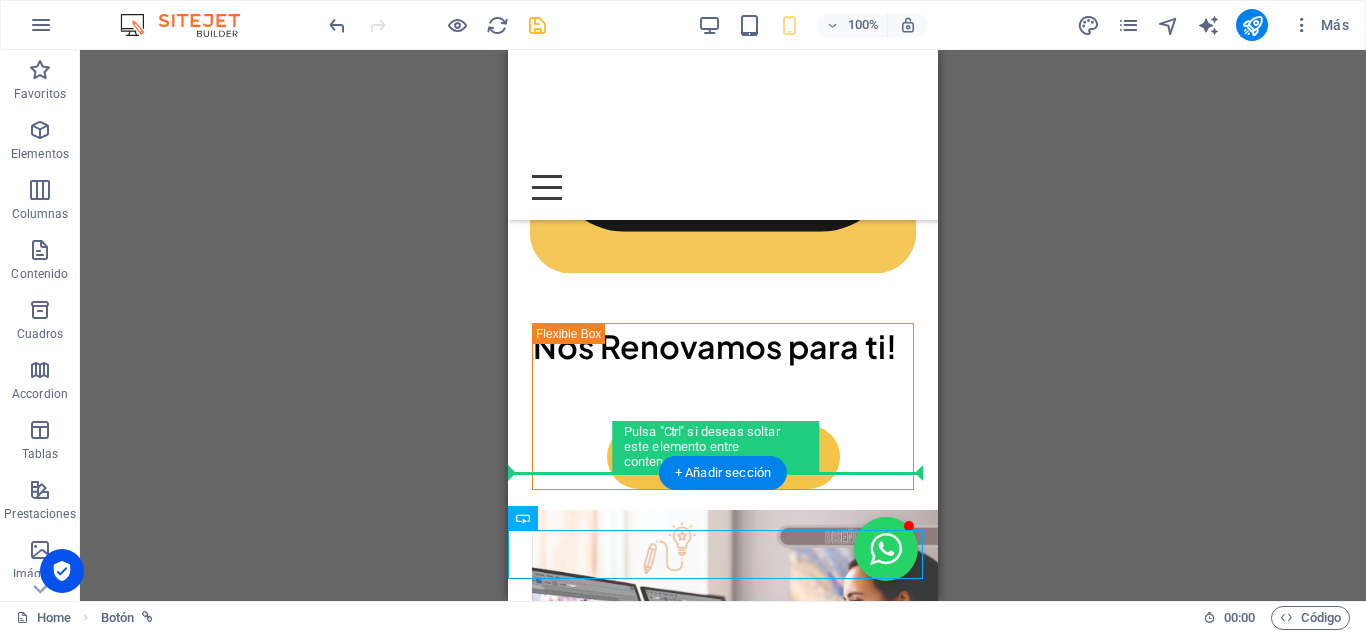 drag, startPoint x: 659, startPoint y: 561, endPoint x: 665, endPoint y: 454, distance: 107.16809 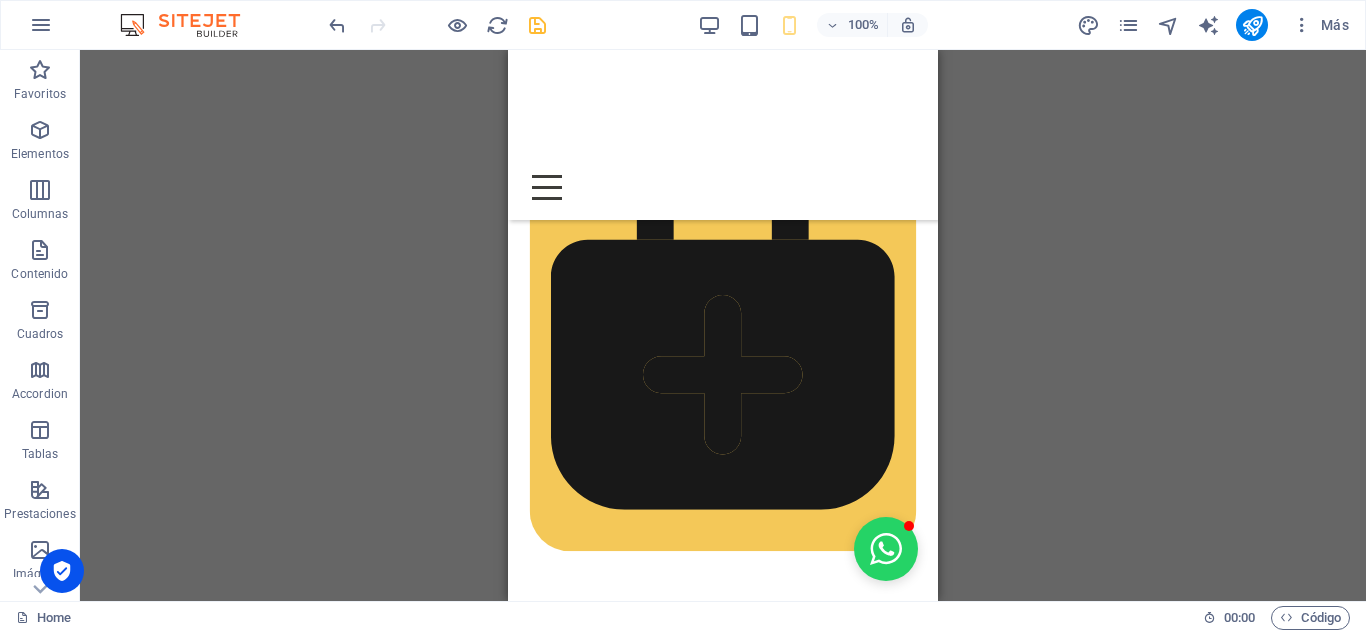 scroll, scrollTop: 1410, scrollLeft: 0, axis: vertical 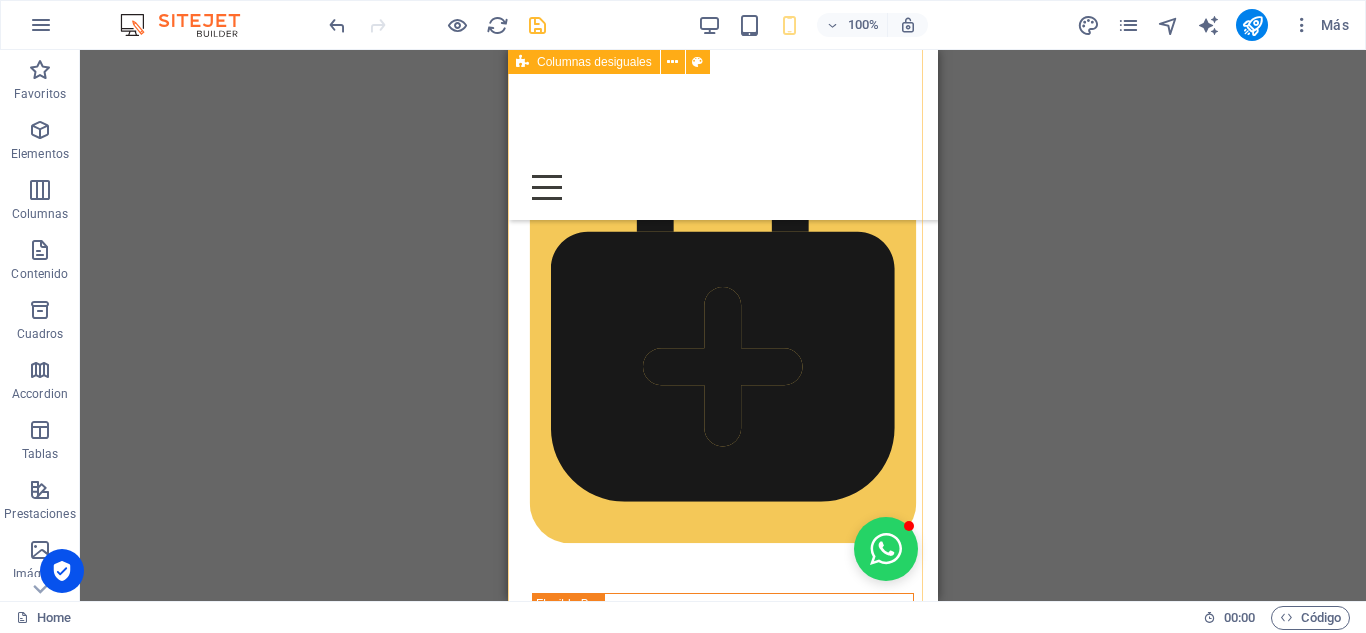 click on "Nuestros Productos y Servicios Descubre el arte de la decoración con Hypnotica Galería, tu fuente de vinilos decorativos de alta calidad. Explora nuestra colección de diseños únicos y personalizados para transformar tus espacios en obras de arte. Vinilos para paredes, decoración de interiores, diseño gráfico y más. ¡Encuentra el vinilo perfecto para ti y dale un toque de personalidad a tus paredes!" at bounding box center (723, 1654) 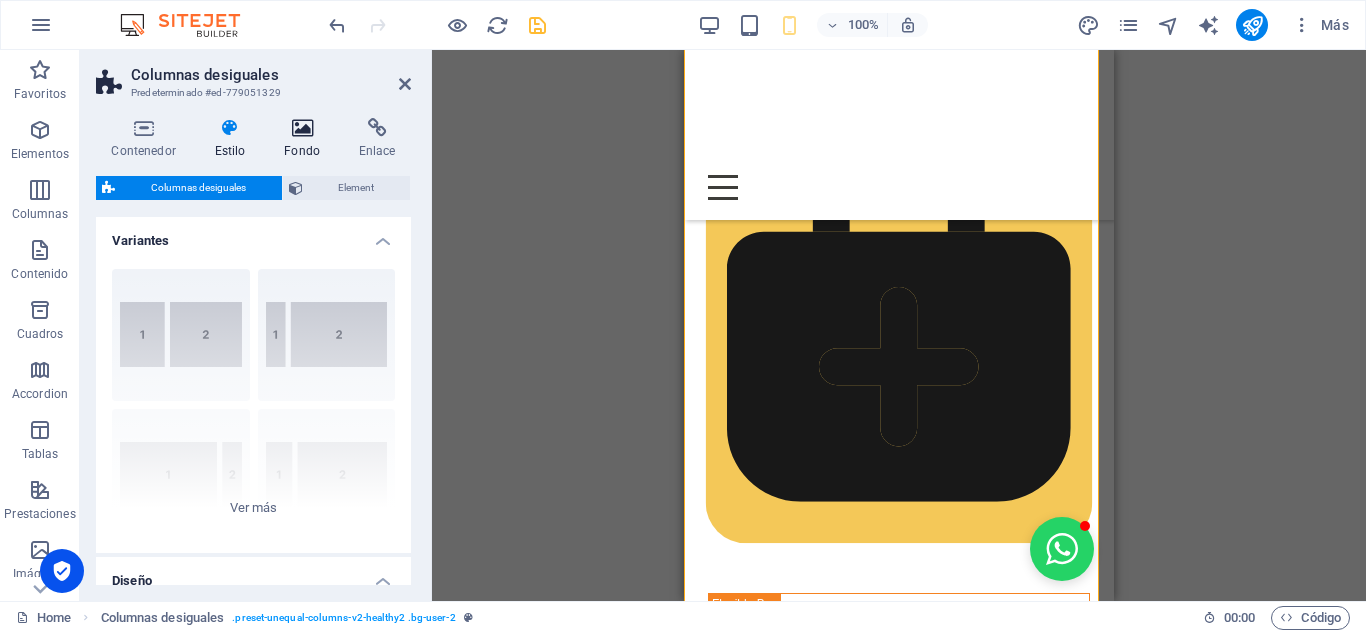 click at bounding box center [302, 128] 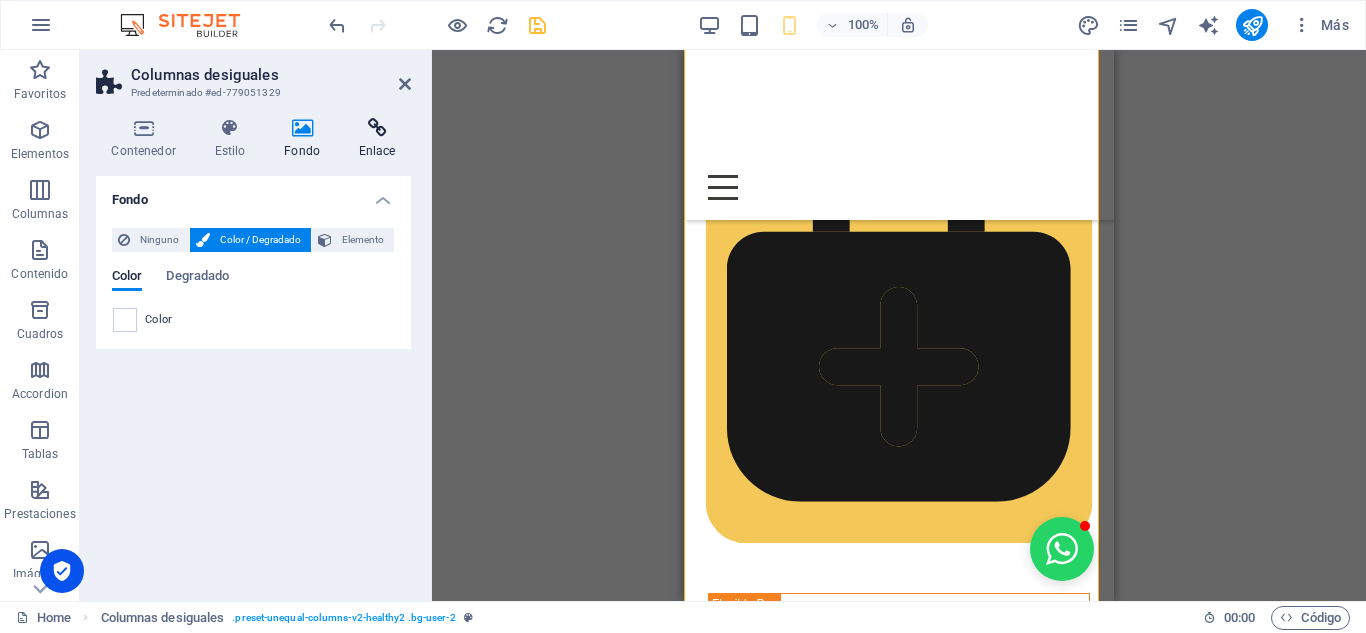 click on "Enlace" at bounding box center [377, 139] 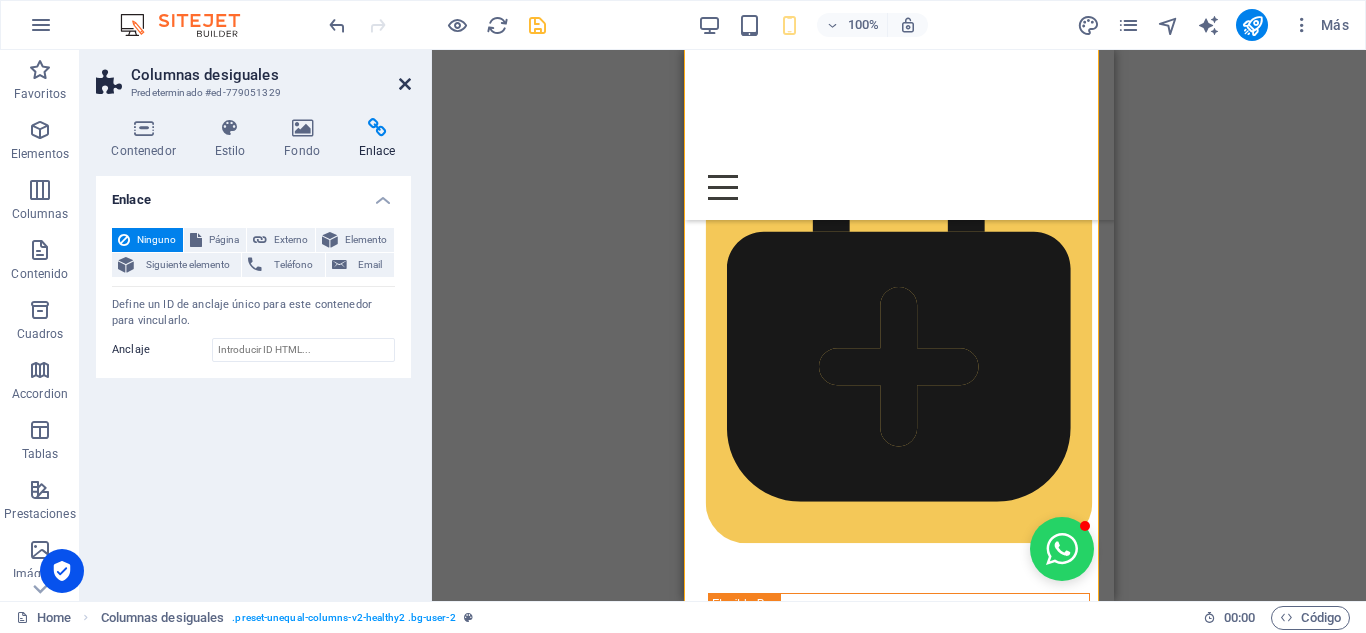 click at bounding box center [405, 84] 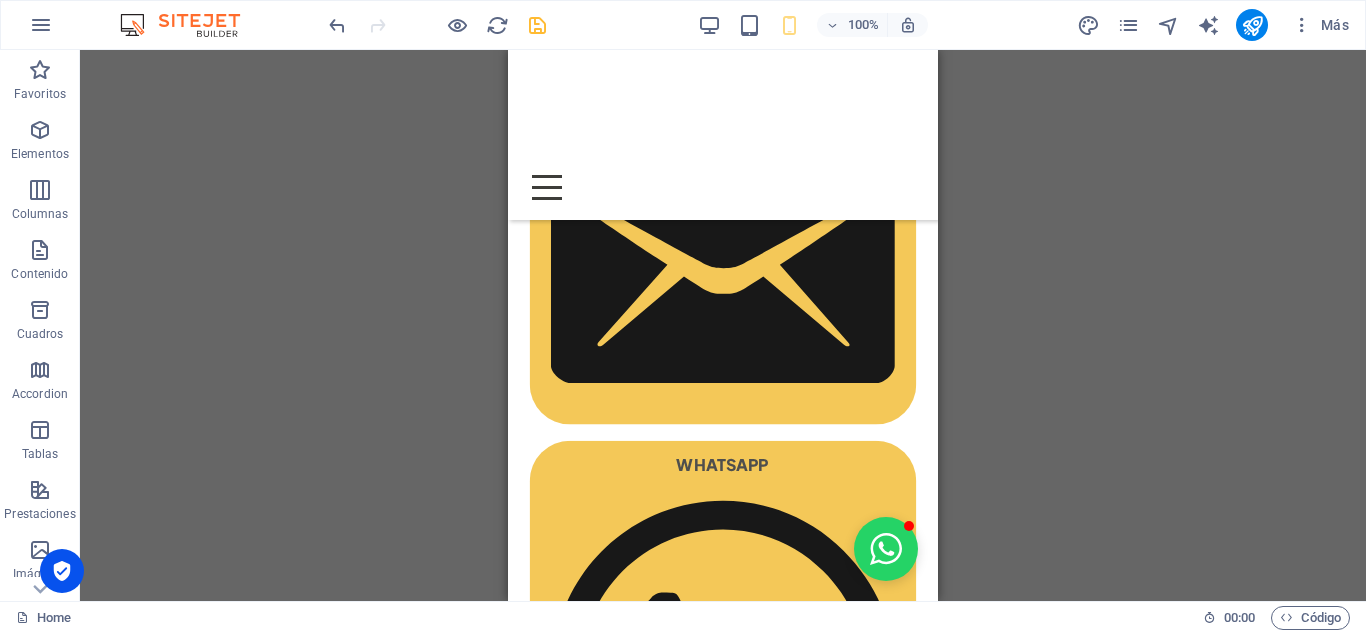 scroll, scrollTop: 564, scrollLeft: 0, axis: vertical 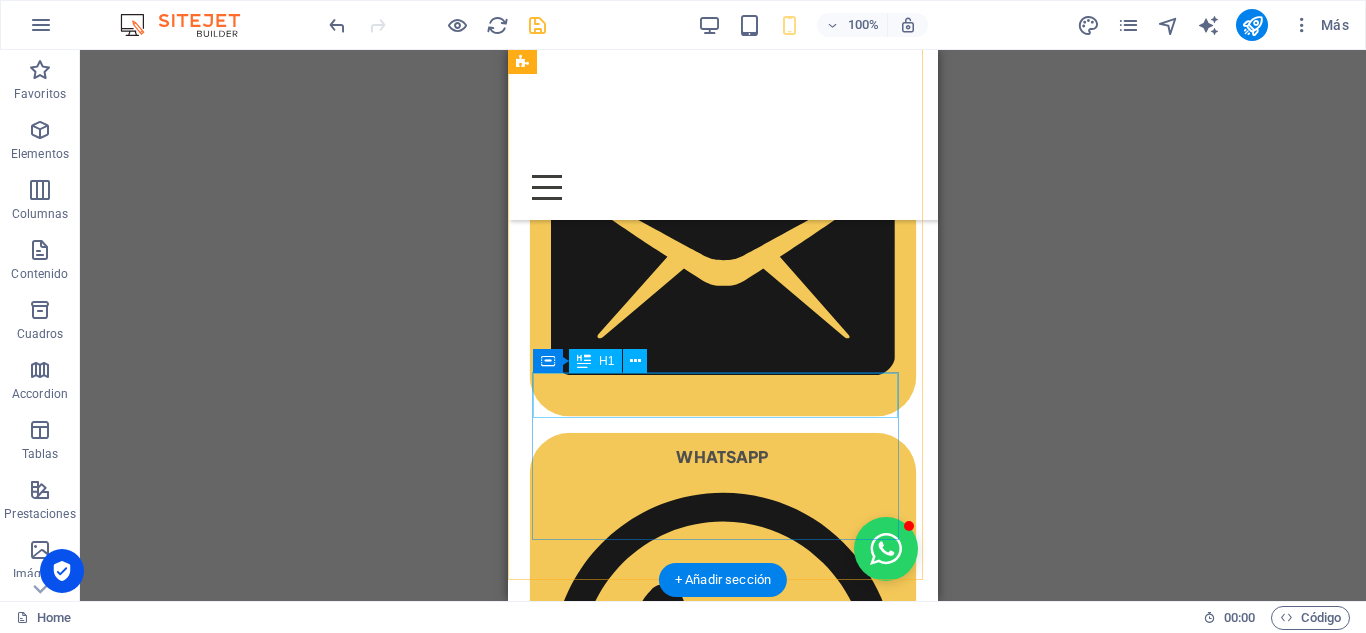 click on "Nos Renovamos para ti!" at bounding box center [723, 1462] 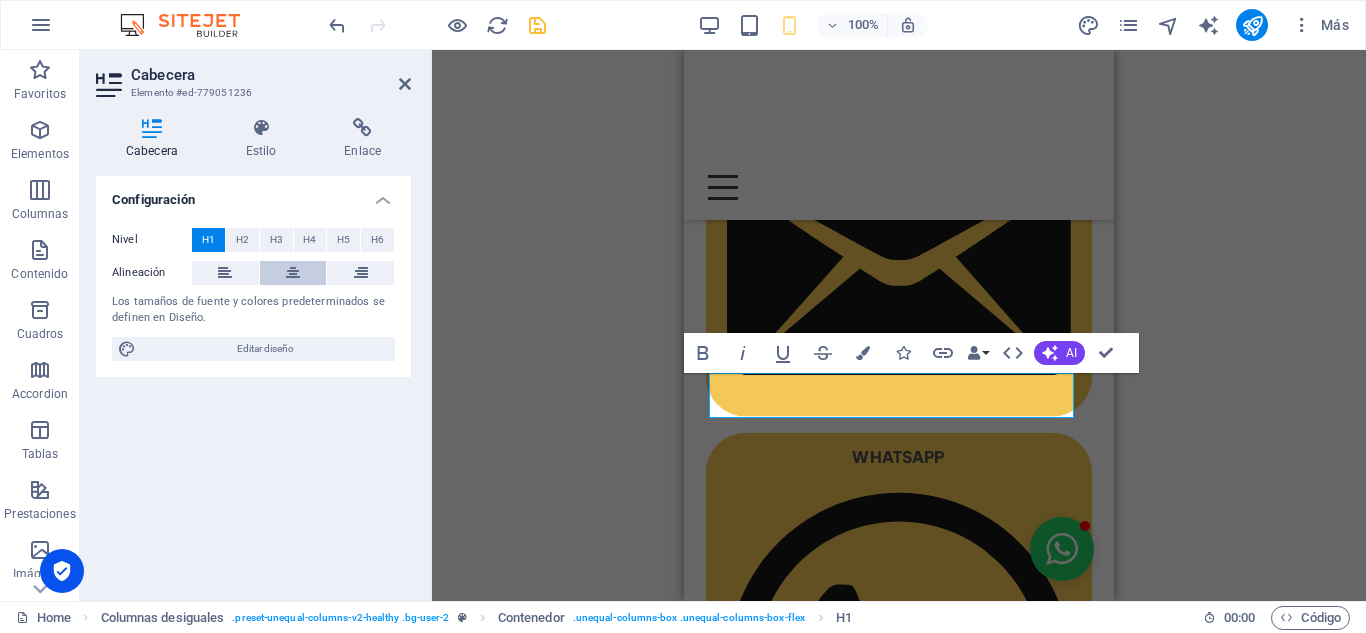 click at bounding box center [293, 273] 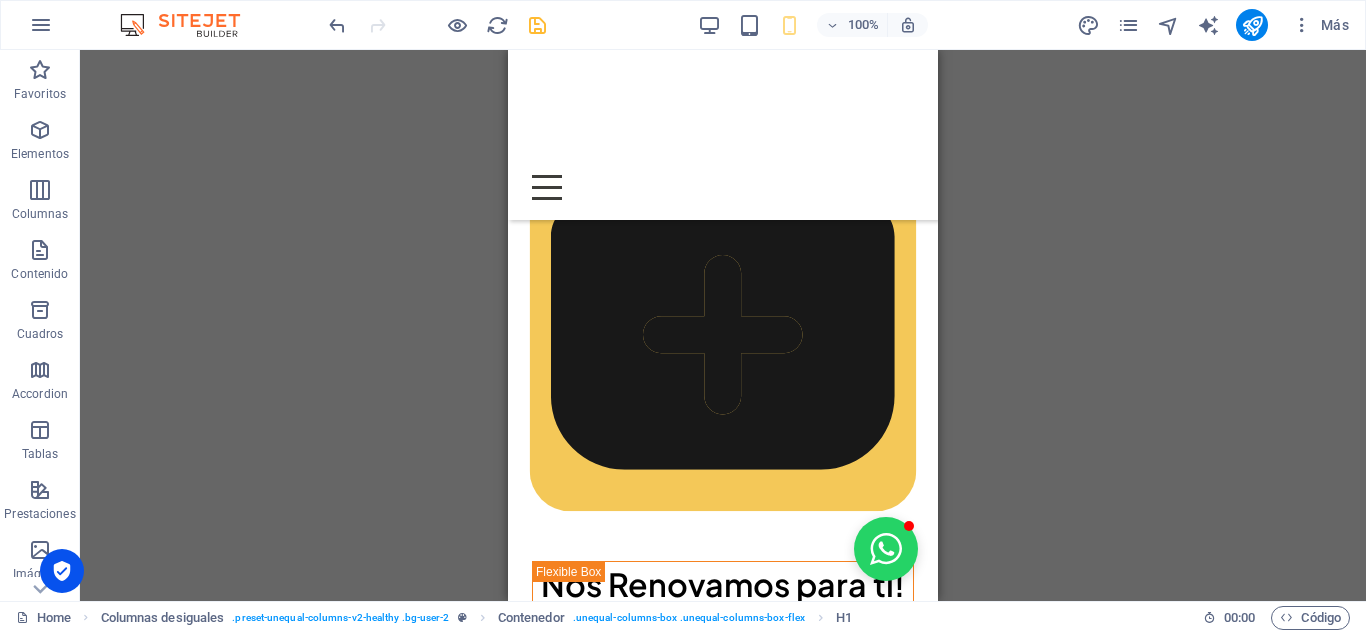 scroll, scrollTop: 1451, scrollLeft: 0, axis: vertical 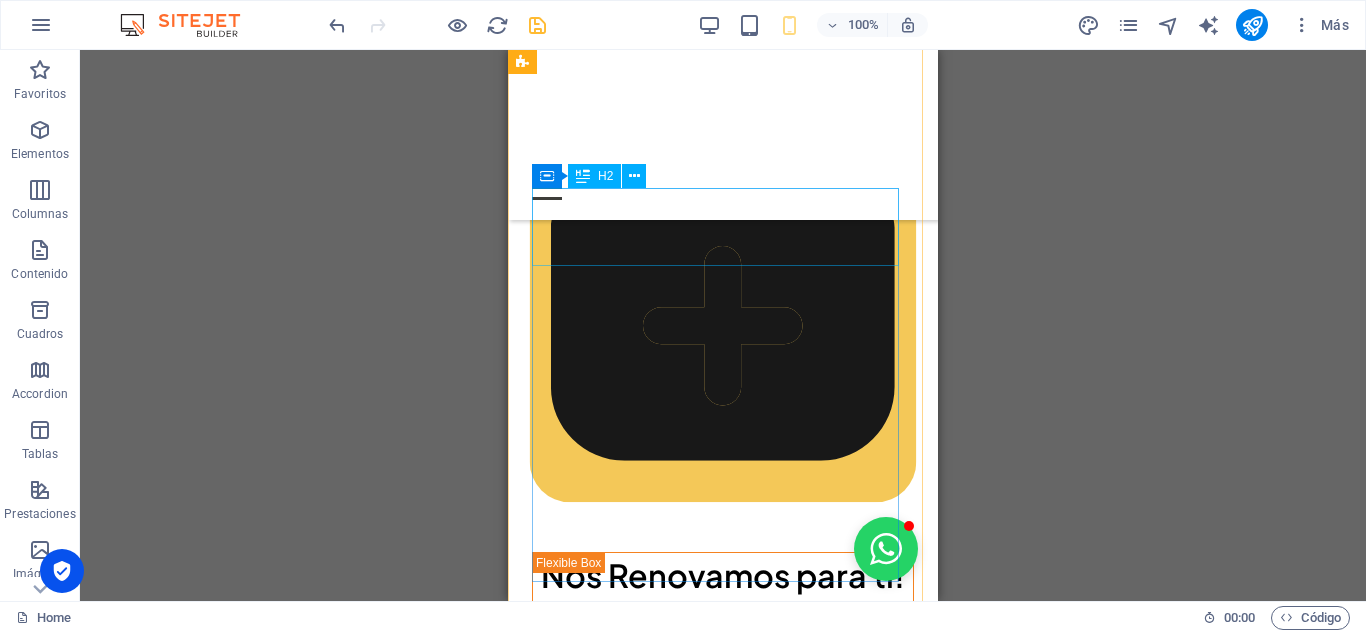 click on "Nuestros Productos y Servicios" at bounding box center [723, 1641] 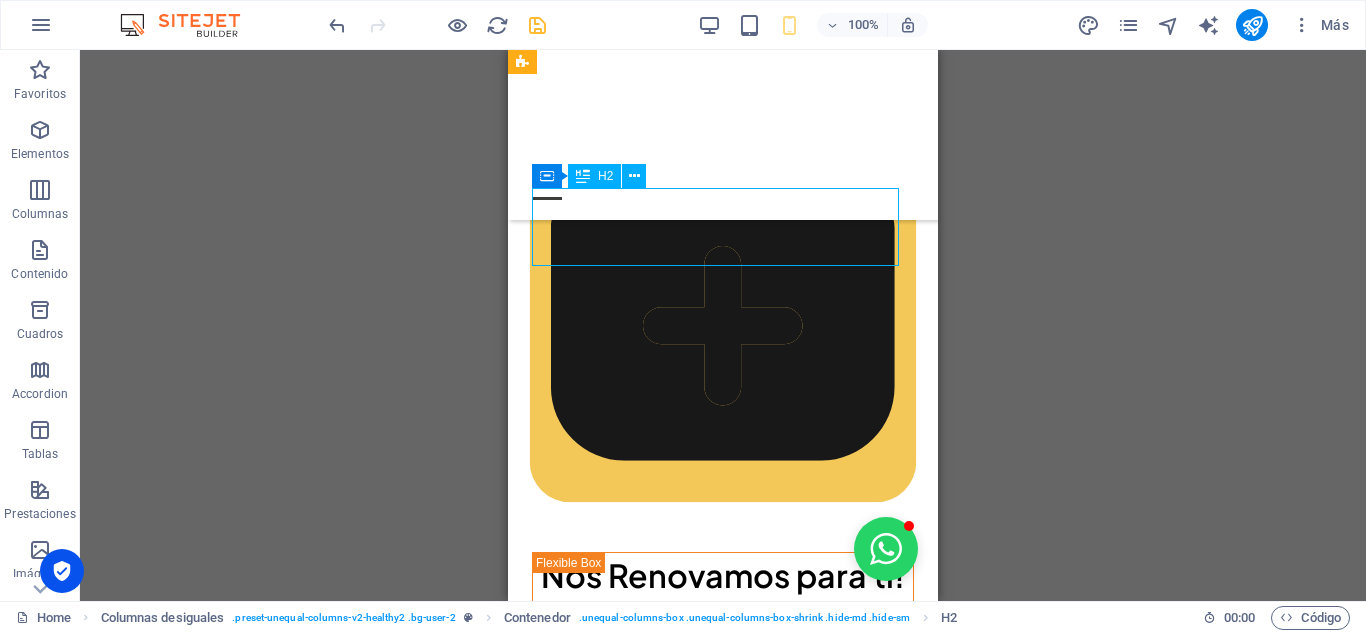 click on "Nuestros Productos y Servicios" at bounding box center [723, 1641] 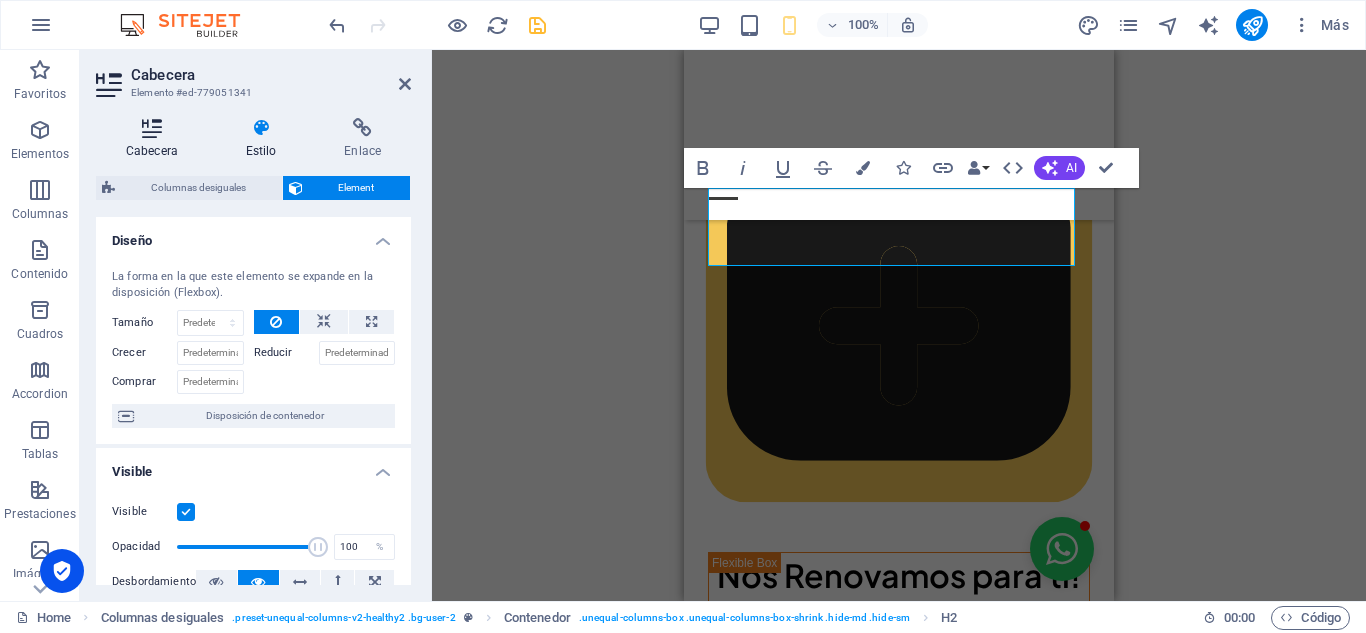 click on "Cabecera" at bounding box center (156, 139) 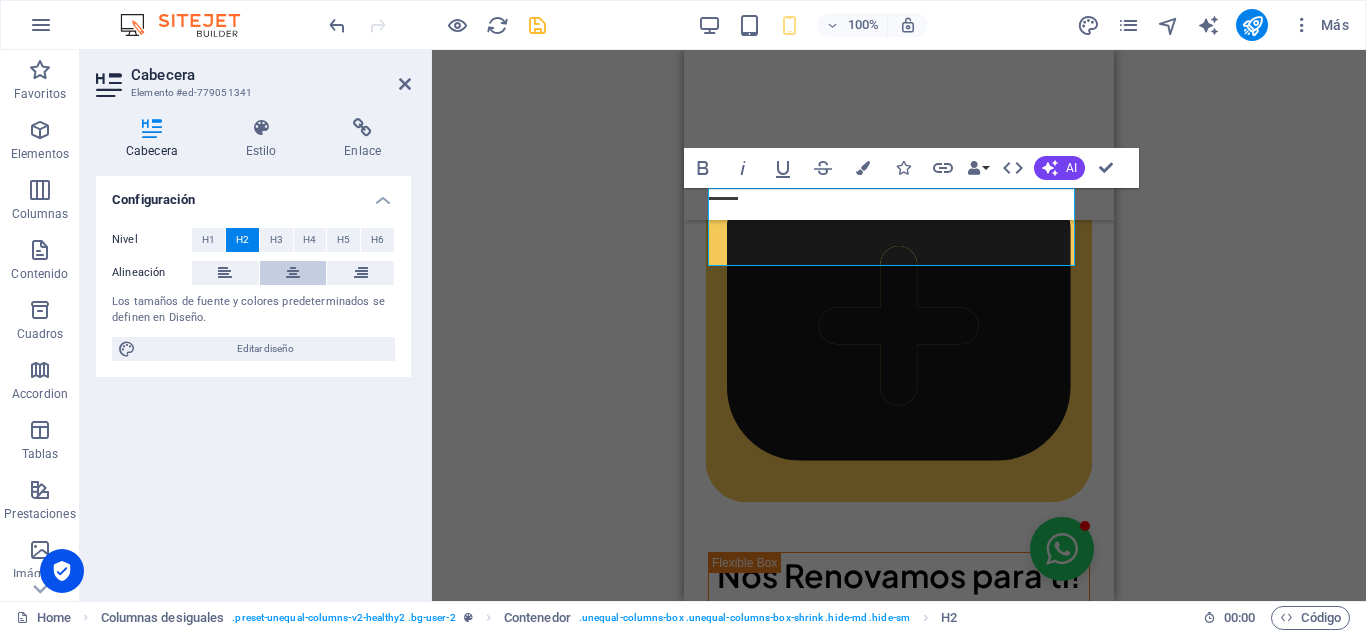 click at bounding box center (293, 273) 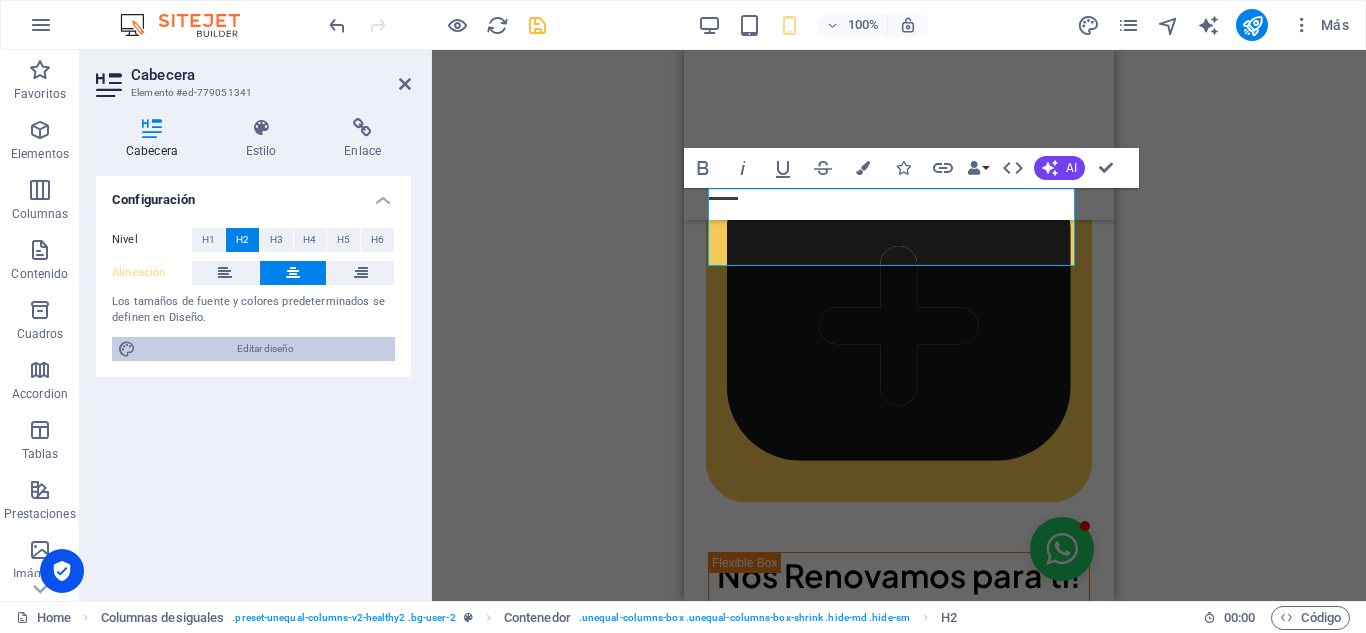 click on "Editar diseño" at bounding box center [265, 349] 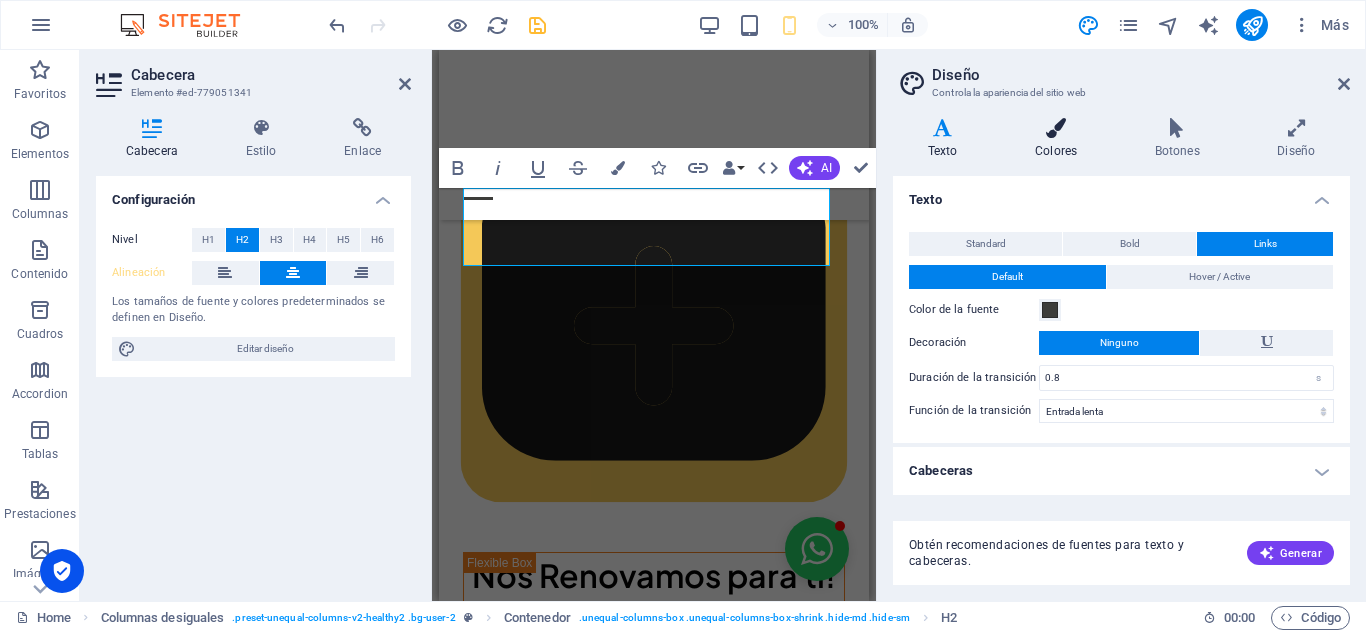 click at bounding box center (1056, 128) 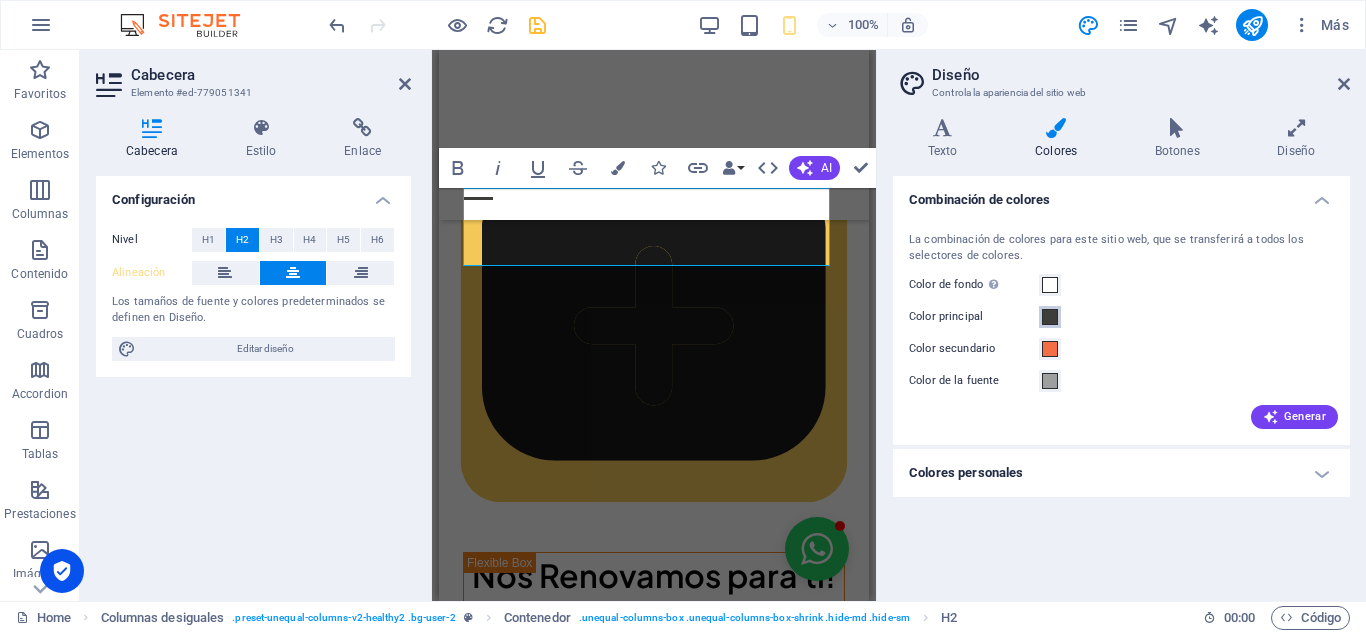 click at bounding box center (1050, 317) 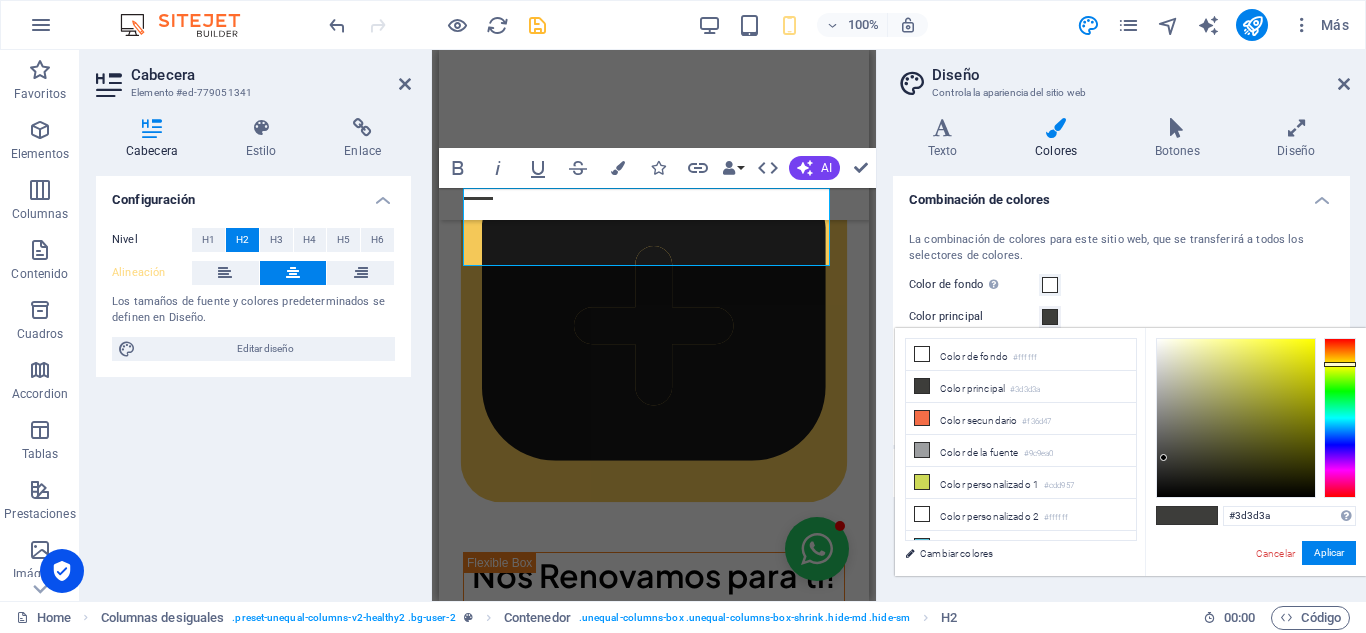 click at bounding box center [1050, 317] 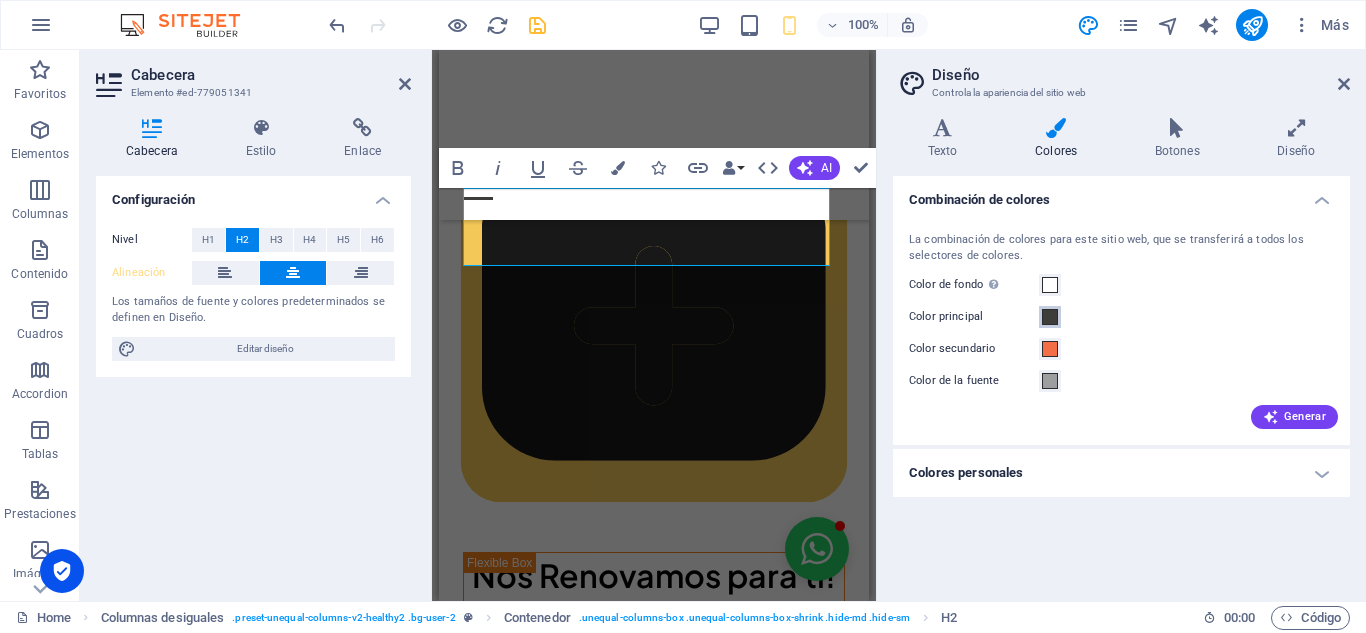 click at bounding box center [1050, 317] 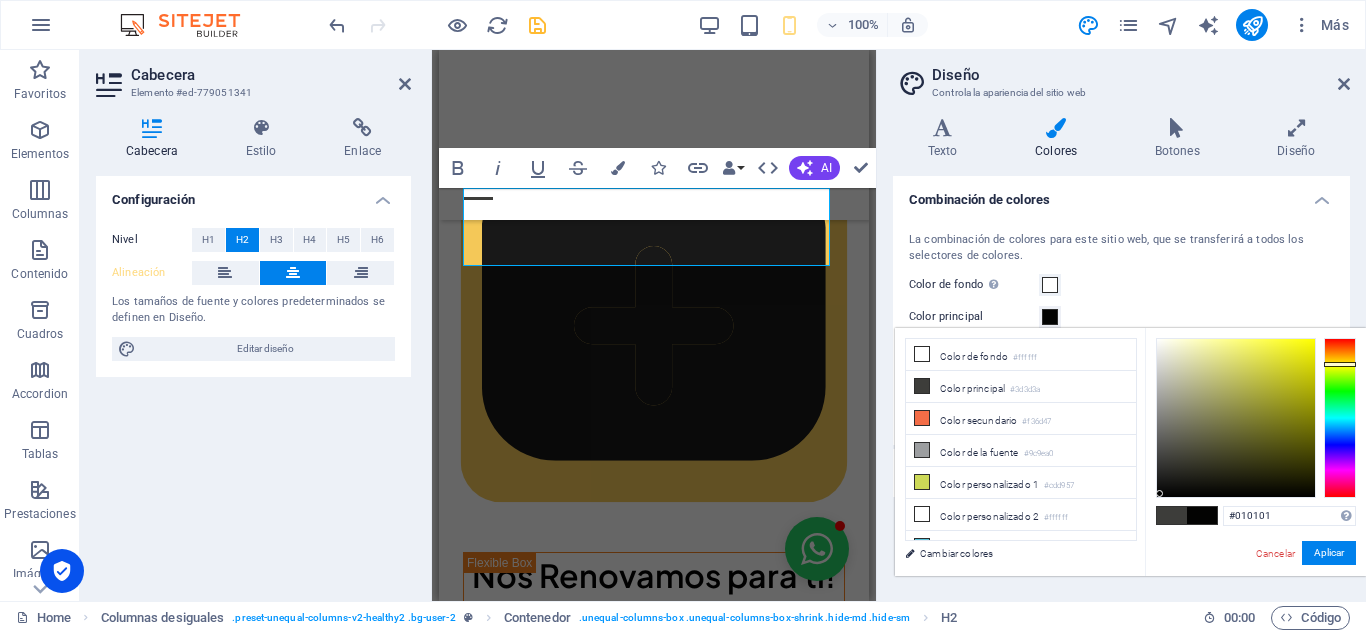 type on "#000000" 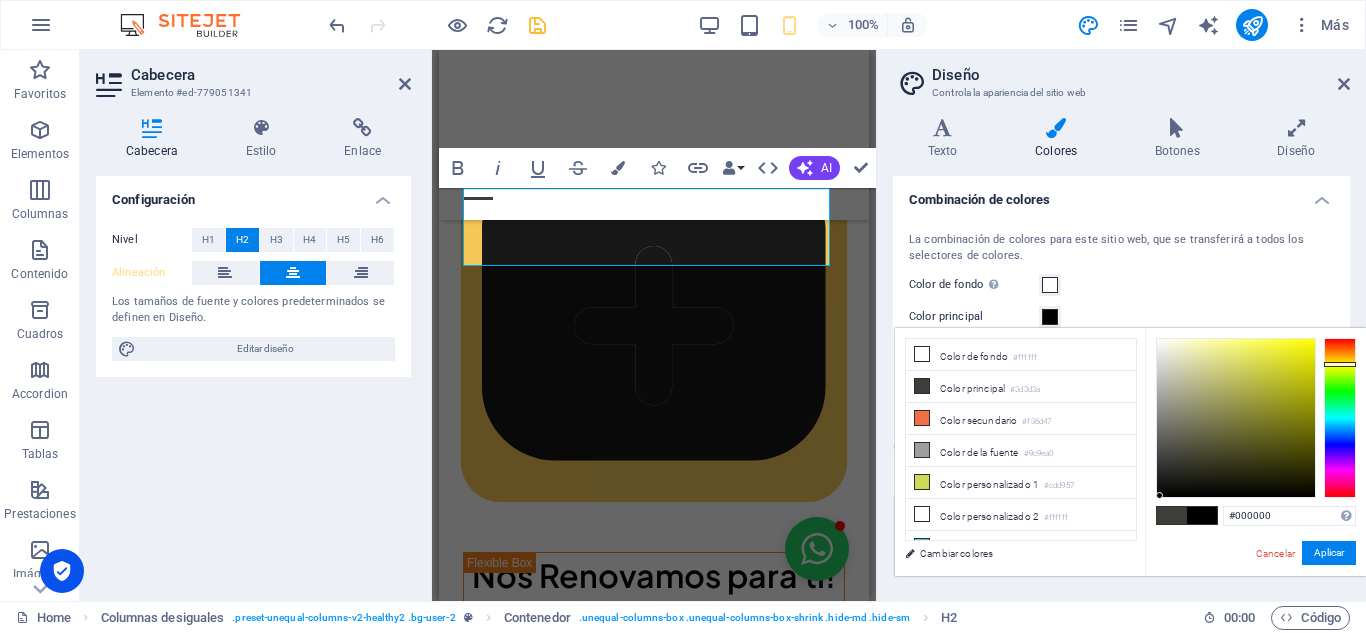 drag, startPoint x: 1163, startPoint y: 452, endPoint x: 1160, endPoint y: 496, distance: 44.102154 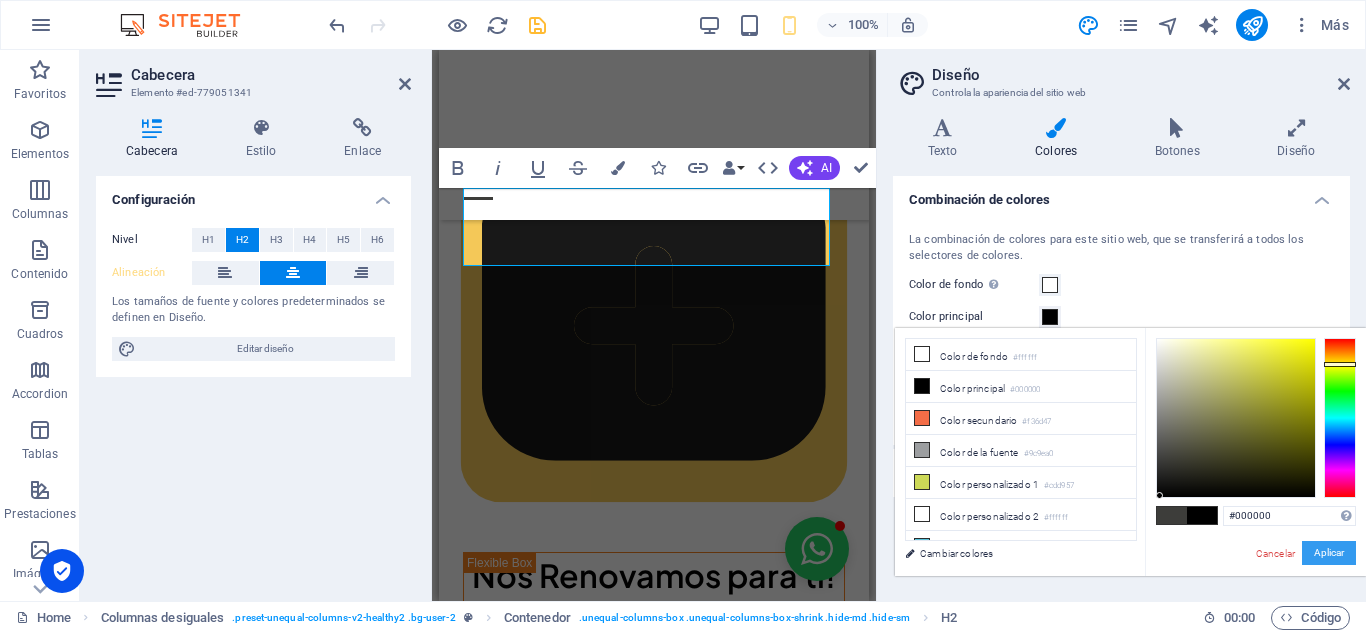 click on "Aplicar" at bounding box center (1329, 553) 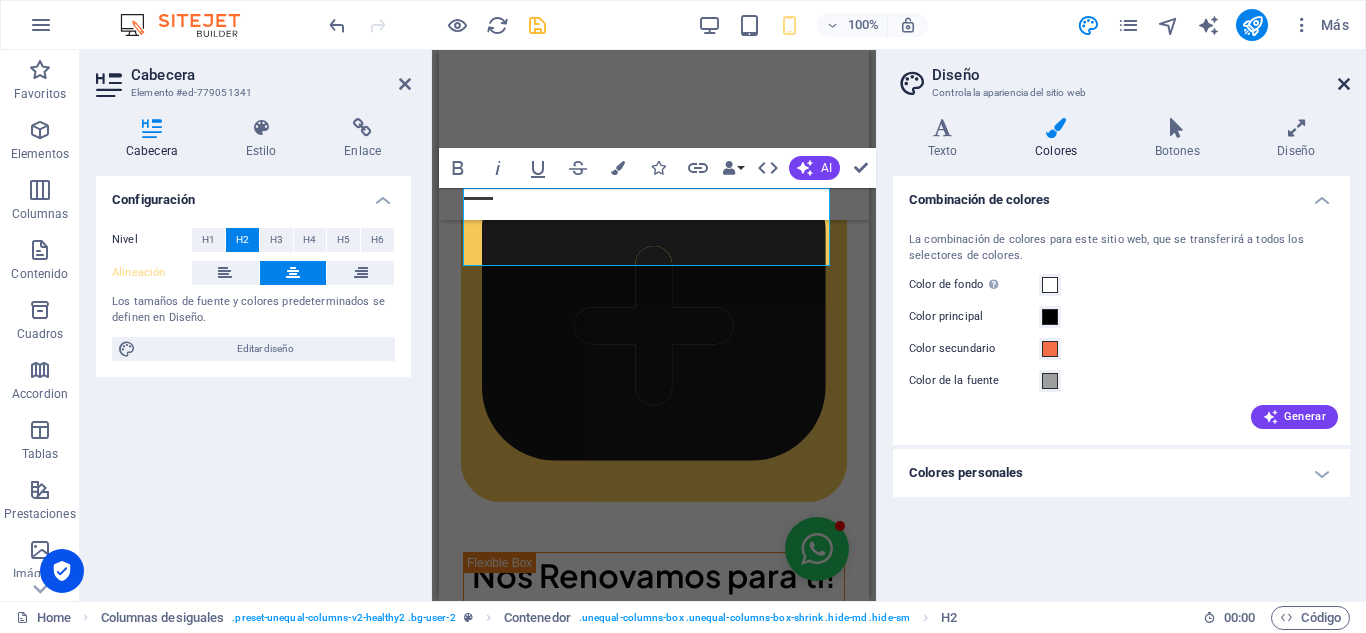 click at bounding box center (1344, 84) 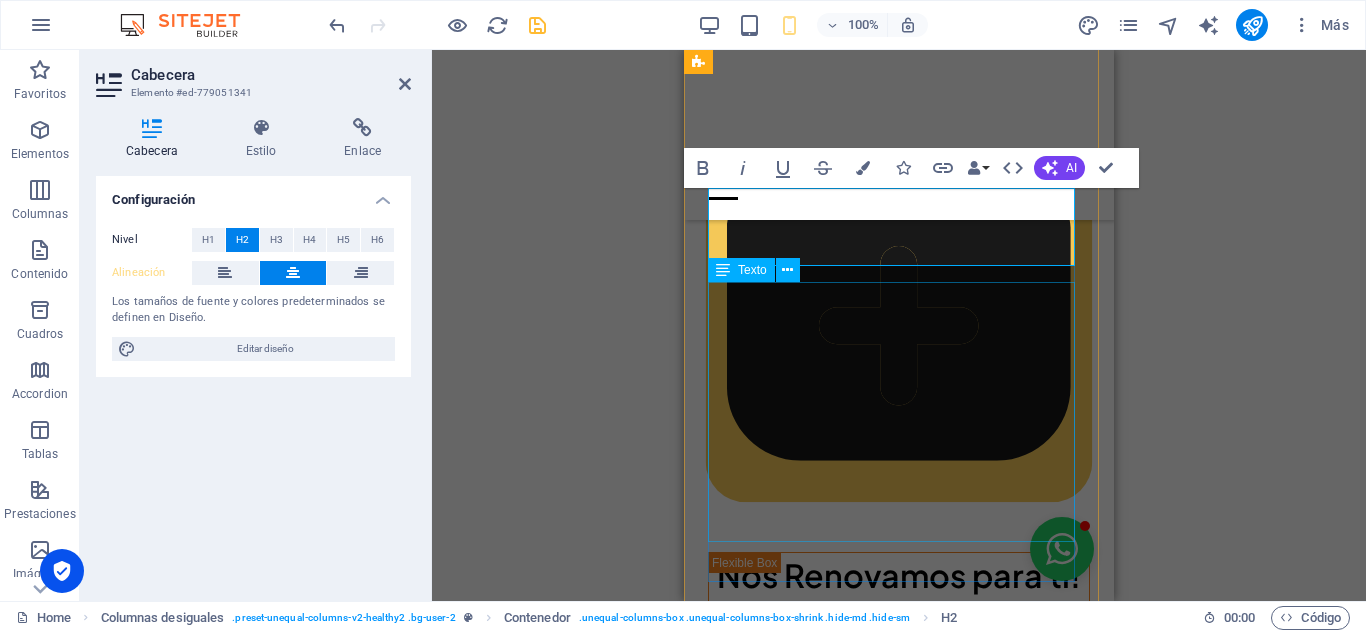 click on "Descubre el arte de la decoración con Hypnotica Galería, tu fuente de vinilos decorativos de alta calidad. Explora nuestra colección de diseños únicos y personalizados para transformar tus espacios en obras de arte. Vinilos para paredes, decoración de interiores, diseño gráfico y más. ¡Encuentra el vinilo perfecto para ti y dale un toque de personalidad a tus paredes!" at bounding box center [899, 1811] 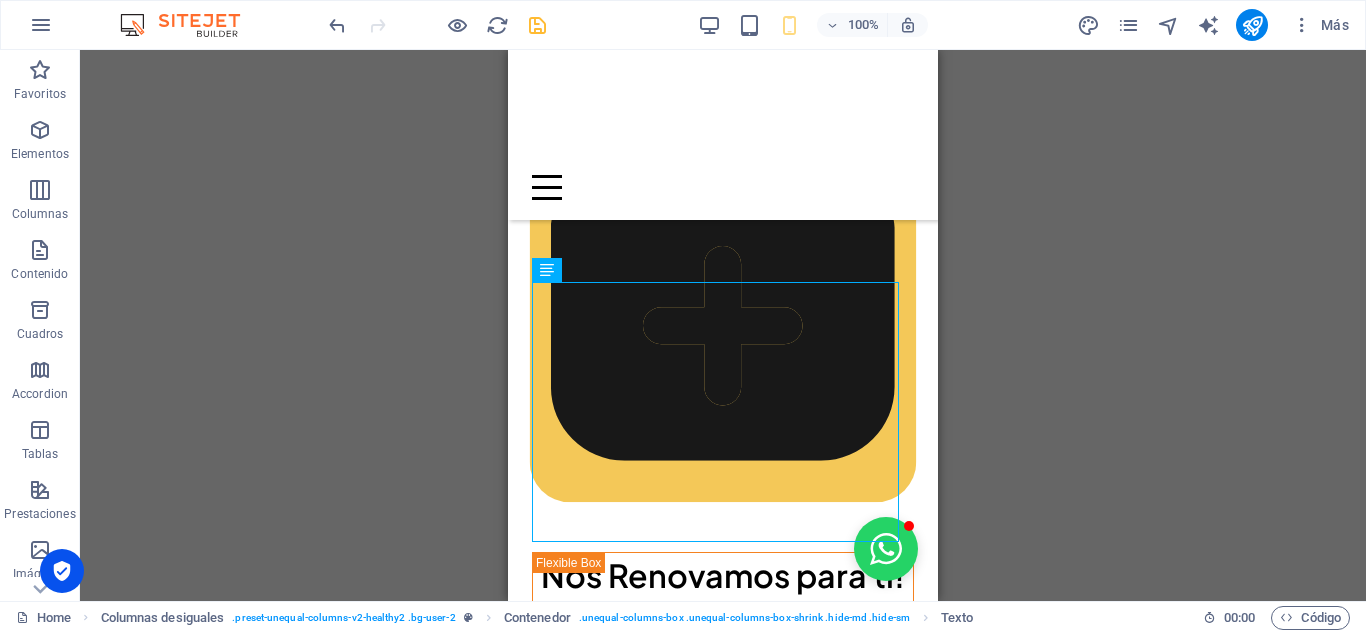 scroll, scrollTop: 1426, scrollLeft: 0, axis: vertical 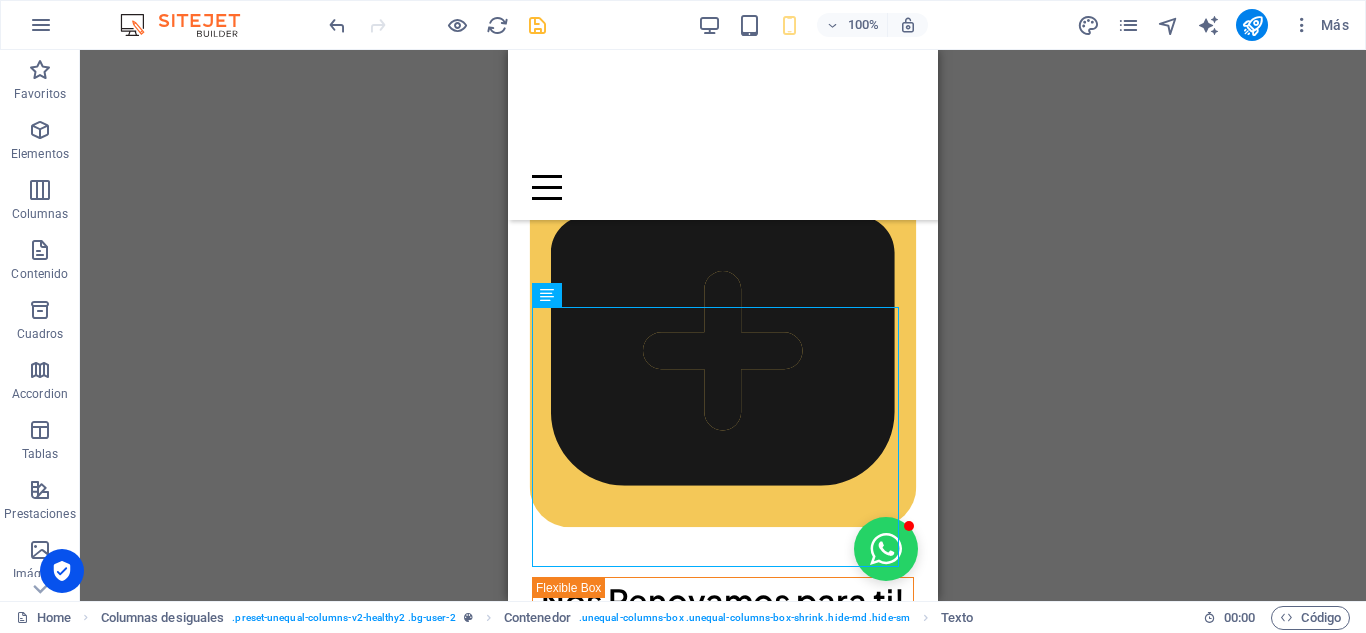 drag, startPoint x: 931, startPoint y: 270, endPoint x: 1447, endPoint y: 318, distance: 518.2277 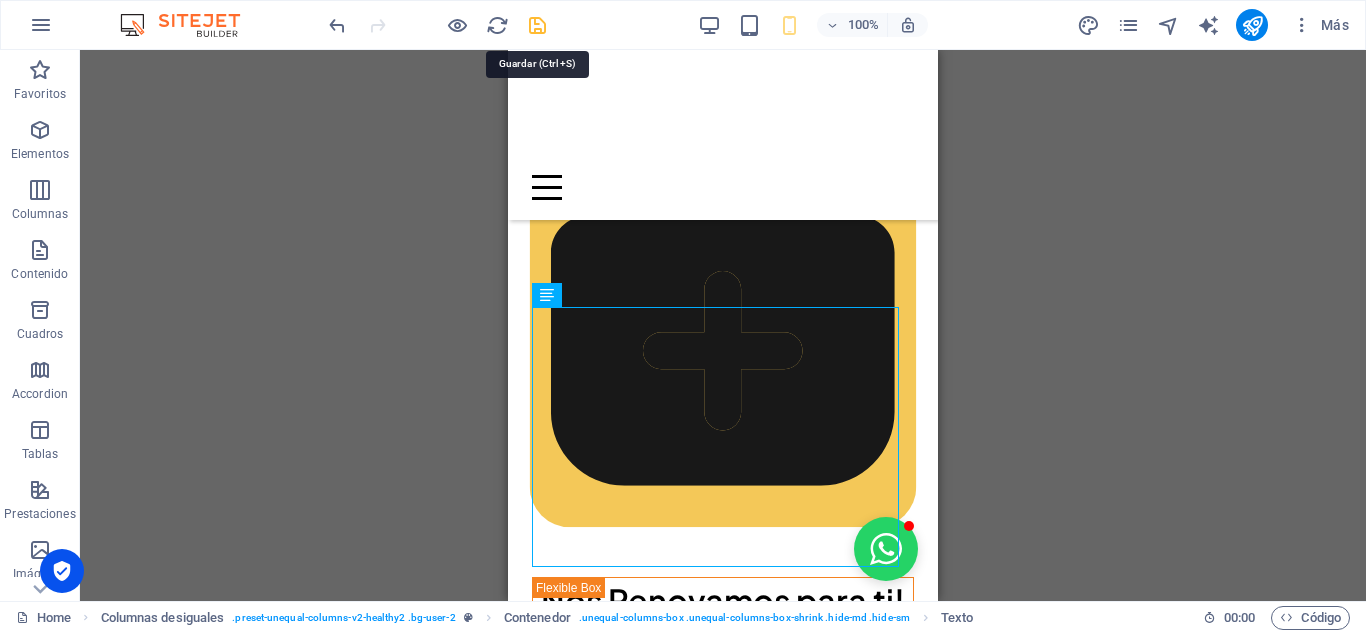 click at bounding box center [537, 25] 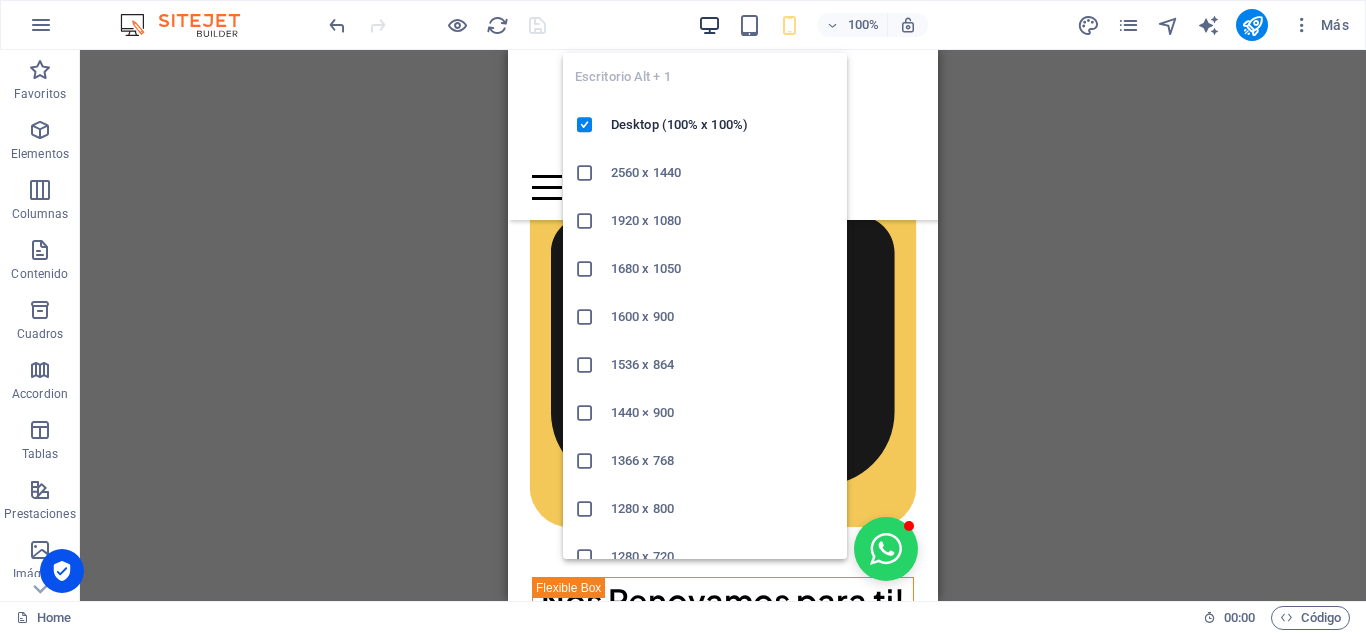 click at bounding box center [709, 25] 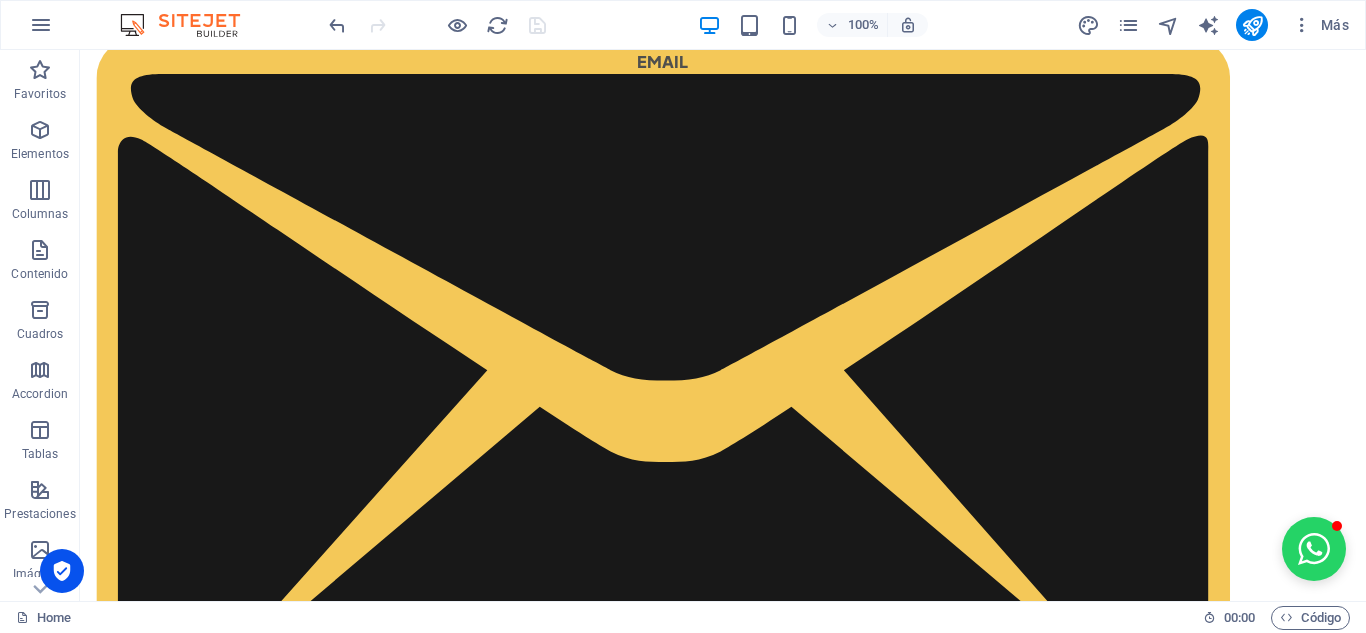 scroll, scrollTop: 1385, scrollLeft: 0, axis: vertical 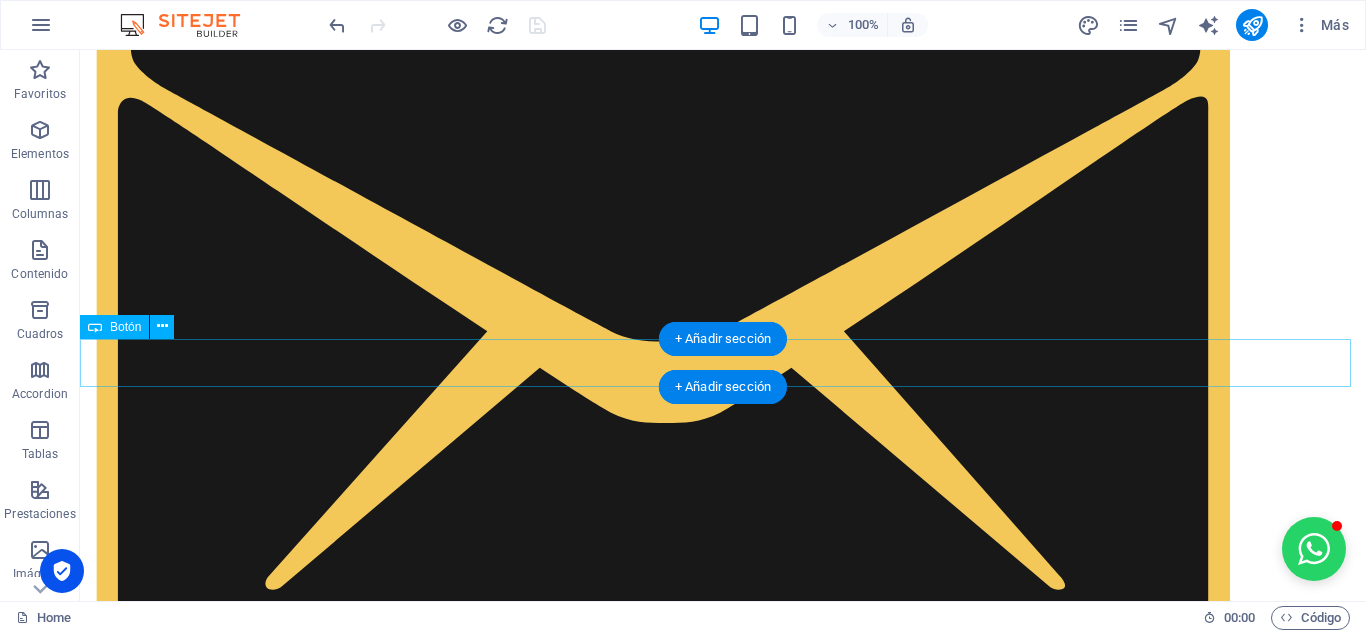click on "ver catalogo" at bounding box center (723, 6550) 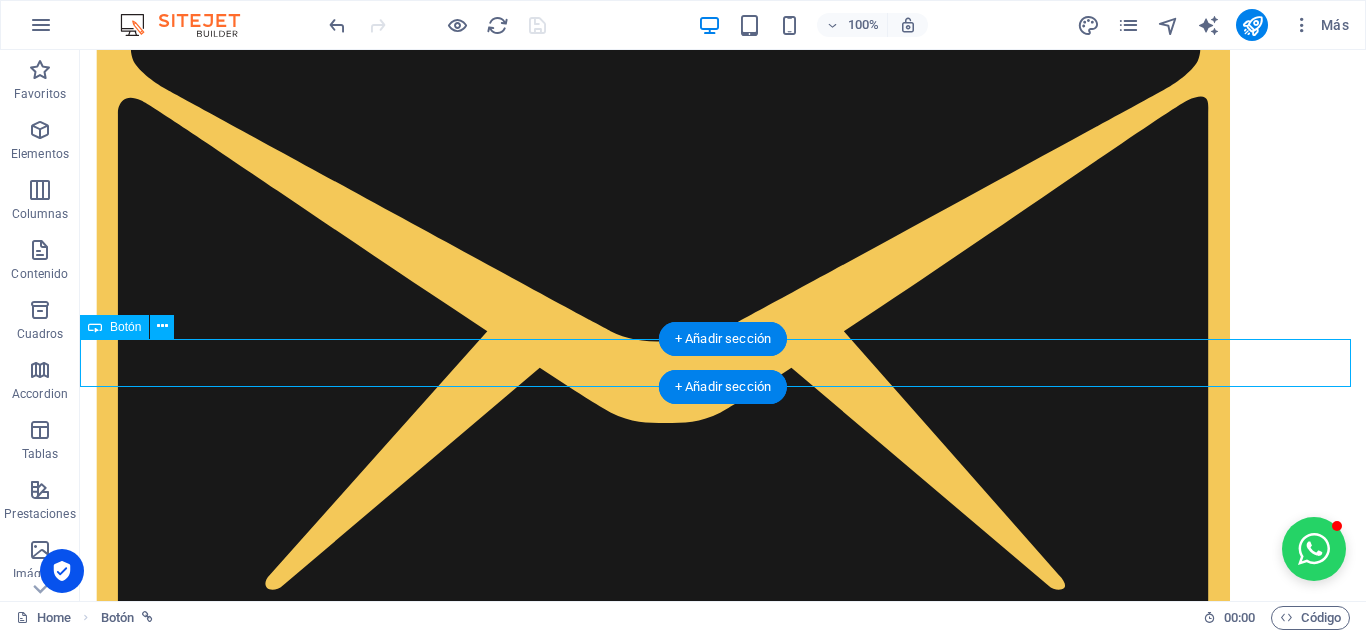 click on "ver catalogo" at bounding box center [723, 6550] 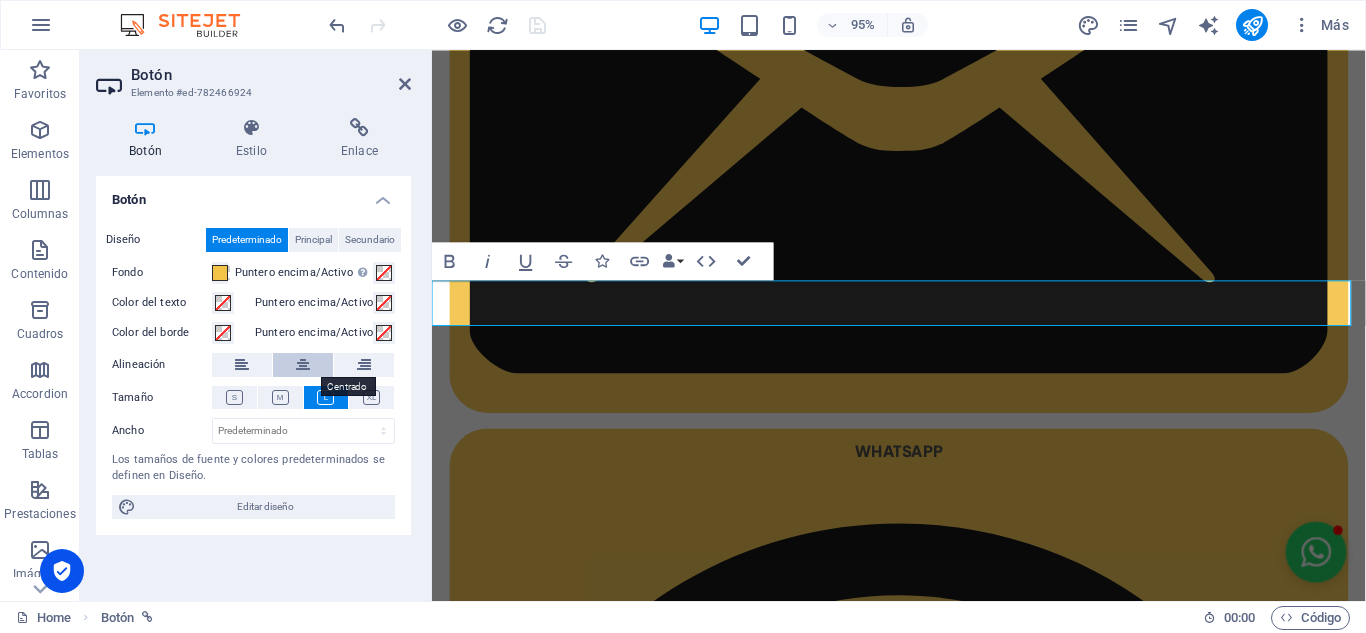 click at bounding box center [303, 365] 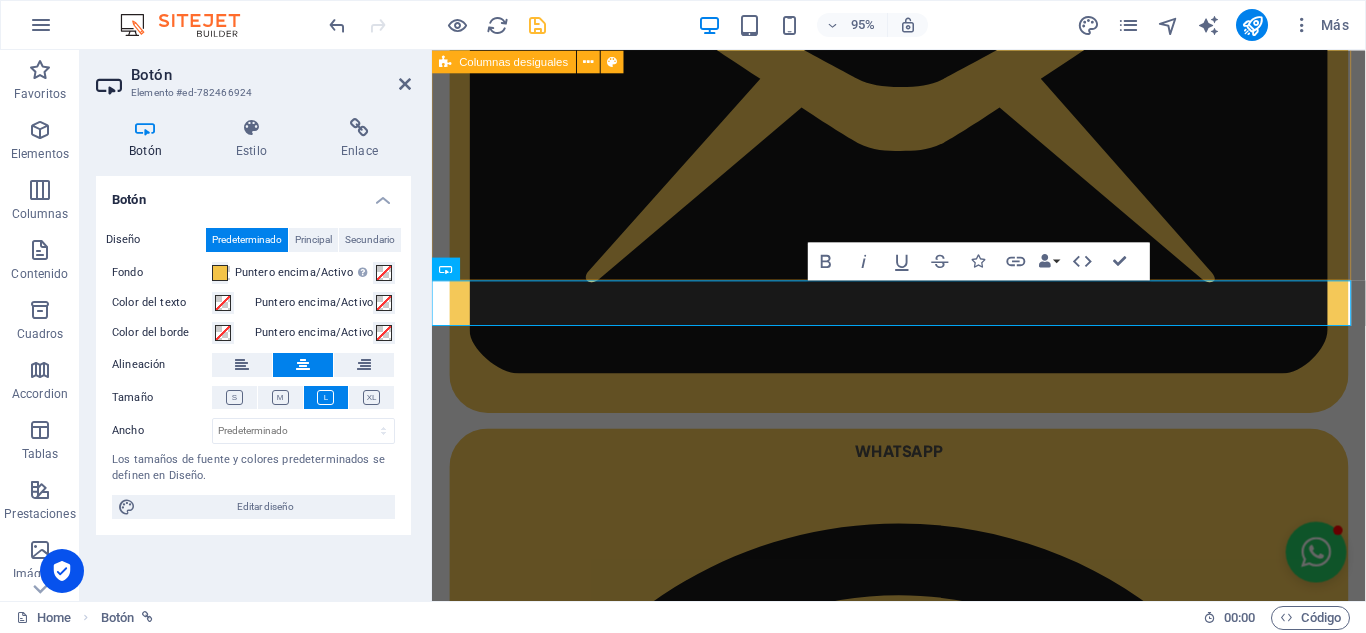 click on "Nuestros Productos y Servicios Descubre el arte de la decoración con Hypnotica Galería, tu fuente de vinilos decorativos de alta calidad. Explora nuestra colección de diseños únicos y personalizados para transformar tus espacios en obras de arte. Vinilos para paredes, decoración de interiores, diseño gráfico y más. ¡Encuentra el vinilo perfecto para ti y dale un toque de personalidad a tus paredes!" at bounding box center [923, 4668] 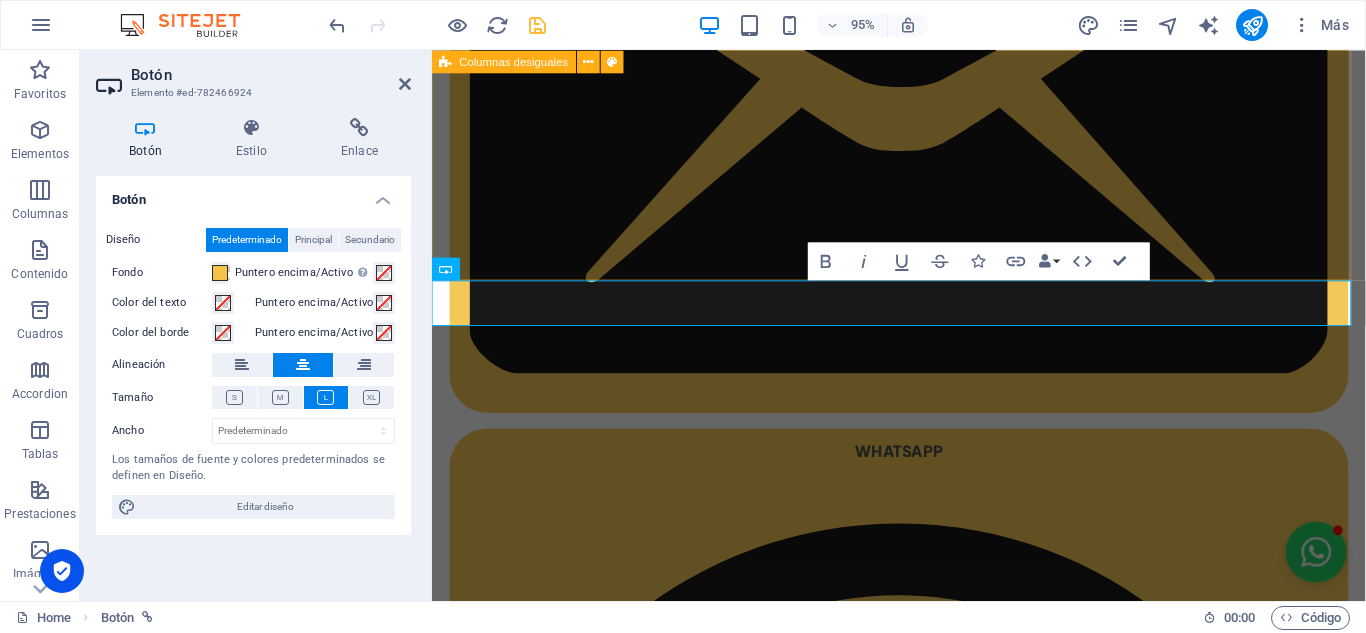 click on "Nuestros Productos y Servicios Descubre el arte de la decoración con Hypnotica Galería, tu fuente de vinilos decorativos de alta calidad. Explora nuestra colección de diseños únicos y personalizados para transformar tus espacios en obras de arte. Vinilos para paredes, decoración de interiores, diseño gráfico y más. ¡Encuentra el vinilo perfecto para ti y dale un toque de personalidad a tus paredes!" at bounding box center (923, 4668) 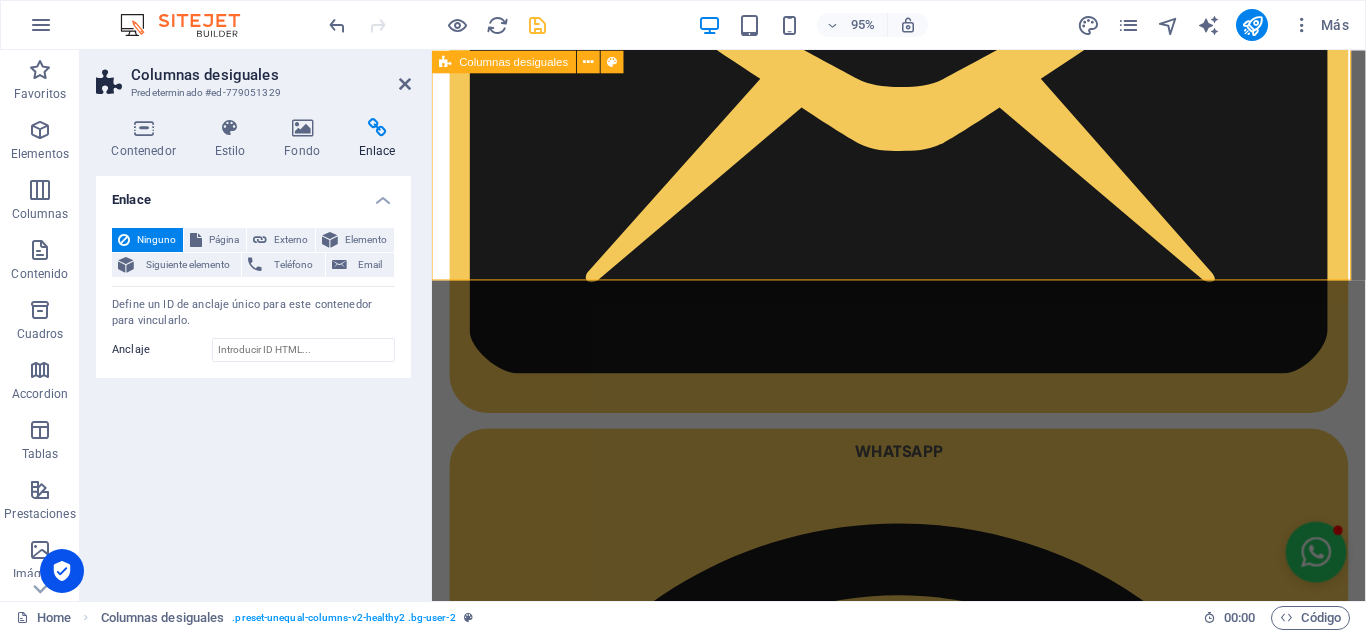 click on "Nuestros Productos y Servicios Descubre el arte de la decoración con Hypnotica Galería, tu fuente de vinilos decorativos de alta calidad. Explora nuestra colección de diseños únicos y personalizados para transformar tus espacios en obras de arte. Vinilos para paredes, decoración de interiores, diseño gráfico y más. ¡Encuentra el vinilo perfecto para ti y dale un toque de personalidad a tus paredes!" at bounding box center [923, 4668] 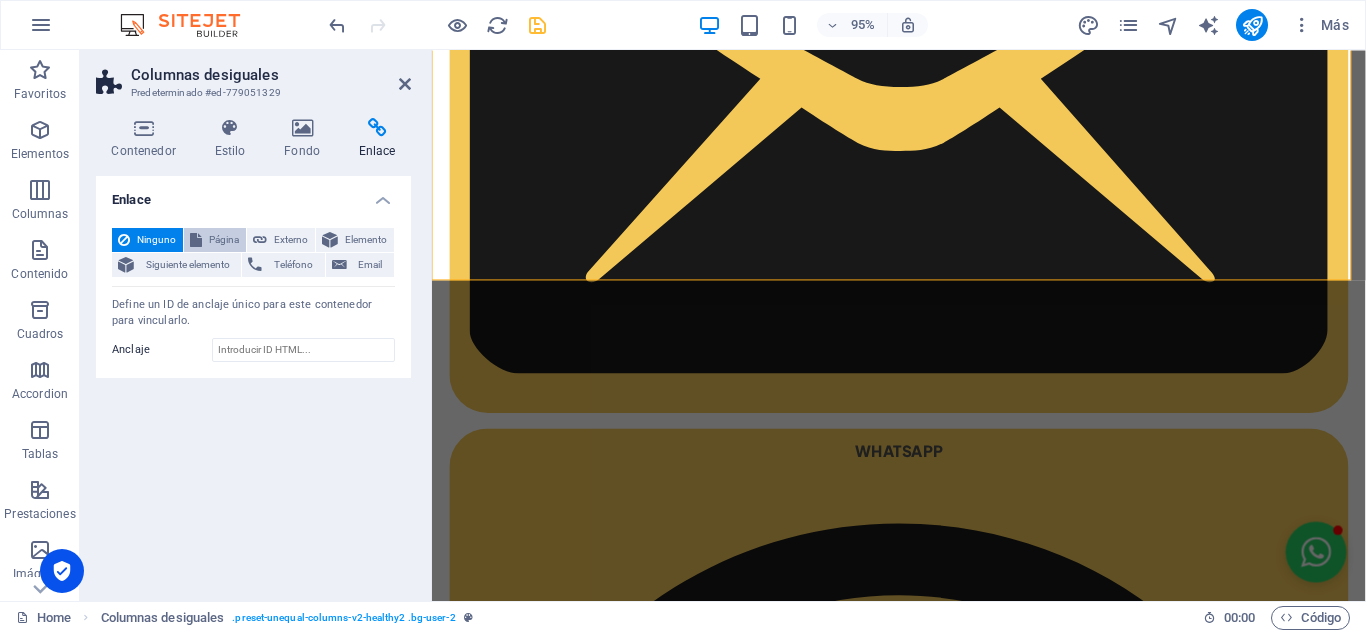 click on "Página" at bounding box center [224, 240] 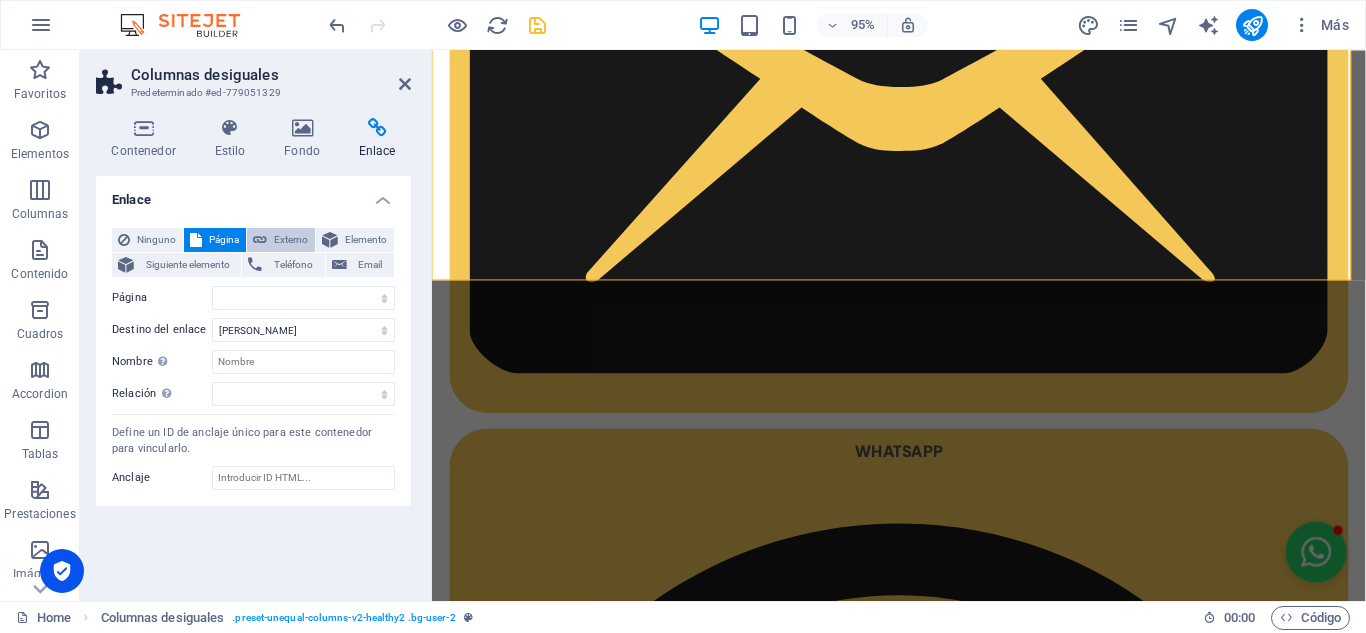 click on "Externo" at bounding box center (291, 240) 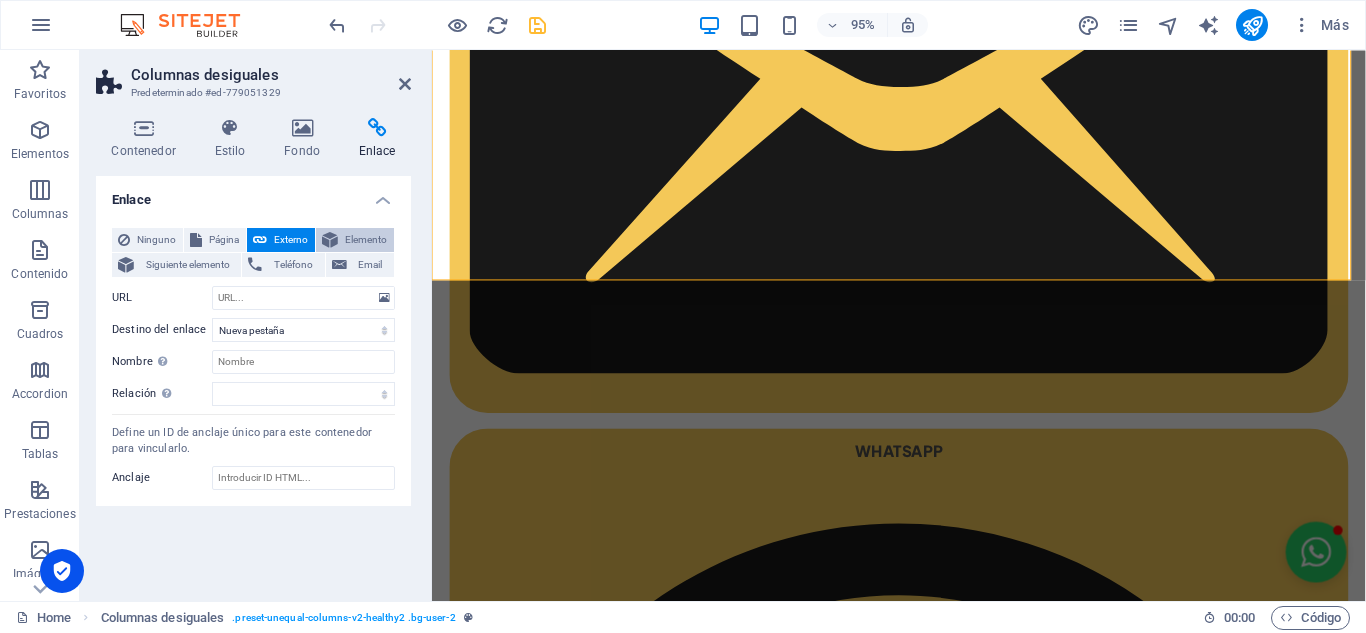 click on "Elemento" at bounding box center (366, 240) 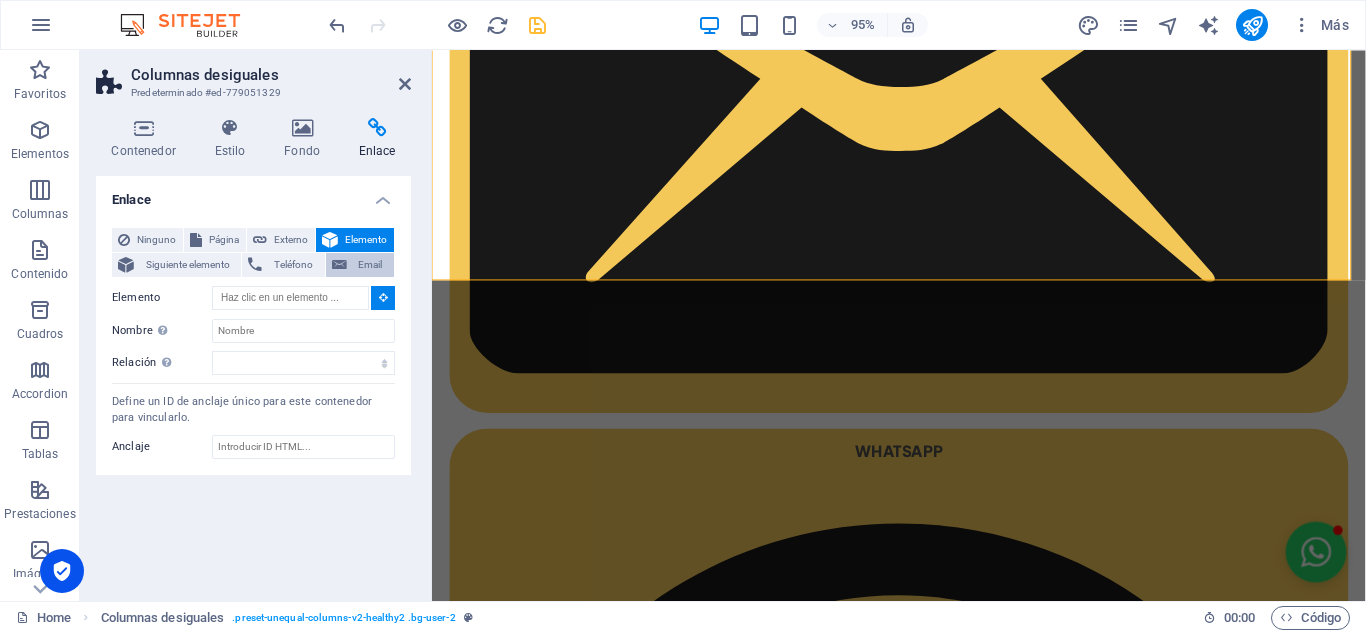 click at bounding box center (339, 265) 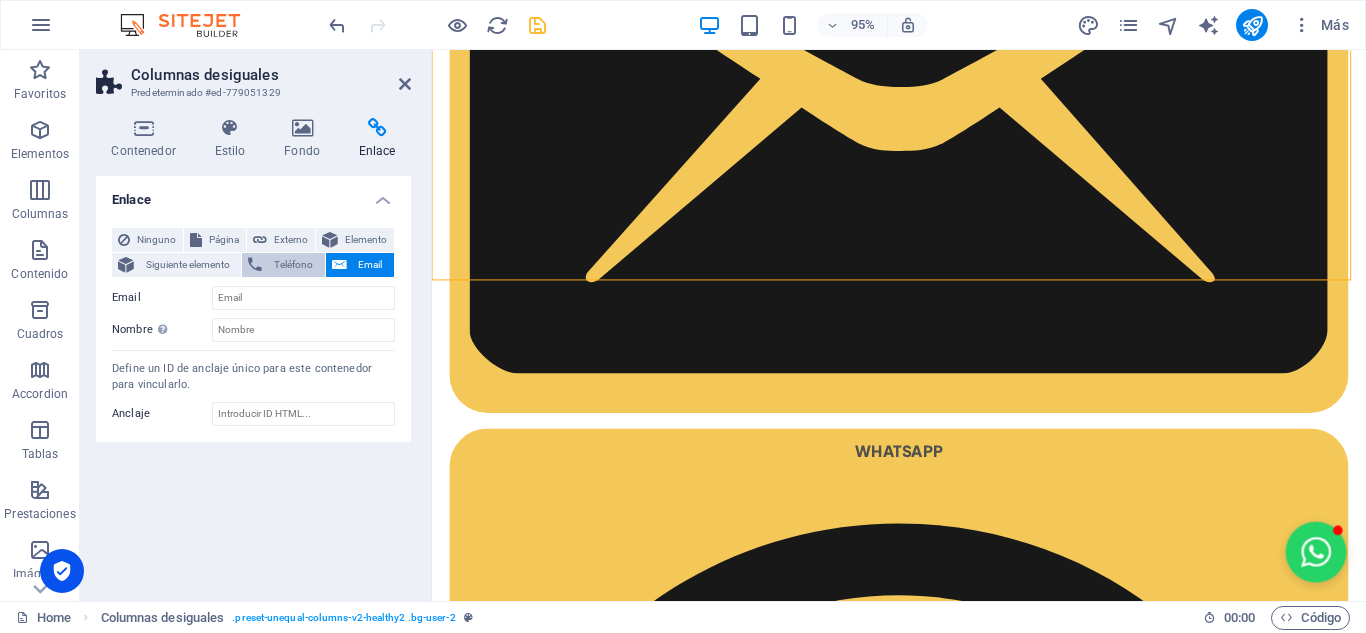 click on "Teléfono" at bounding box center [293, 265] 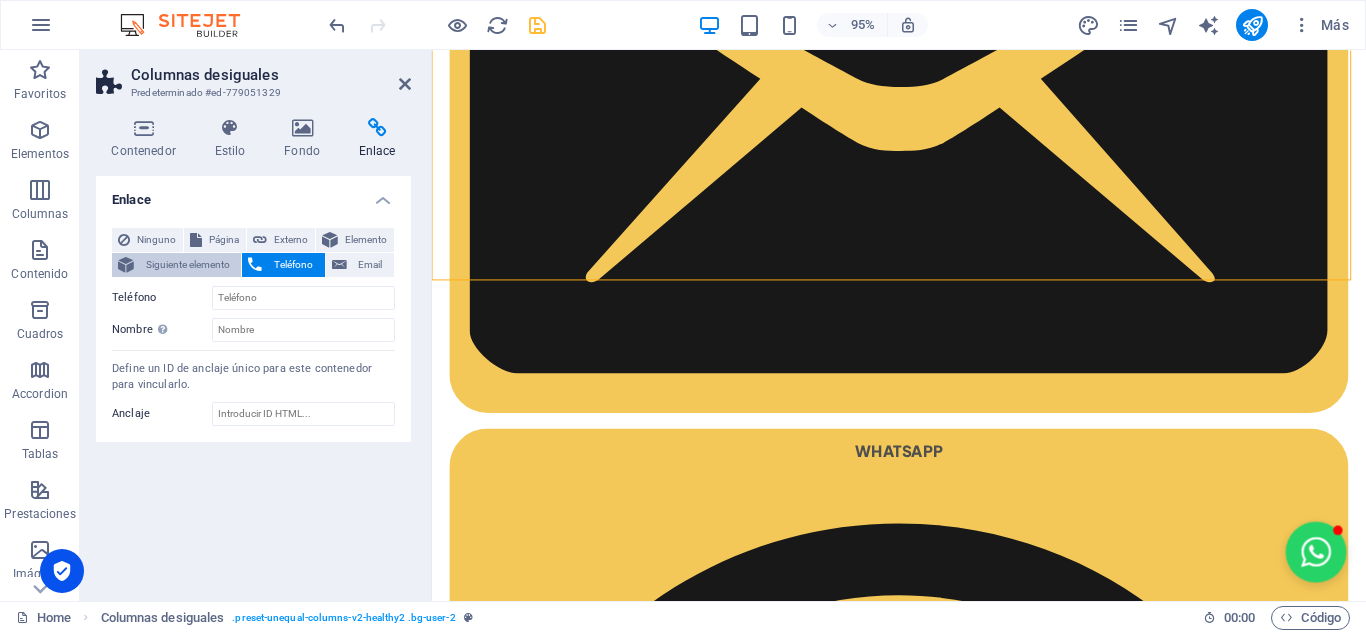 click on "Siguiente elemento" at bounding box center (187, 265) 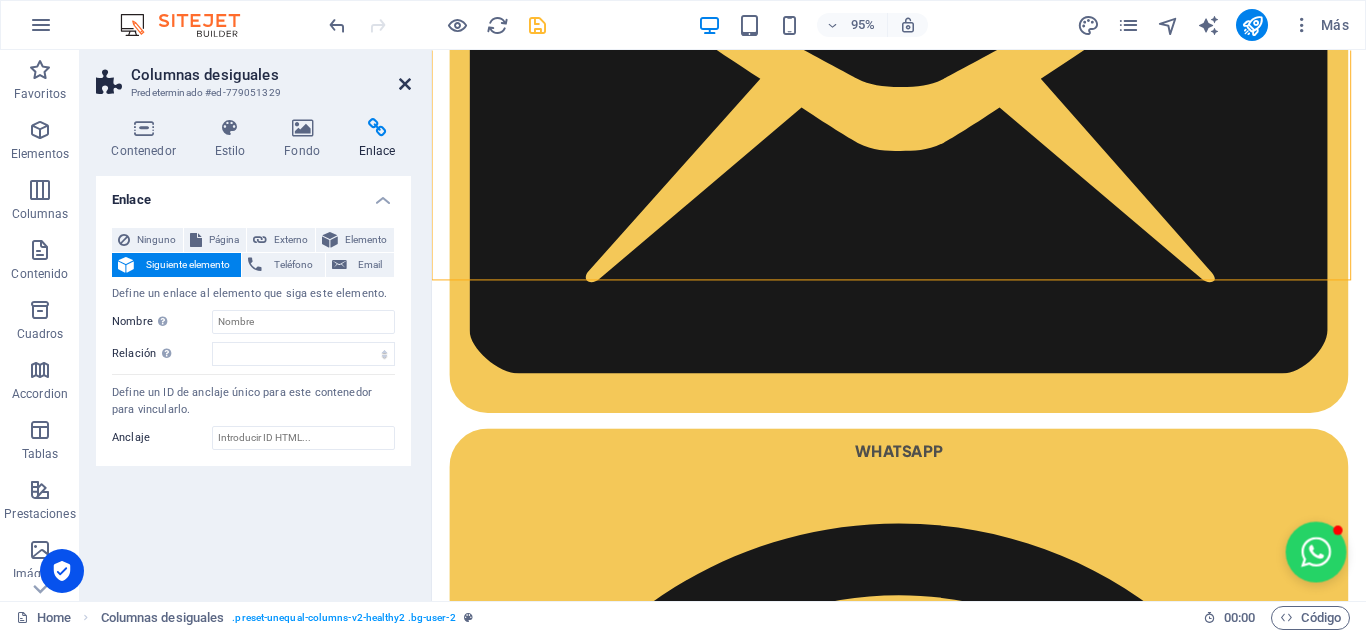 click at bounding box center (405, 84) 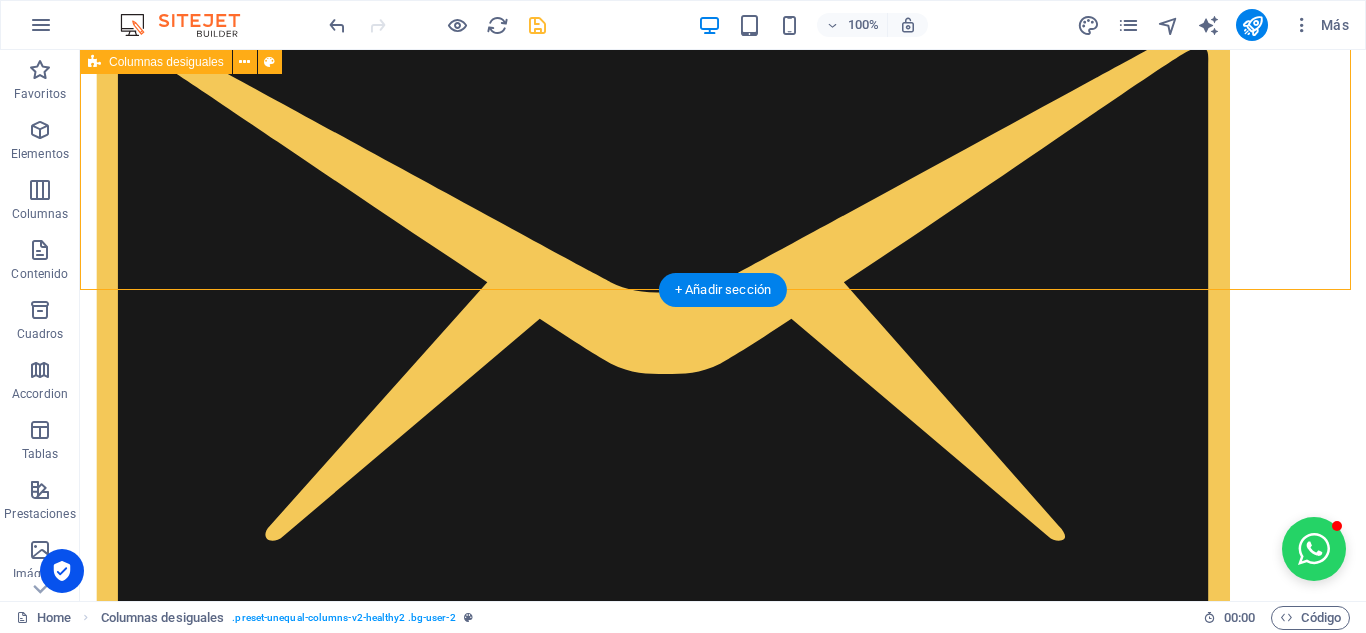 click on "Nuestros Productos y Servicios Descubre el arte de la decoración con Hypnotica Galería, tu fuente de vinilos decorativos de alta calidad. Explora nuestra colección de diseños únicos y personalizados para transformar tus espacios en obras de arte. Vinilos para paredes, decoración de interiores, diseño gráfico y más. ¡Encuentra el vinilo perfecto para ti y dale un toque de personalidad a tus paredes!" at bounding box center (723, 5713) 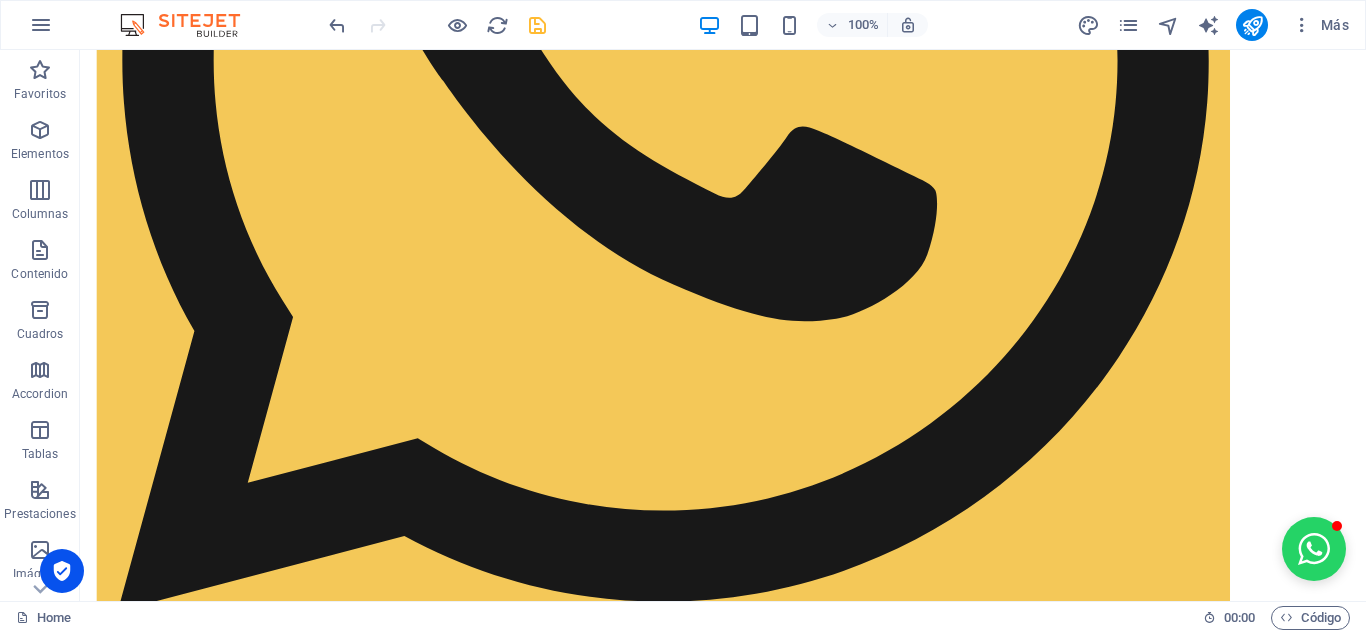 scroll, scrollTop: 2768, scrollLeft: 0, axis: vertical 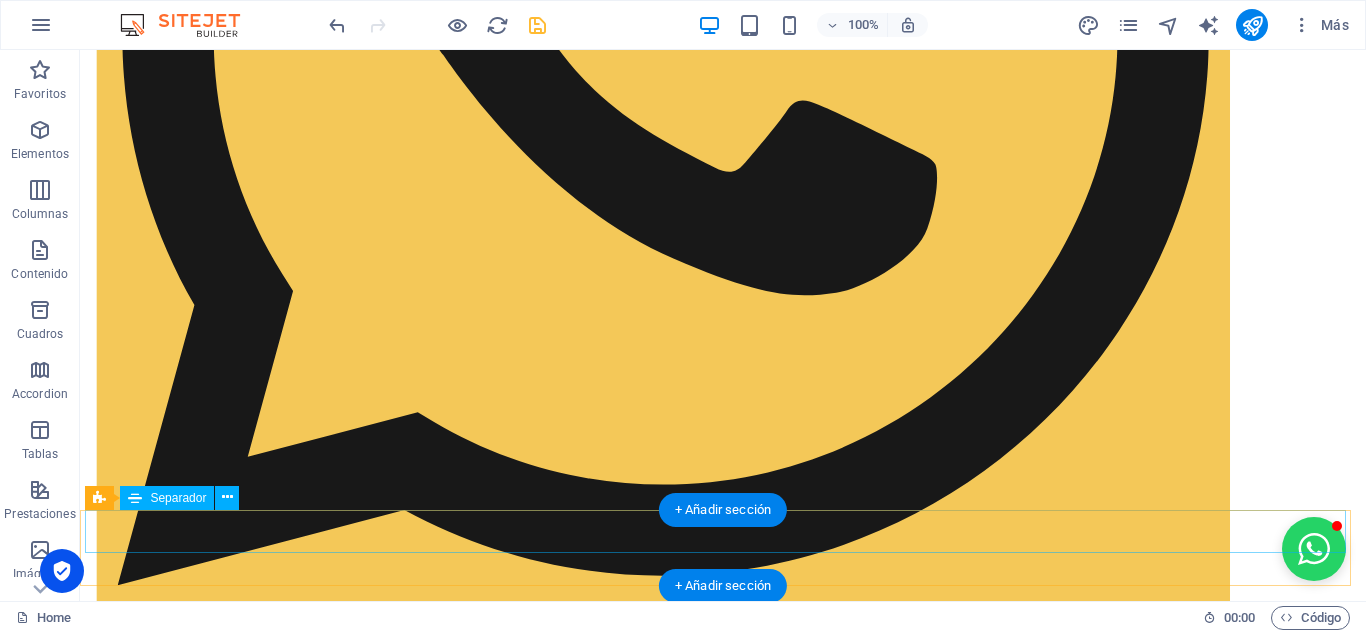 click at bounding box center [723, 8280] 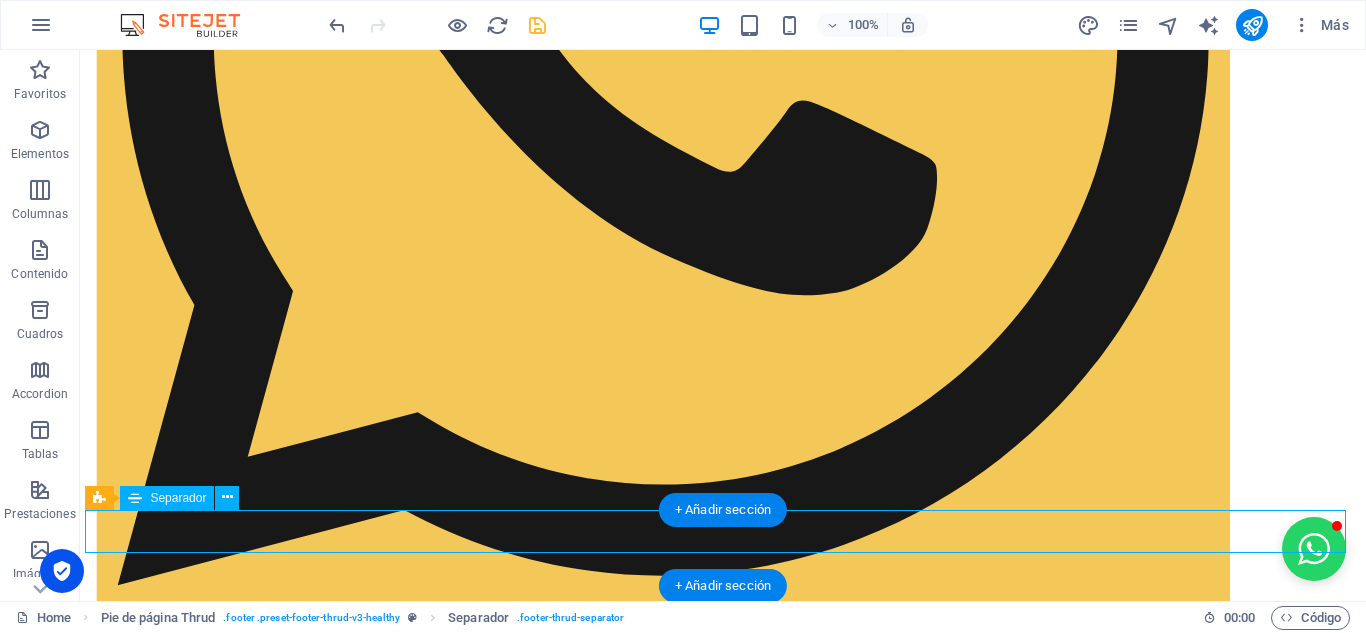 click at bounding box center (723, 8280) 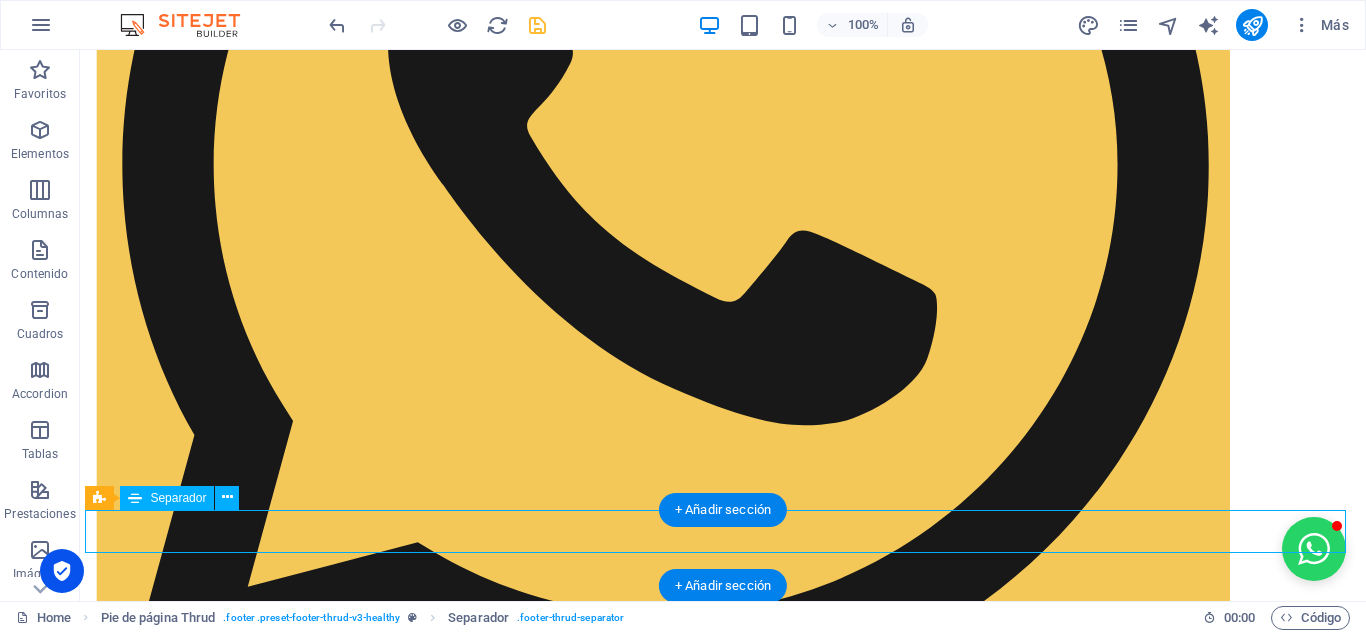 select on "vw" 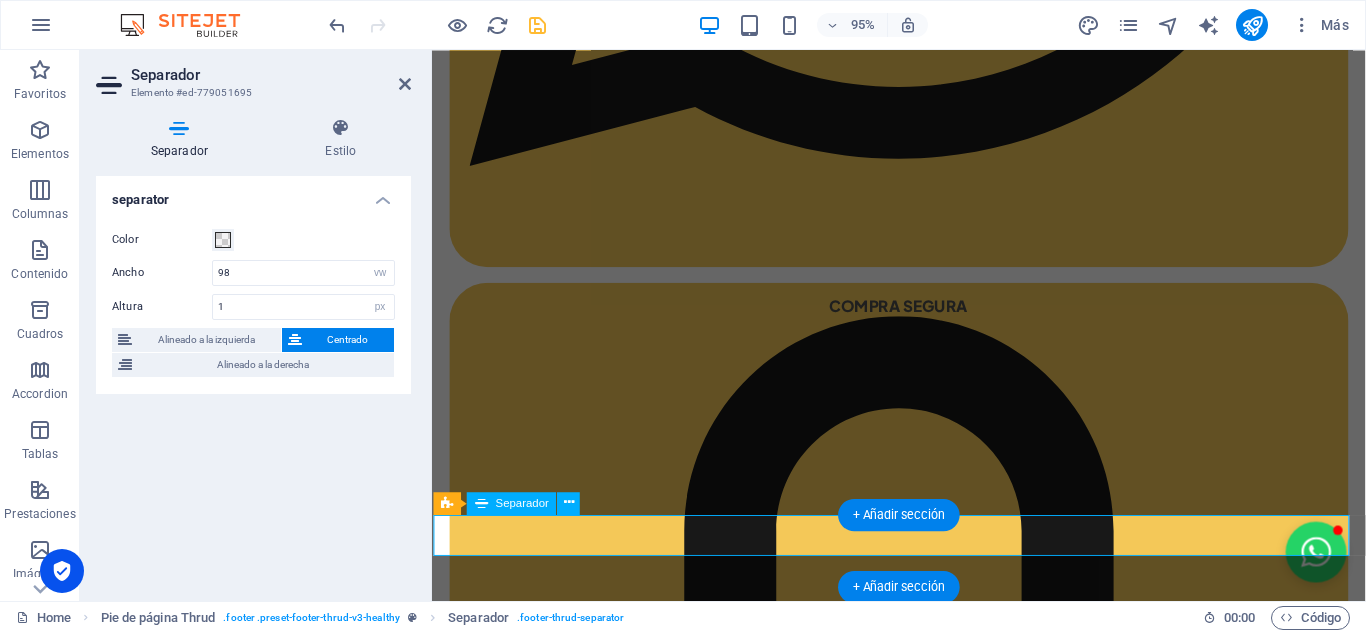 click at bounding box center [923, 6804] 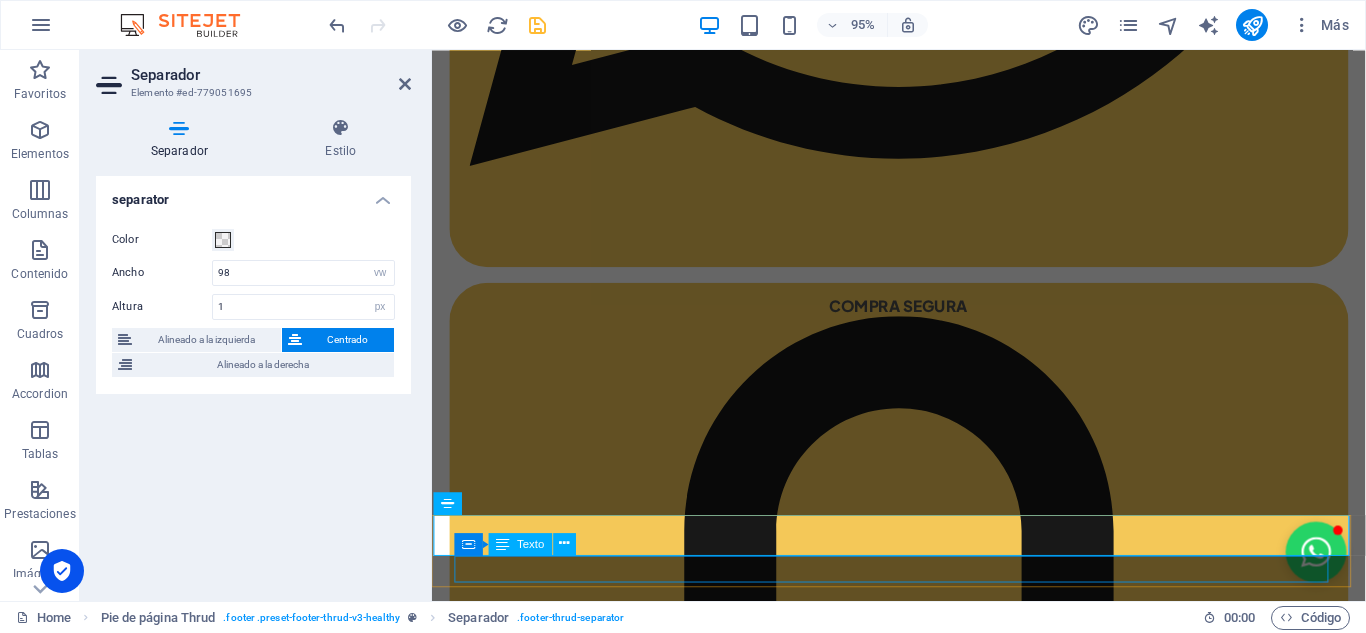 click on "HYPNOTICA. GALERIA Y DISEÑO" at bounding box center (682, 6834) 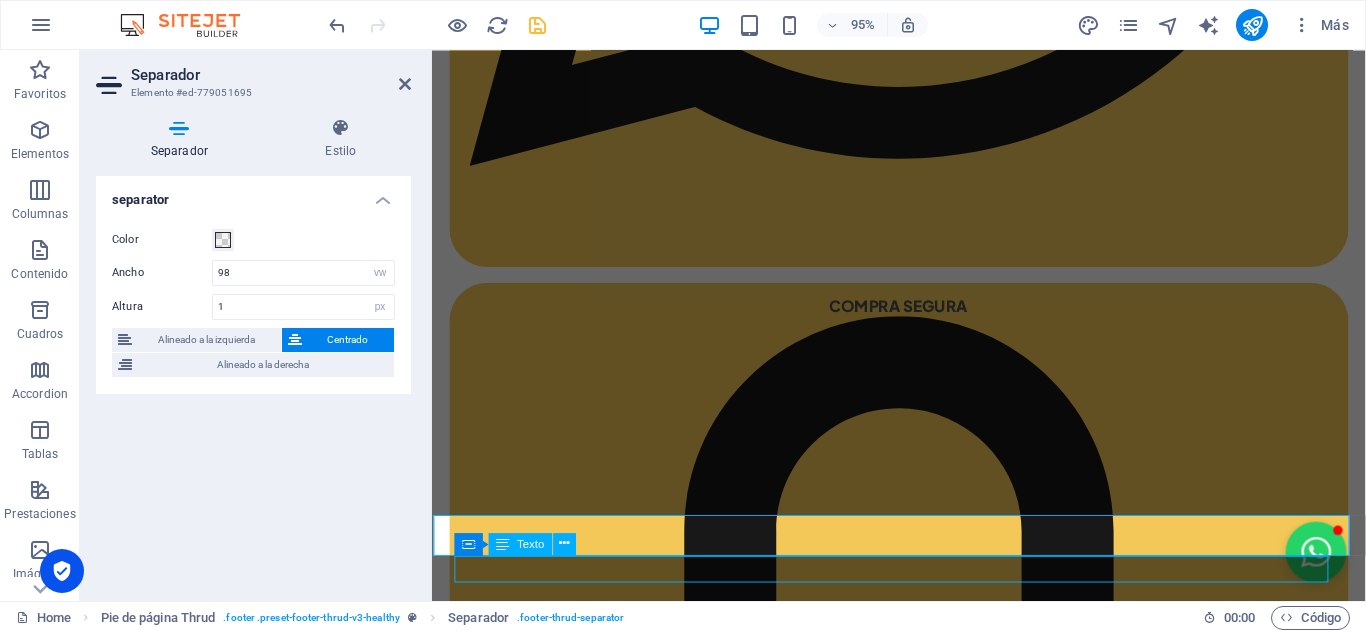 click on "HYPNOTICA. GALERIA Y DISEÑO" at bounding box center [682, 6834] 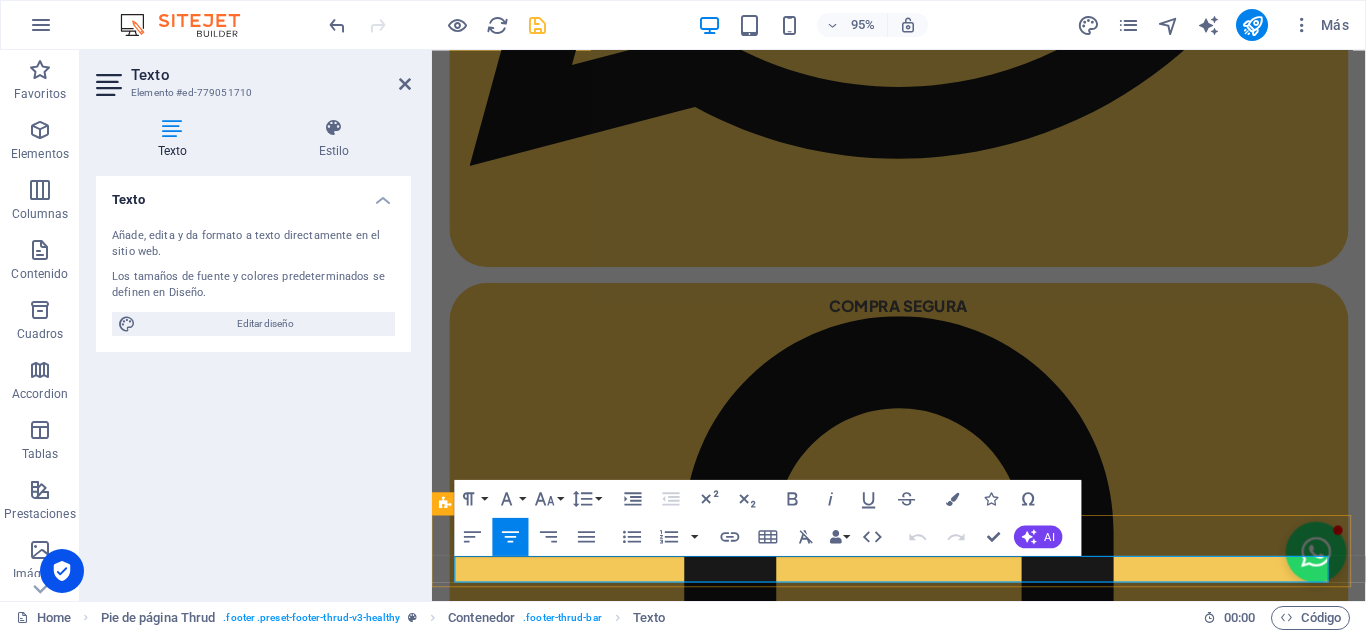 click on "HYPNOTICA. GALERIA Y DISEÑO" at bounding box center (681, 6834) 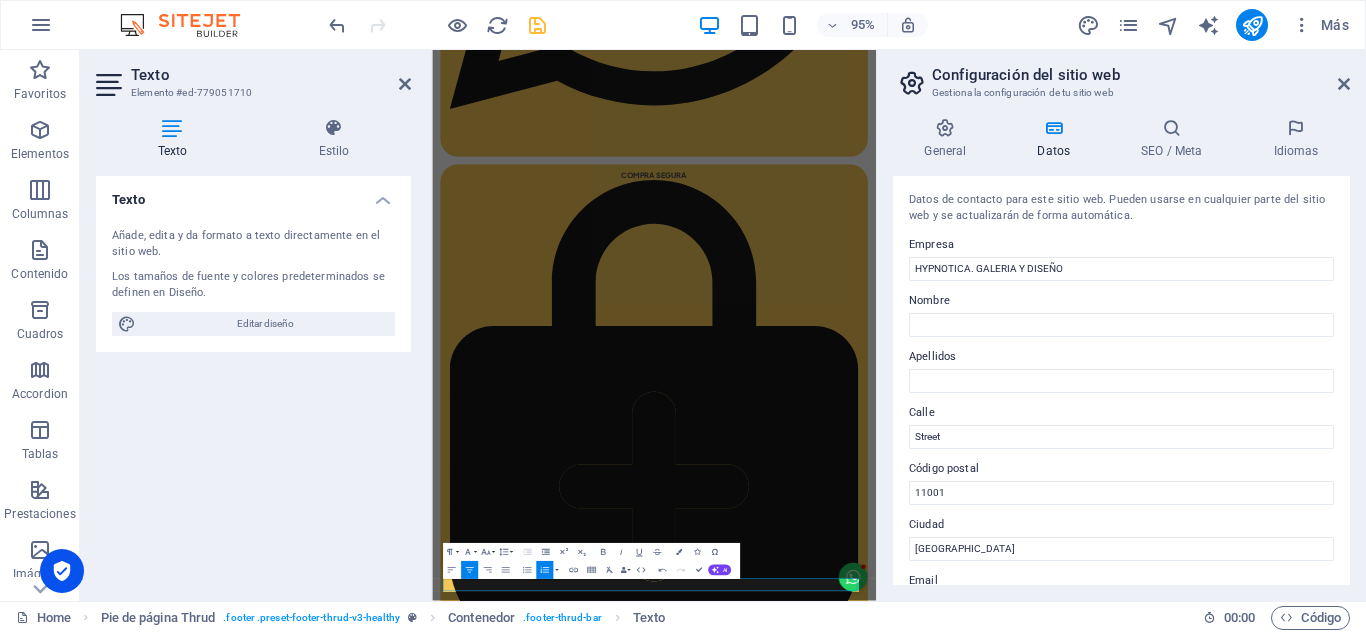 scroll, scrollTop: 2040, scrollLeft: 0, axis: vertical 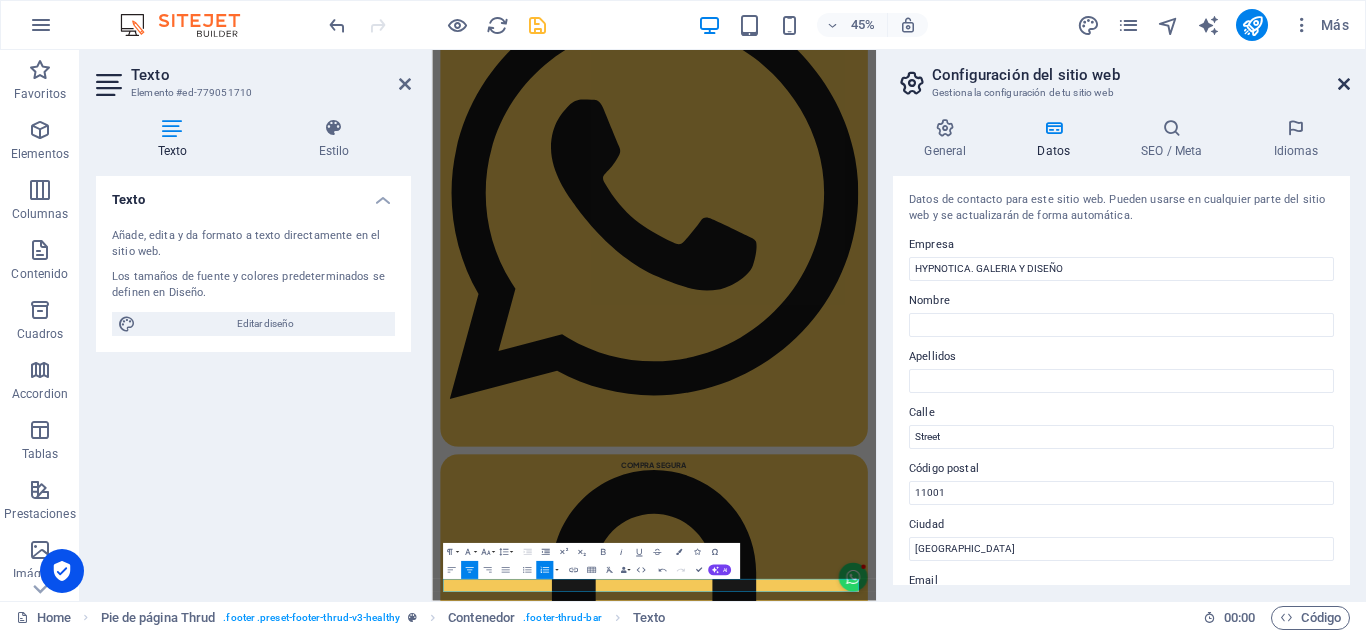 click at bounding box center [1344, 84] 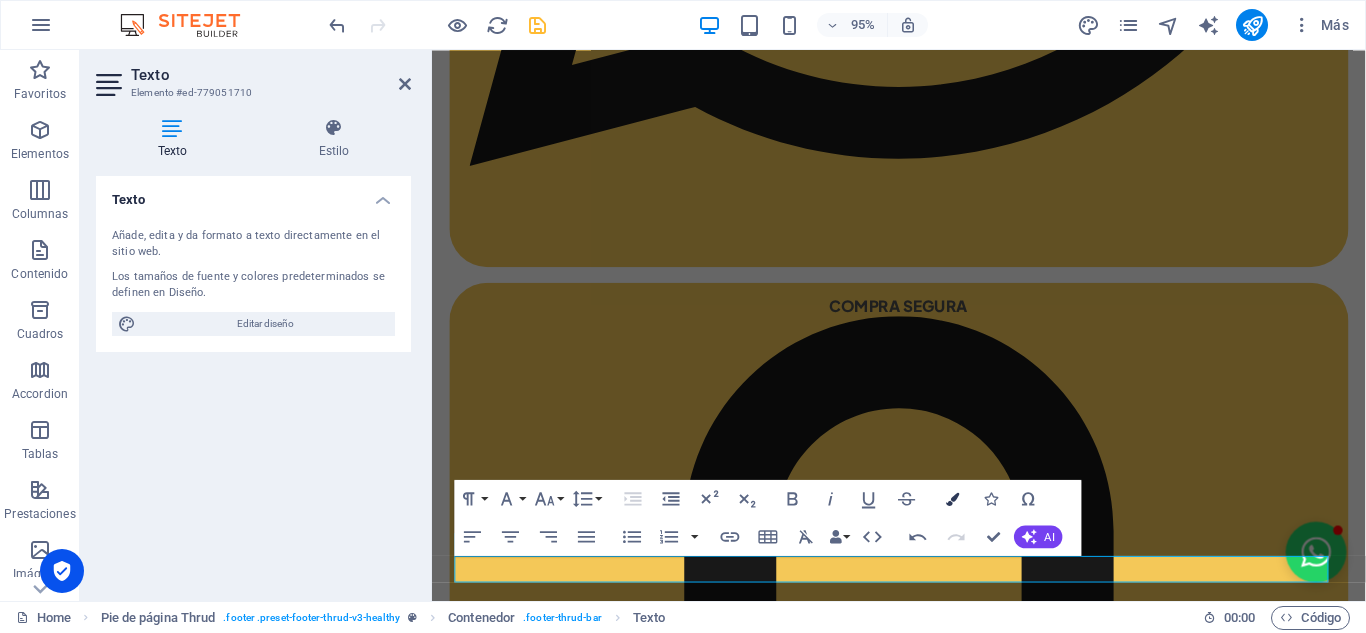 click at bounding box center (952, 497) 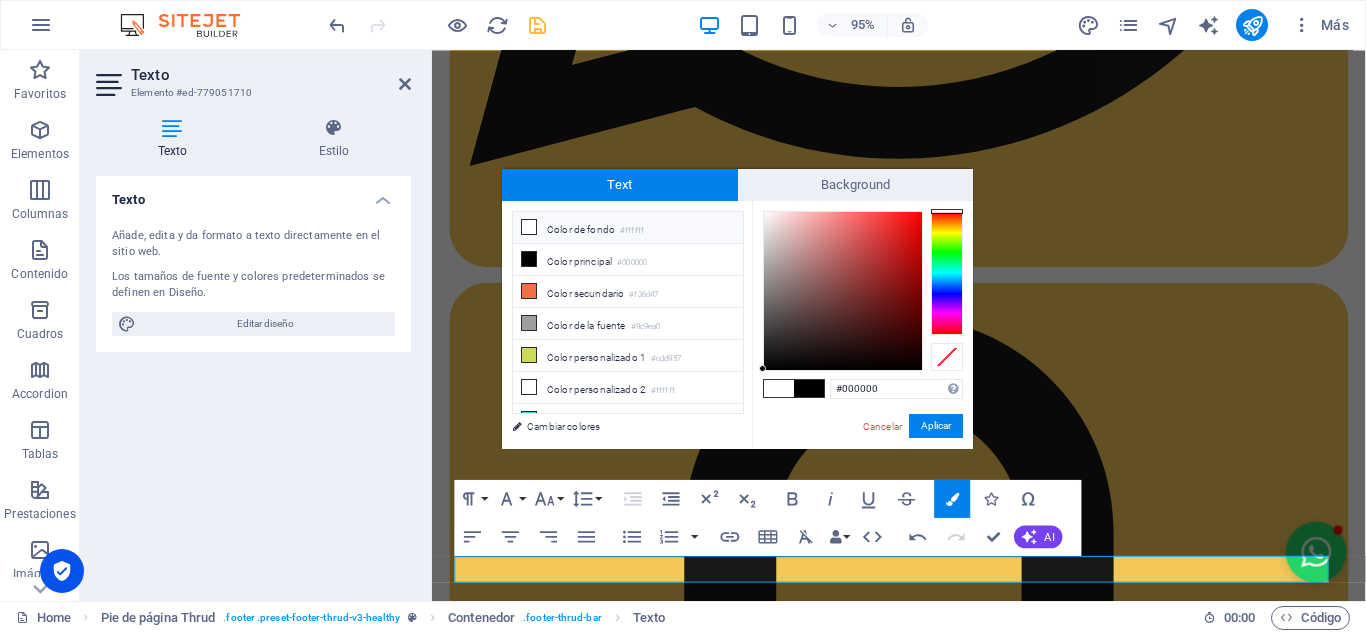 click at bounding box center (779, 388) 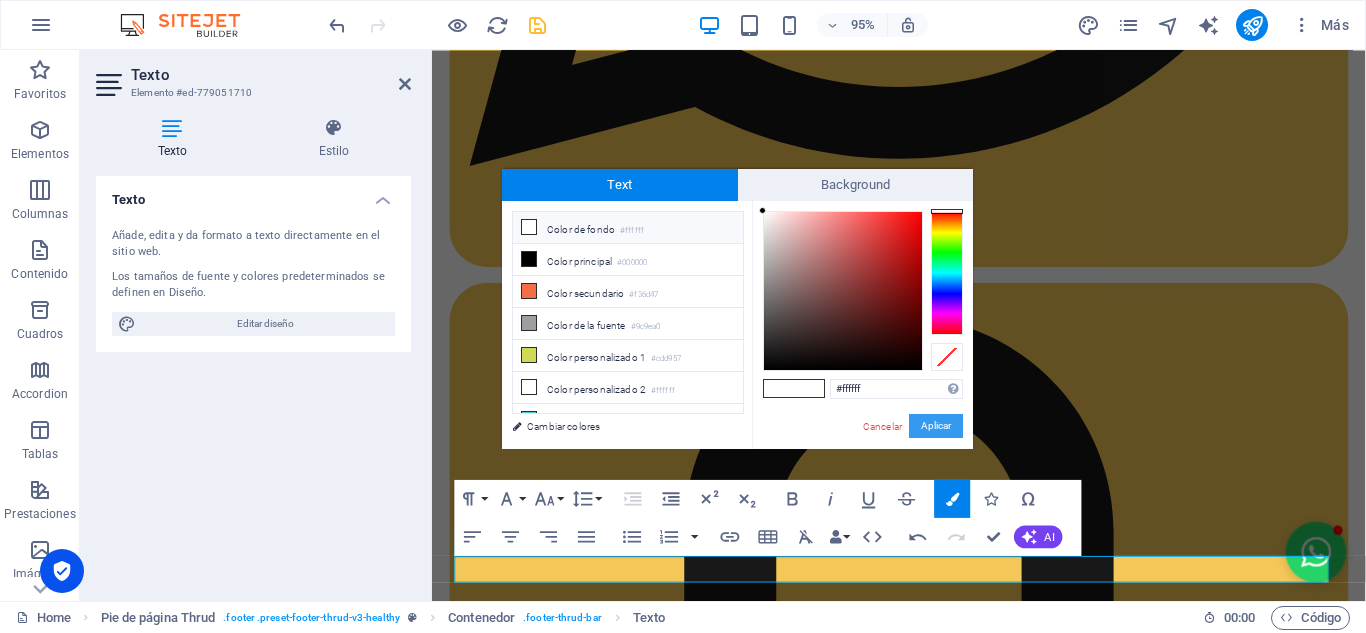 click on "Aplicar" at bounding box center [936, 426] 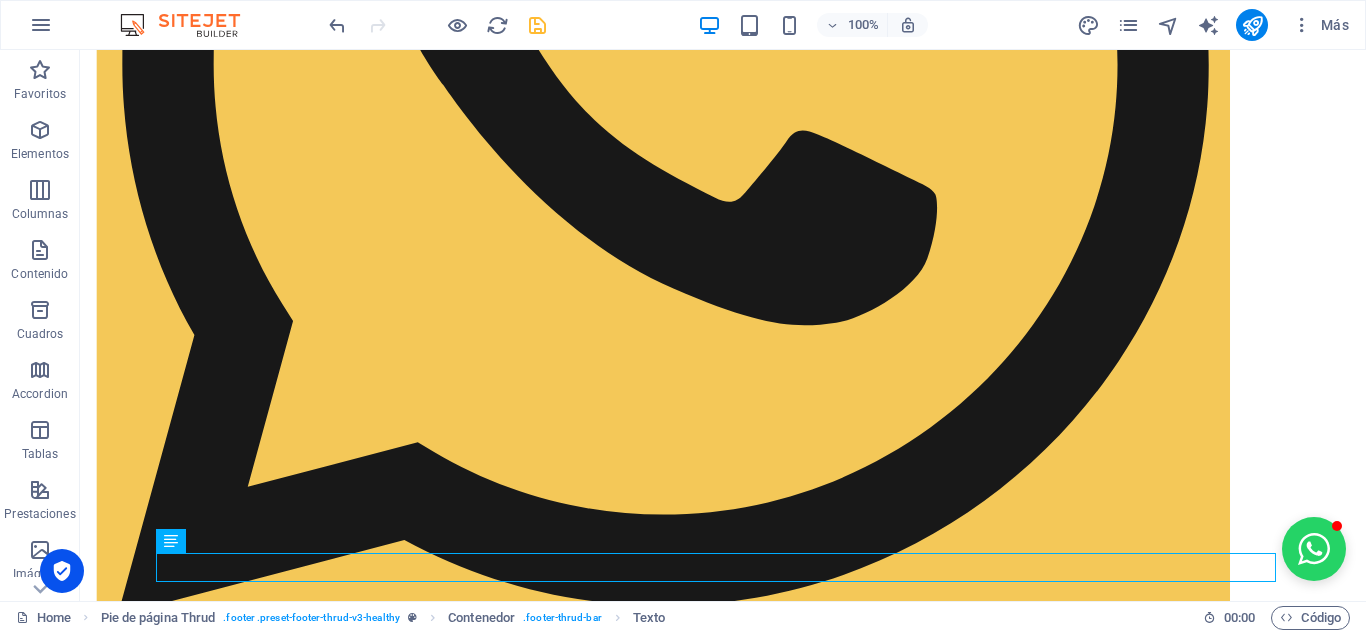 scroll, scrollTop: 2768, scrollLeft: 0, axis: vertical 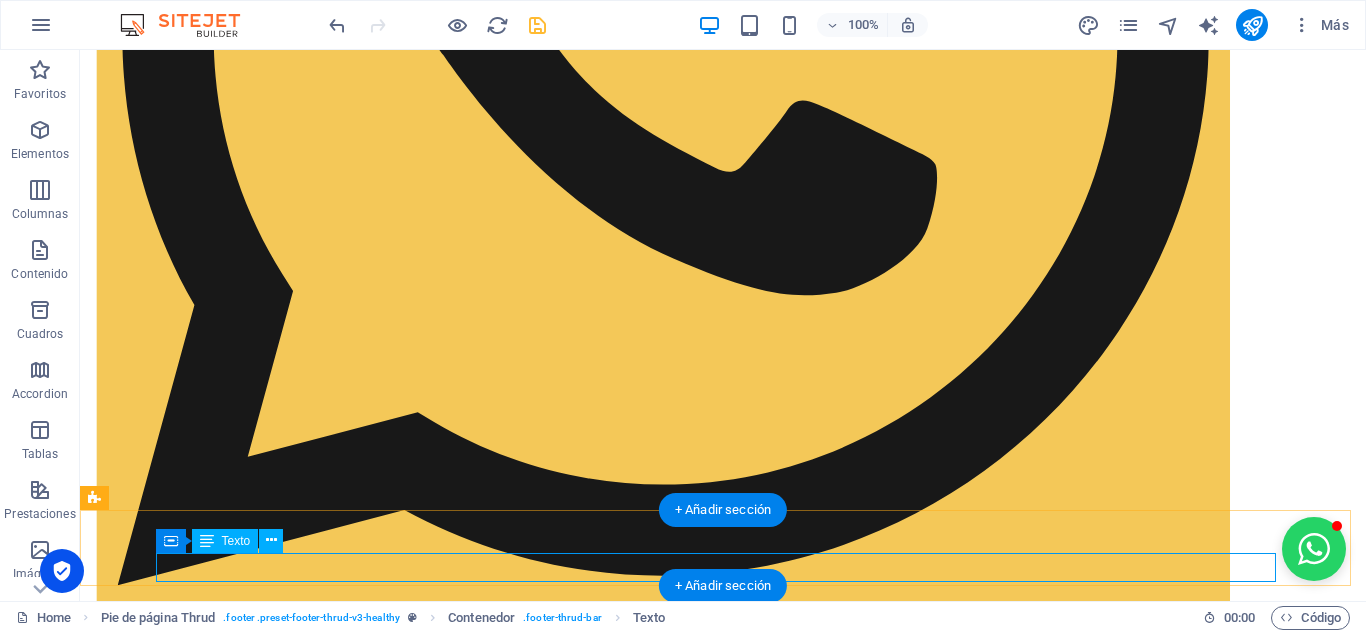 click on "HYPNOTICA. GALERIA Y DISEÑO . All rights reserved by  Gesdosoft  cel 3053125320  3053125329" at bounding box center [723, 8311] 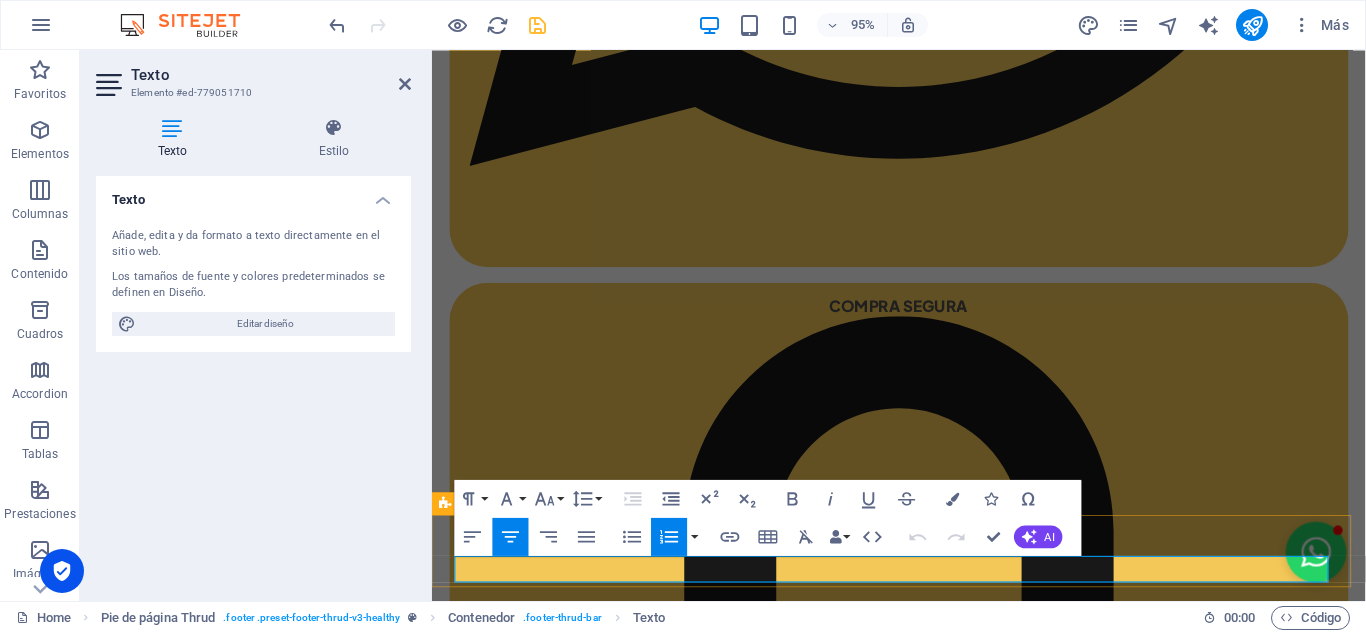 click on ". All rights reserved by  Gesdosoft  cel 3053125320" at bounding box center (1015, 6834) 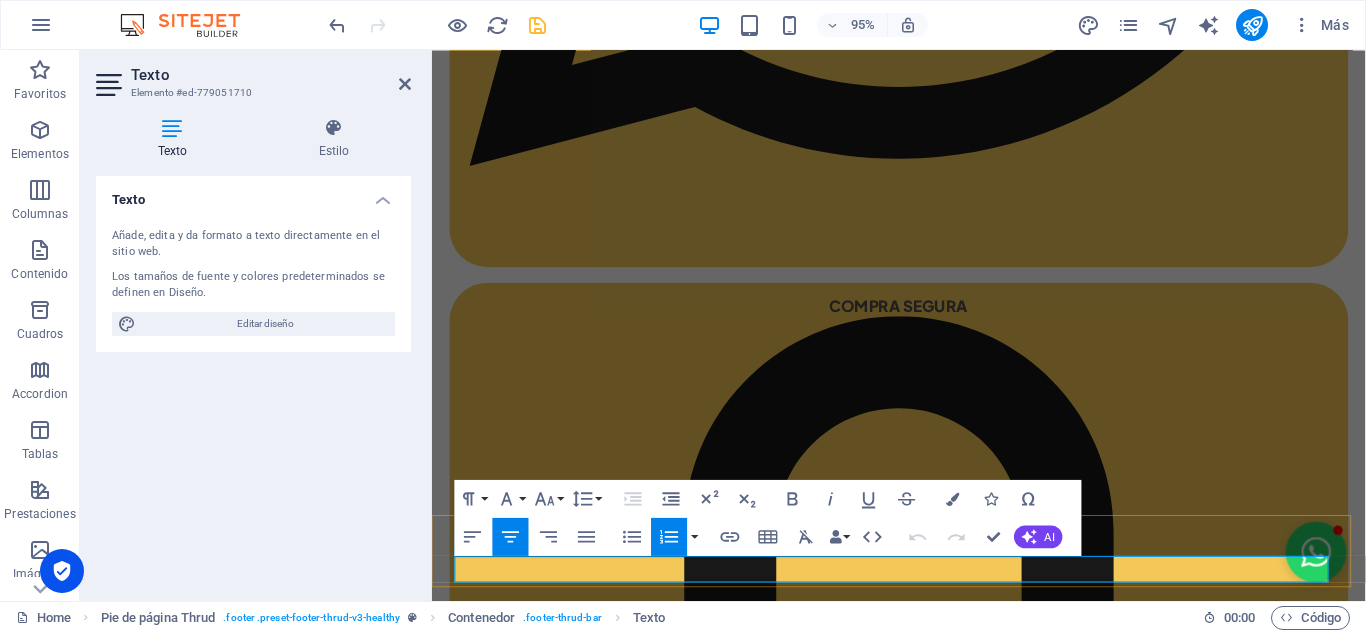 drag, startPoint x: 833, startPoint y: 594, endPoint x: 1115, endPoint y: 590, distance: 282.02838 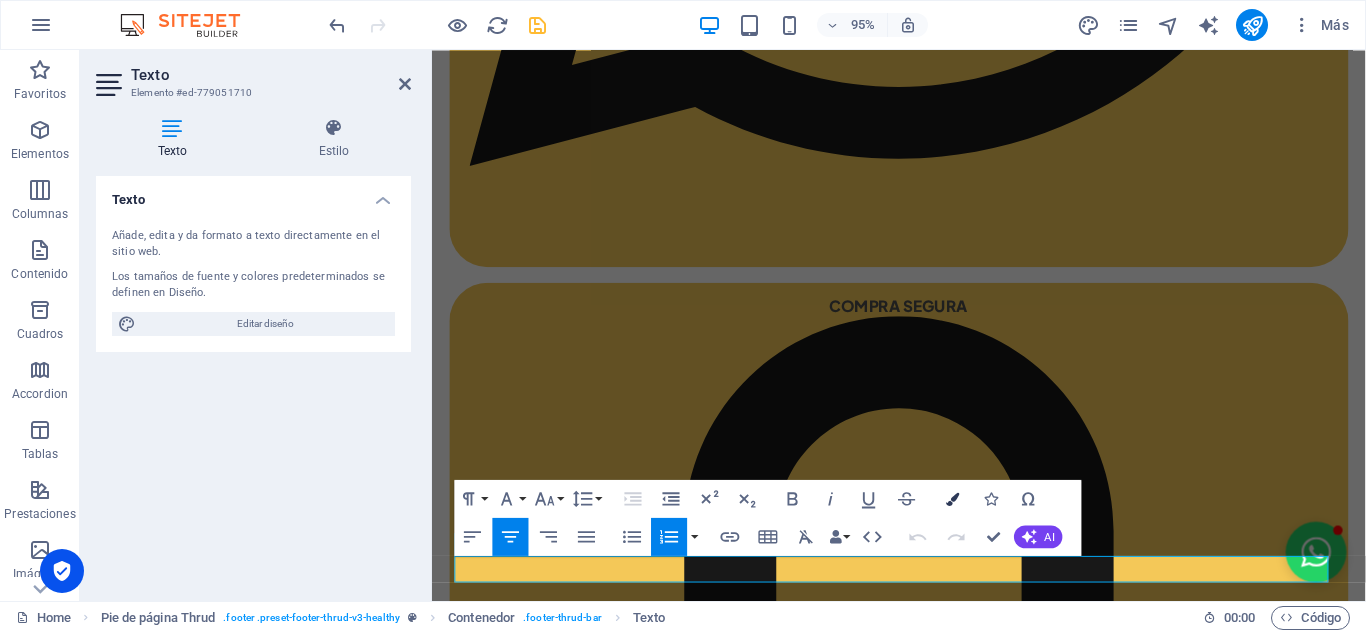 click at bounding box center [952, 497] 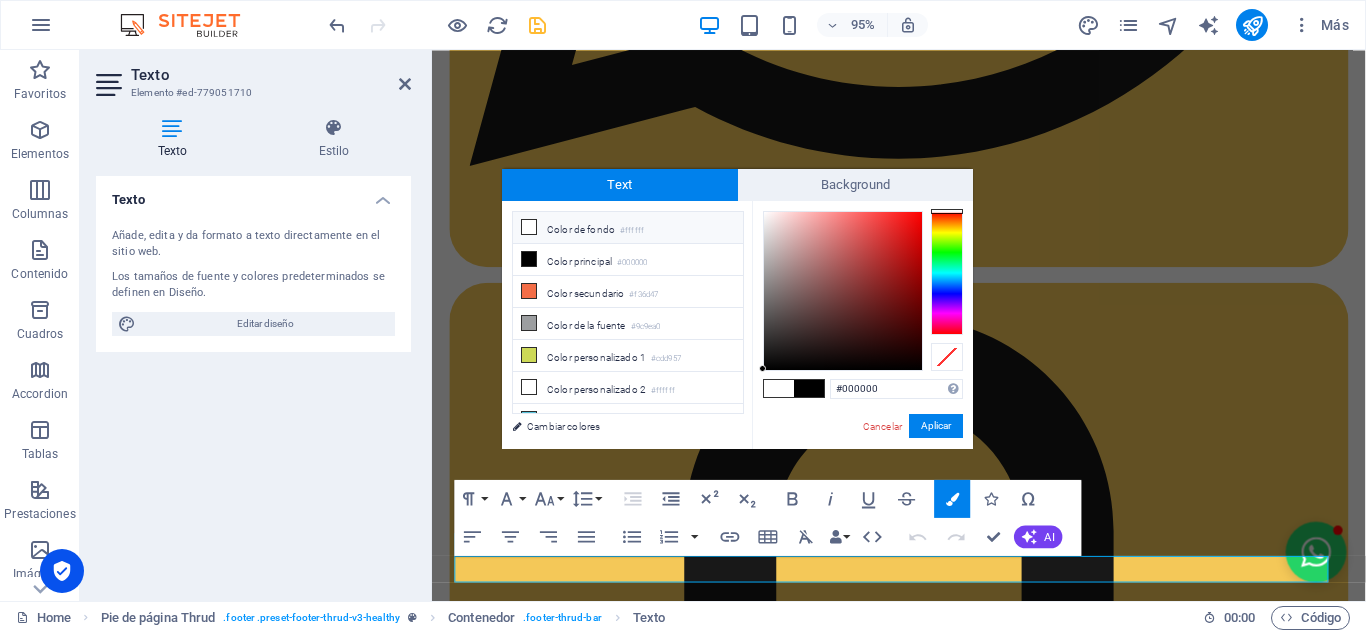 drag, startPoint x: 609, startPoint y: 231, endPoint x: 543, endPoint y: 220, distance: 66.910385 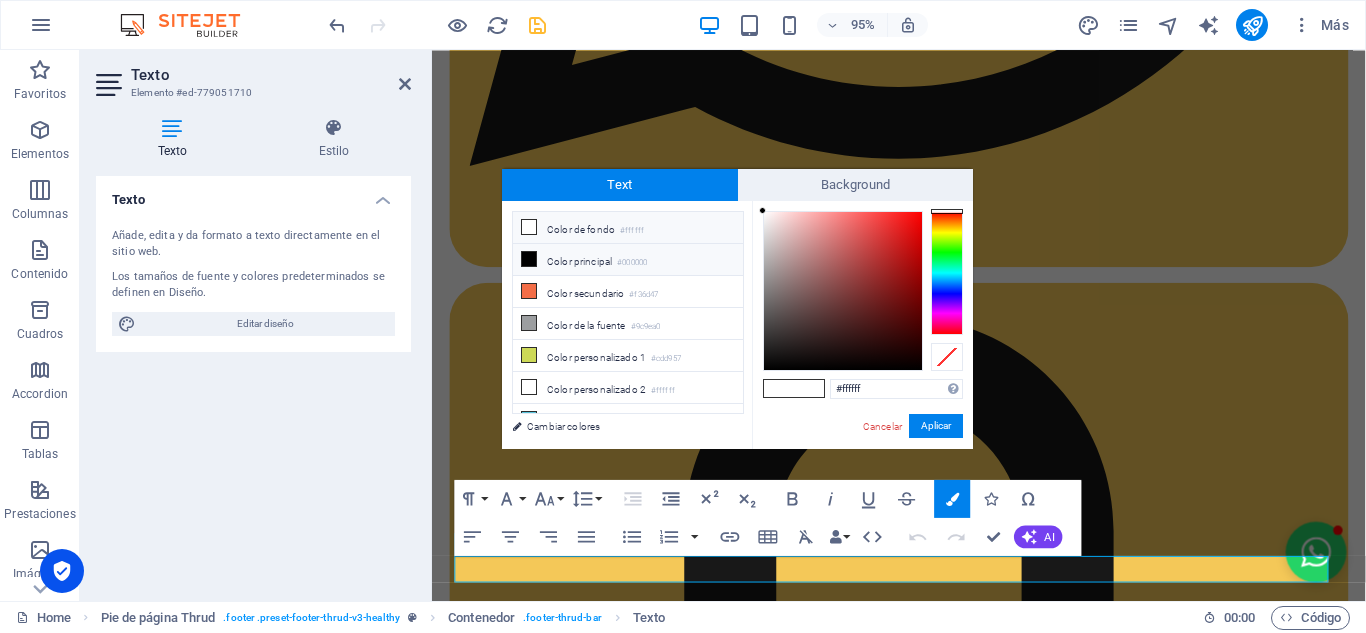 click on "Color principal
#000000" at bounding box center (628, 260) 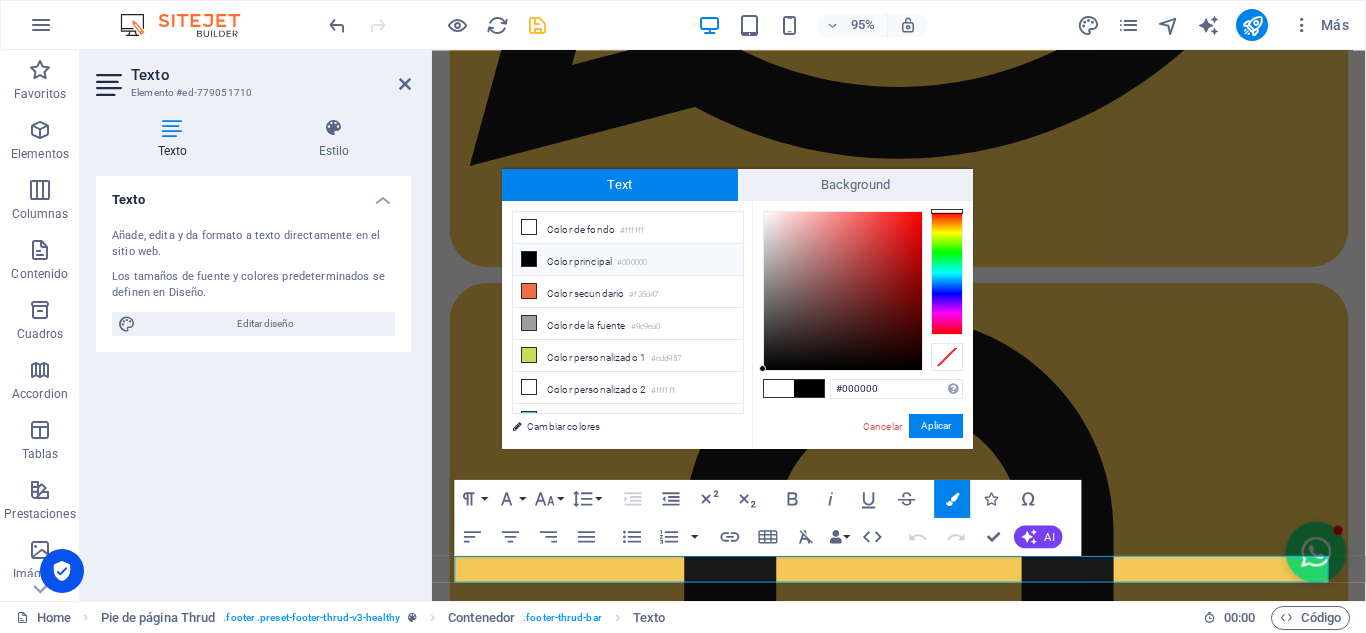 drag, startPoint x: 764, startPoint y: 366, endPoint x: 767, endPoint y: 212, distance: 154.02922 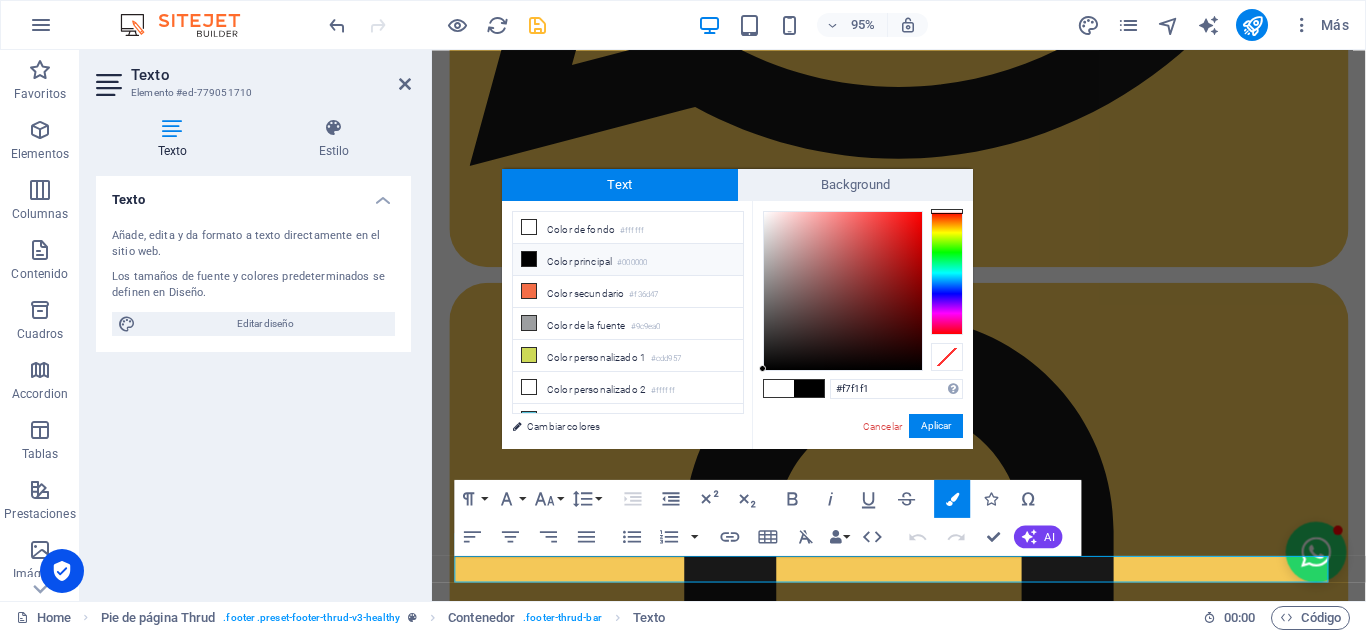 click at bounding box center [843, 291] 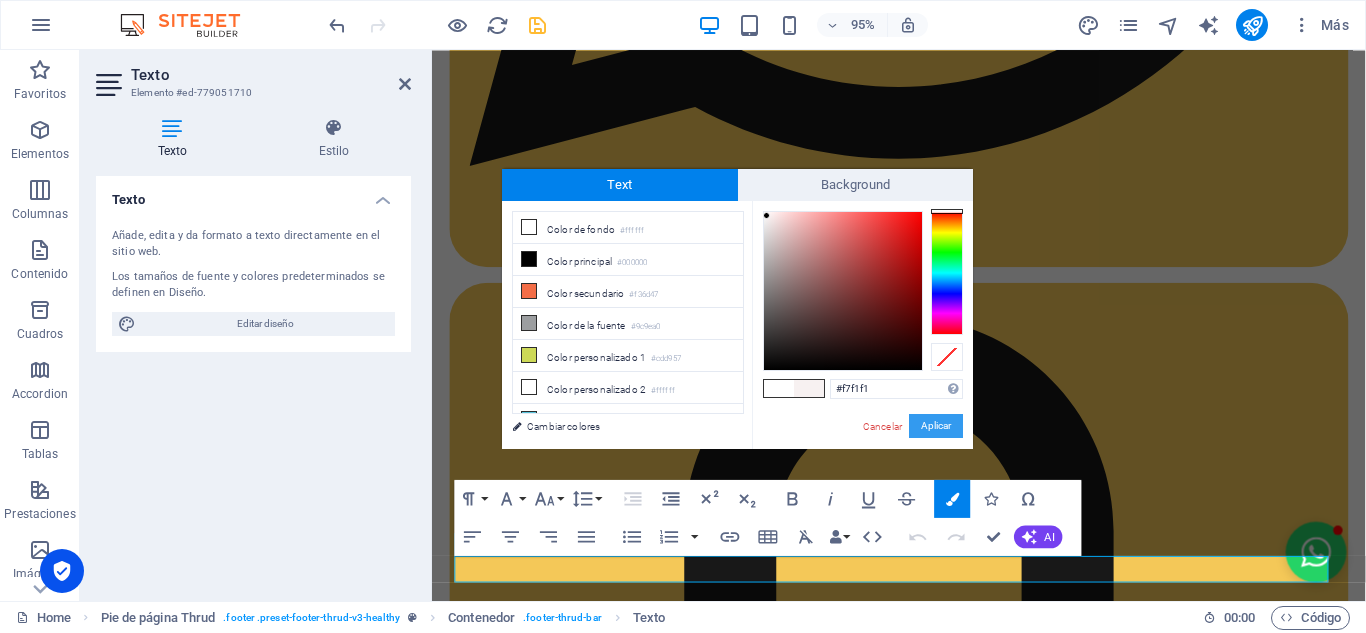 click on "Aplicar" at bounding box center (936, 426) 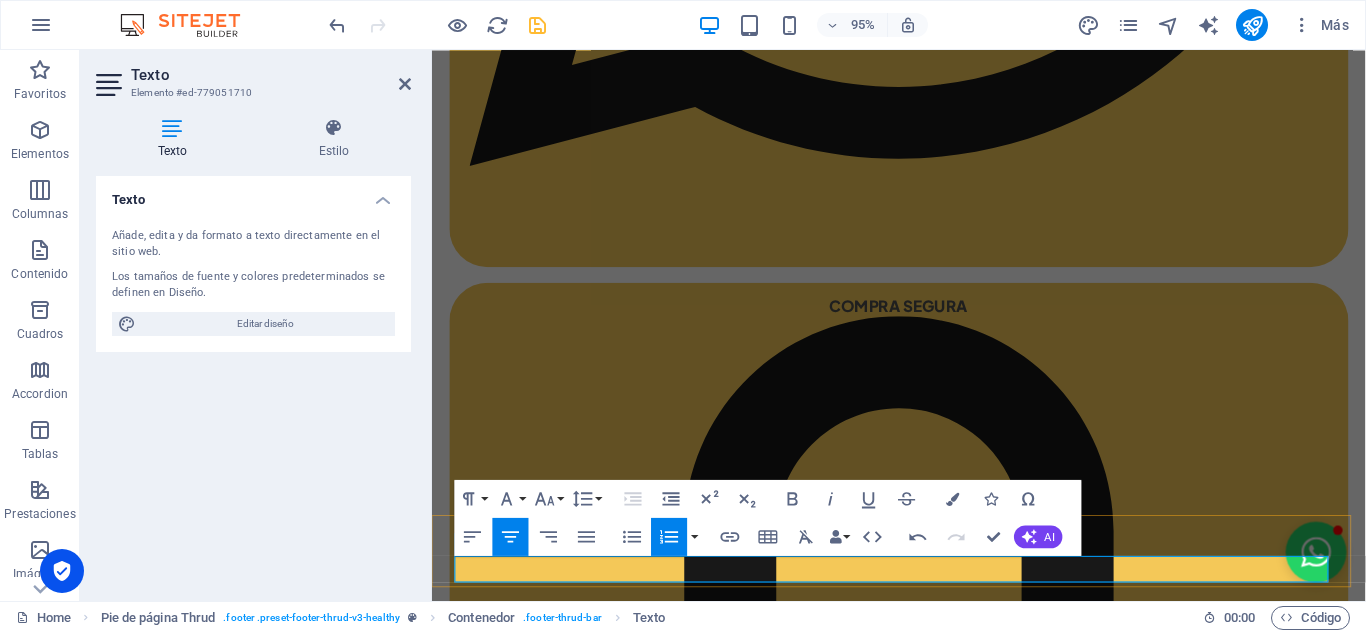 click on "HYPNOTICA. GALERIA Y DISEÑO . A​ ll rights reserved by  Gesdosoft  cel  ​3053125320 3053125329" at bounding box center (923, 6835) 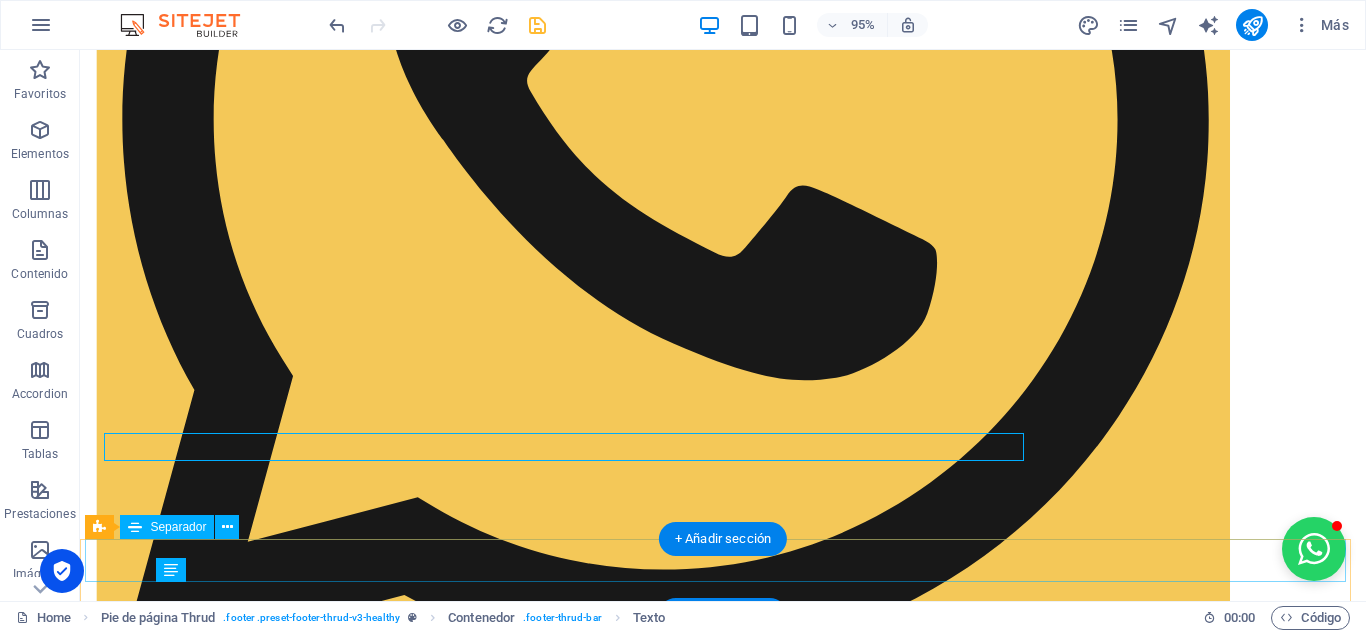 scroll, scrollTop: 2738, scrollLeft: 0, axis: vertical 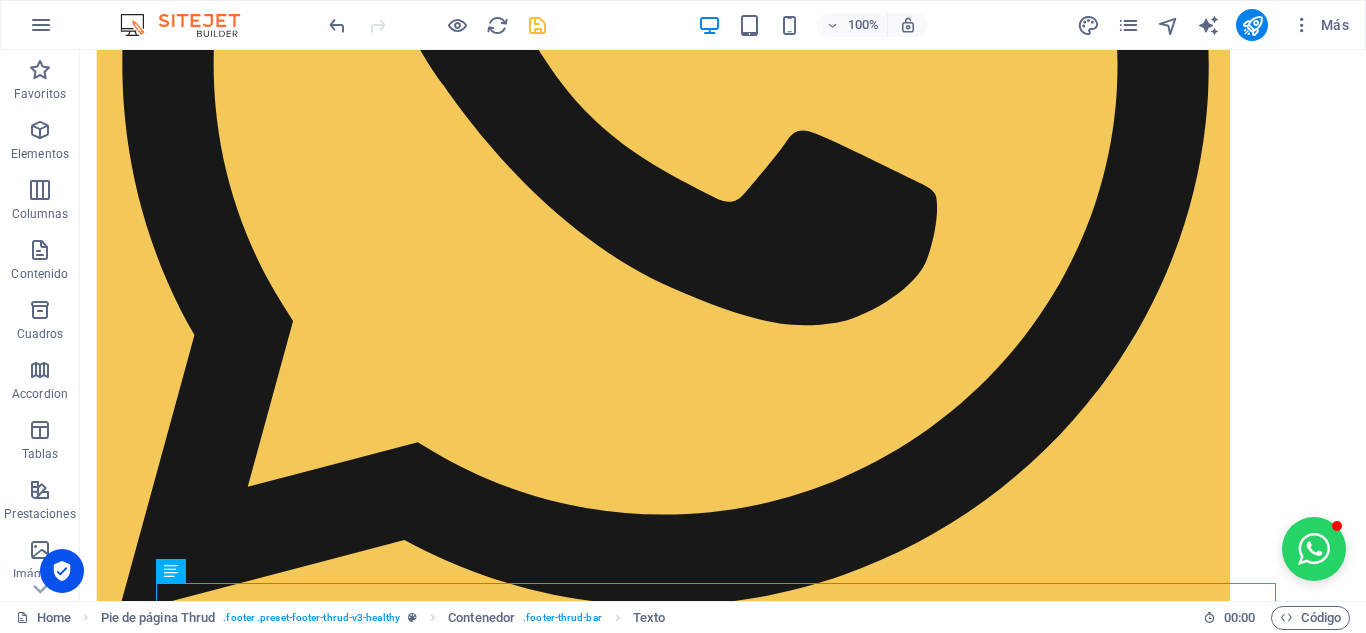 drag, startPoint x: 1285, startPoint y: 497, endPoint x: 529, endPoint y: 24, distance: 891.7763 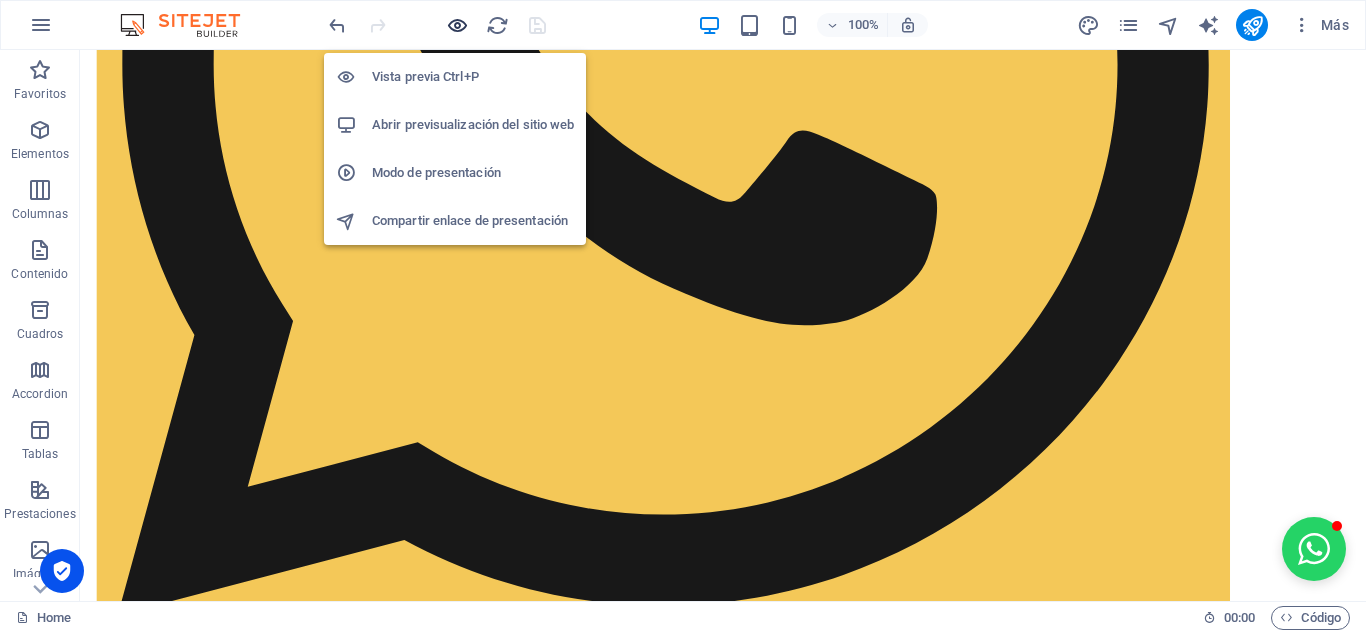 click at bounding box center (457, 25) 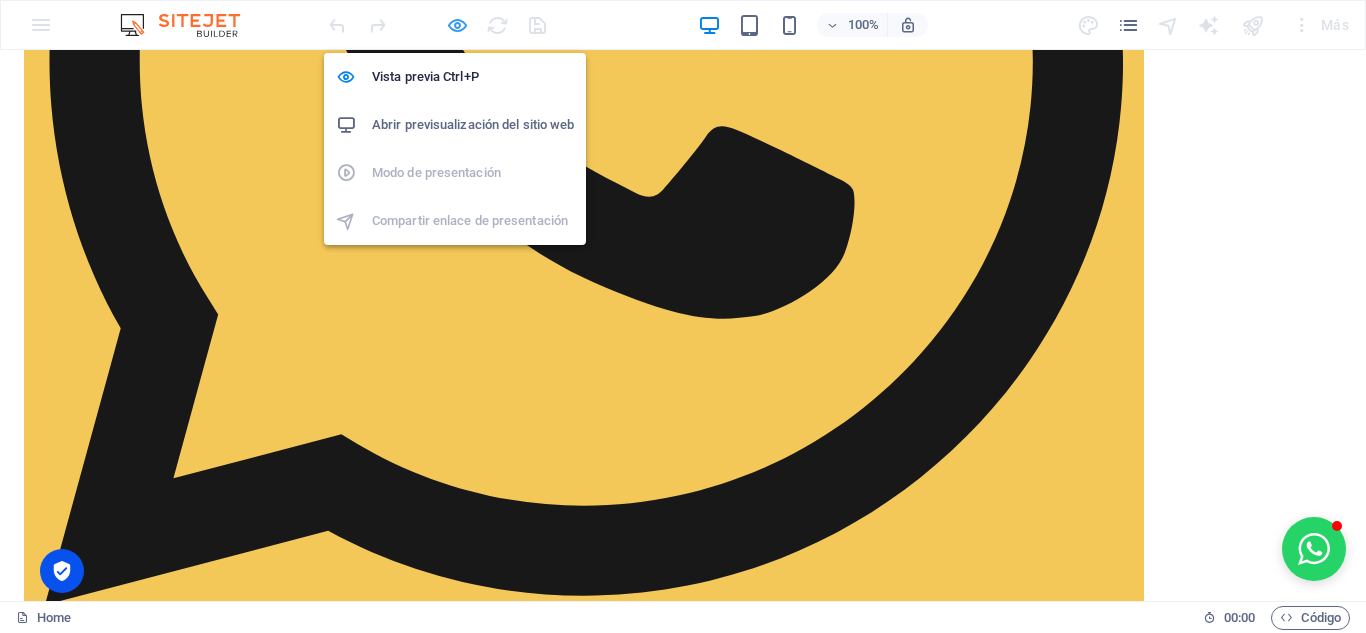 scroll, scrollTop: 2630, scrollLeft: 0, axis: vertical 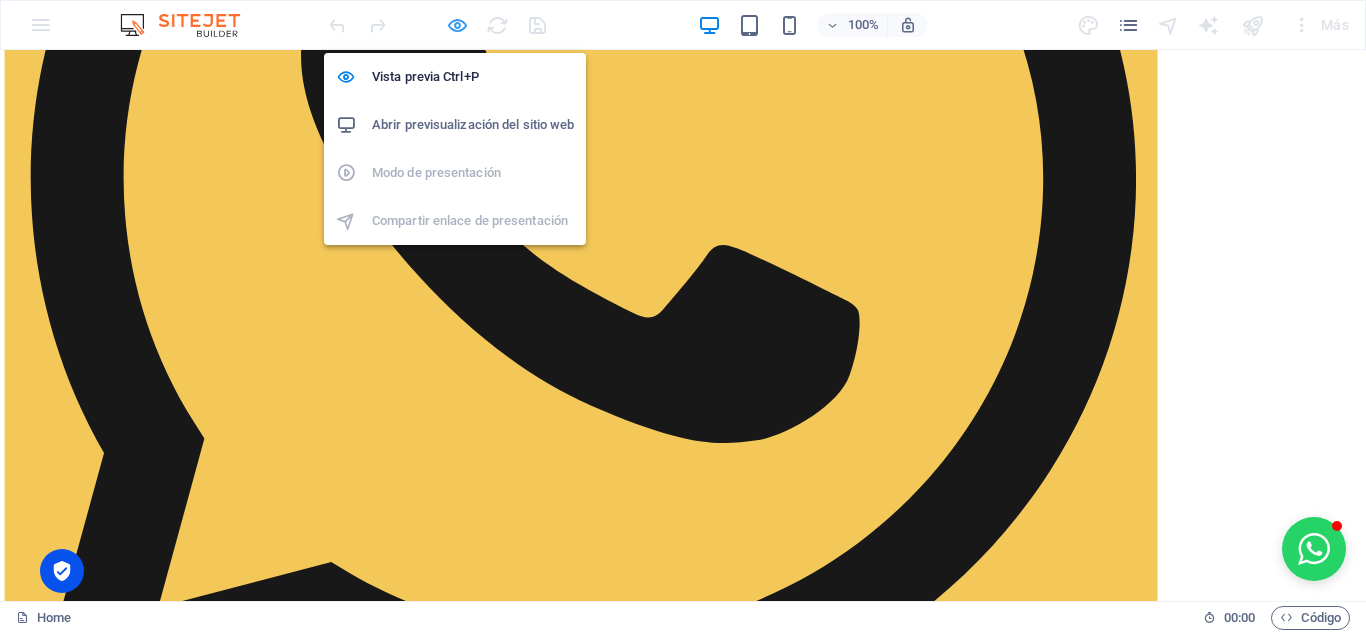 click at bounding box center (457, 25) 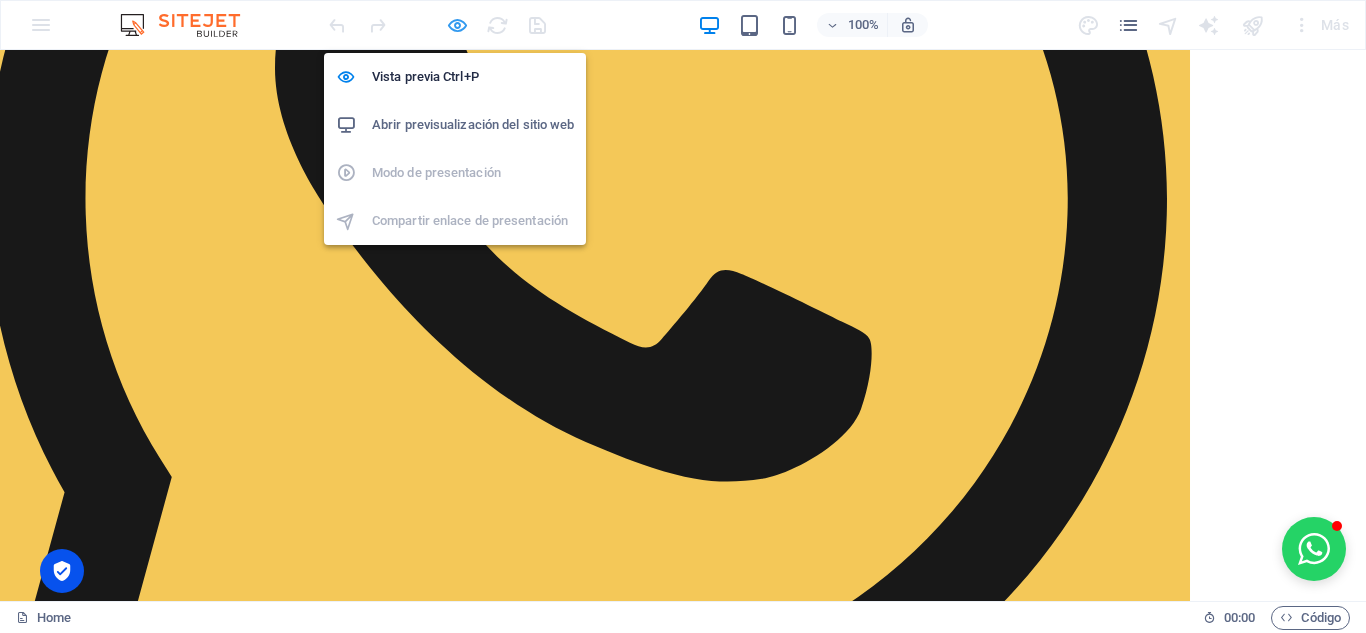 scroll, scrollTop: 2738, scrollLeft: 0, axis: vertical 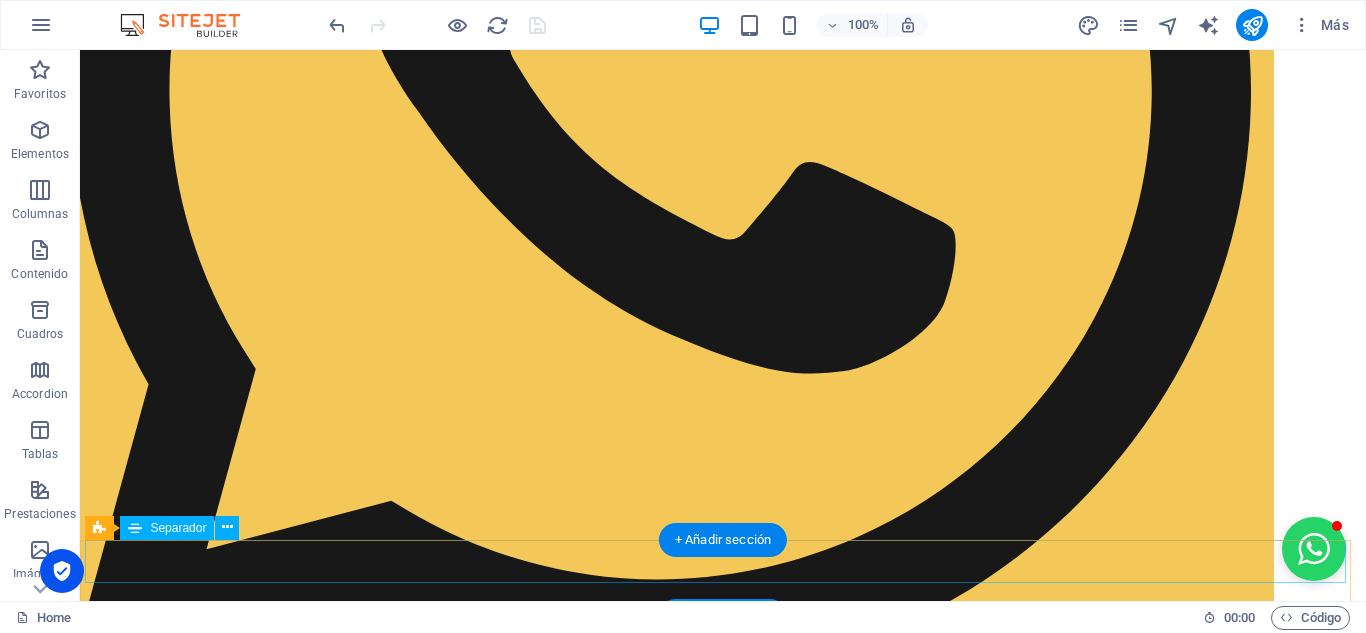 click at bounding box center [723, 8310] 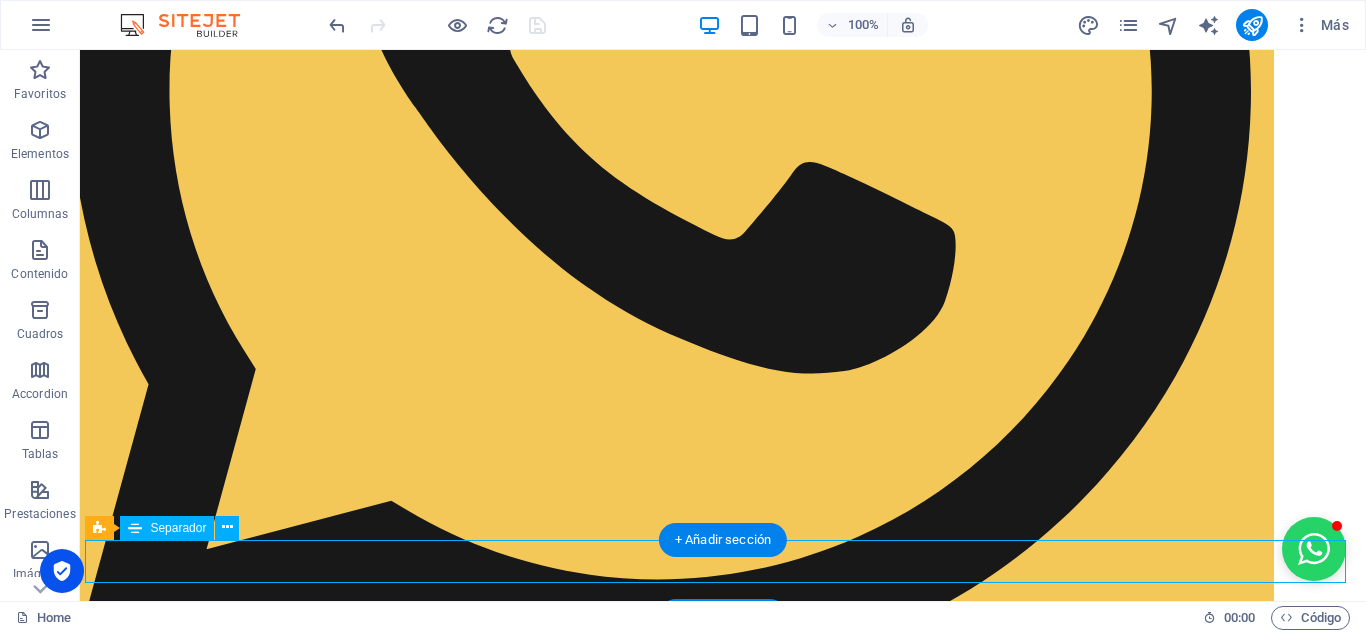 click at bounding box center [723, 8310] 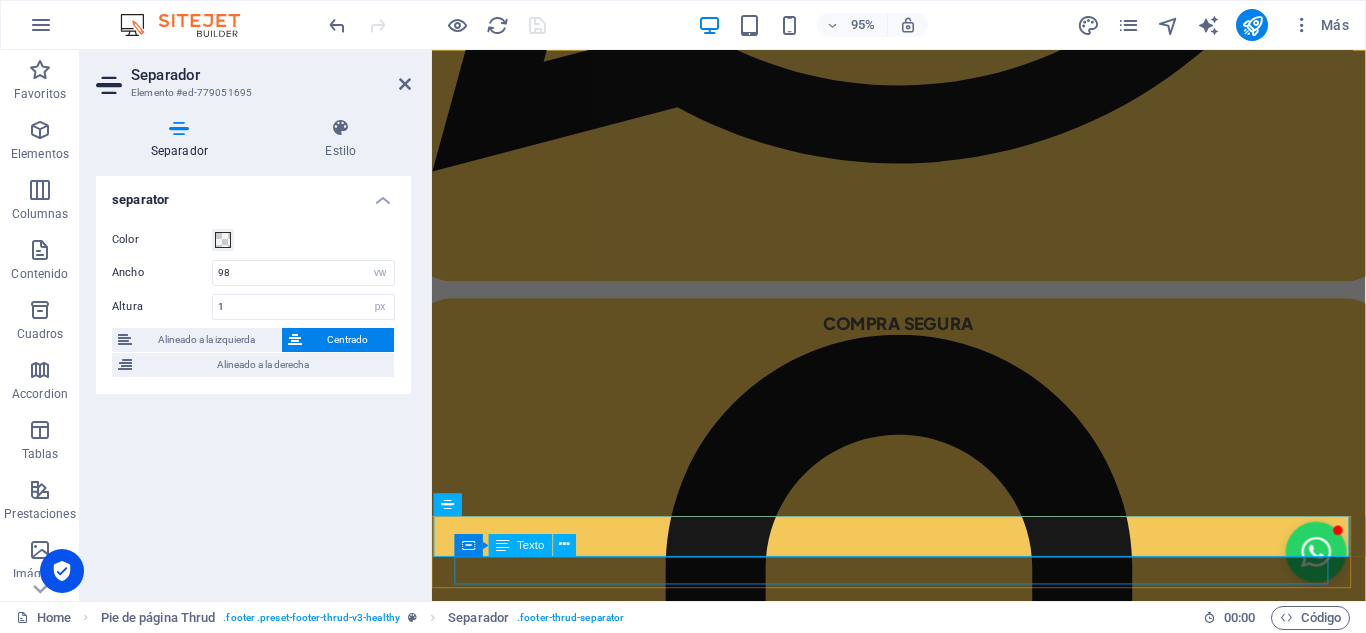 scroll, scrollTop: 2682, scrollLeft: 0, axis: vertical 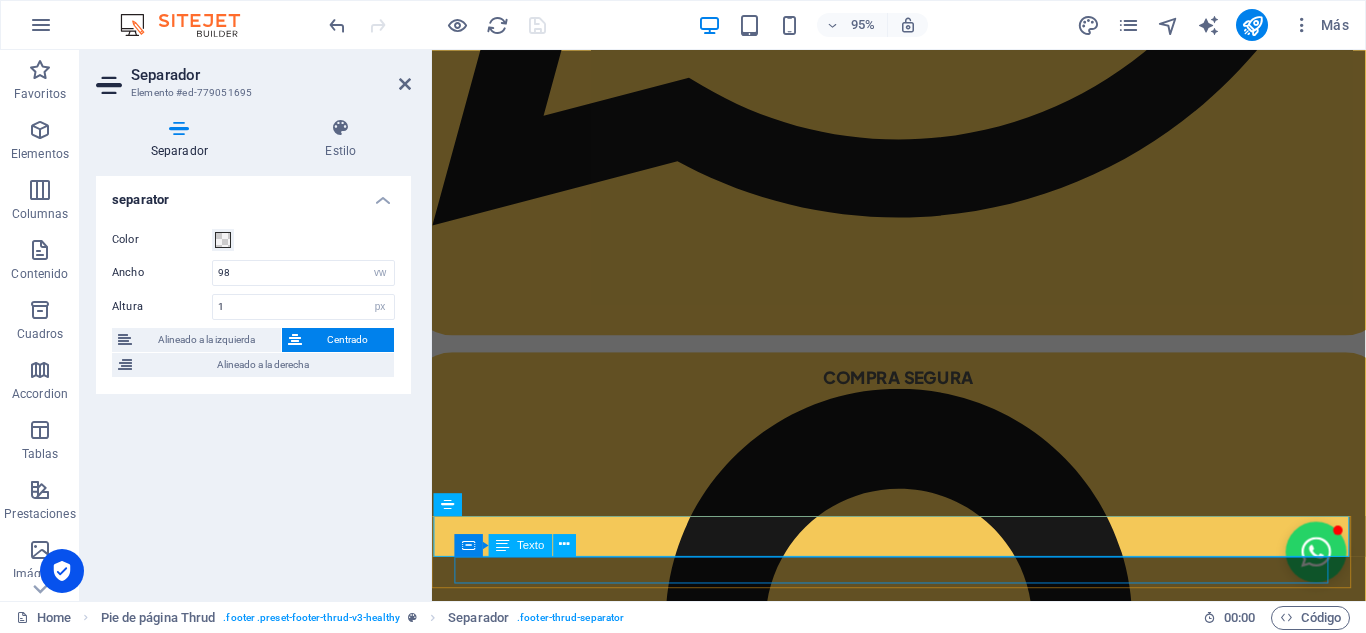 click on "HYPNOTICA. GALERIA Y DISEÑO" at bounding box center (743, 6835) 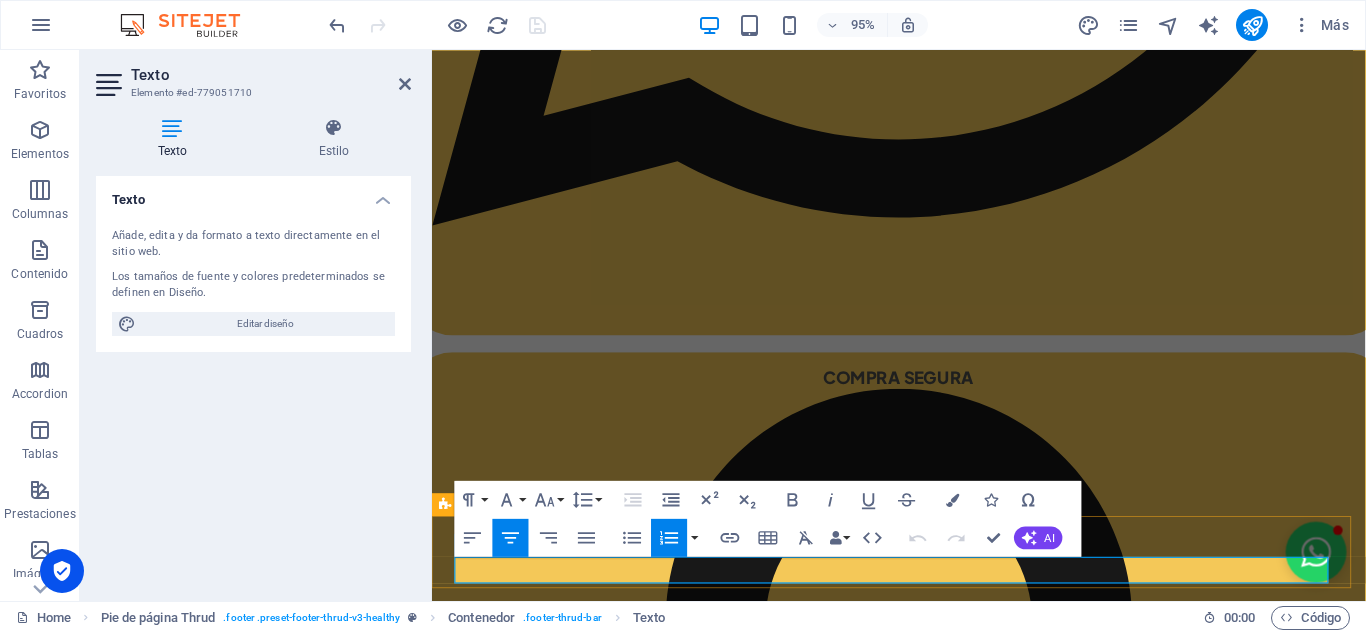 click on "HYPNOTICA. GALERIA Y DISEÑO . A ll rights reserved by  Gesdosoft  cel  3053125329" at bounding box center (923, 6836) 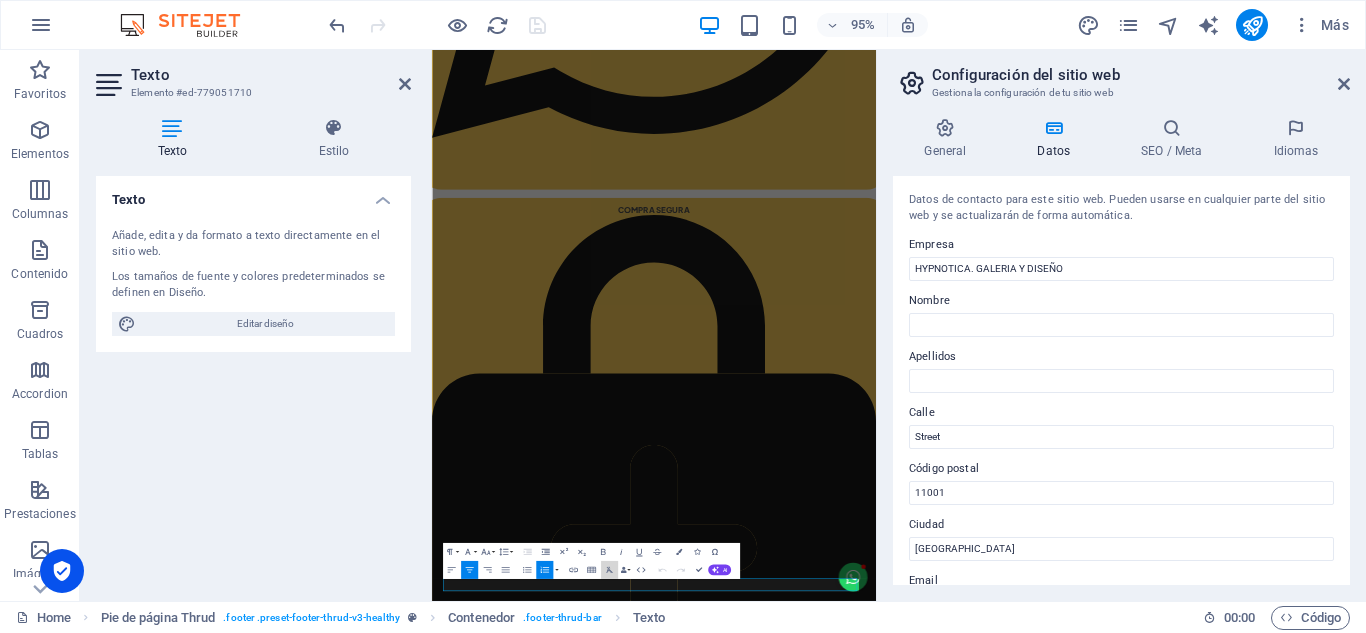 click 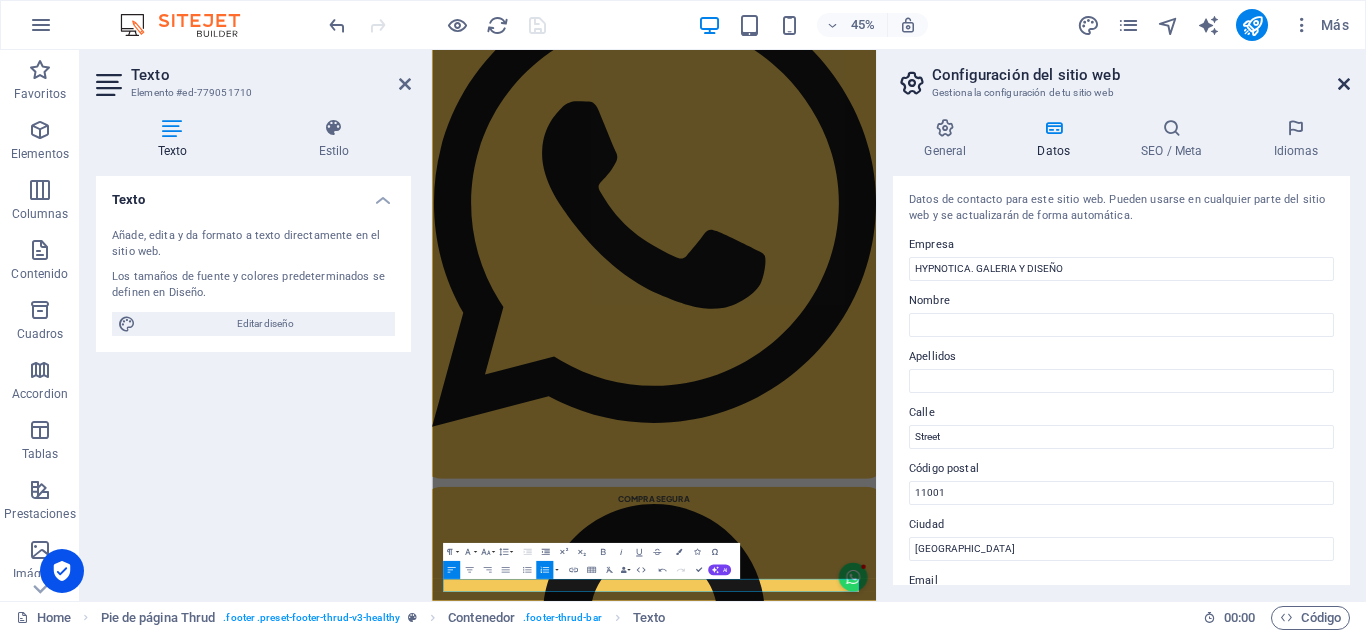 click at bounding box center (1344, 84) 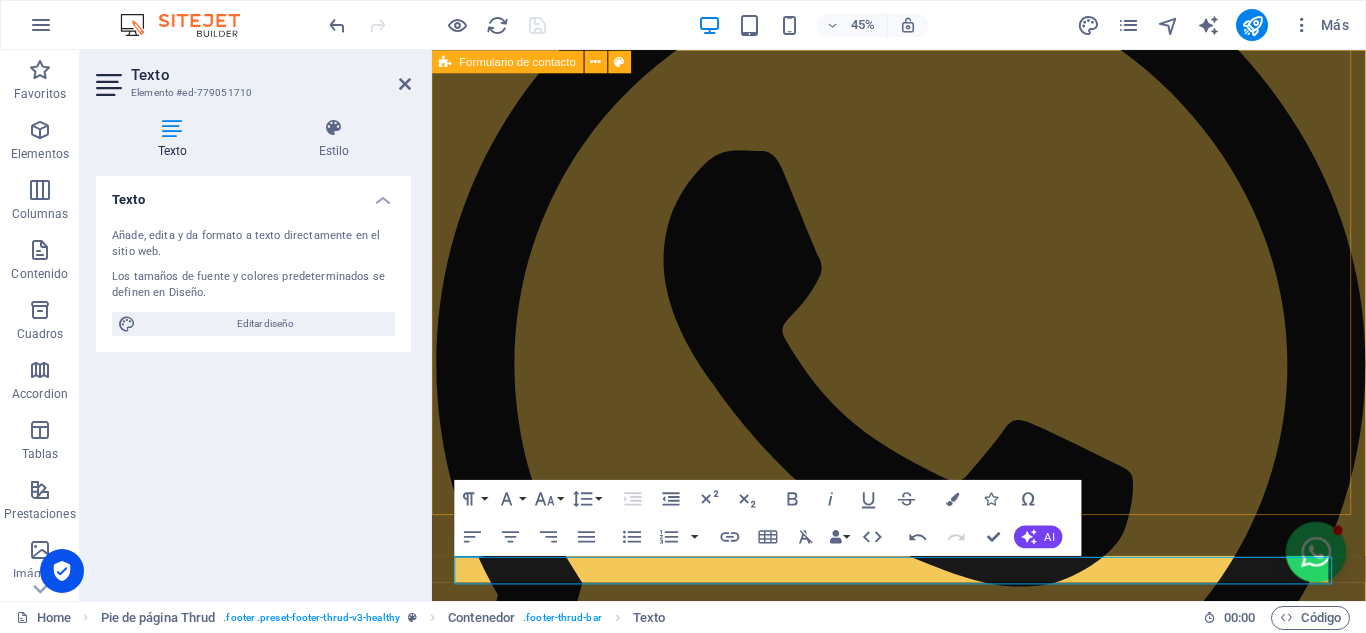 scroll, scrollTop: 2683, scrollLeft: 0, axis: vertical 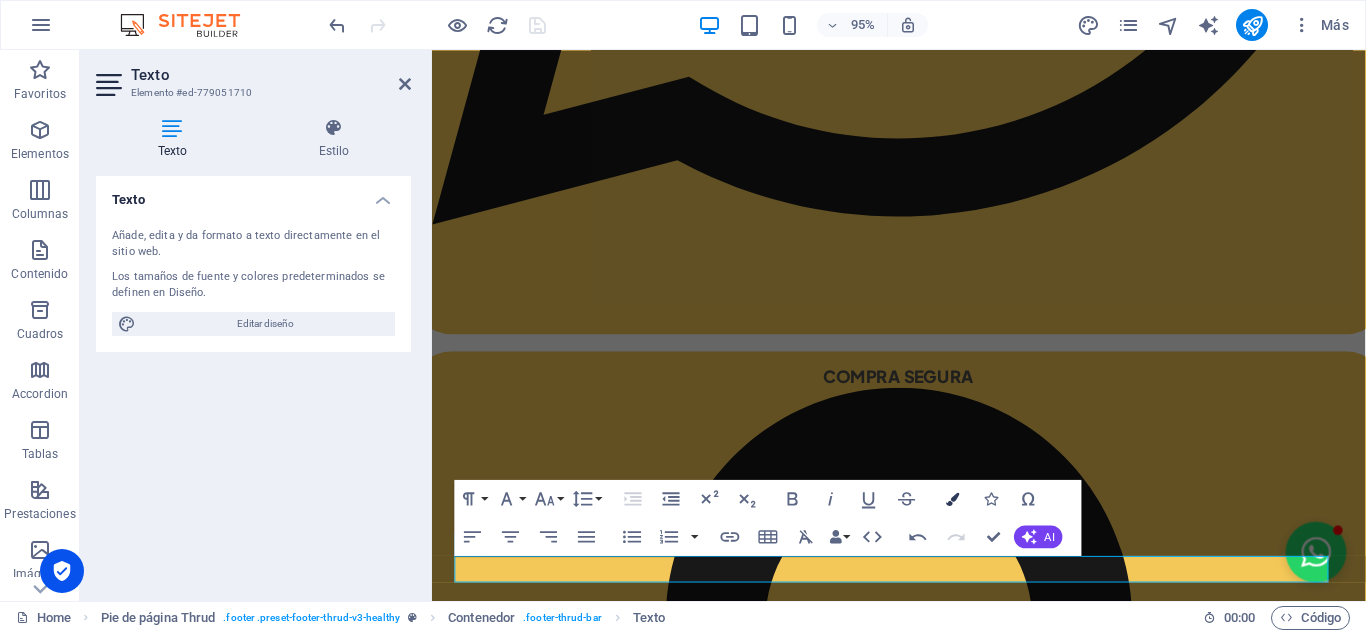 click on "Colors" at bounding box center (953, 498) 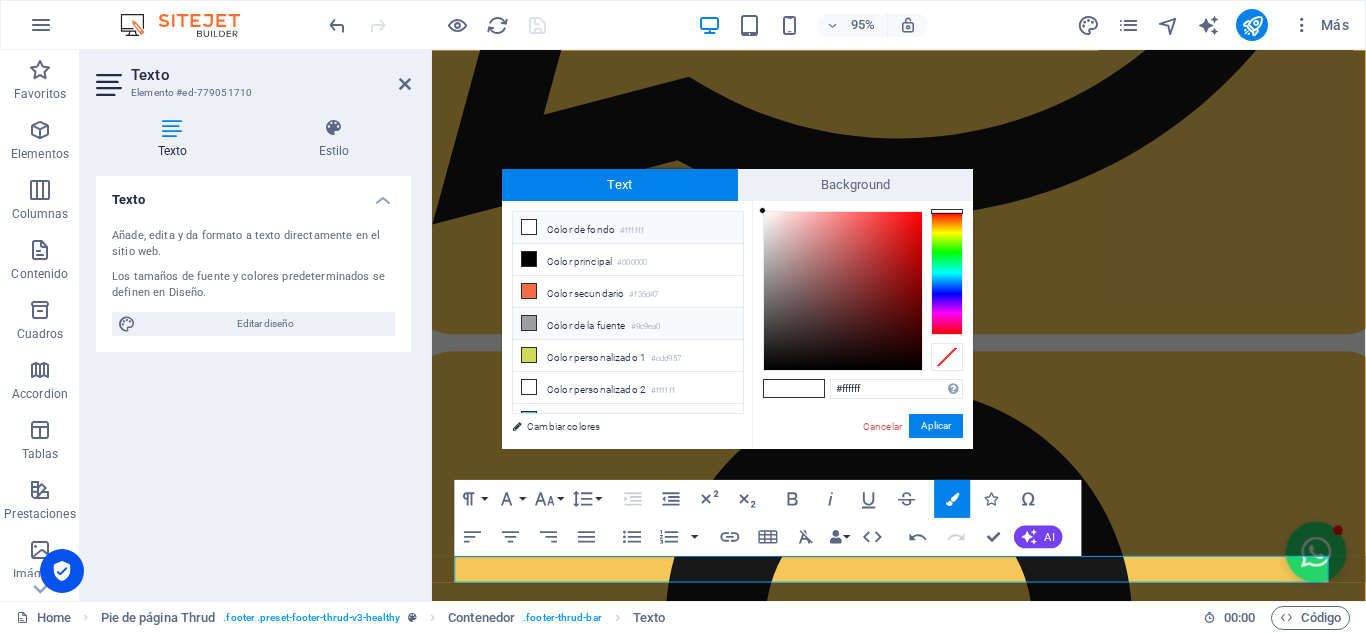 click on "Color de la fuente
#9c9ea0" at bounding box center [628, 324] 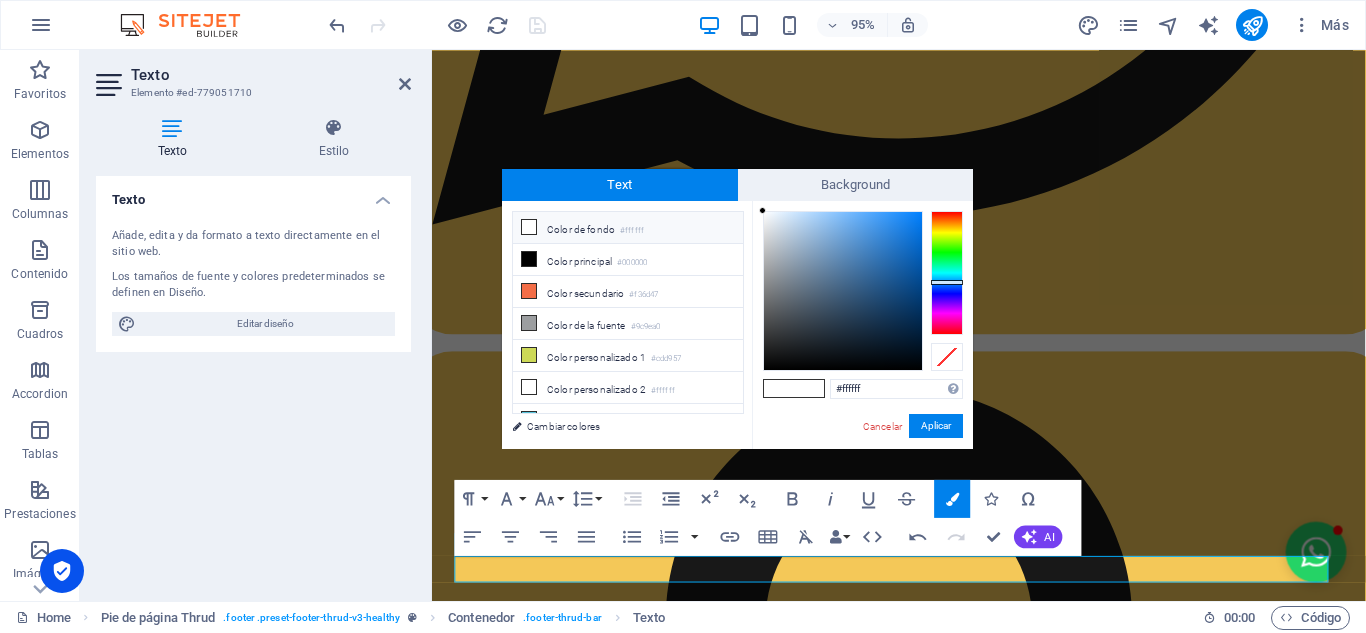 drag, startPoint x: 767, startPoint y: 266, endPoint x: 755, endPoint y: 210, distance: 57.271286 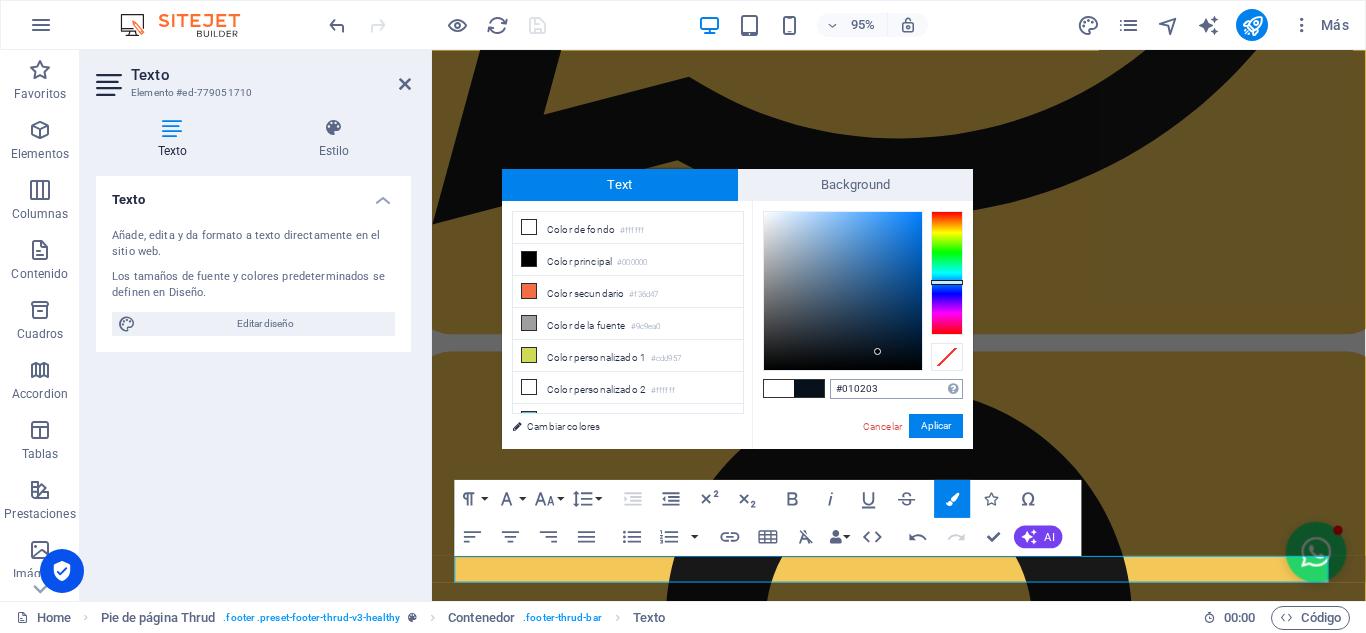 type on "#000000" 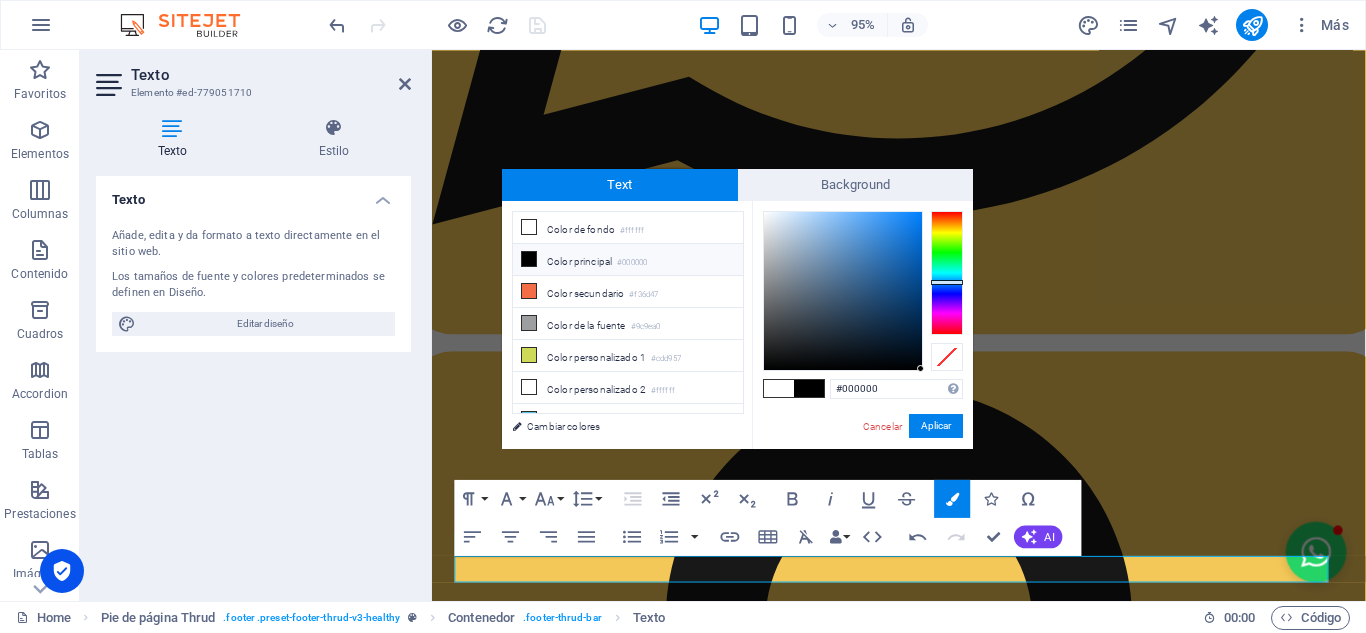 click on "Aplicar" at bounding box center [936, 426] 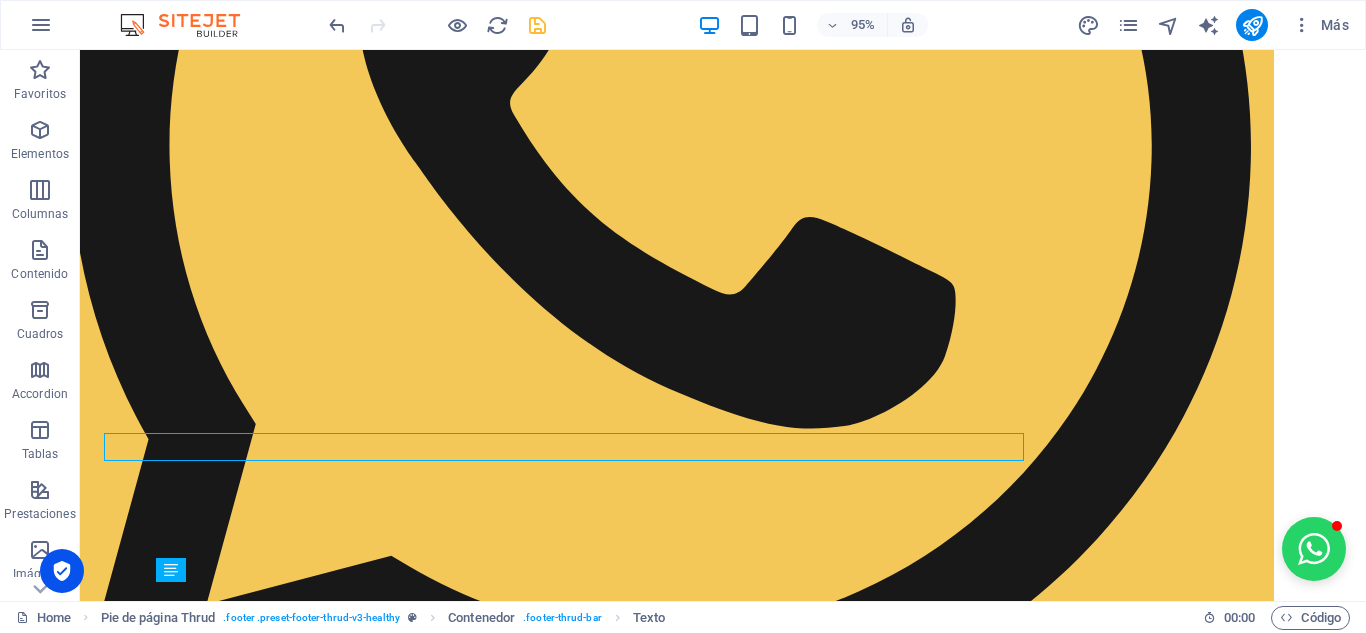 scroll, scrollTop: 2738, scrollLeft: 0, axis: vertical 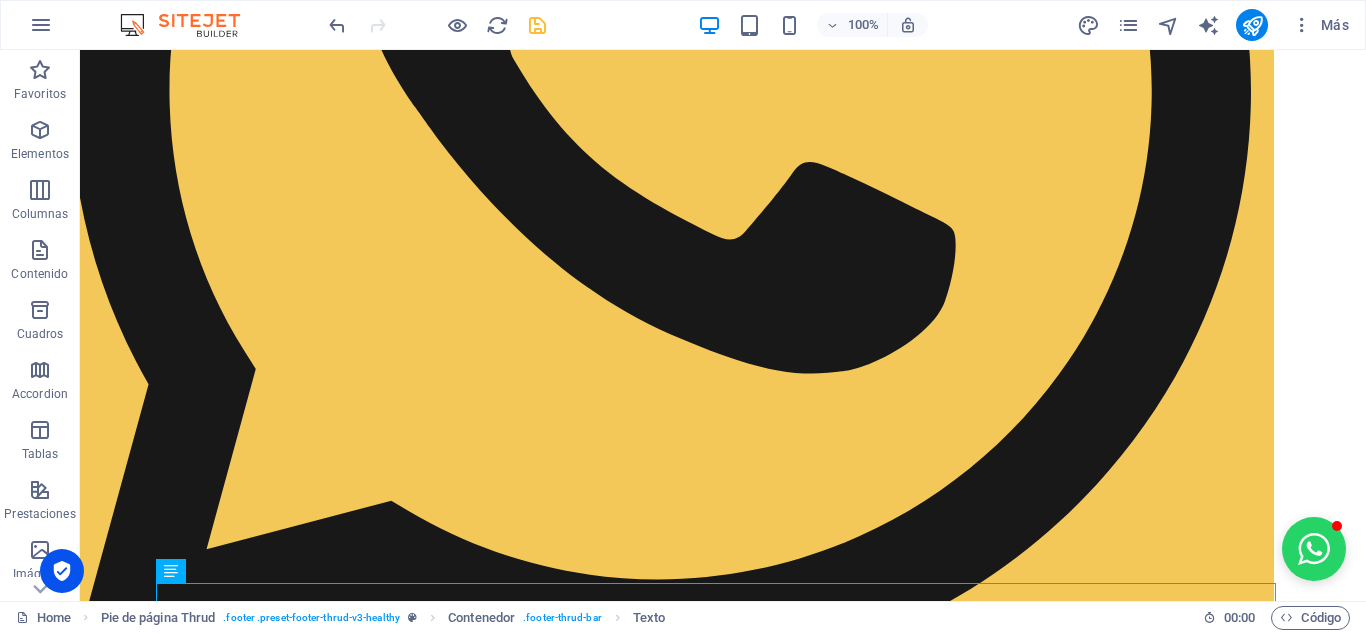 drag, startPoint x: 1358, startPoint y: 532, endPoint x: 1358, endPoint y: 549, distance: 17 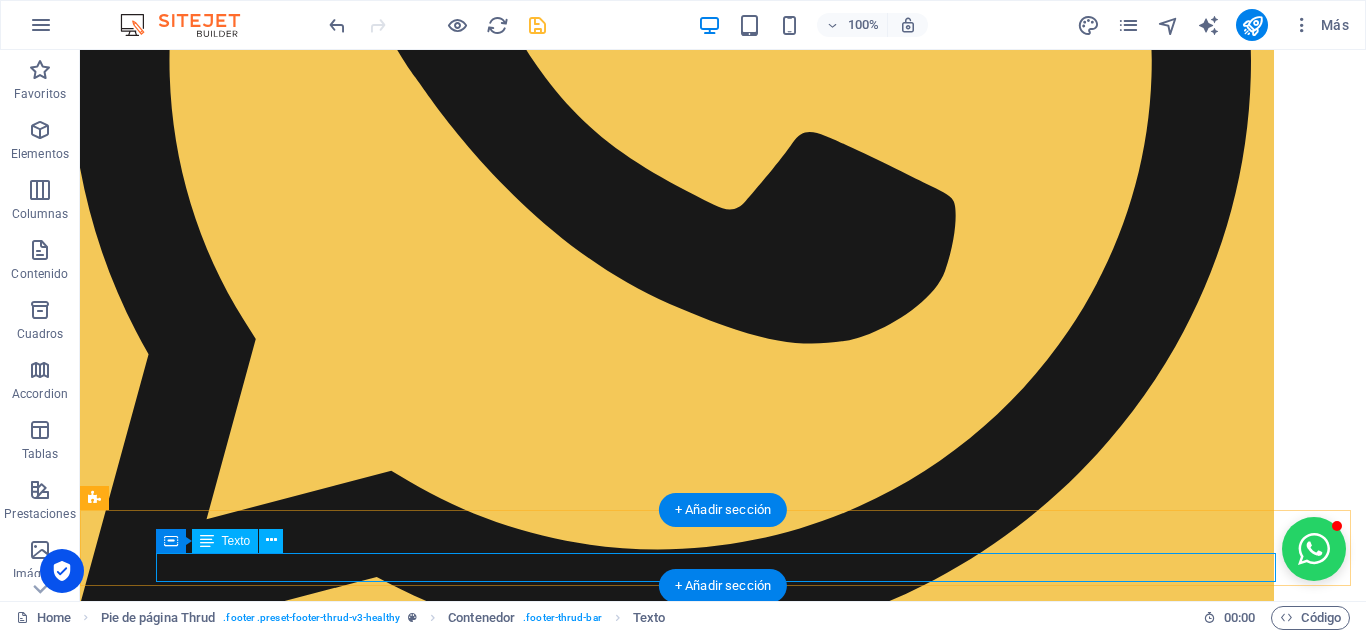 click on "HYPNOTICA. GALERIA Y DISEÑO . A ll rights reserved by  Gesdosoft  cel  3053125329" at bounding box center (723, 8311) 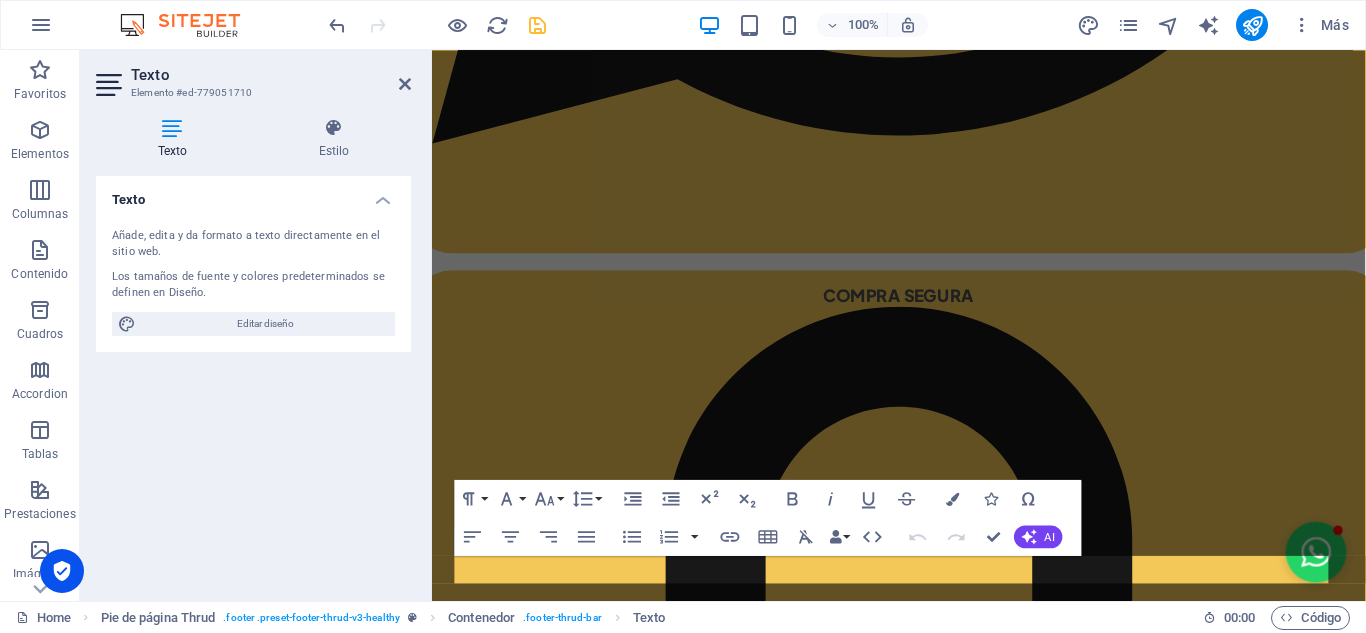 scroll, scrollTop: 2683, scrollLeft: 0, axis: vertical 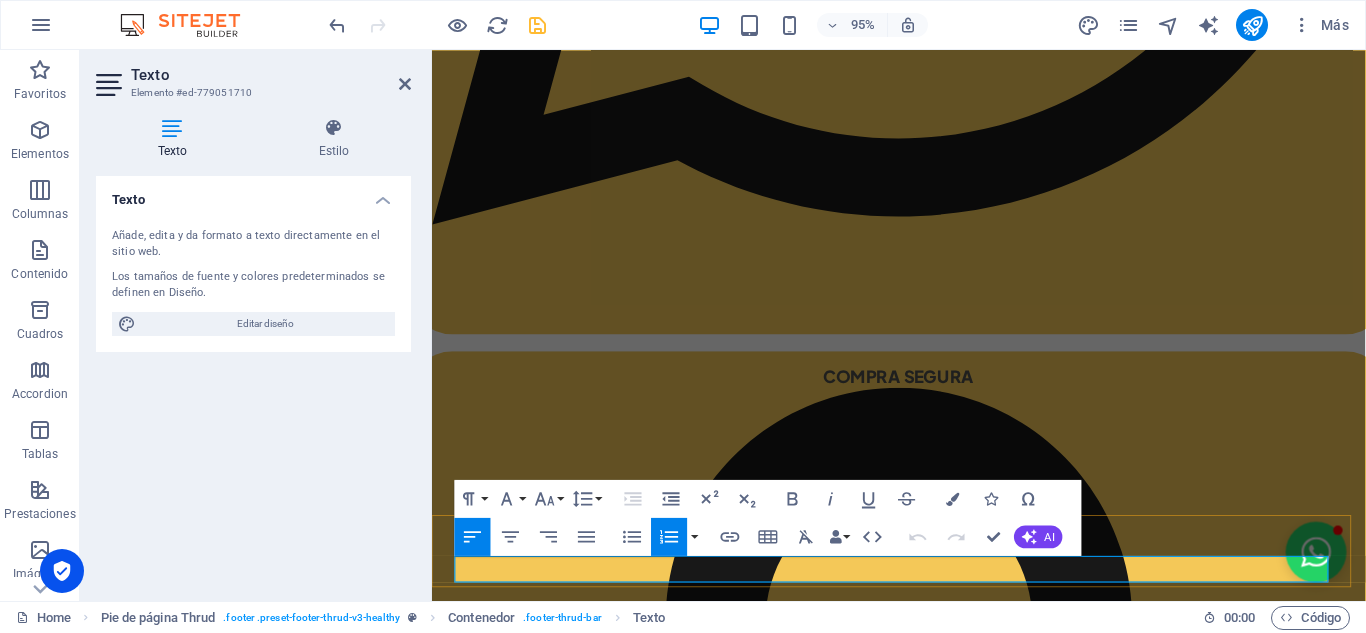 drag, startPoint x: 513, startPoint y: 596, endPoint x: 755, endPoint y: 595, distance: 242.00206 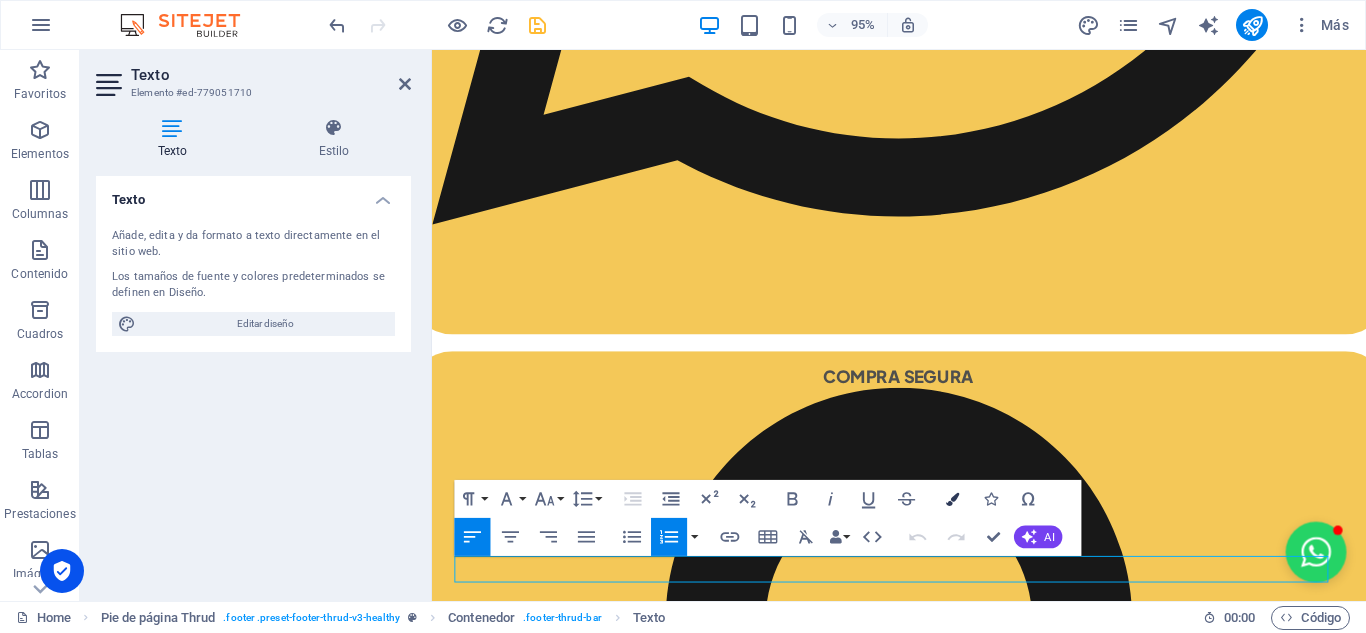 click at bounding box center [952, 497] 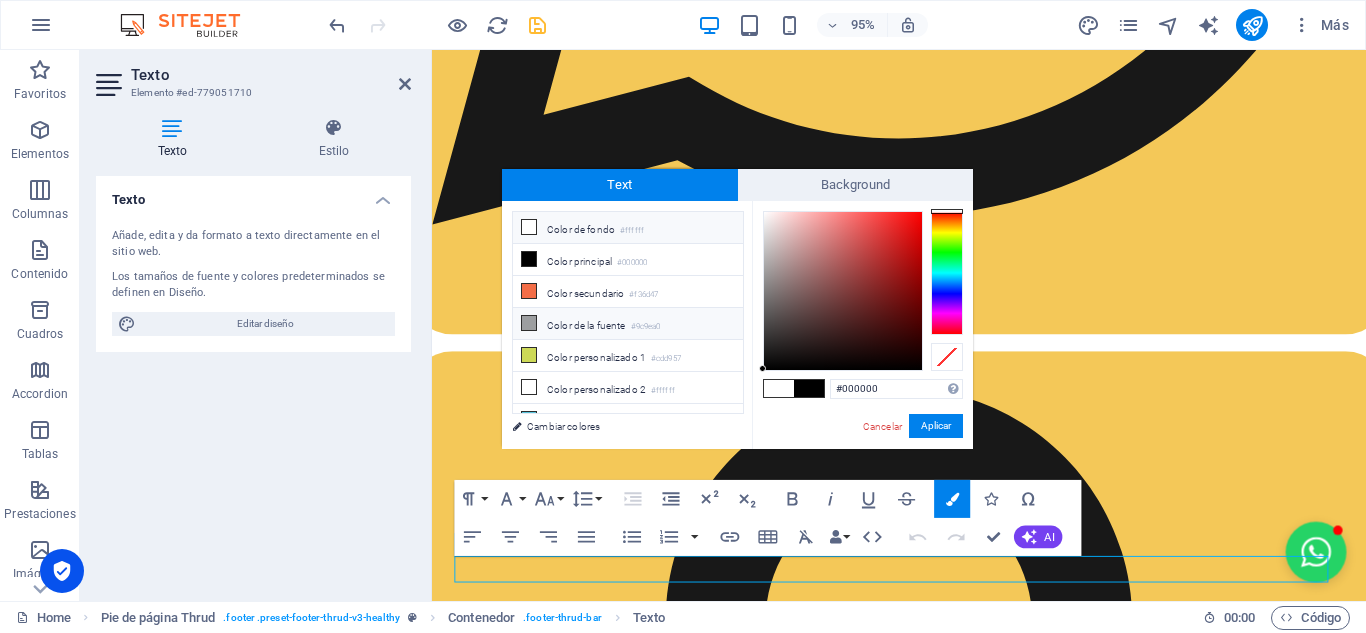 click on "Color de la fuente
#9c9ea0" at bounding box center (628, 324) 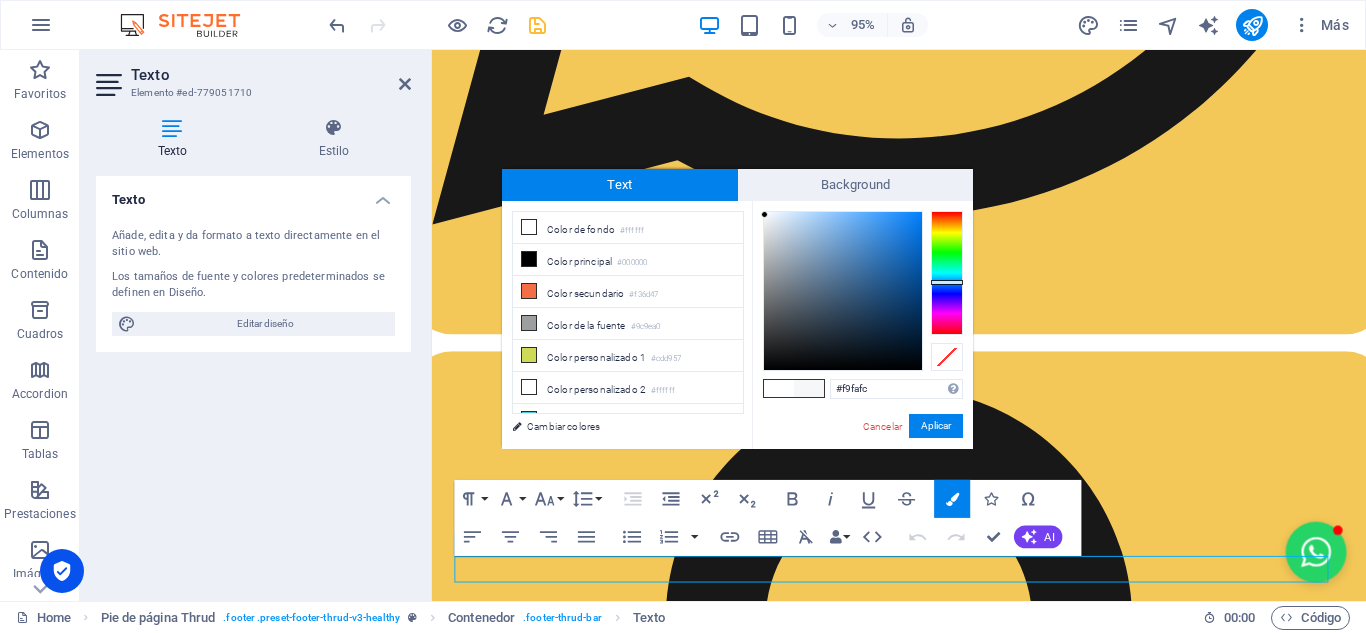 type on "#fafcfd" 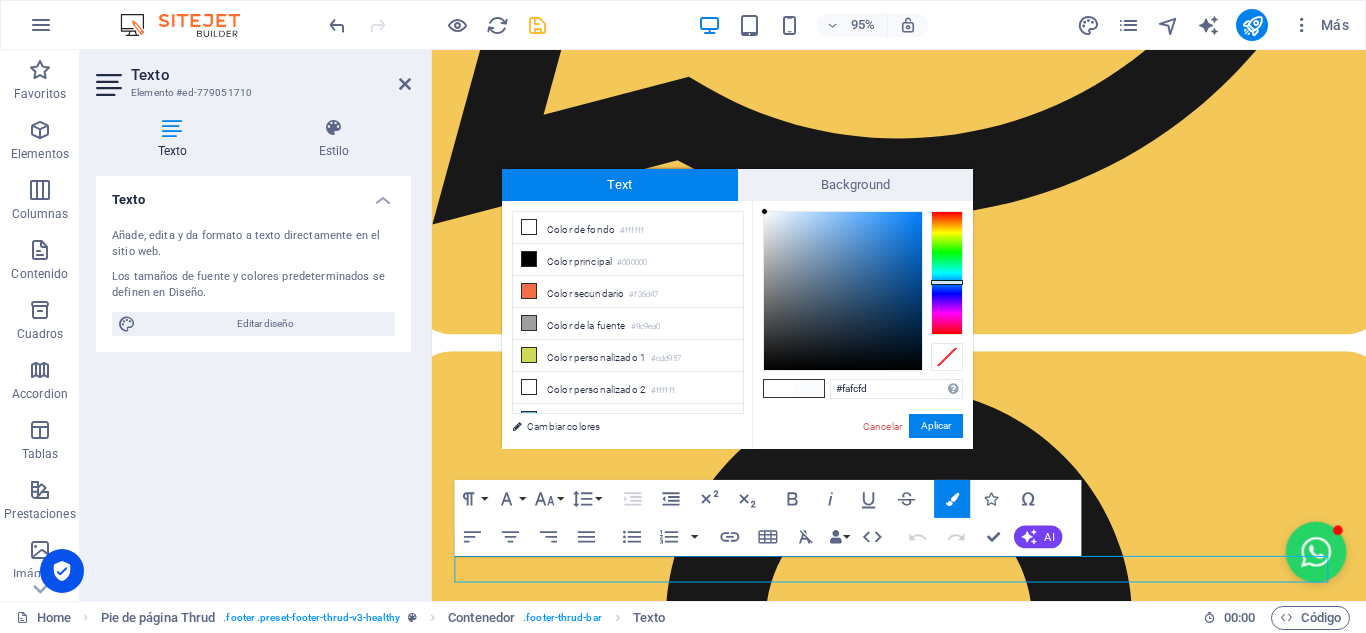 drag, startPoint x: 765, startPoint y: 270, endPoint x: 765, endPoint y: 212, distance: 58 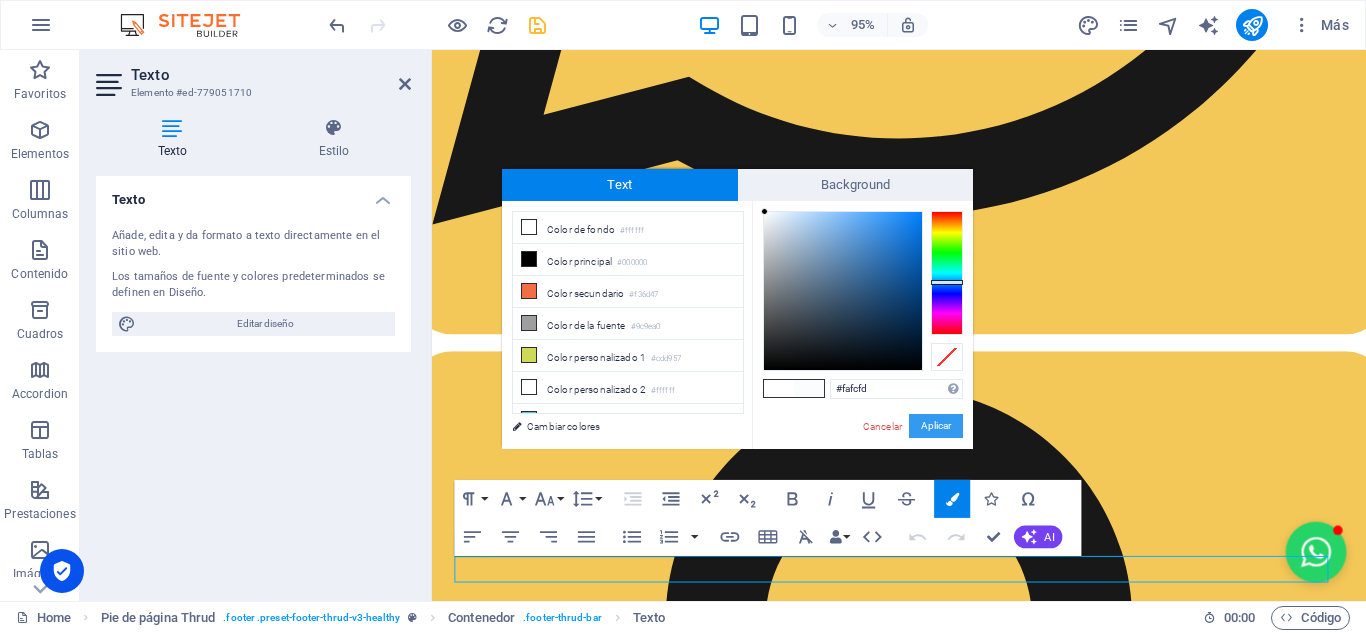 click on "Aplicar" at bounding box center [936, 426] 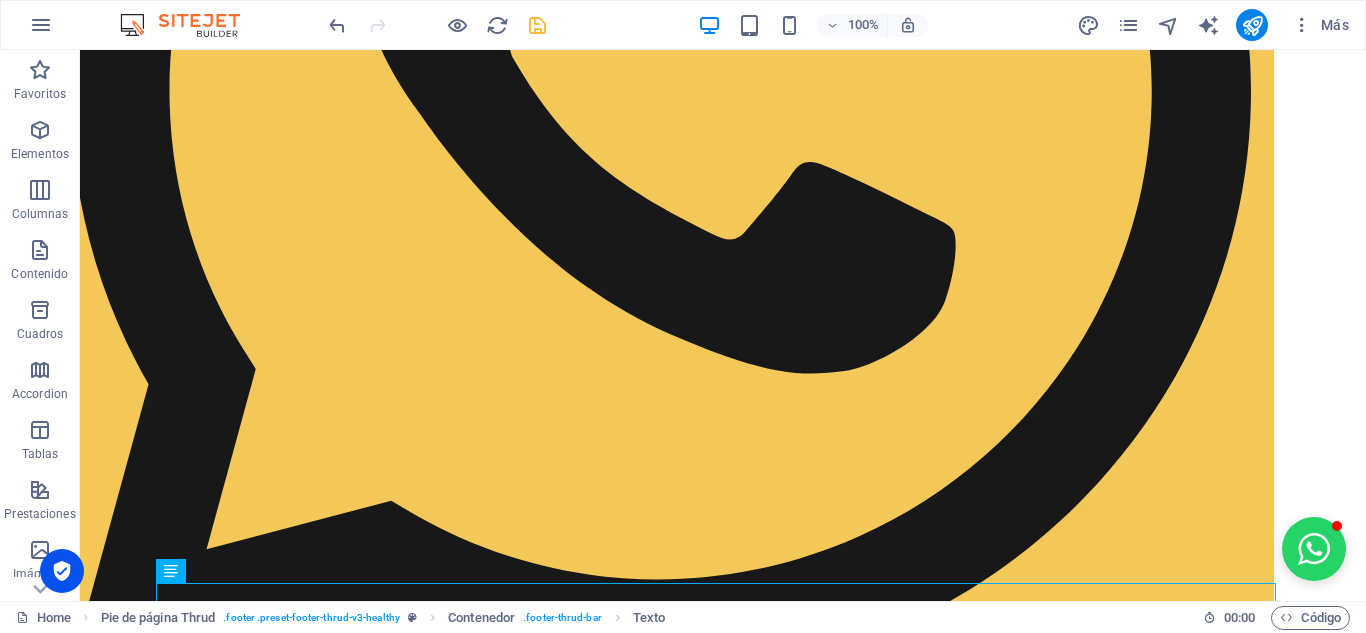 scroll, scrollTop: 2768, scrollLeft: 0, axis: vertical 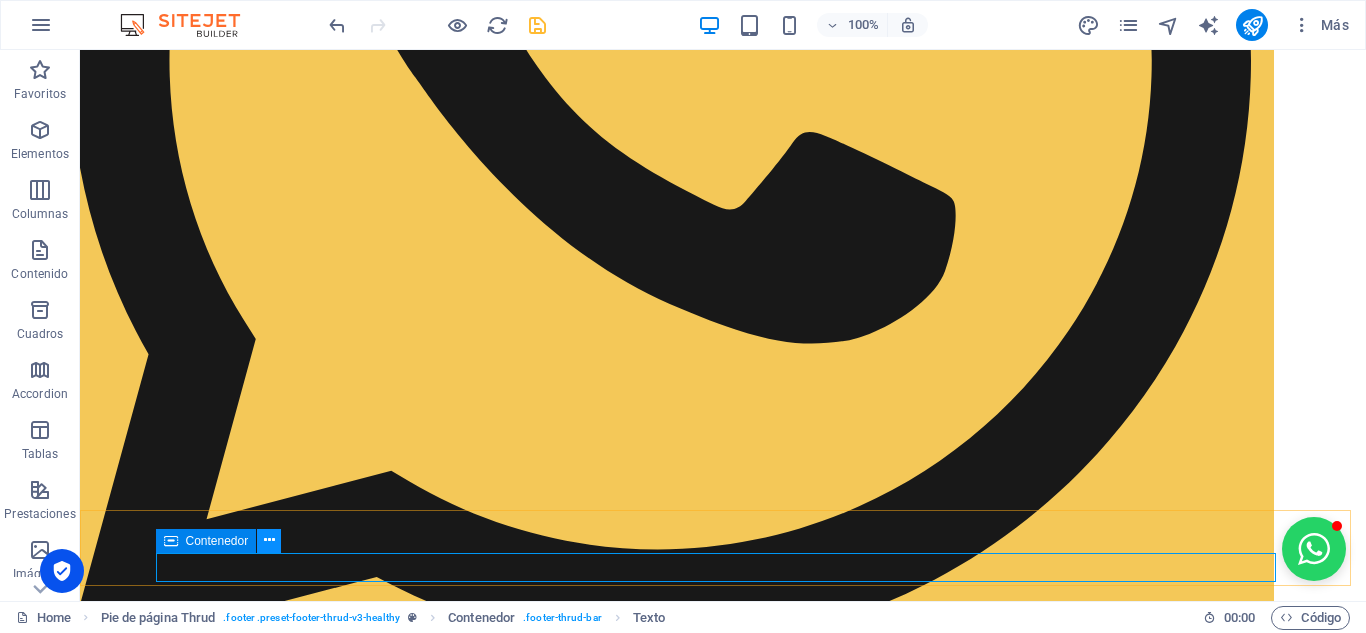 click at bounding box center [269, 540] 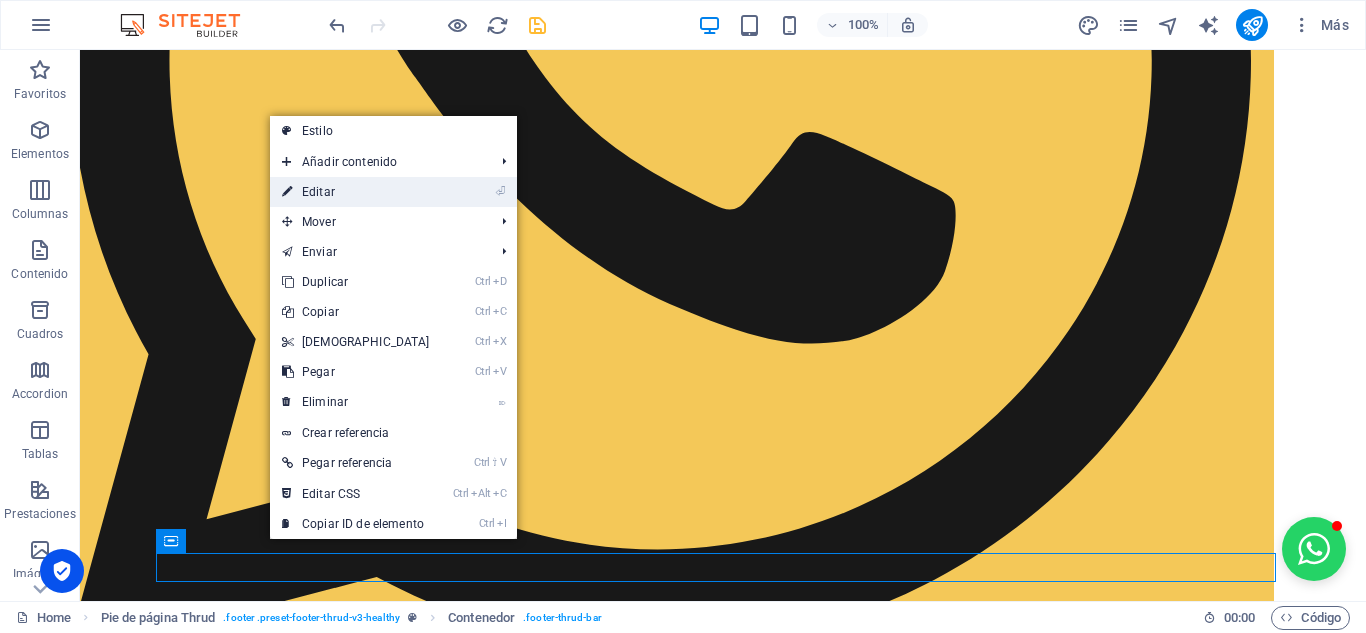 click on "⏎  Editar" at bounding box center (356, 192) 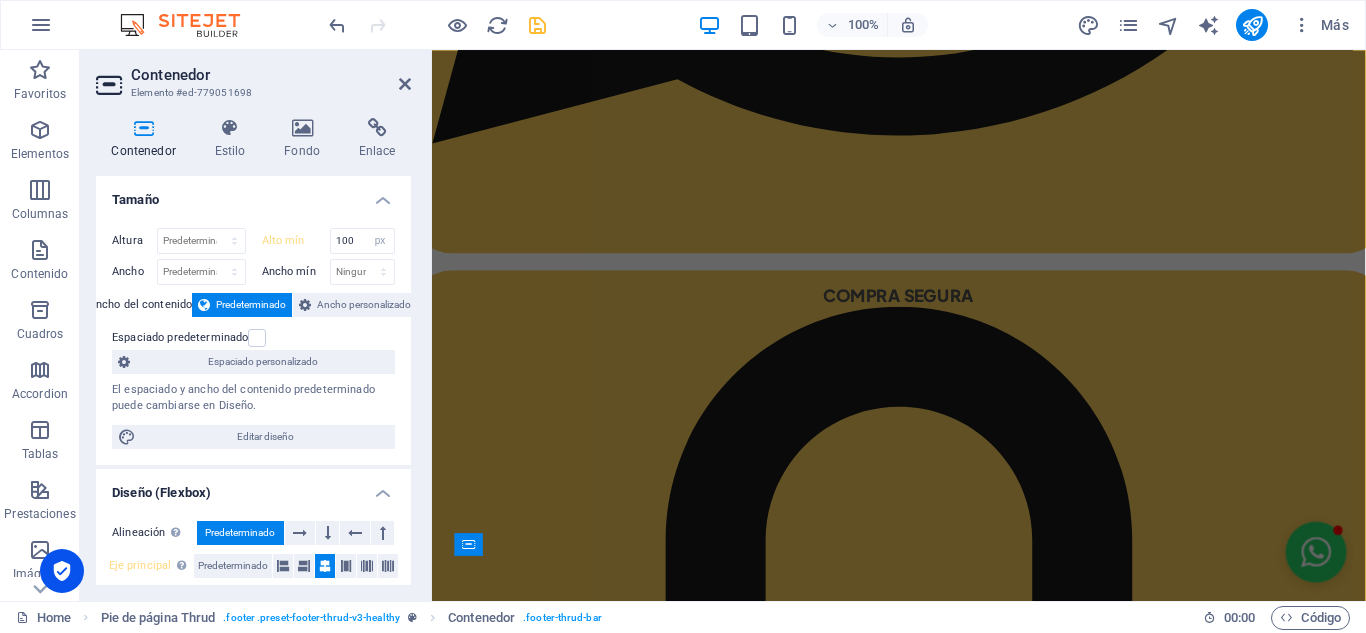 scroll, scrollTop: 2683, scrollLeft: 0, axis: vertical 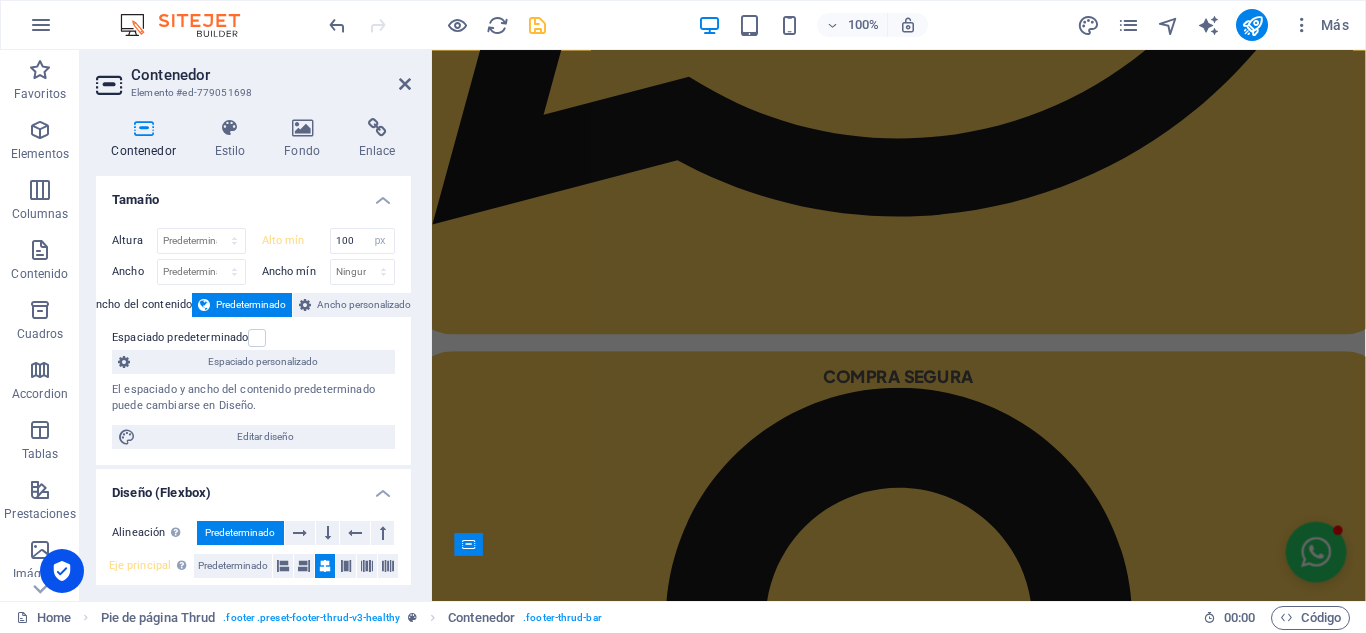 type 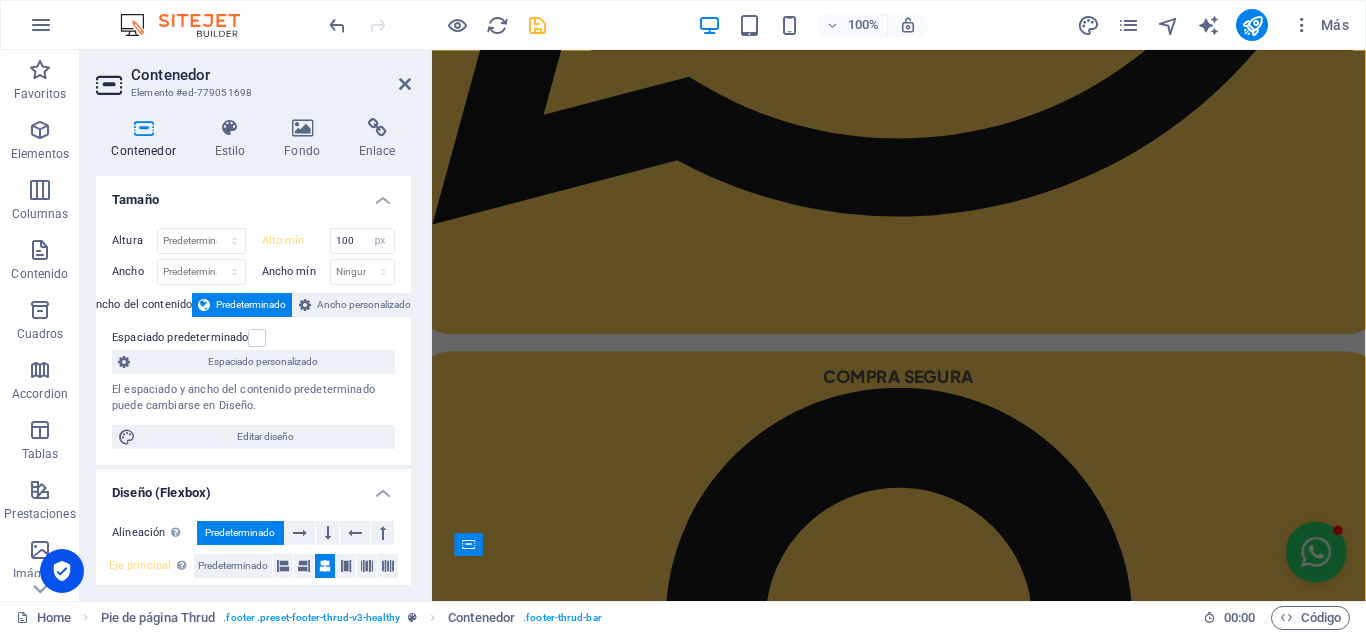 select on "DISABLED_OPTION_VALUE" 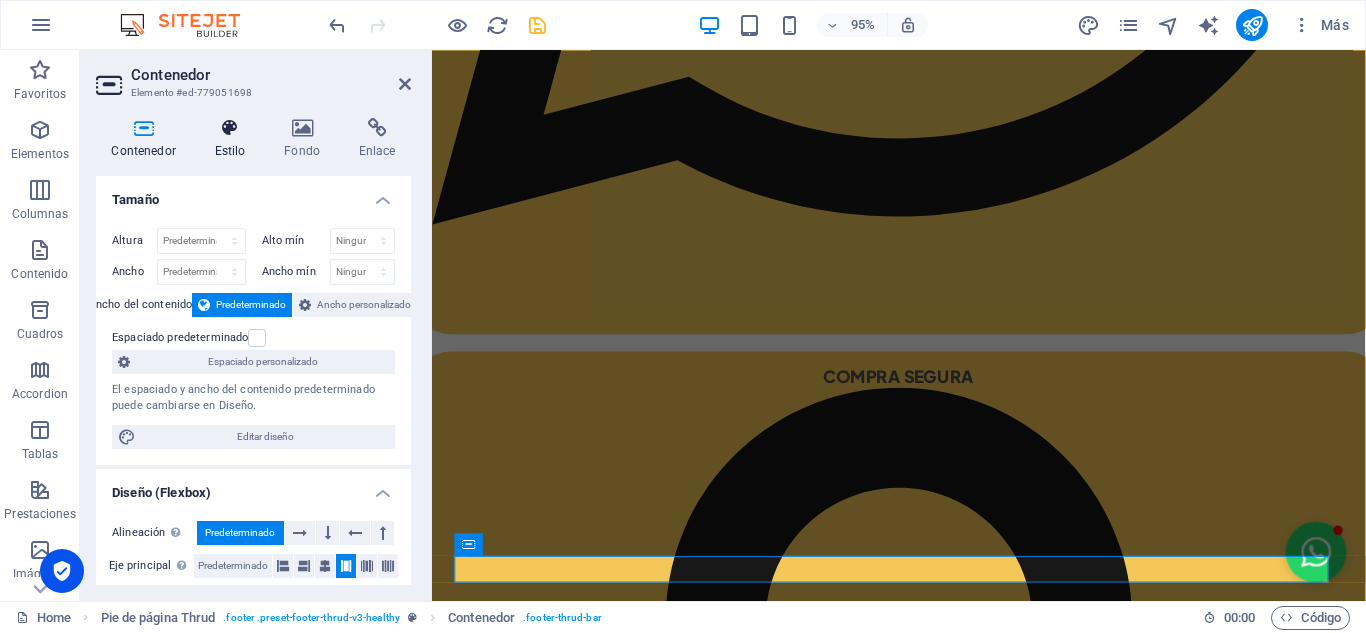 click on "Estilo" at bounding box center [234, 139] 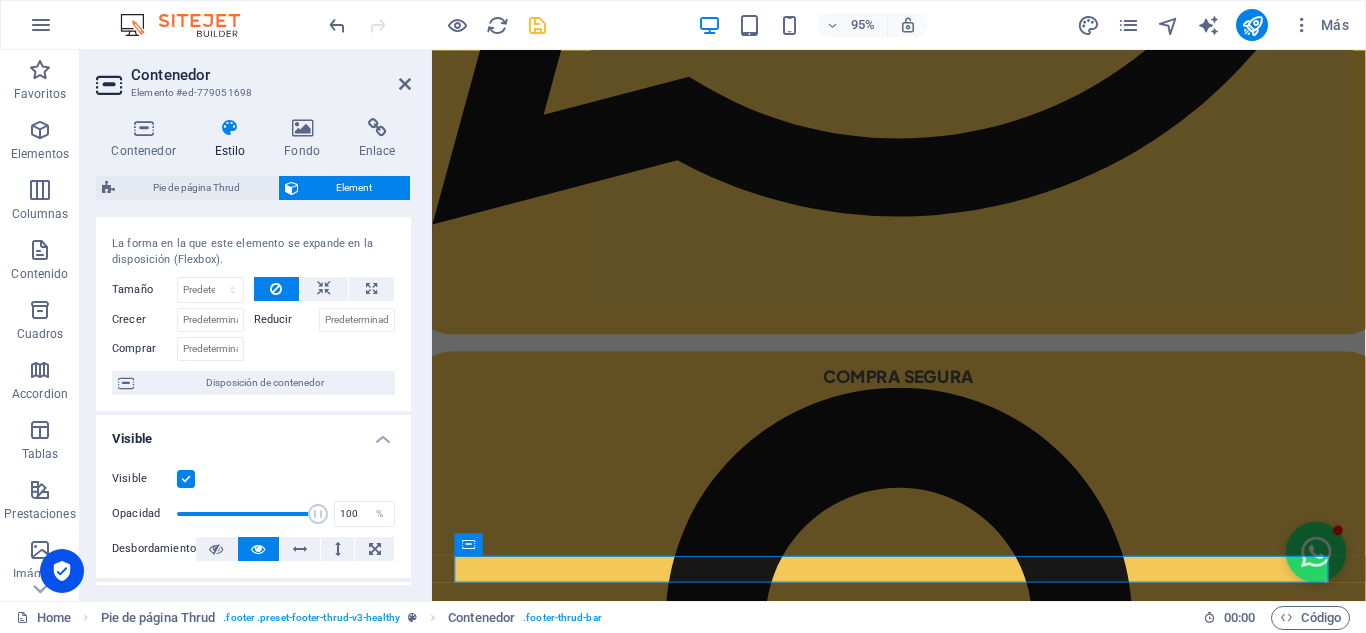 scroll, scrollTop: 0, scrollLeft: 0, axis: both 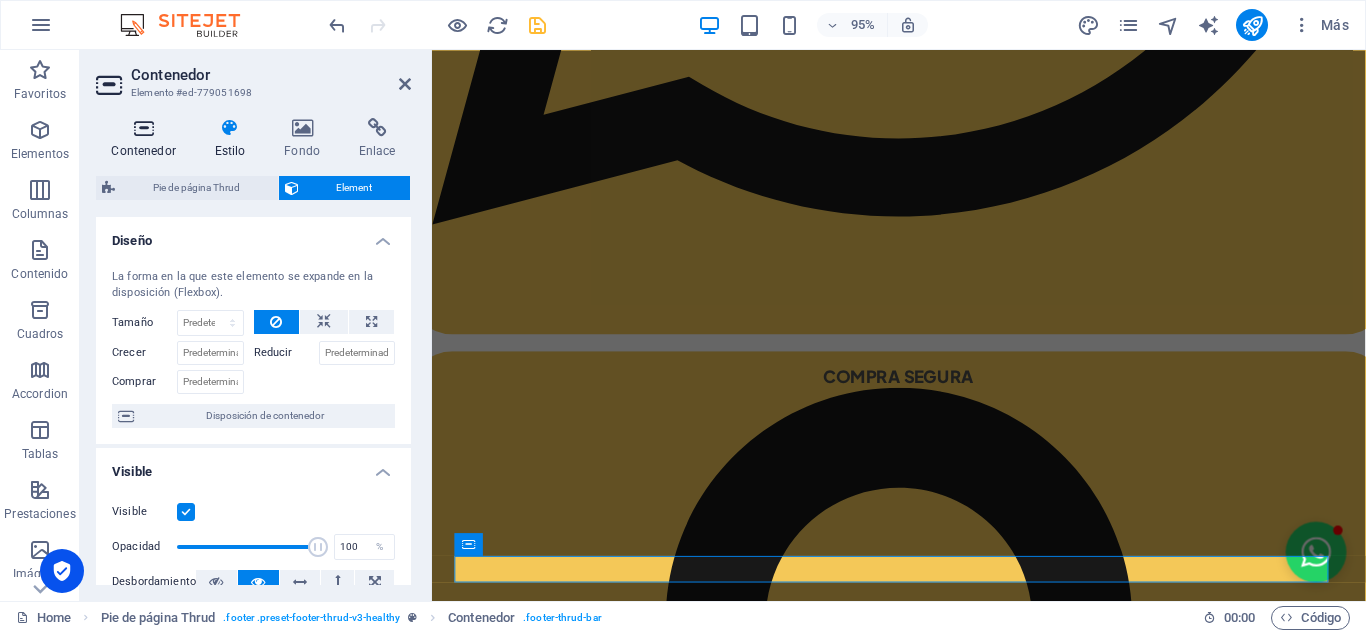 click on "Contenedor" at bounding box center (147, 139) 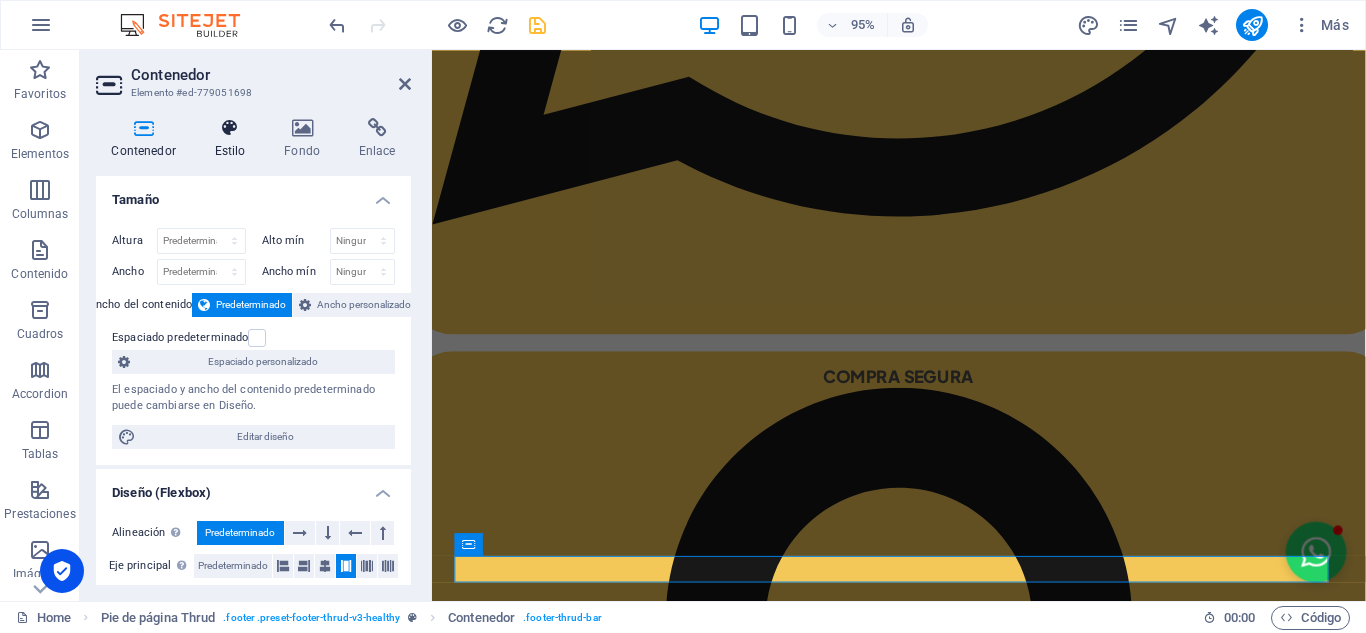 click on "Estilo" at bounding box center (234, 139) 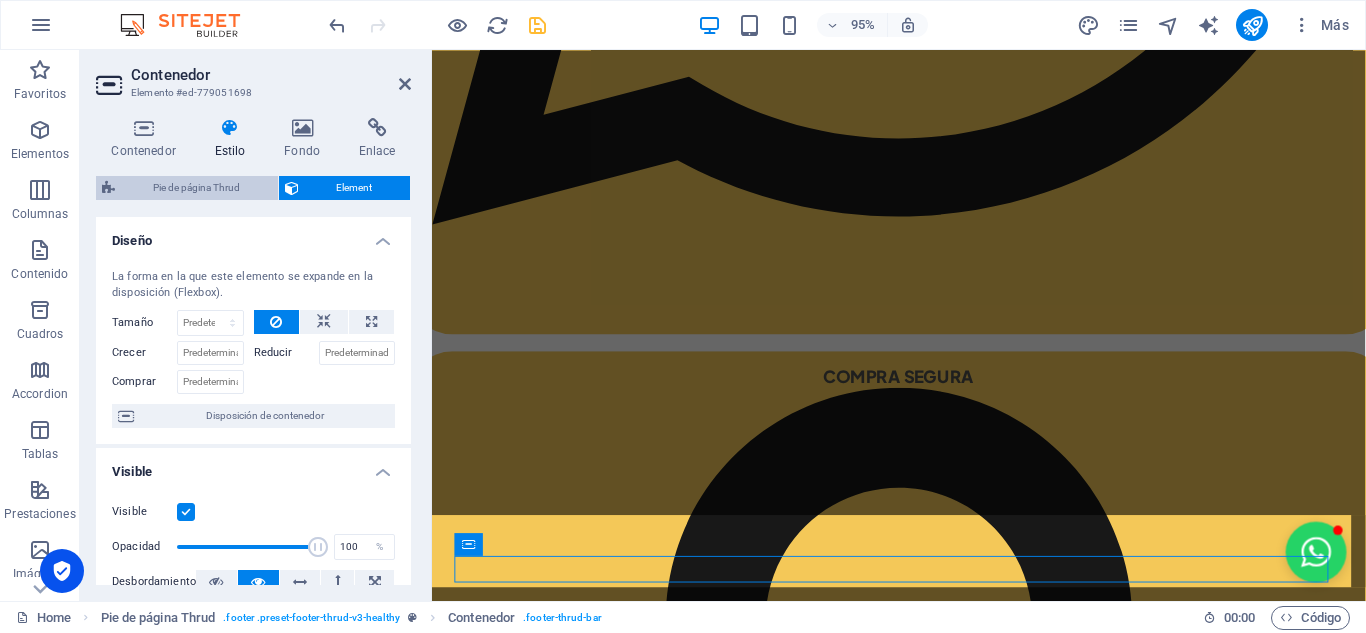 click on "Pie de página Thrud" at bounding box center [196, 188] 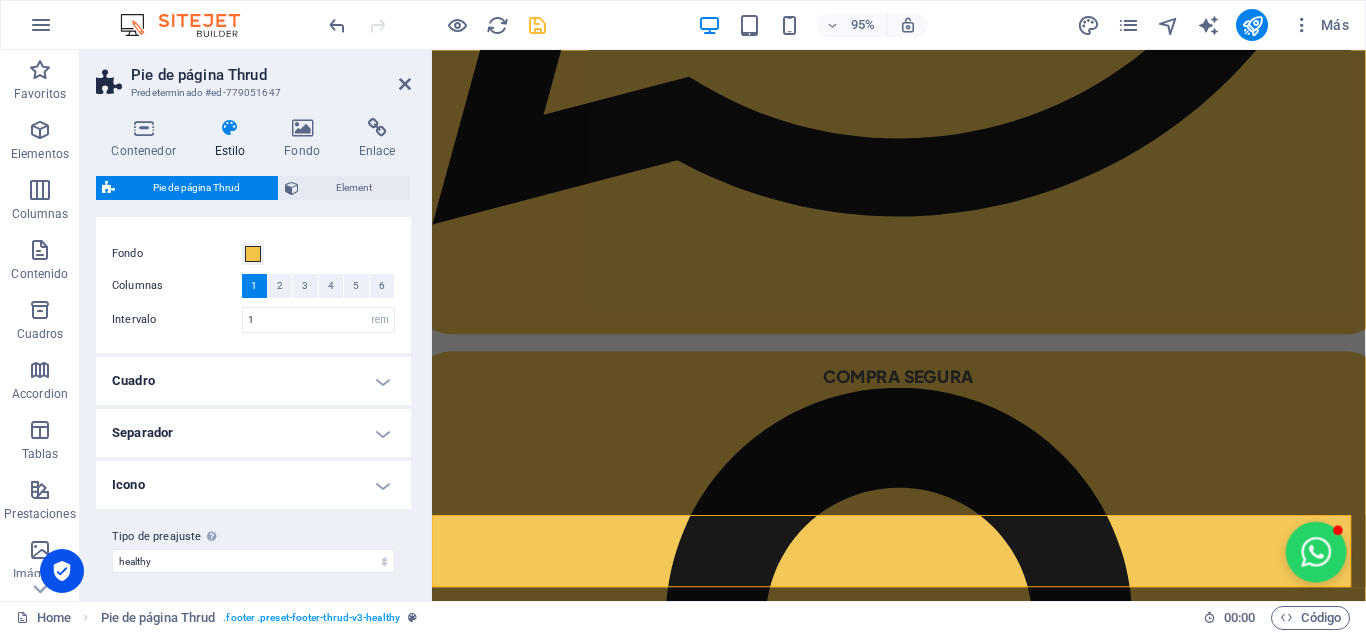scroll, scrollTop: 35, scrollLeft: 0, axis: vertical 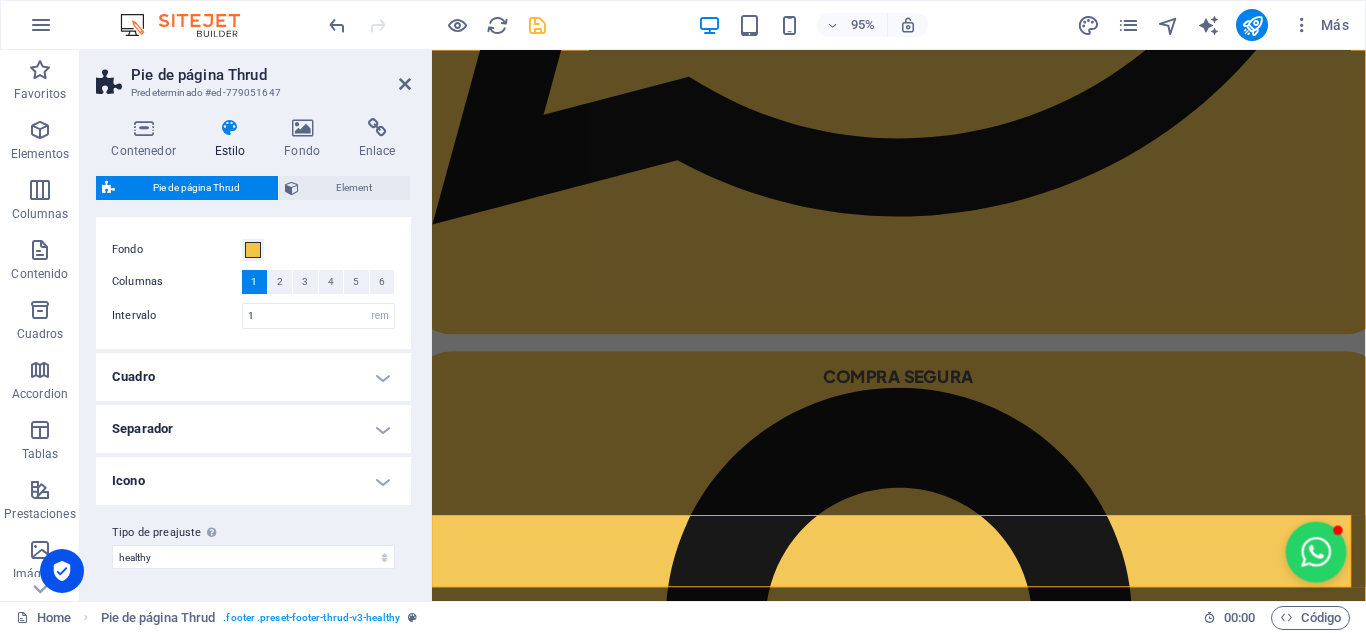 click on "Icono" at bounding box center (253, 481) 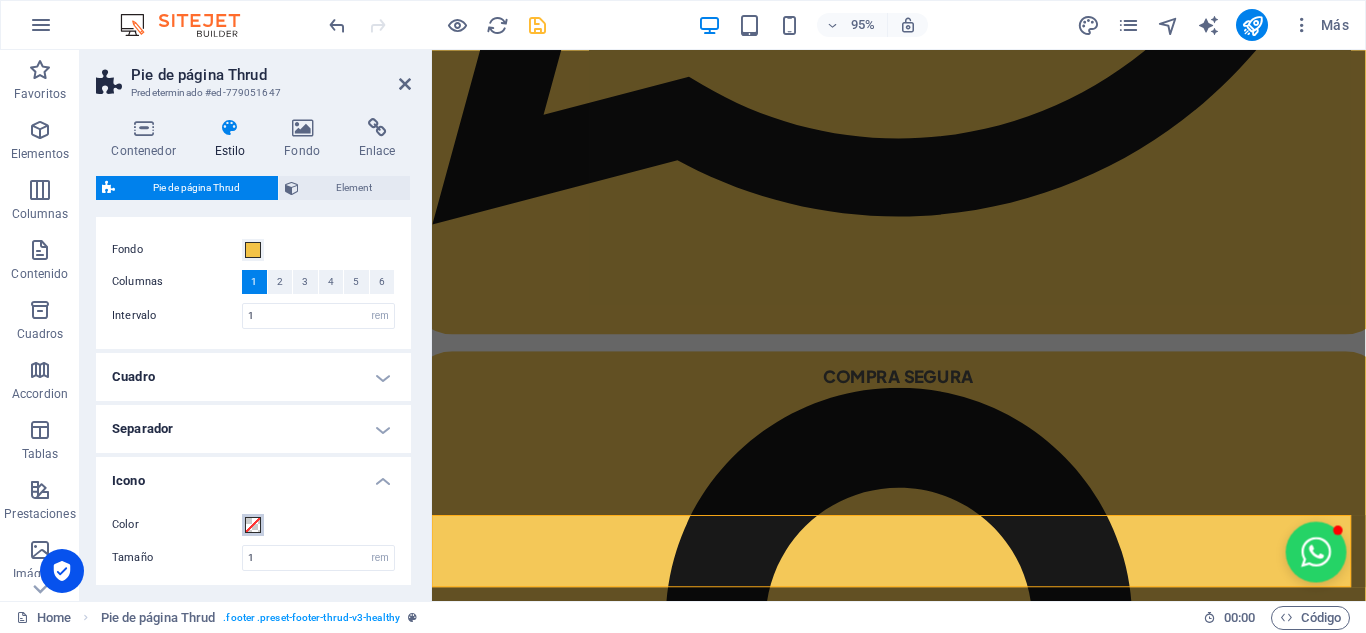 click at bounding box center [253, 525] 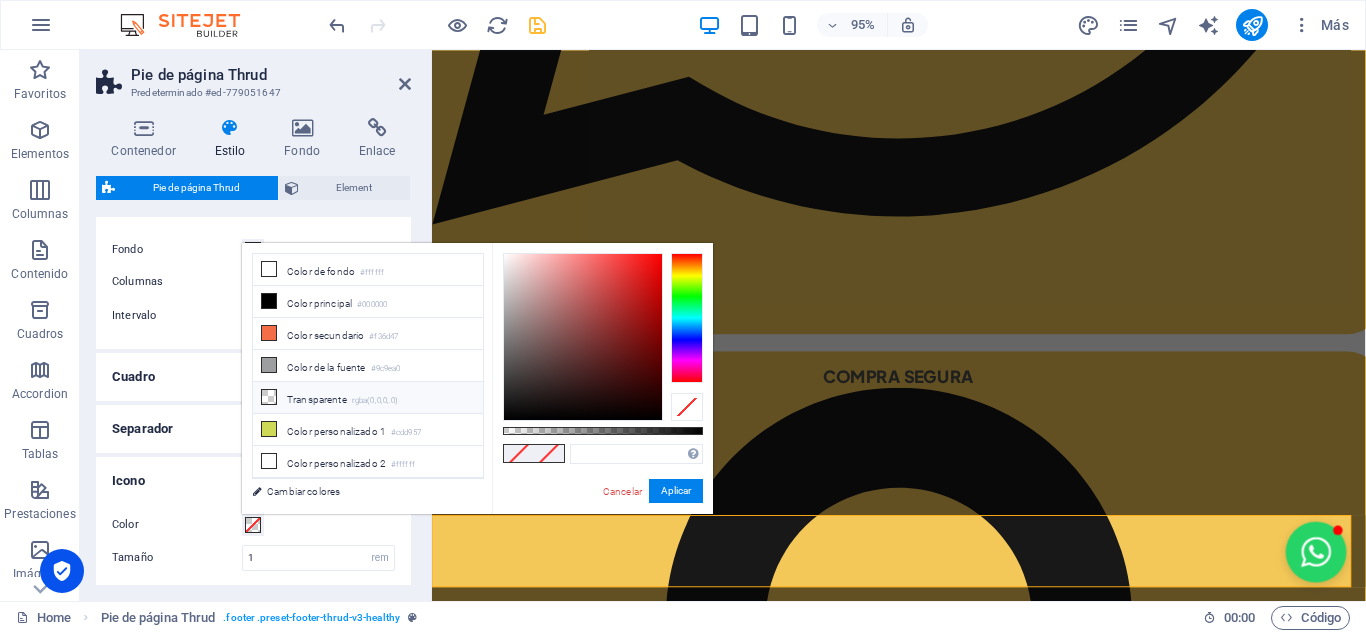 click on "Transparente
rgba(0,0,0,.0)" at bounding box center [368, 398] 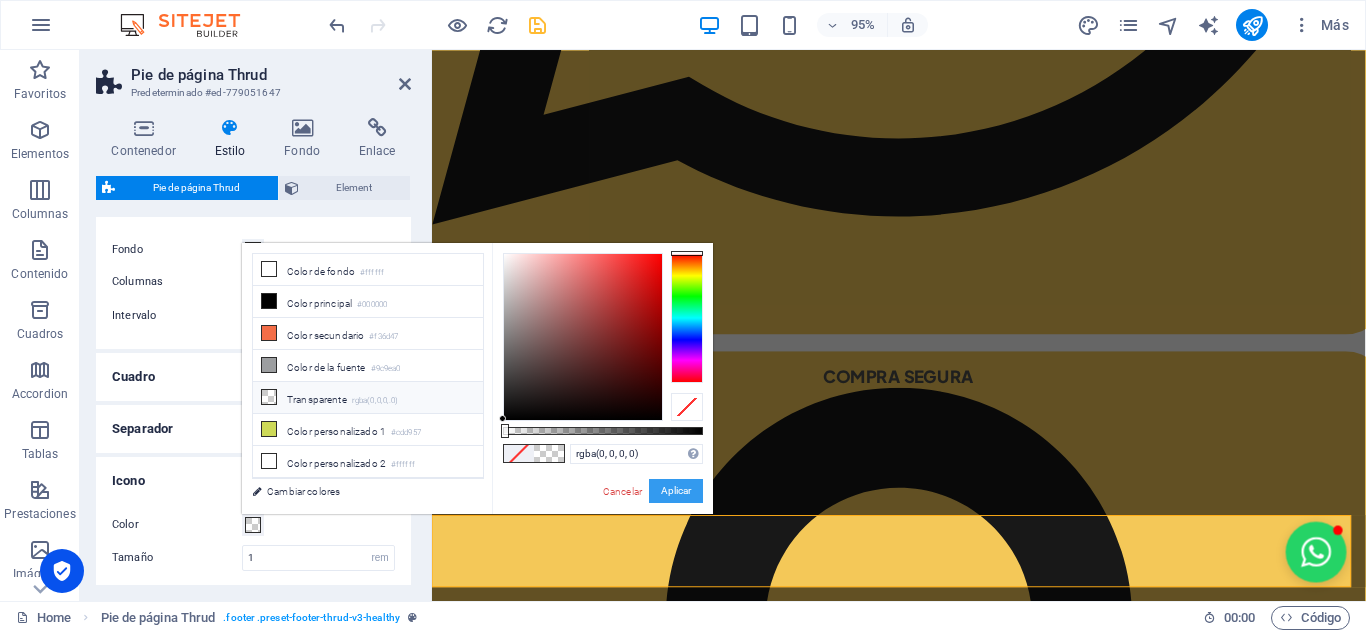 click on "Aplicar" at bounding box center (676, 491) 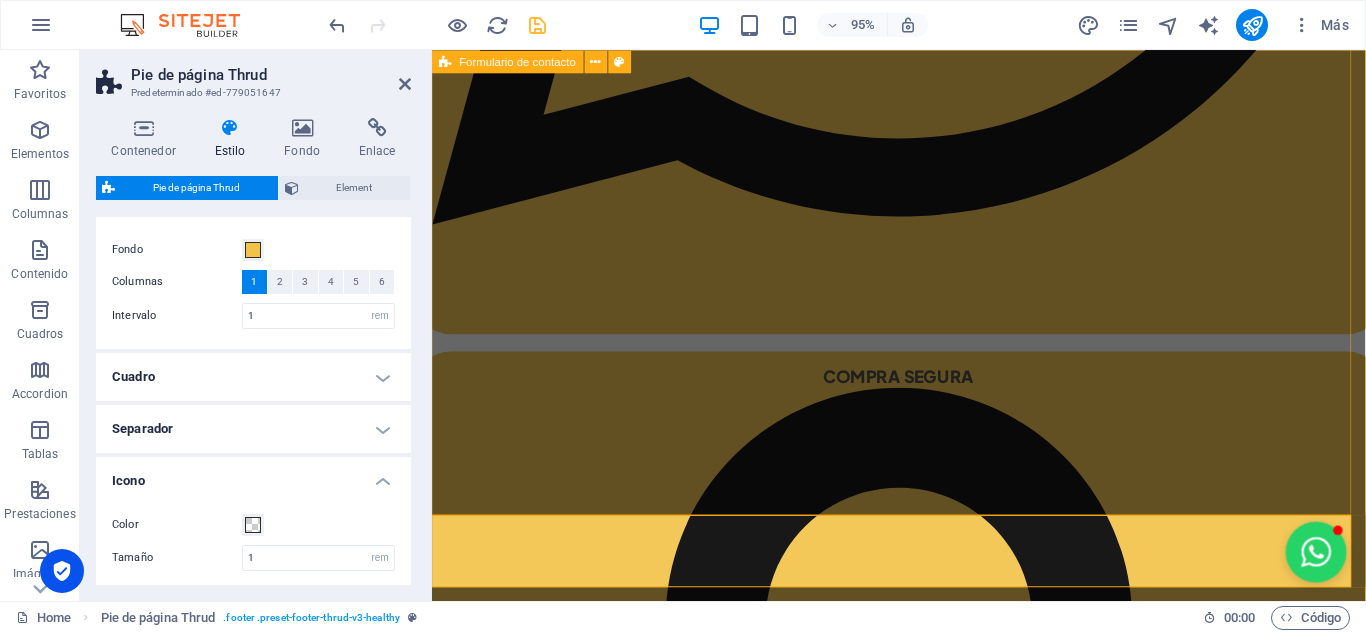 click on "Acepto los Terminos del Sitio WEB ¿Ilegible? Regenerar Enviar" at bounding box center [923, 6514] 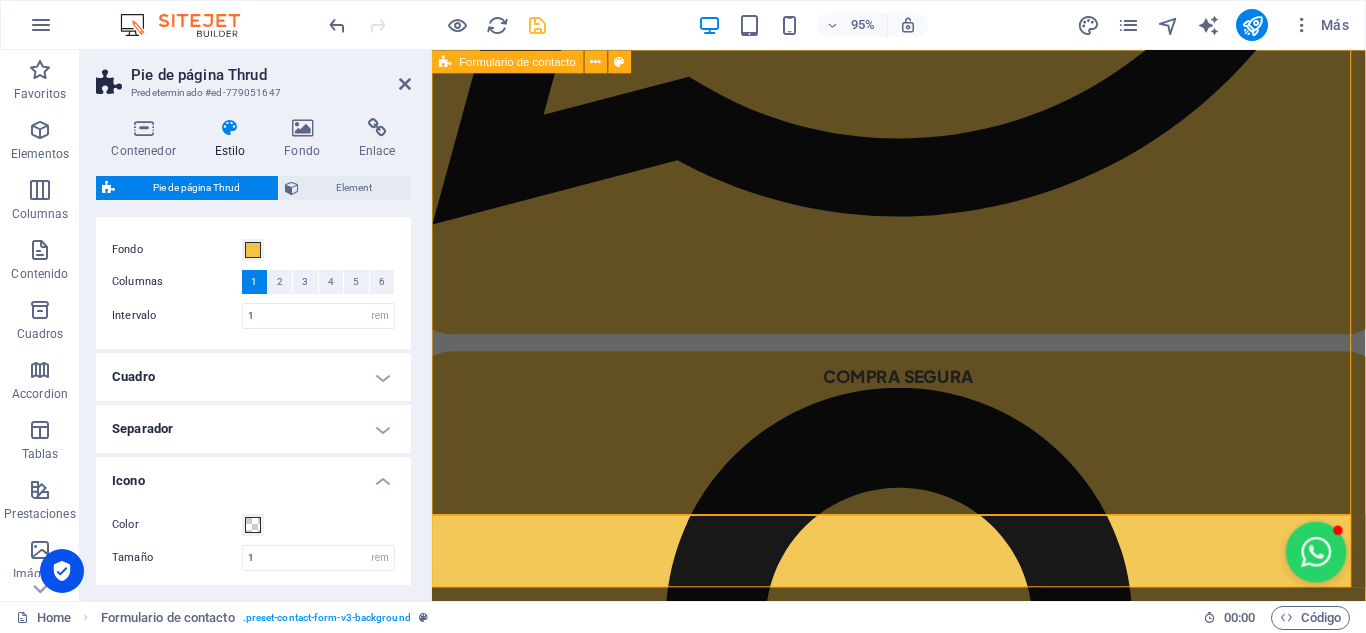 scroll, scrollTop: 2768, scrollLeft: 0, axis: vertical 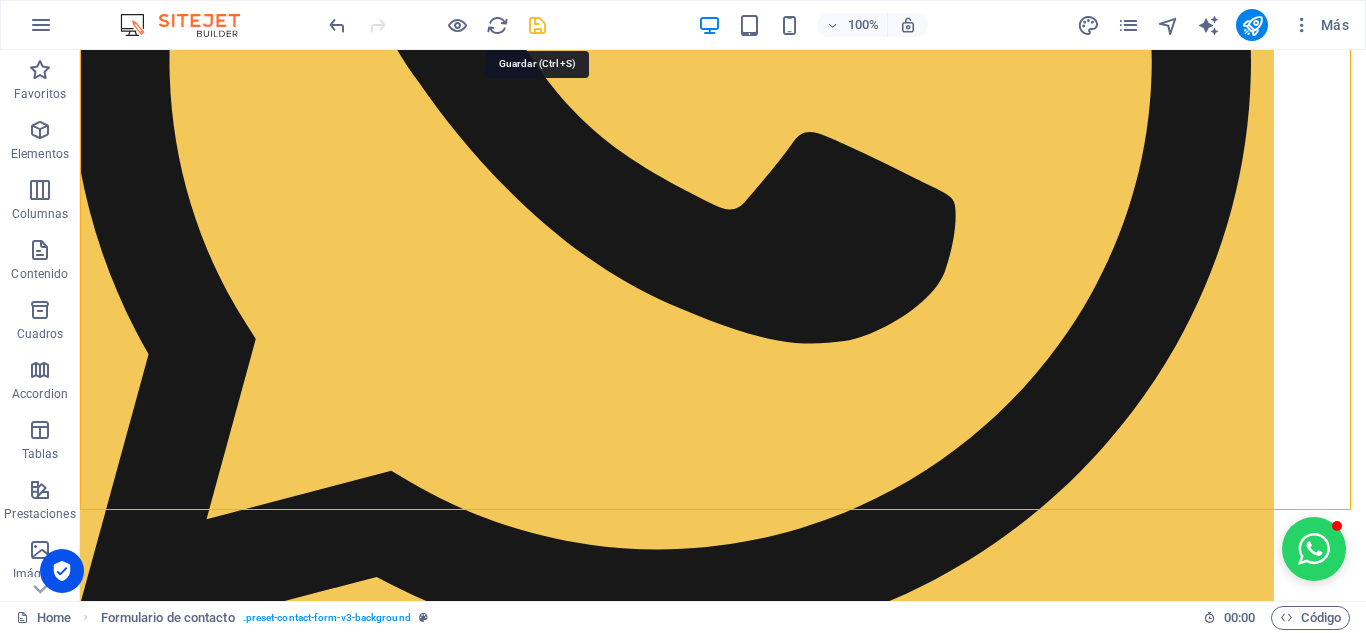 click at bounding box center (537, 25) 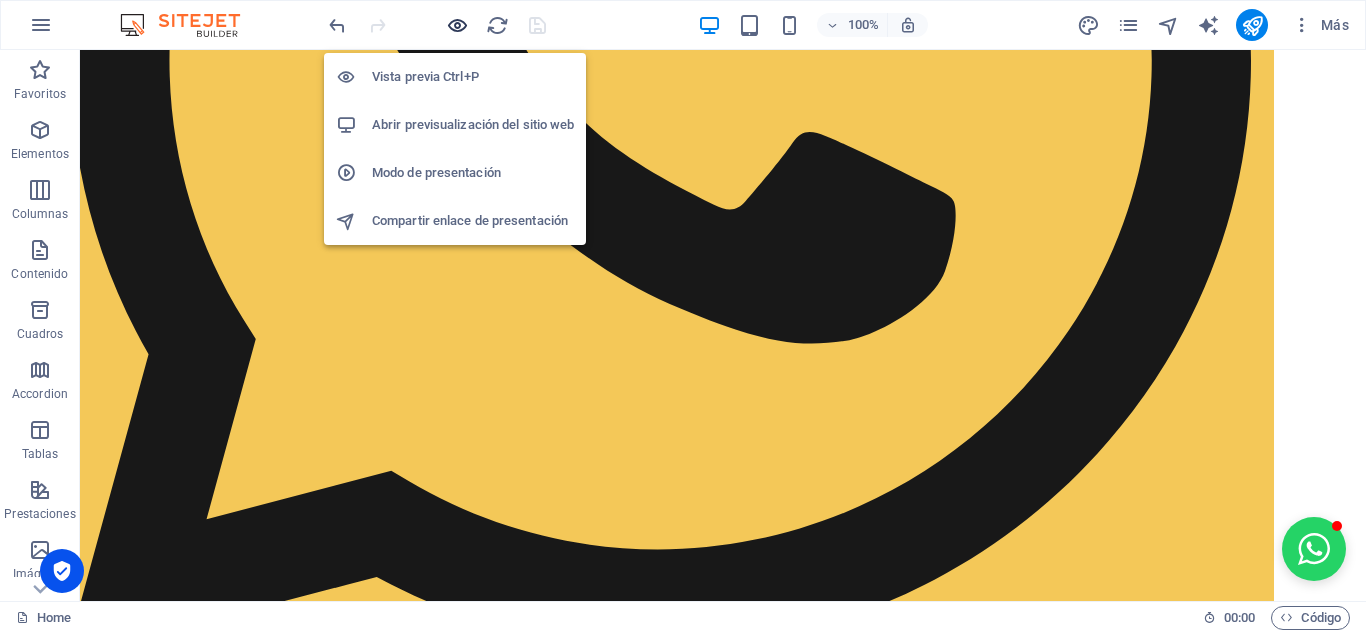 click at bounding box center [457, 25] 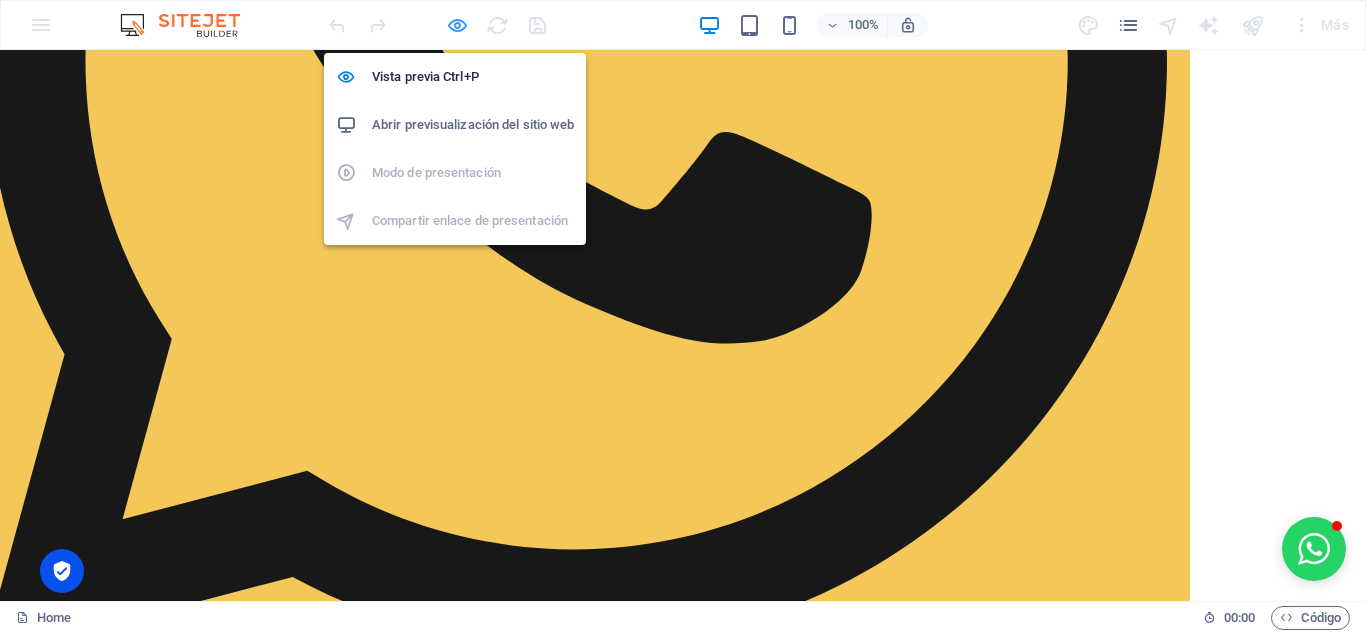scroll, scrollTop: 2660, scrollLeft: 0, axis: vertical 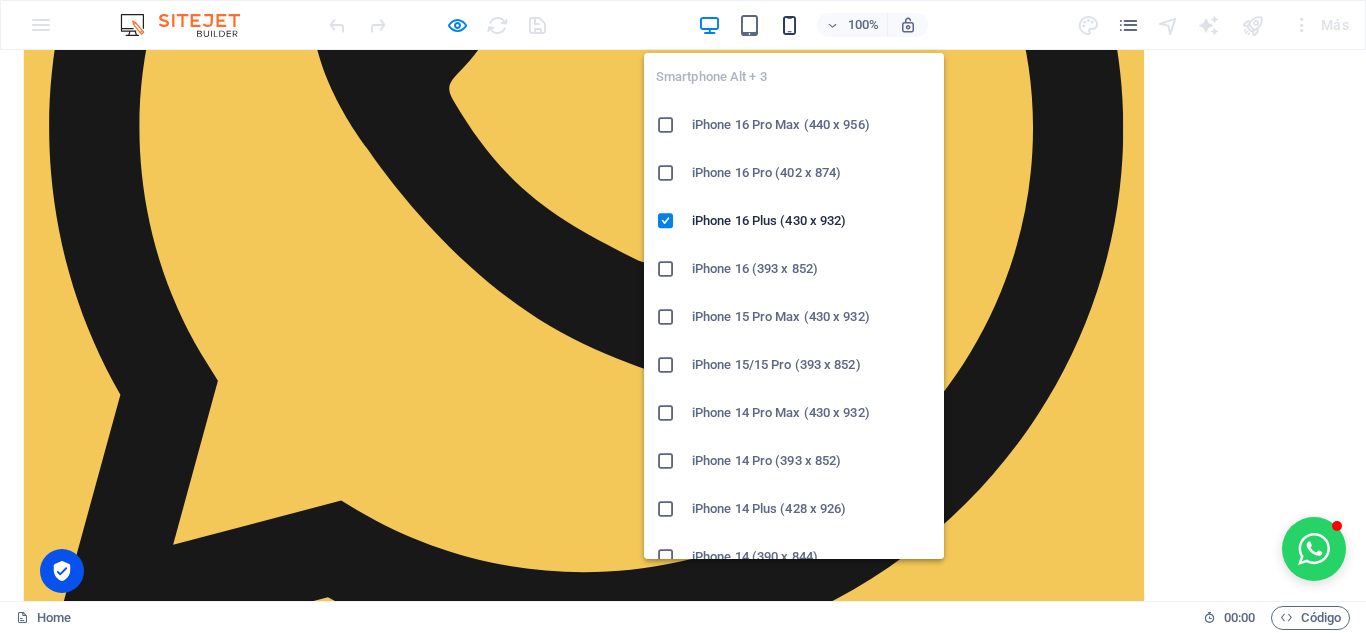click at bounding box center (789, 25) 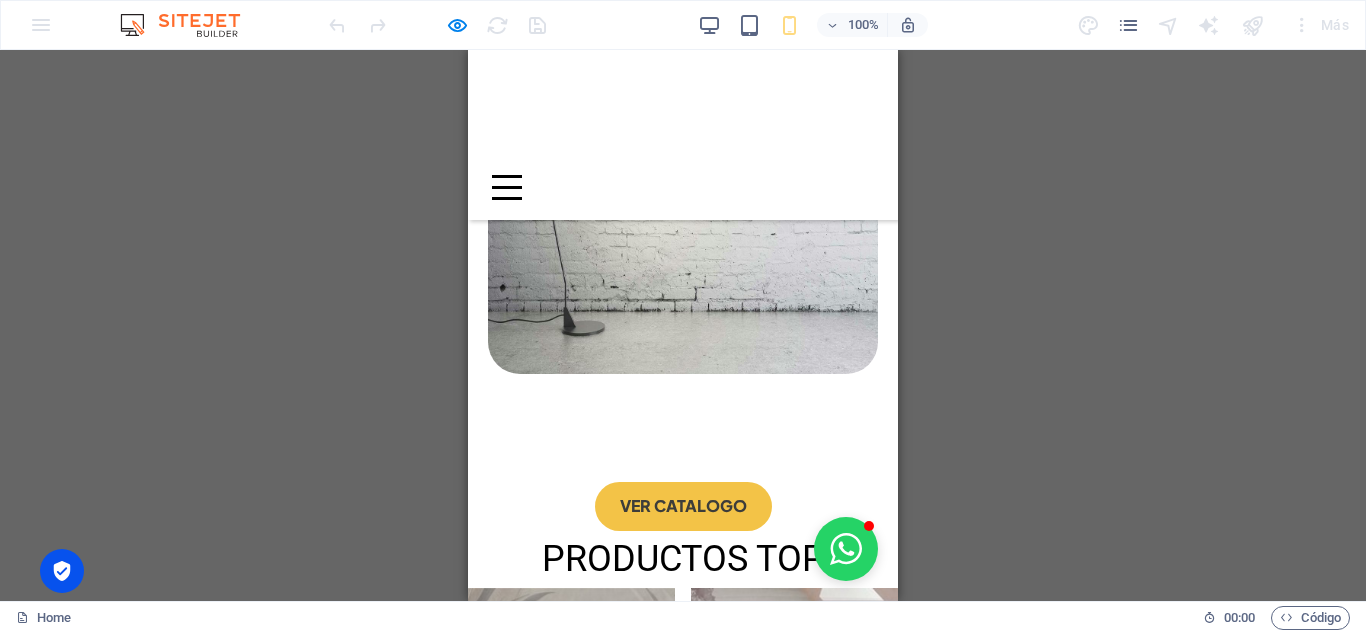 scroll, scrollTop: 2670, scrollLeft: 0, axis: vertical 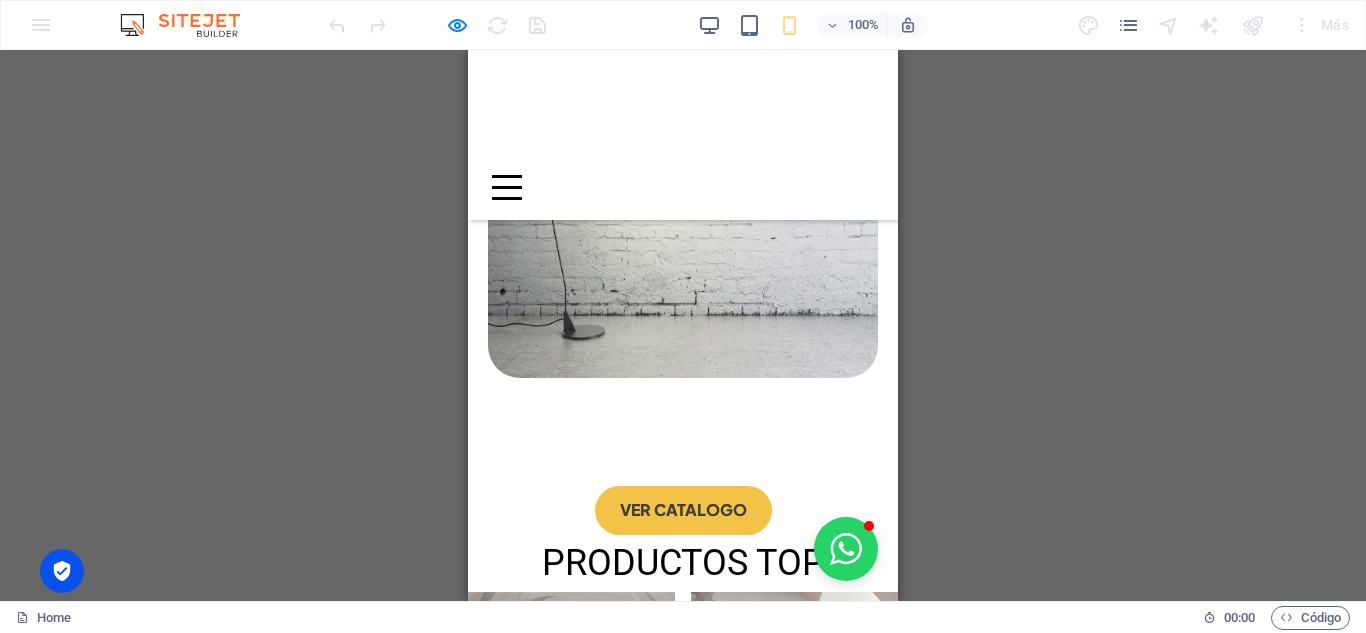 type 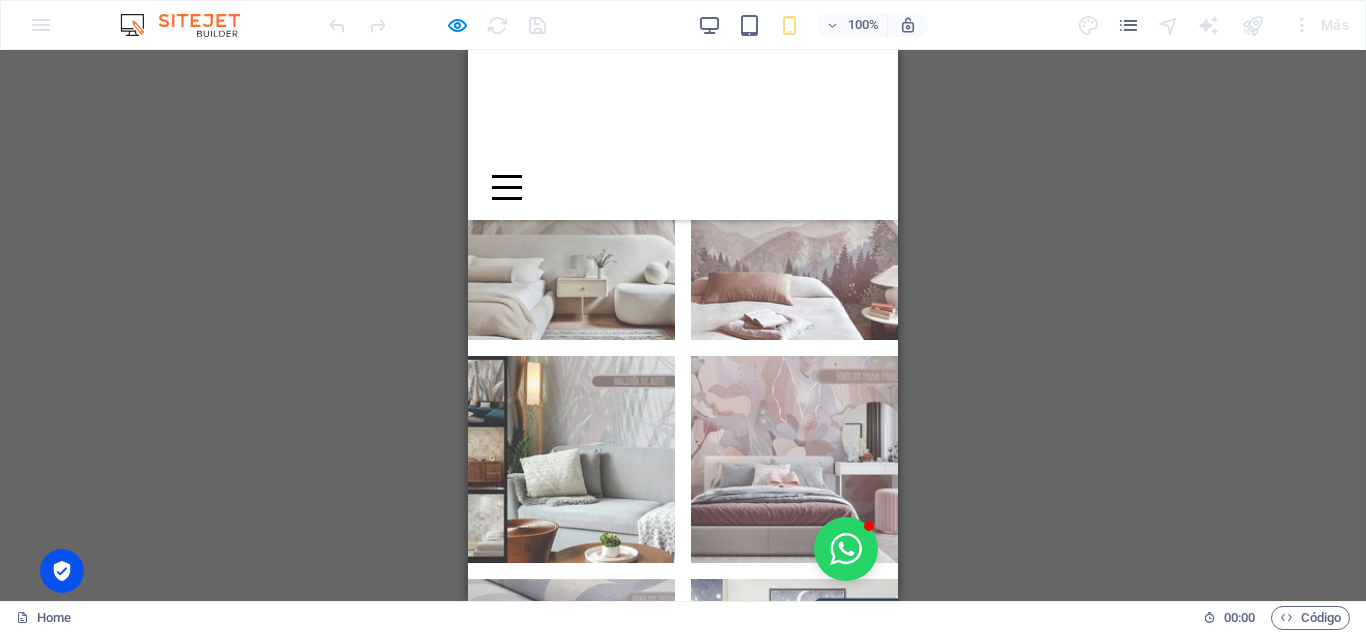 scroll, scrollTop: 3172, scrollLeft: 0, axis: vertical 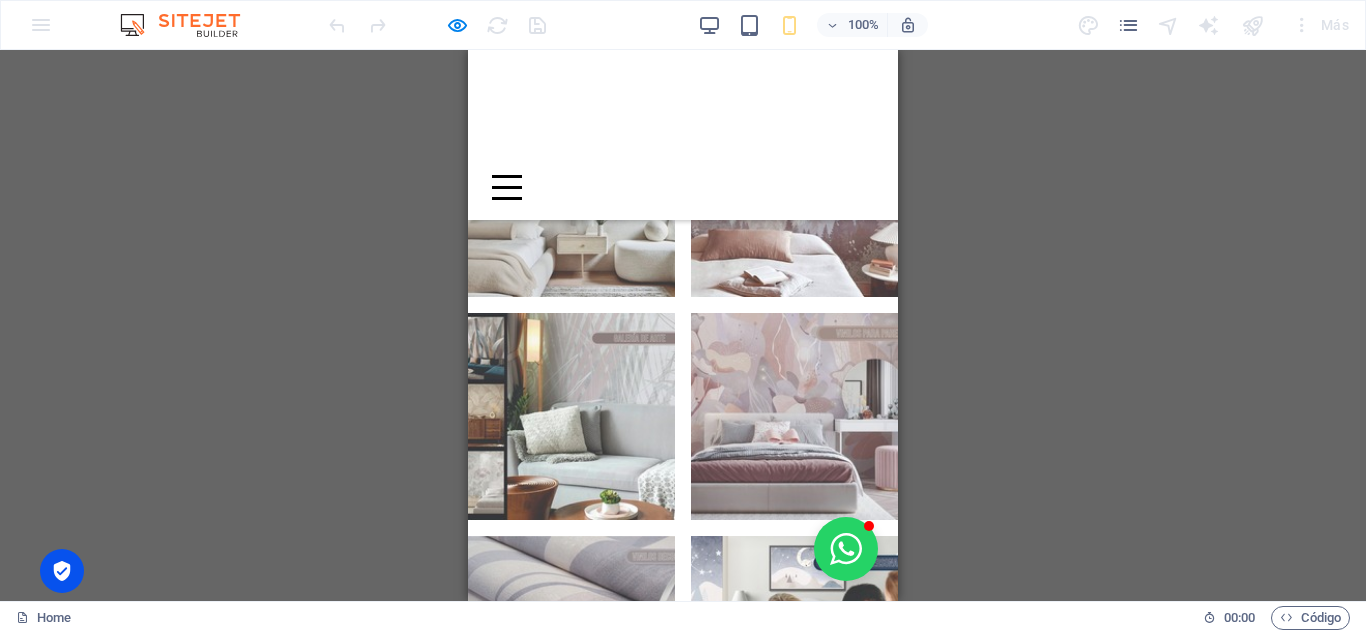 click on "Contenedor   H1   Columnas desiguales   Contenedor   Imagen   Series de botones   Pie de página Thrud   Separador   Pie de página Thrud   Texto   Pie de página Thrud   Contenedor   Formulario de contacto   Botón formulario   Formulario   Captcha   Área de texto   Casilla   Contenedor   Imagen   Contenedor   Columnas desiguales   Separador   Contenedor   Contenedor   H2   Texto   Contenedor   Imagen   Contenedor   Separador   Botón   Contenedor   Separador   Contenedor   Texto   Botón   Contenedor   Separador   Botón   Entrada   Email" at bounding box center [683, 325] 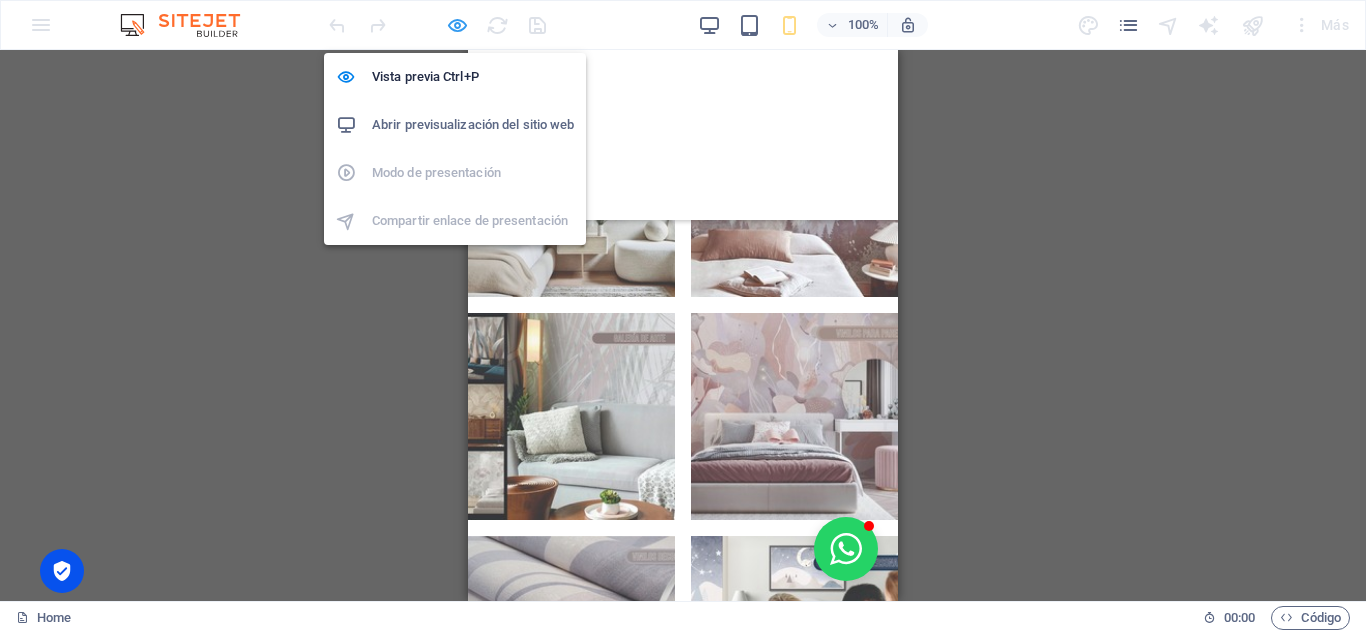 click at bounding box center (457, 25) 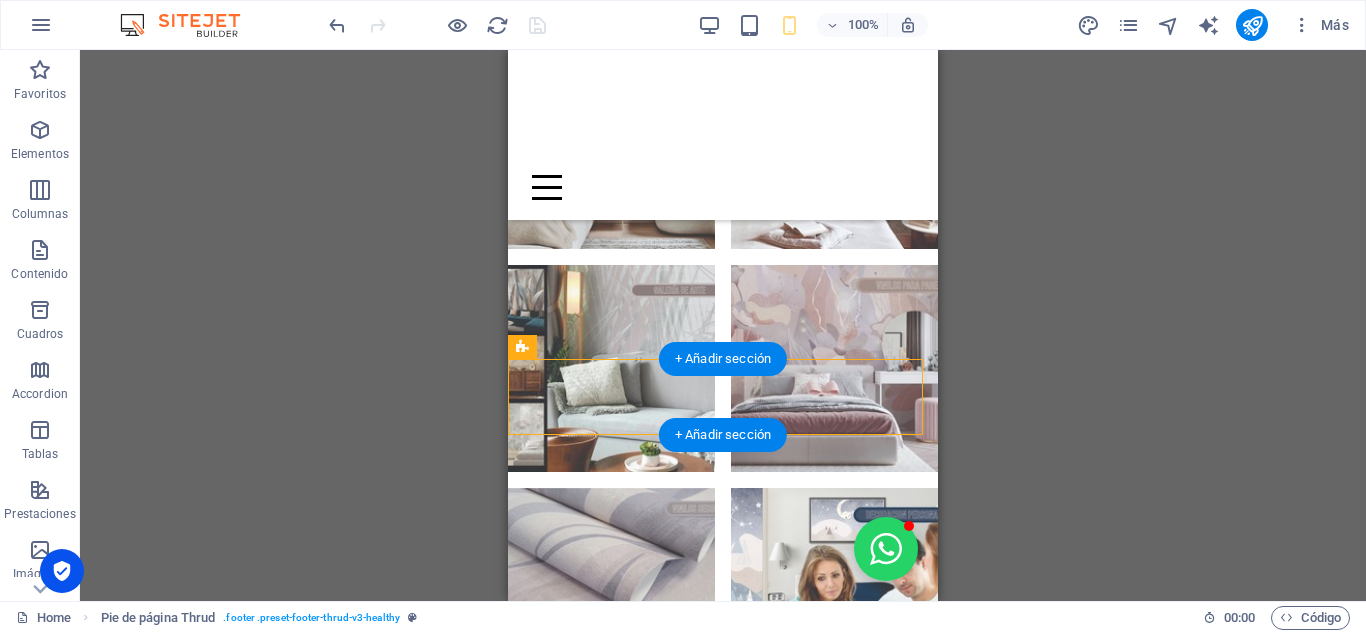 drag, startPoint x: 613, startPoint y: 383, endPoint x: 625, endPoint y: 526, distance: 143.50261 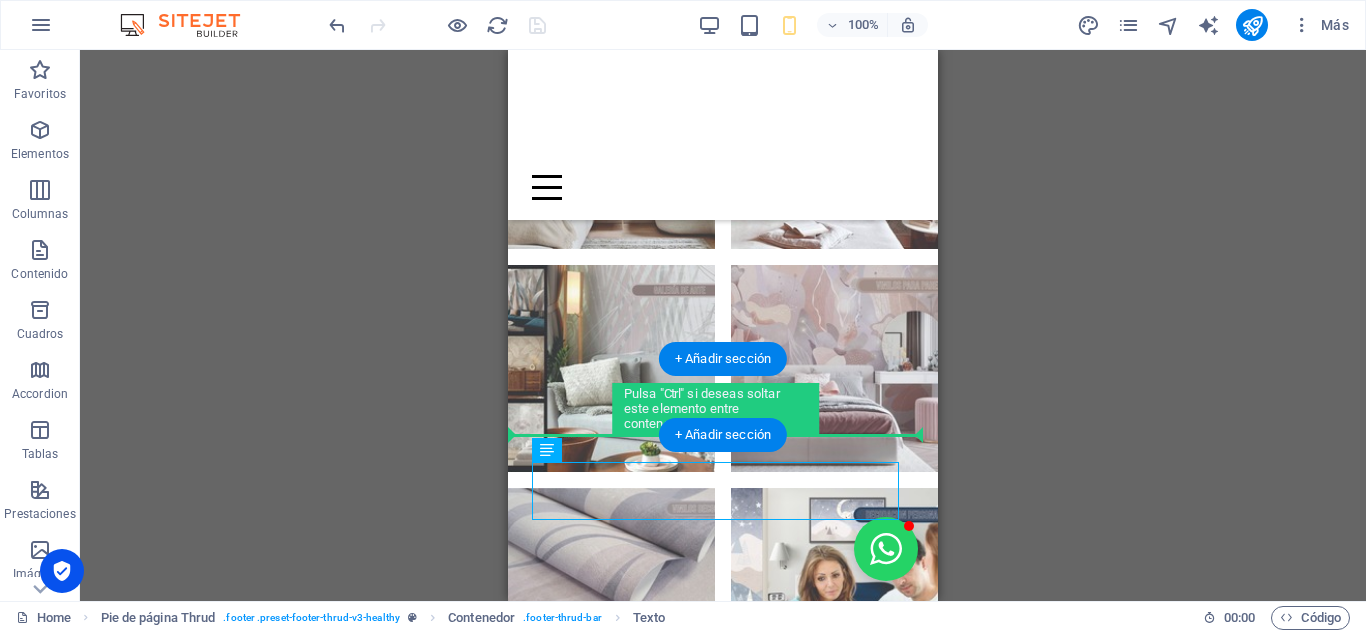drag, startPoint x: 615, startPoint y: 504, endPoint x: 597, endPoint y: 413, distance: 92.76314 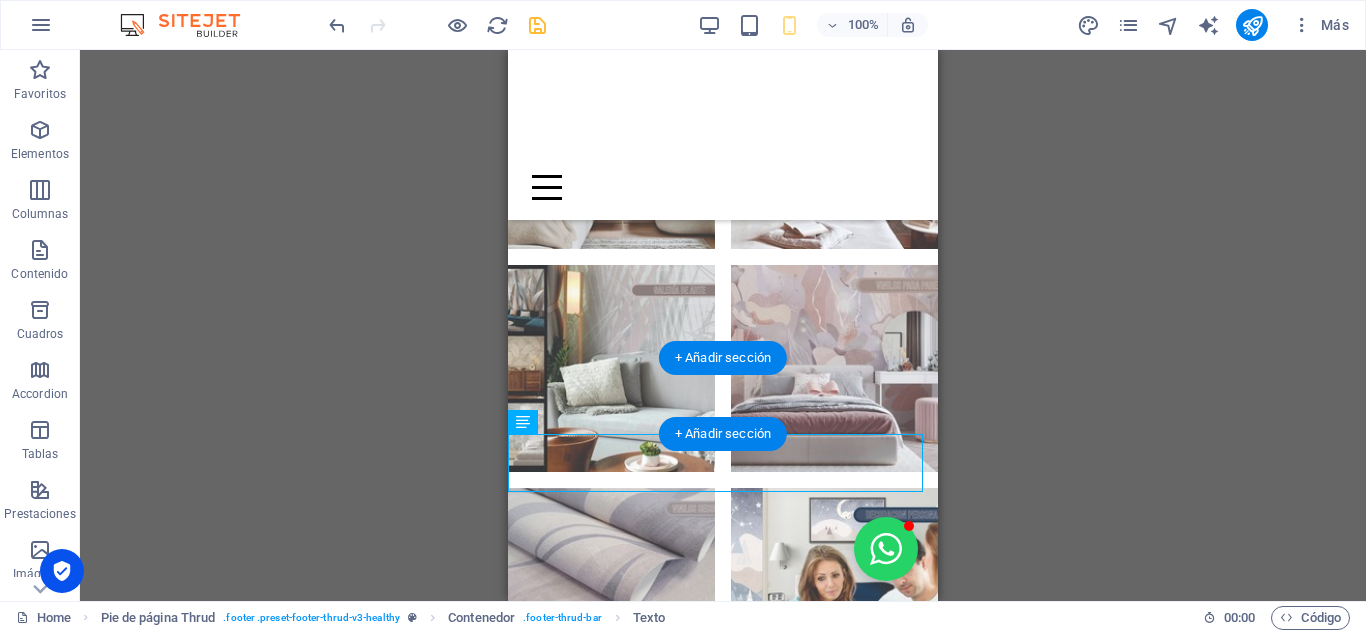 scroll, scrollTop: 3608, scrollLeft: 0, axis: vertical 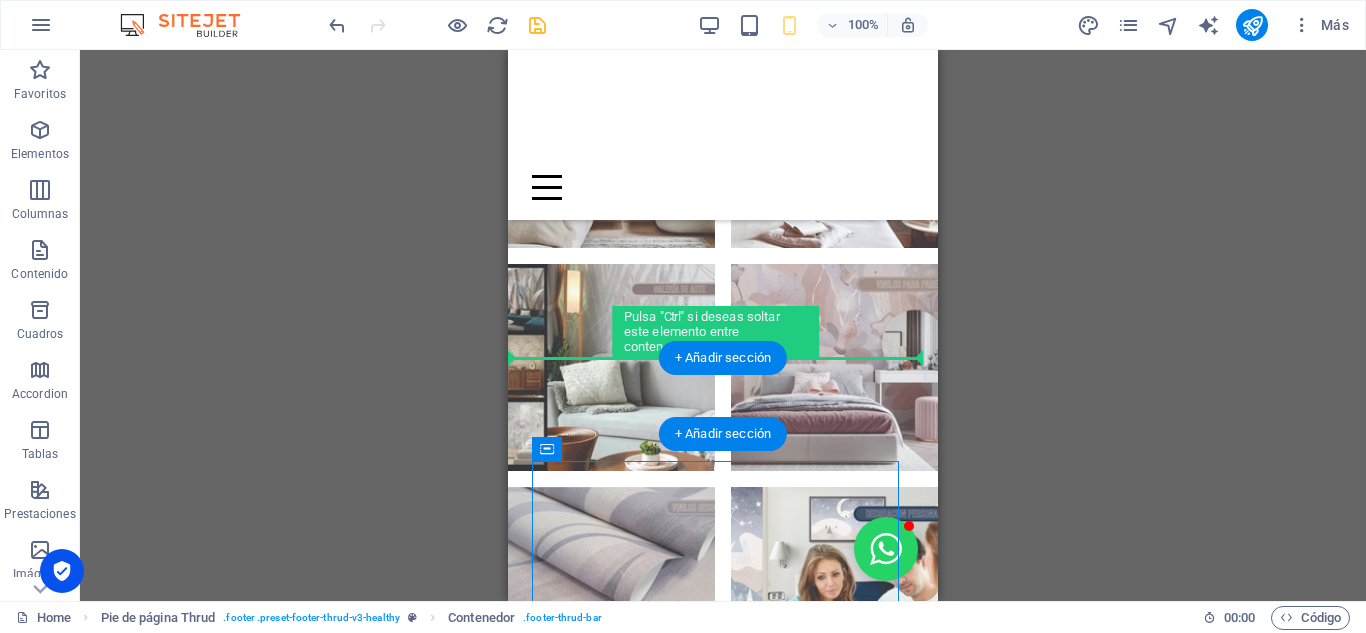 drag, startPoint x: 604, startPoint y: 476, endPoint x: 593, endPoint y: 379, distance: 97.62172 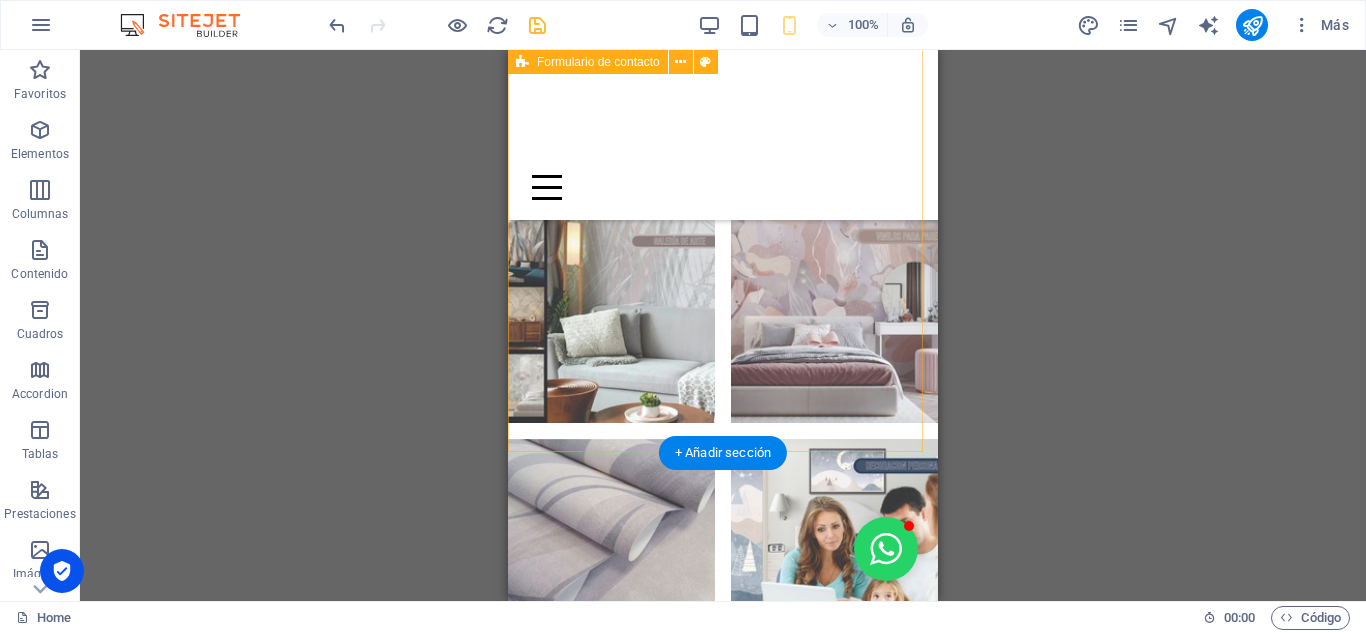 scroll, scrollTop: 3514, scrollLeft: 0, axis: vertical 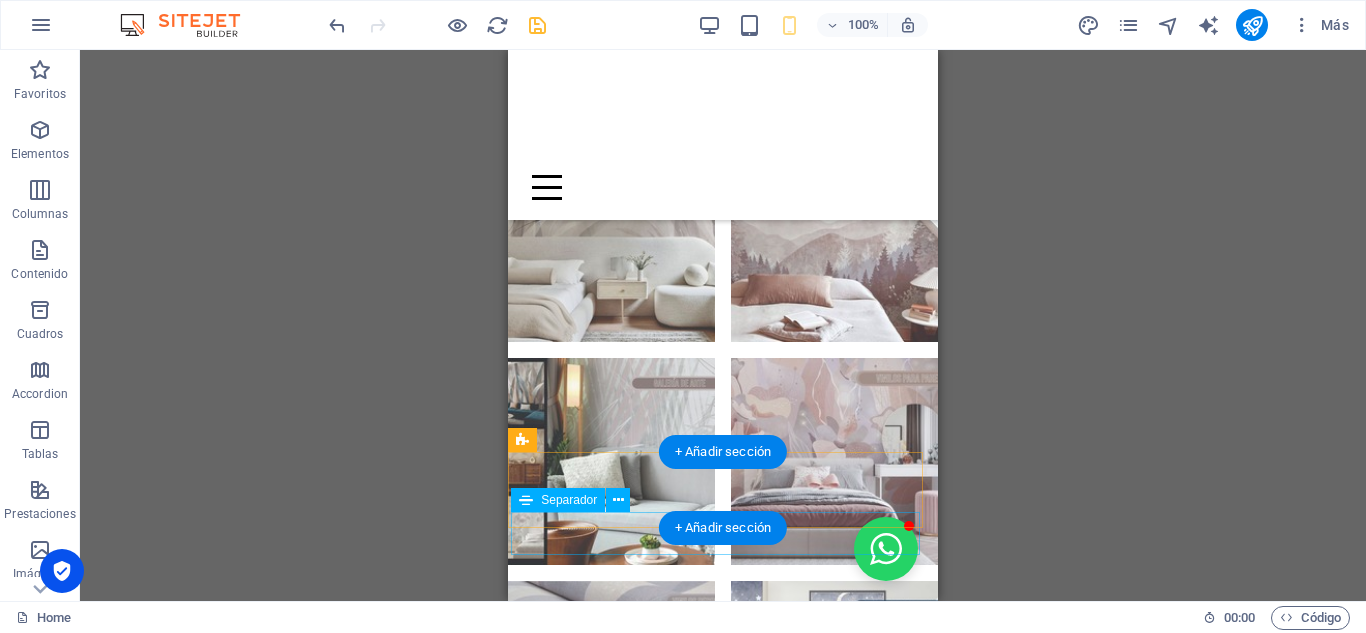 click at bounding box center [723, 2448] 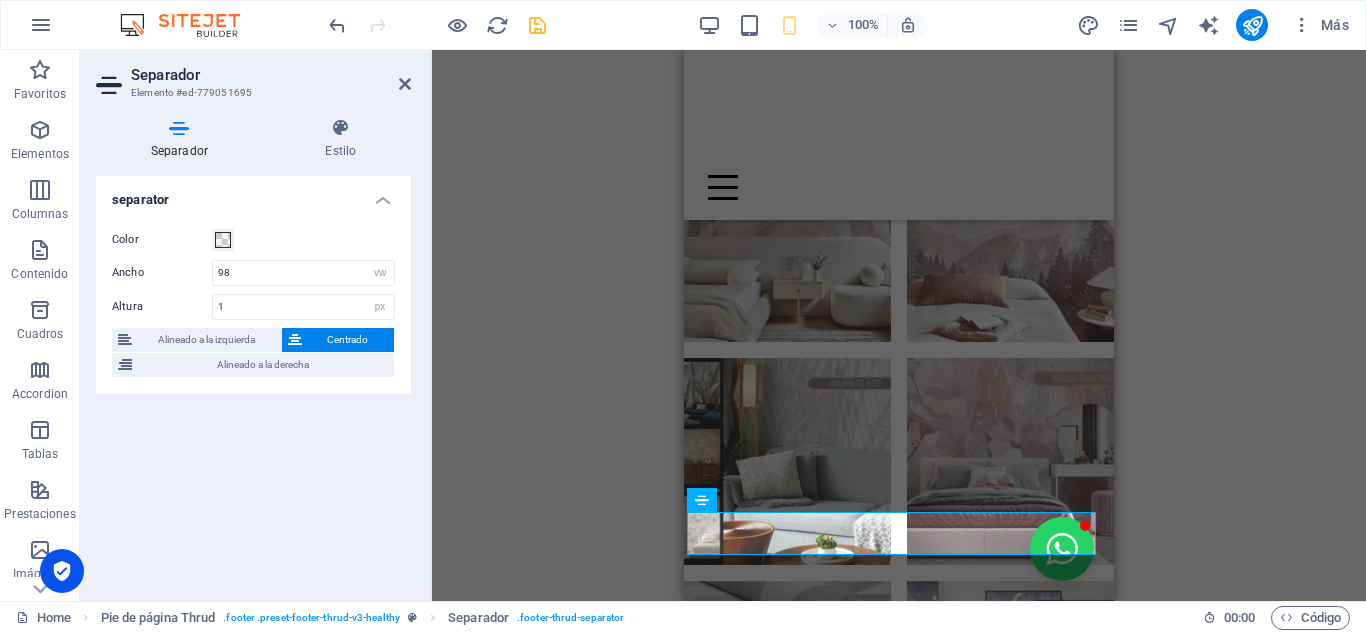 type on "95" 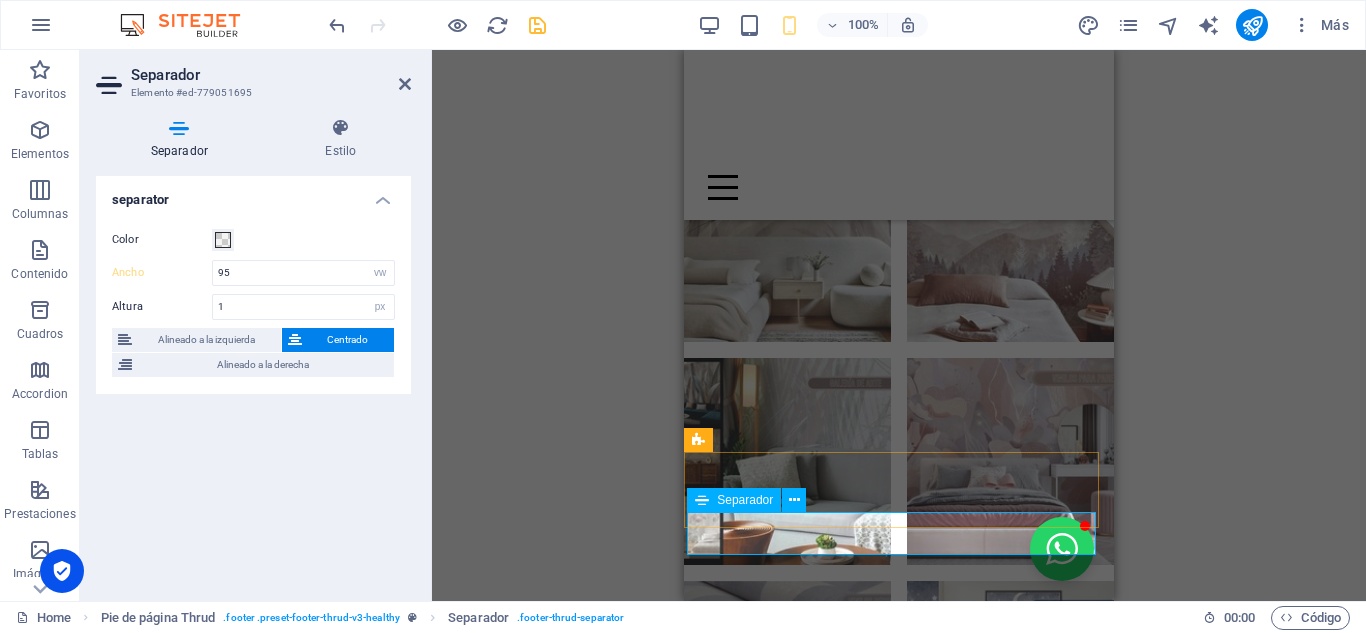 click at bounding box center [899, 2448] 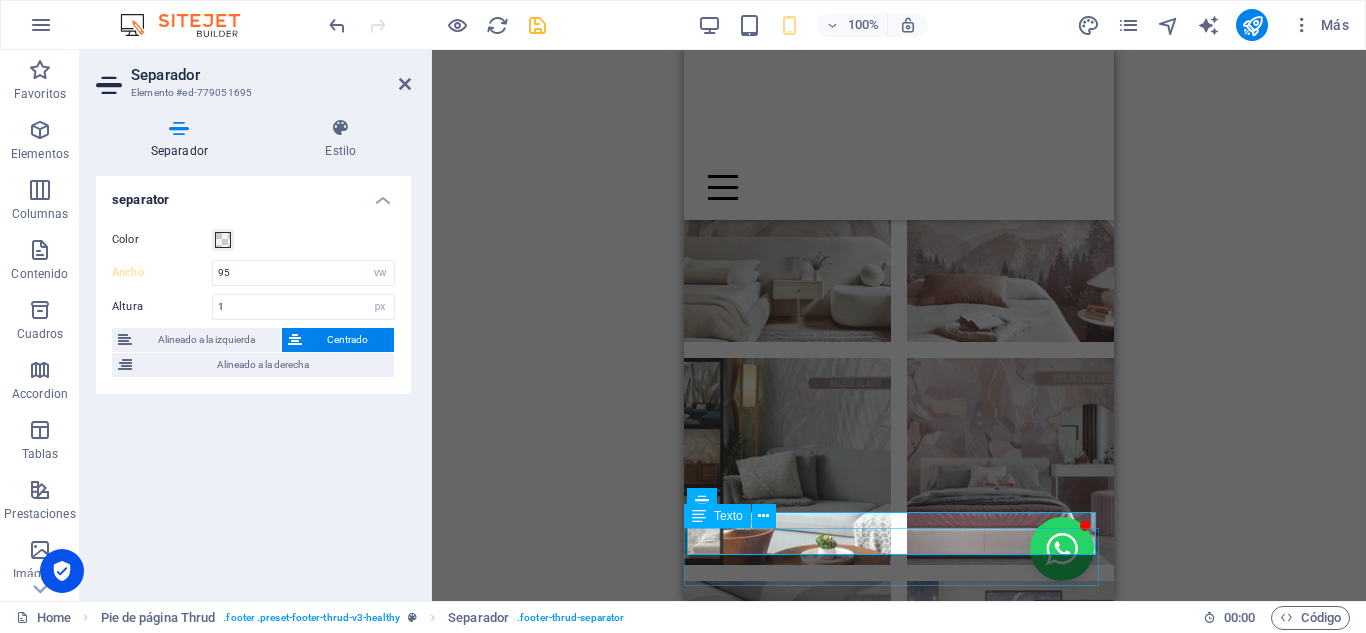 click on "HYPNOTICA. GALERIA Y DISEÑO.  A ll rights reserved by  Gesdosoft  cel  3053125329" at bounding box center [899, 2467] 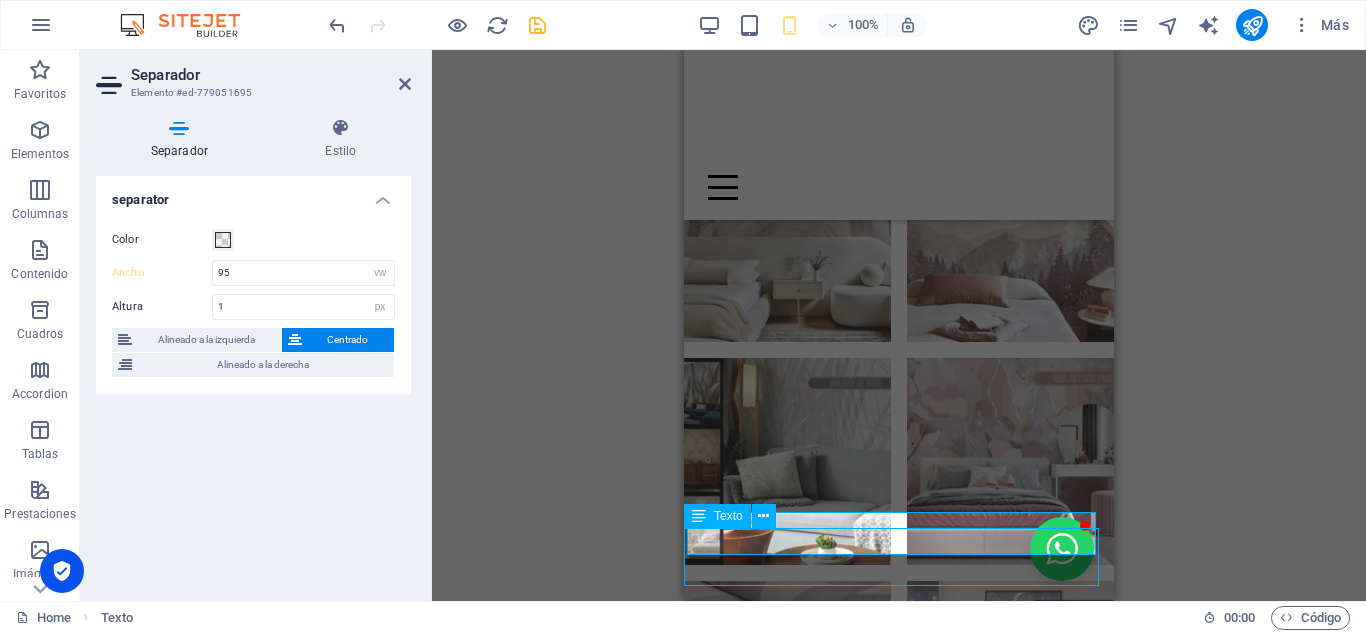 click on "HYPNOTICA. GALERIA Y DISEÑO.  A ll rights reserved by  Gesdosoft  cel  3053125329" at bounding box center (899, 2467) 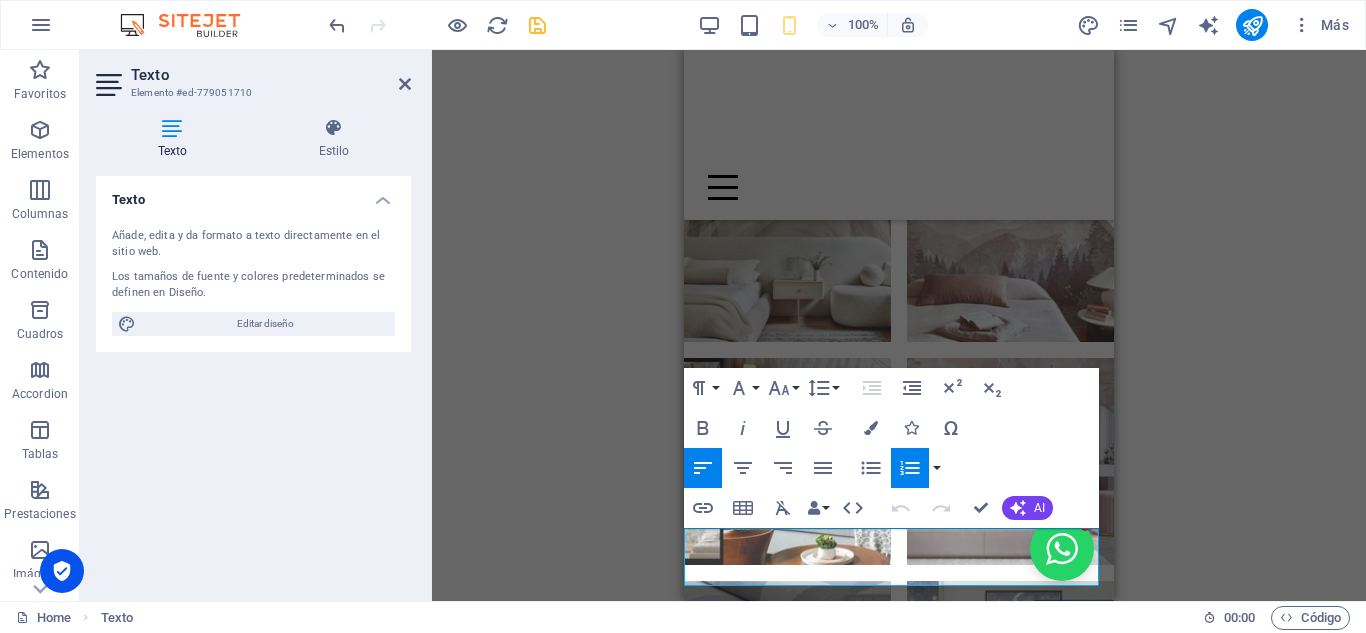 drag, startPoint x: 894, startPoint y: 566, endPoint x: 682, endPoint y: 526, distance: 215.74059 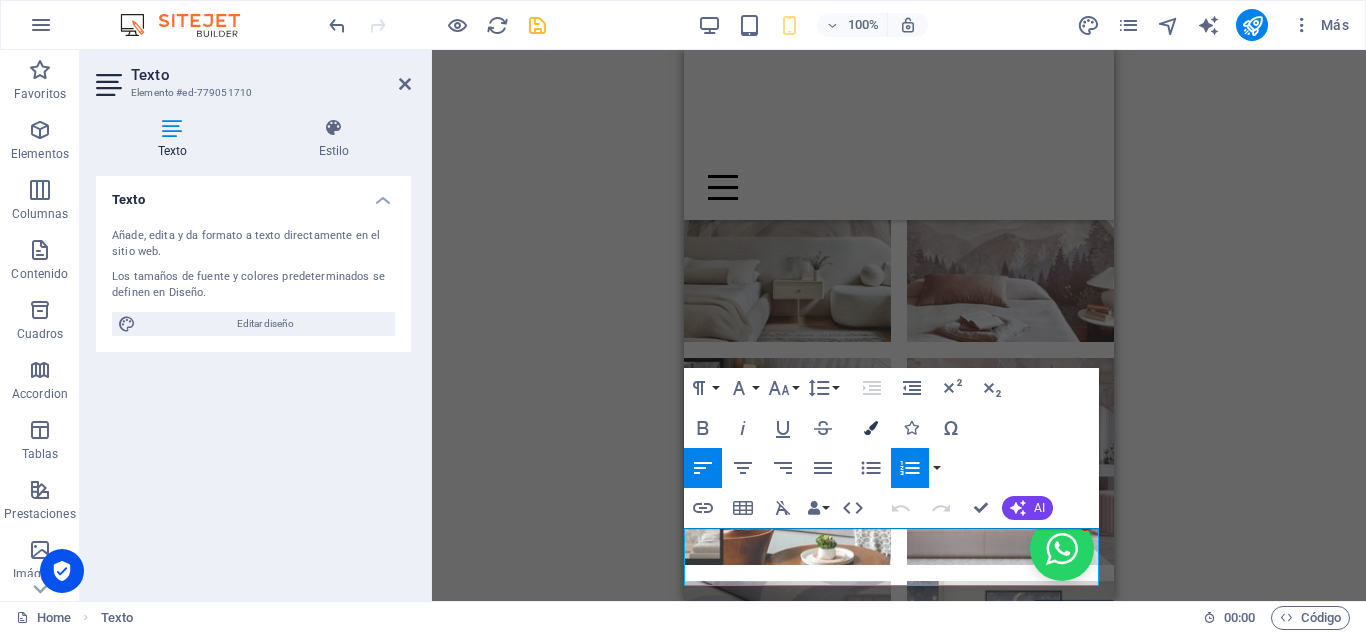 click at bounding box center [871, 428] 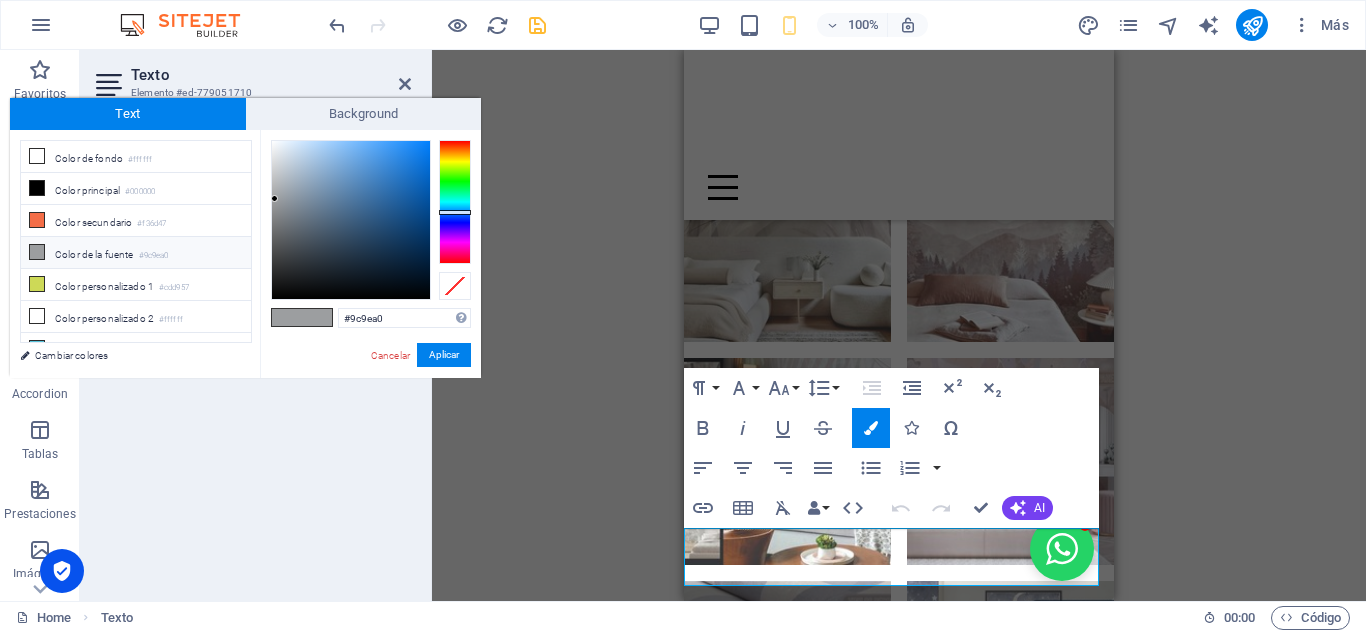 click on "Color de la fuente
#9c9ea0" at bounding box center (136, 253) 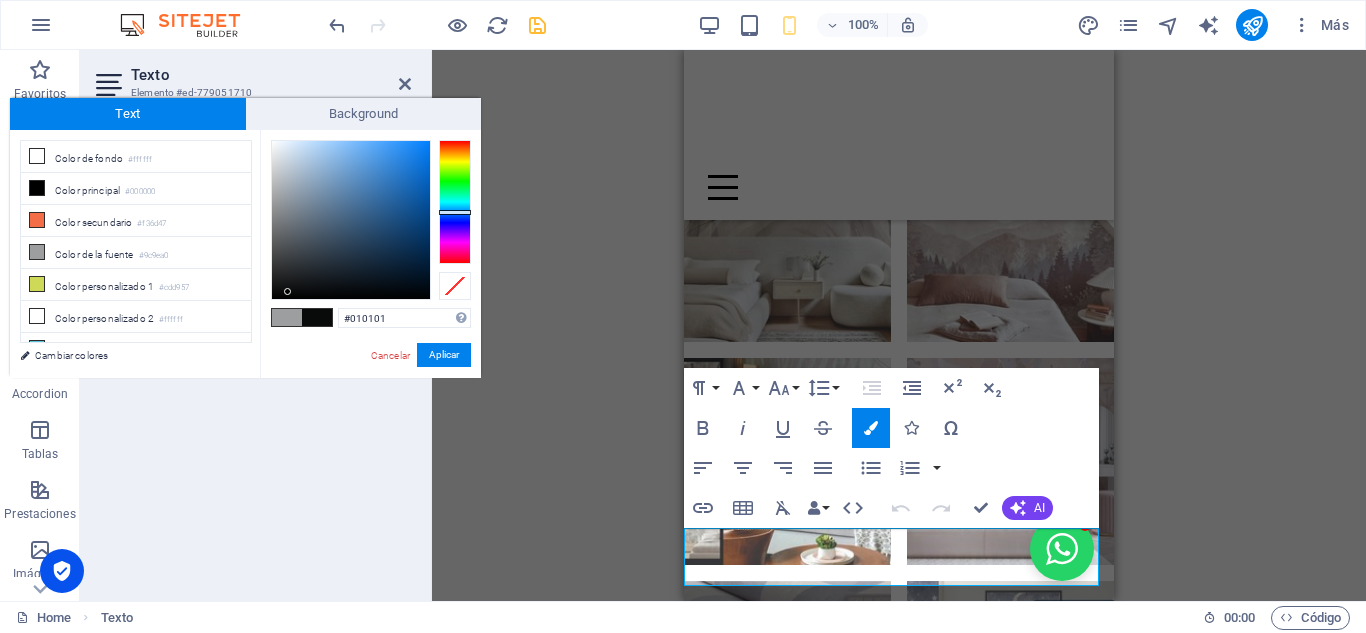 type on "#000000" 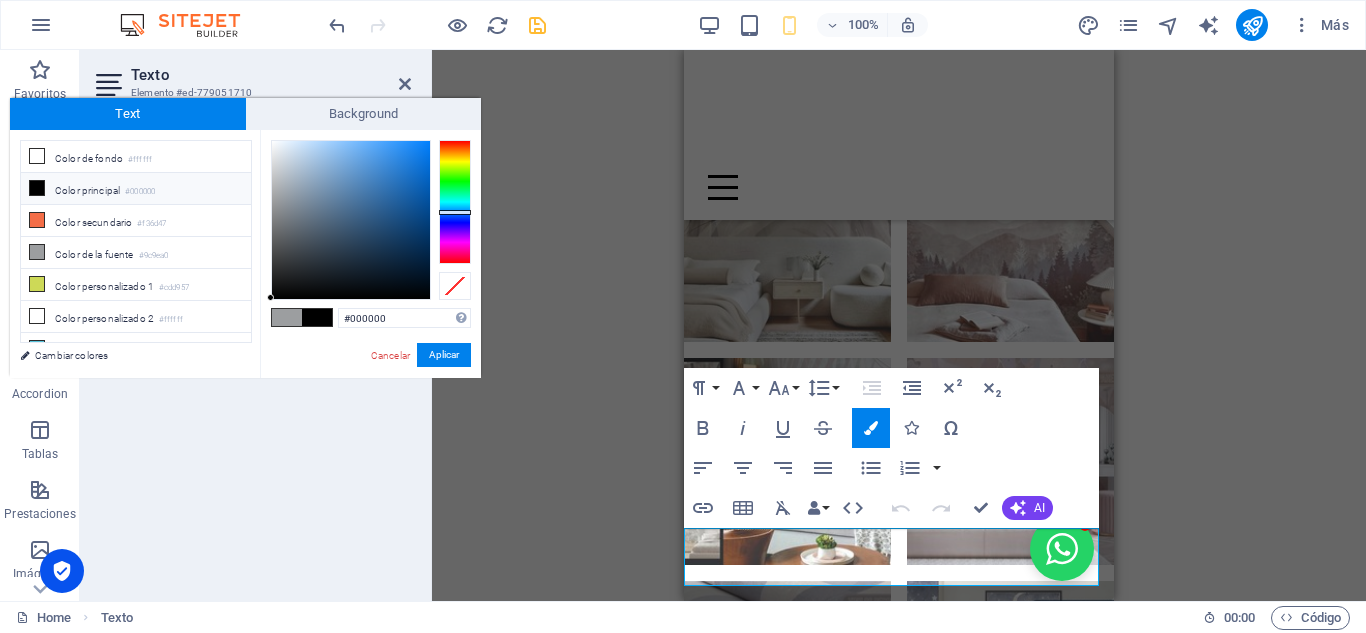 drag, startPoint x: 277, startPoint y: 196, endPoint x: 270, endPoint y: 304, distance: 108.226616 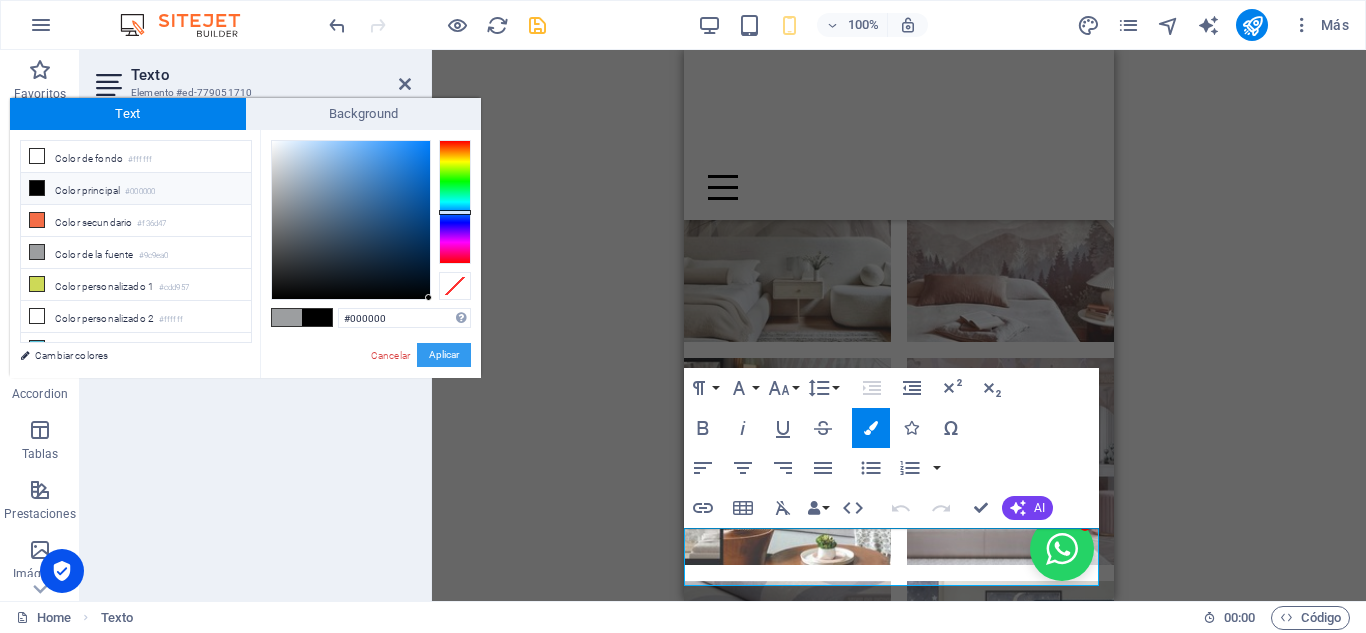 click on "Aplicar" at bounding box center [444, 355] 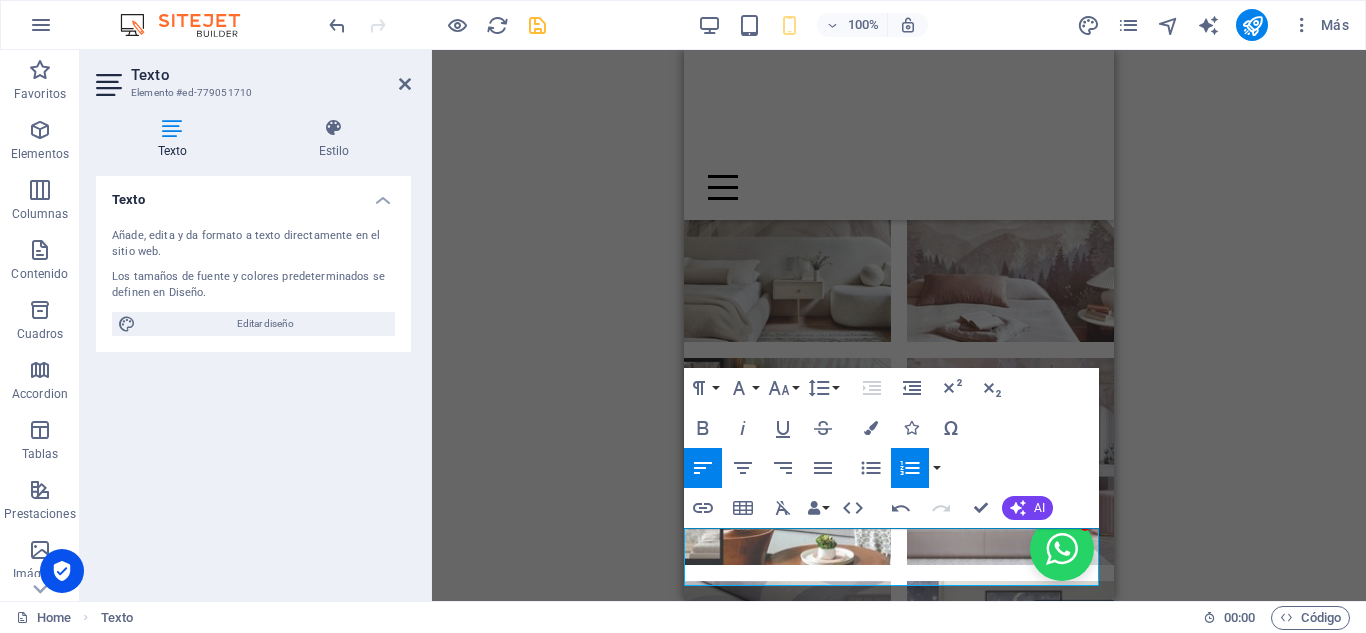 click on "Contenedor   H1   Columnas desiguales   Contenedor   Imagen   Series de botones   Separador   Pie de página Thrud   Texto   Contenedor   Formulario de contacto   Botón formulario   Formulario de contacto   Formulario   Captcha   Área de texto   Casilla   Contenedor   Imagen   Contenedor   Columnas desiguales   Separador   Contenedor   Contenedor   H2   Texto   Contenedor   Imagen   Contenedor   Separador   Botón   Contenedor   Separador   Contenedor   Texto   Botón   Contenedor   Separador   Botón   Entrada   Email   Marcador Paragraph Format Normal Heading 1 Heading 2 Heading 3 Heading 4 Heading 5 Heading 6 Code Font Family Arial Georgia Impact Tahoma Times New Roman Verdana Plus Jakarta Sans Roboto Satisfy Font Size 8 9 10 11 12 14 18 24 30 36 48 60 72 96 Line Height Default Single 1.15 1.5 Double Increase Indent Decrease Indent Superscript Subscript Bold Italic Underline Strikethrough Colors Icons Special Characters Align Left Align Center Align Right Align Justify Unordered List" at bounding box center [899, 325] 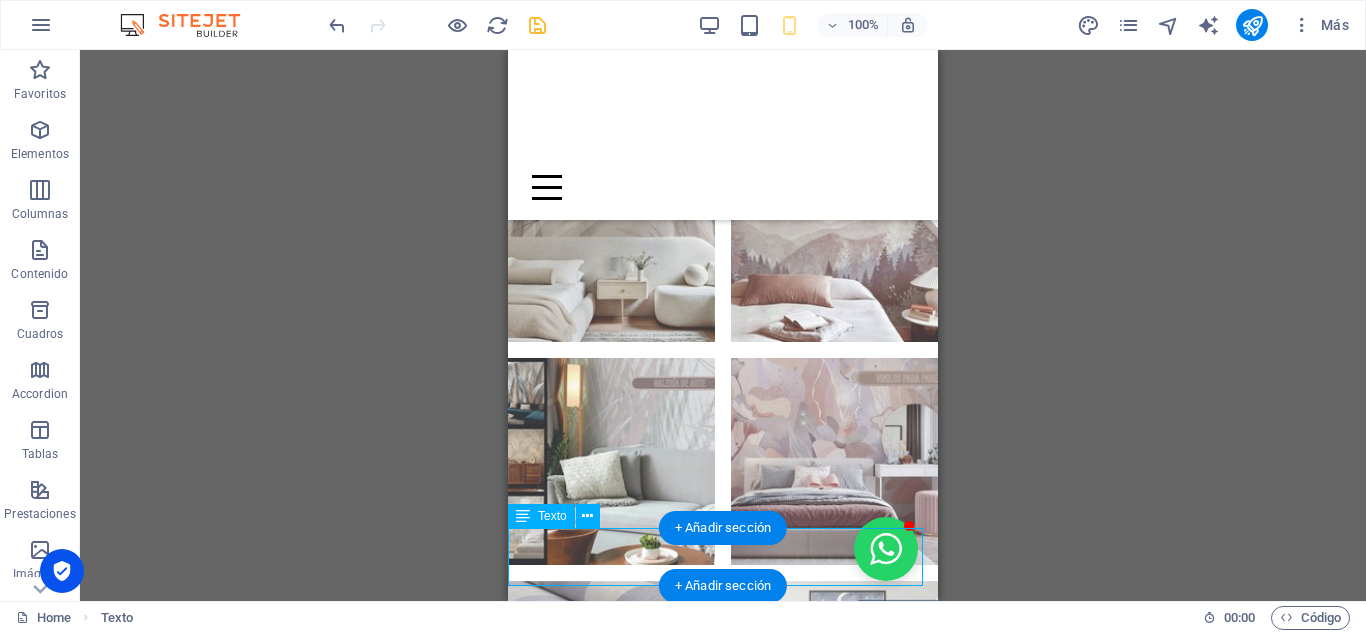click on "HYPNOTICA. GALERIA Y DISEÑO. All rights reserved by  Gesdosoft  cel  3053125329" at bounding box center [723, 2467] 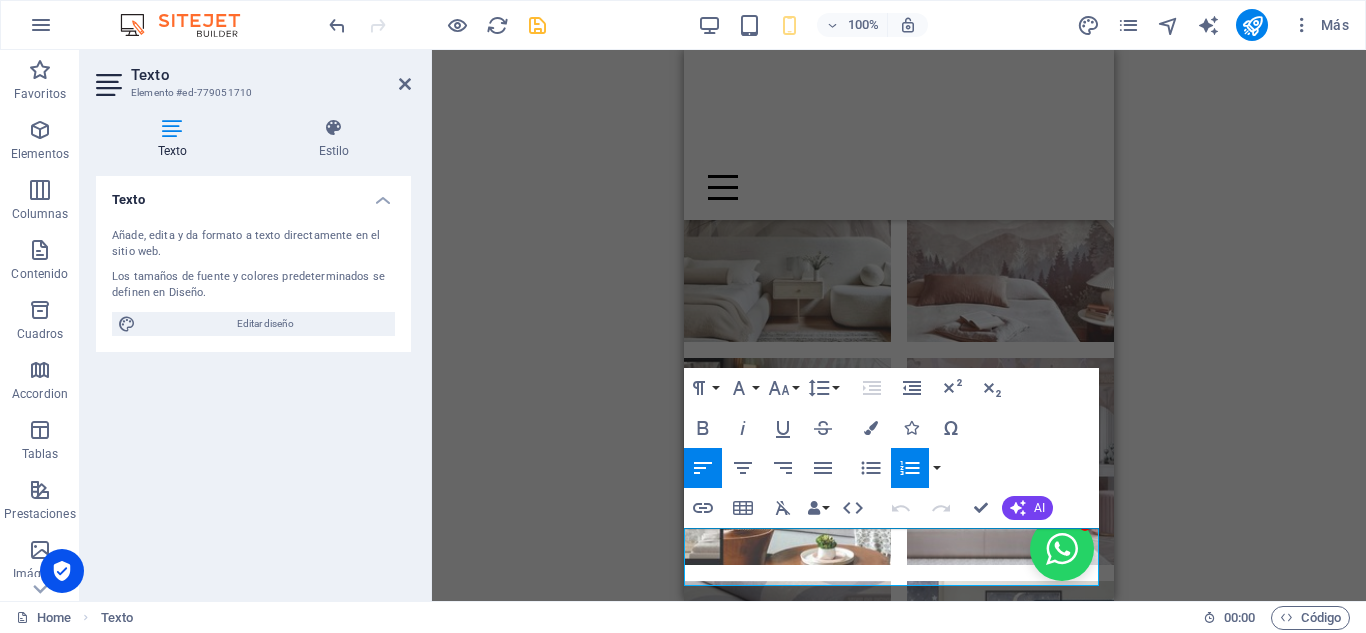 drag, startPoint x: 1005, startPoint y: 568, endPoint x: 1358, endPoint y: 580, distance: 353.20392 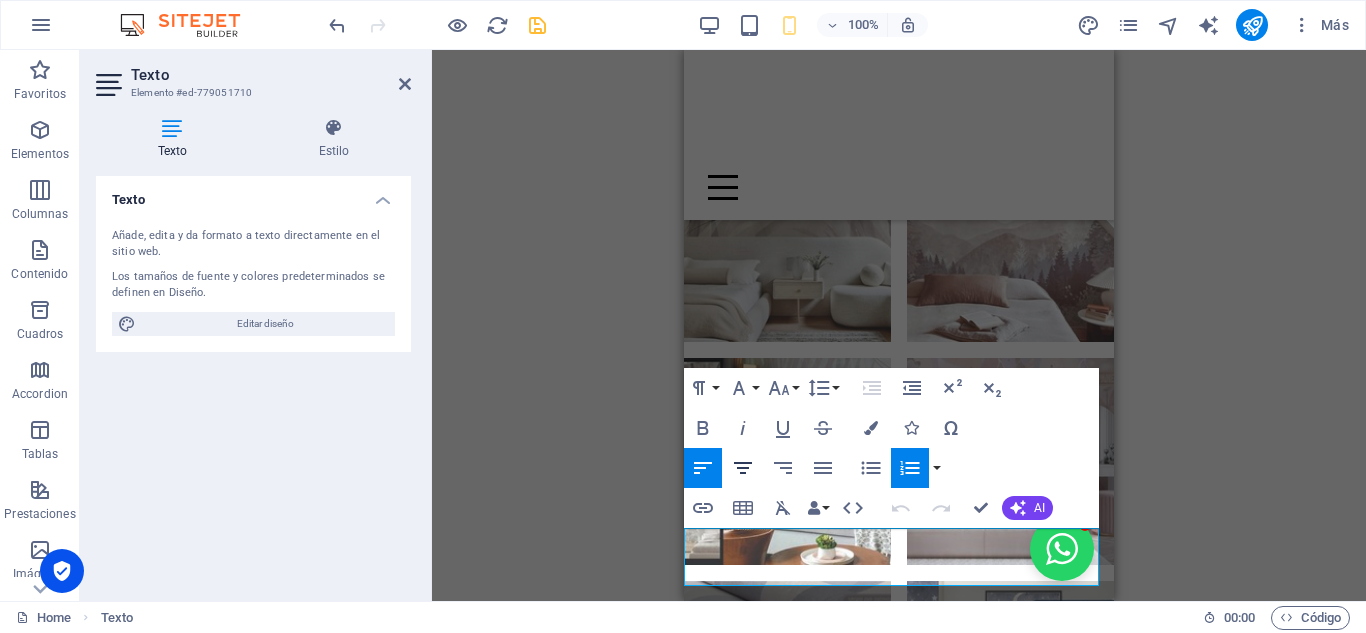 click 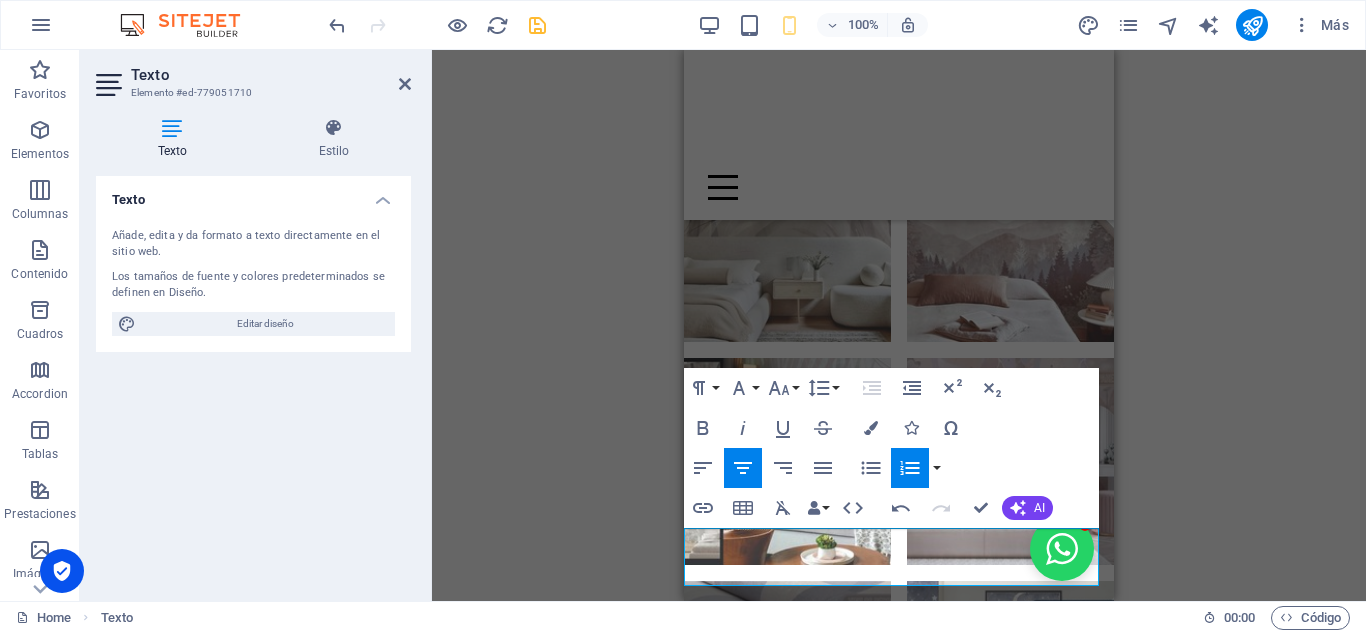 click on "Contenedor   H1   Columnas desiguales   Contenedor   Imagen   Series de botones   Separador   Pie de página Thrud   Texto   Contenedor   Formulario de contacto   Botón formulario   Formulario de contacto   Formulario   Captcha   Área de texto   Casilla   Contenedor   Imagen   Contenedor   Columnas desiguales   Separador   Contenedor   Contenedor   H2   Texto   Contenedor   Imagen   Contenedor   Separador   Botón   Contenedor   Separador   Contenedor   Texto   Botón   Contenedor   Separador   Botón   Entrada   Email   Marcador Paragraph Format Normal Heading 1 Heading 2 Heading 3 Heading 4 Heading 5 Heading 6 Code Font Family Arial Georgia Impact Tahoma Times New Roman Verdana Plus Jakarta Sans Roboto Satisfy Font Size 8 9 10 11 12 14 18 24 30 36 48 60 72 96 Line Height Default Single 1.15 1.5 Double Increase Indent Decrease Indent Superscript Subscript Bold Italic Underline Strikethrough Colors Icons Special Characters Align Left Align Center Align Right Align Justify Unordered List" at bounding box center [899, 325] 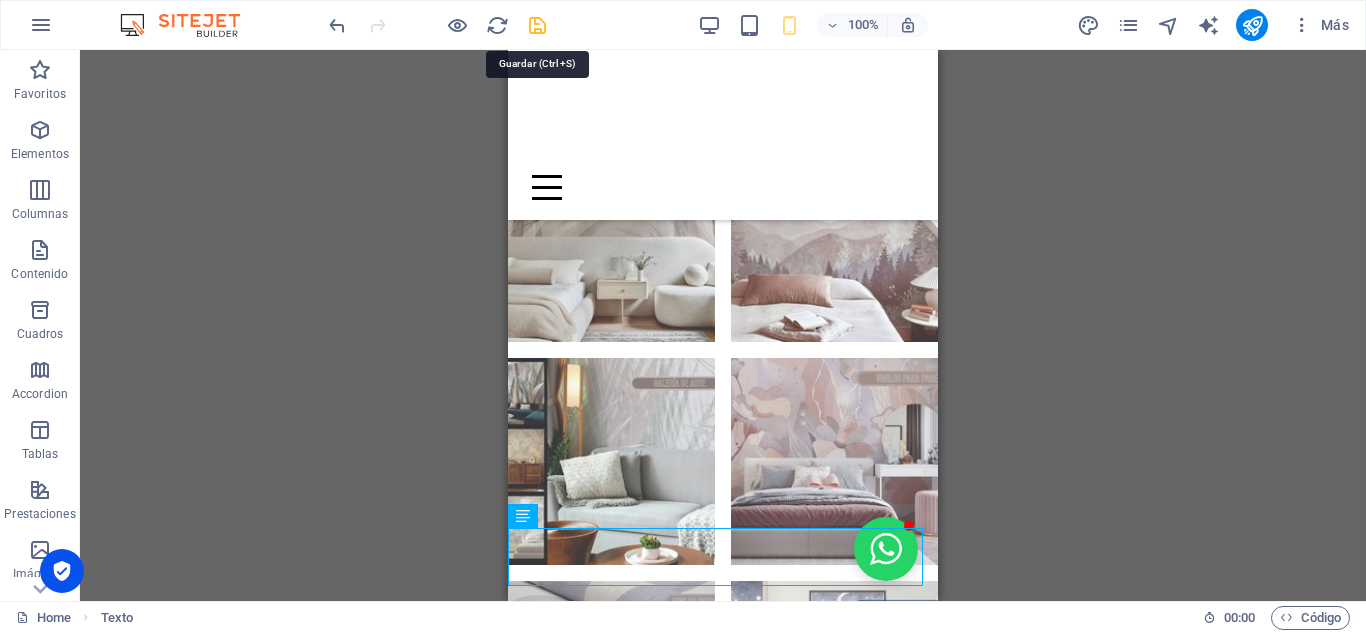 click at bounding box center [537, 25] 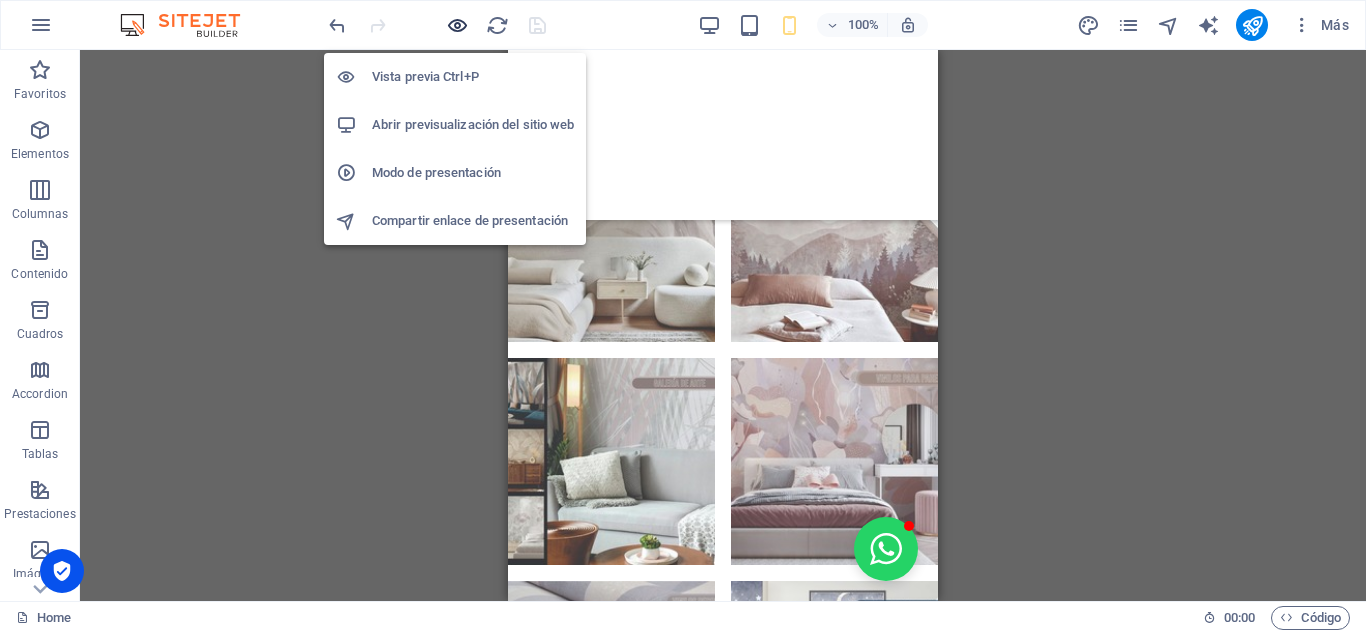 click at bounding box center [457, 25] 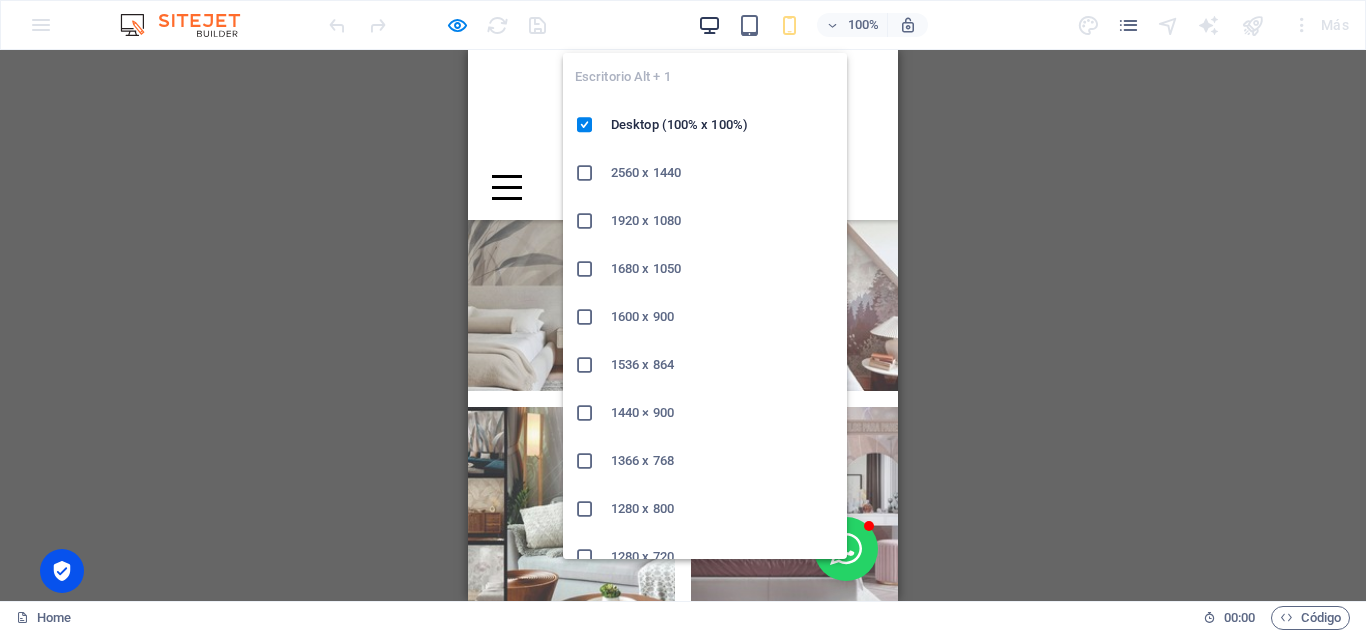 click at bounding box center (709, 25) 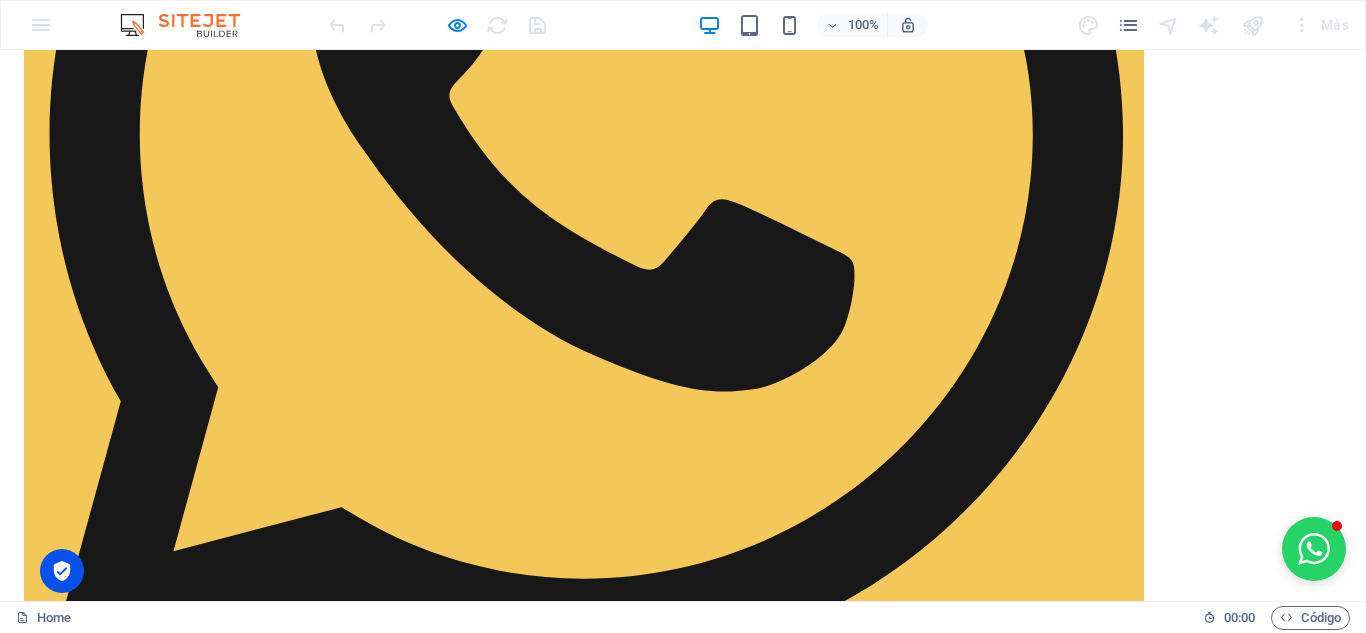 scroll, scrollTop: 2689, scrollLeft: 0, axis: vertical 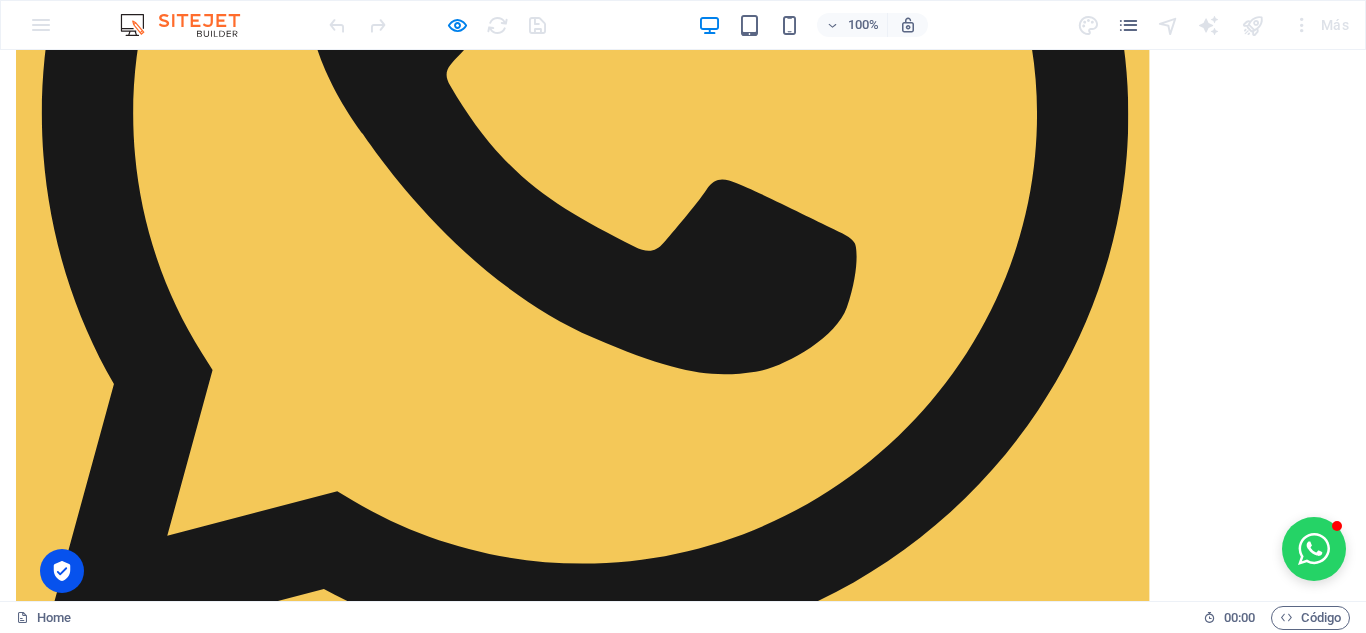 click at bounding box center (683, 8521) 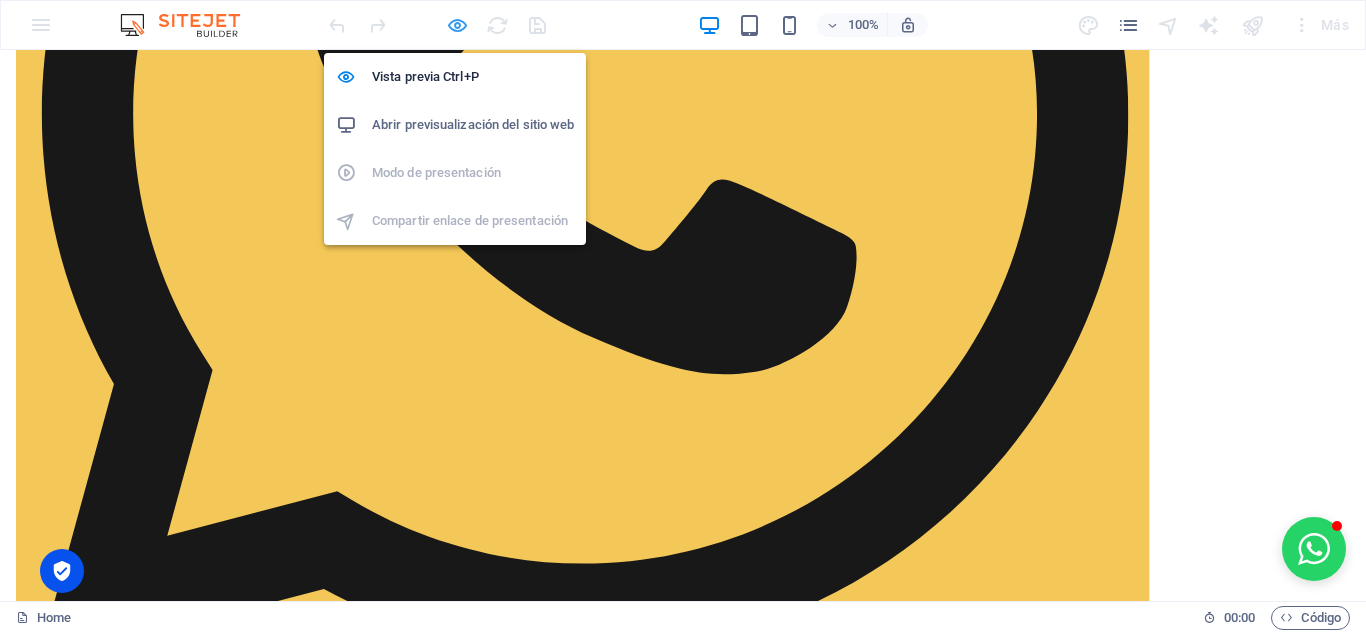 click at bounding box center (457, 25) 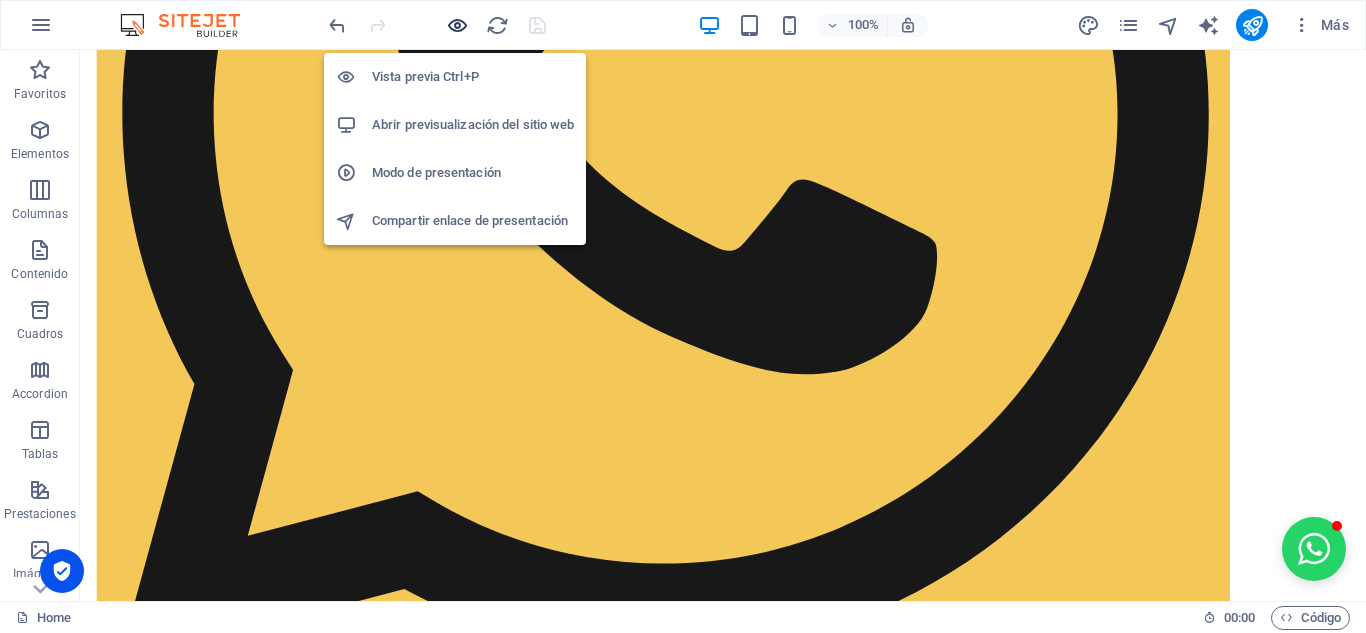 scroll, scrollTop: 2797, scrollLeft: 0, axis: vertical 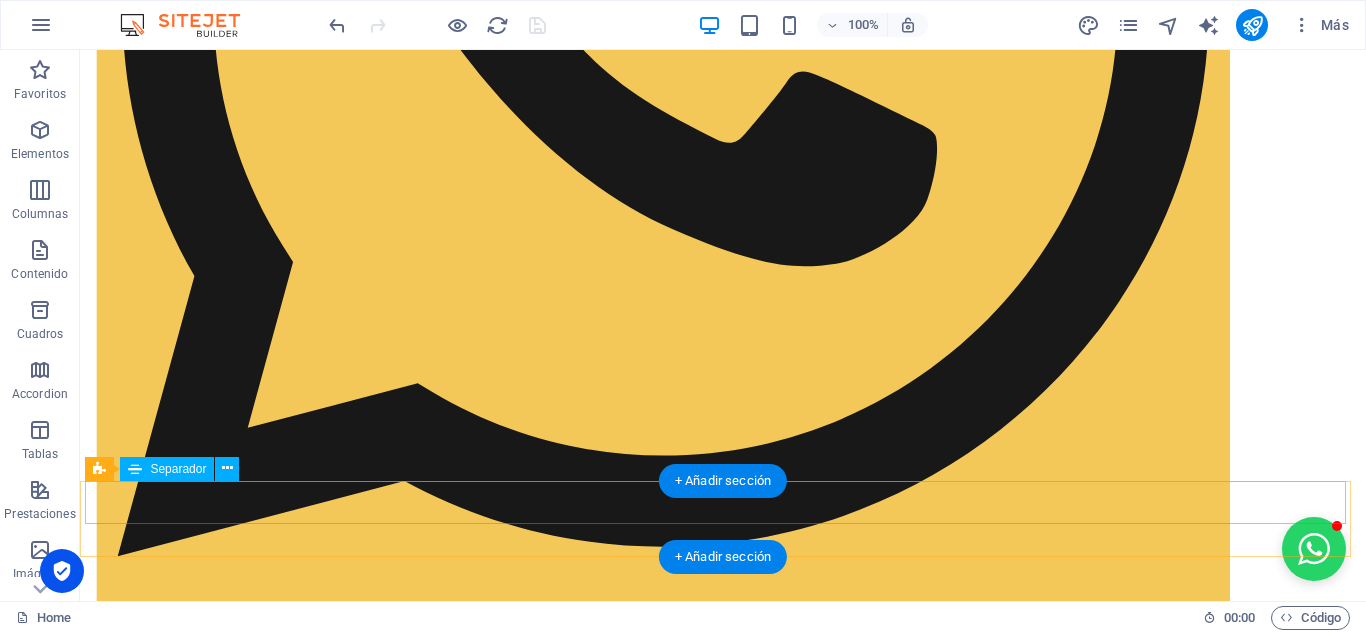 click at bounding box center (723, 8251) 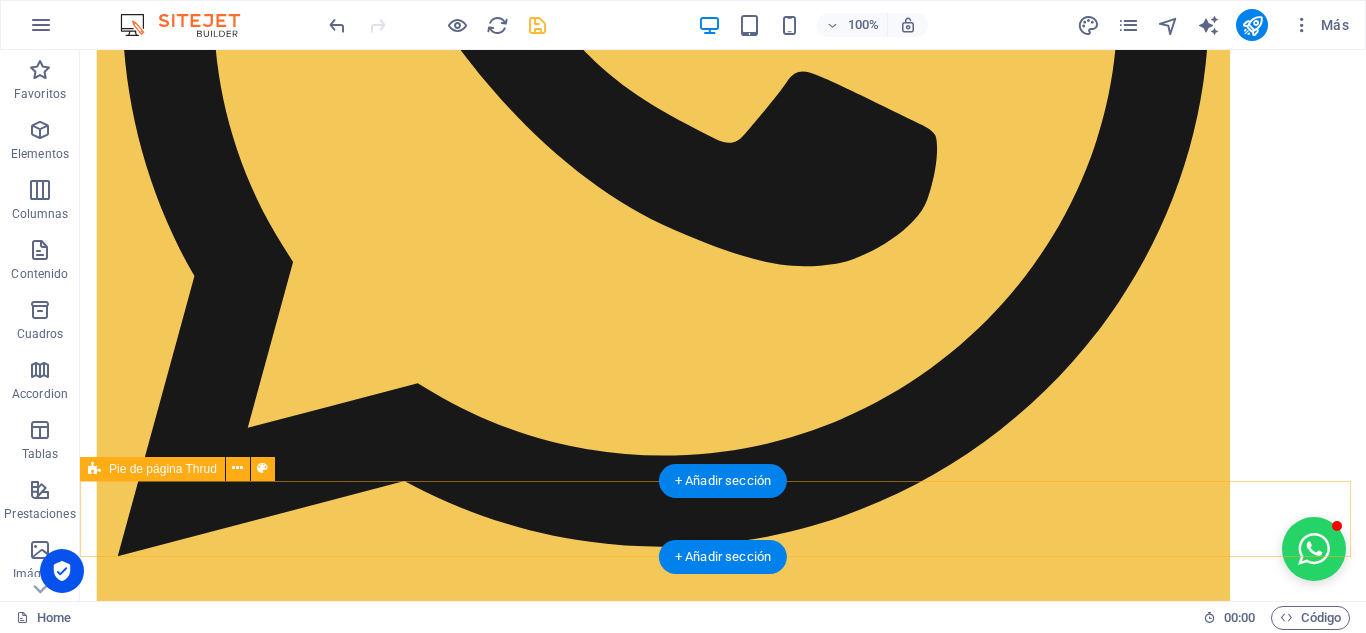 click on "Suelta el contenido aquí o  Añadir elementos  Pegar portapapeles" at bounding box center [723, 8263] 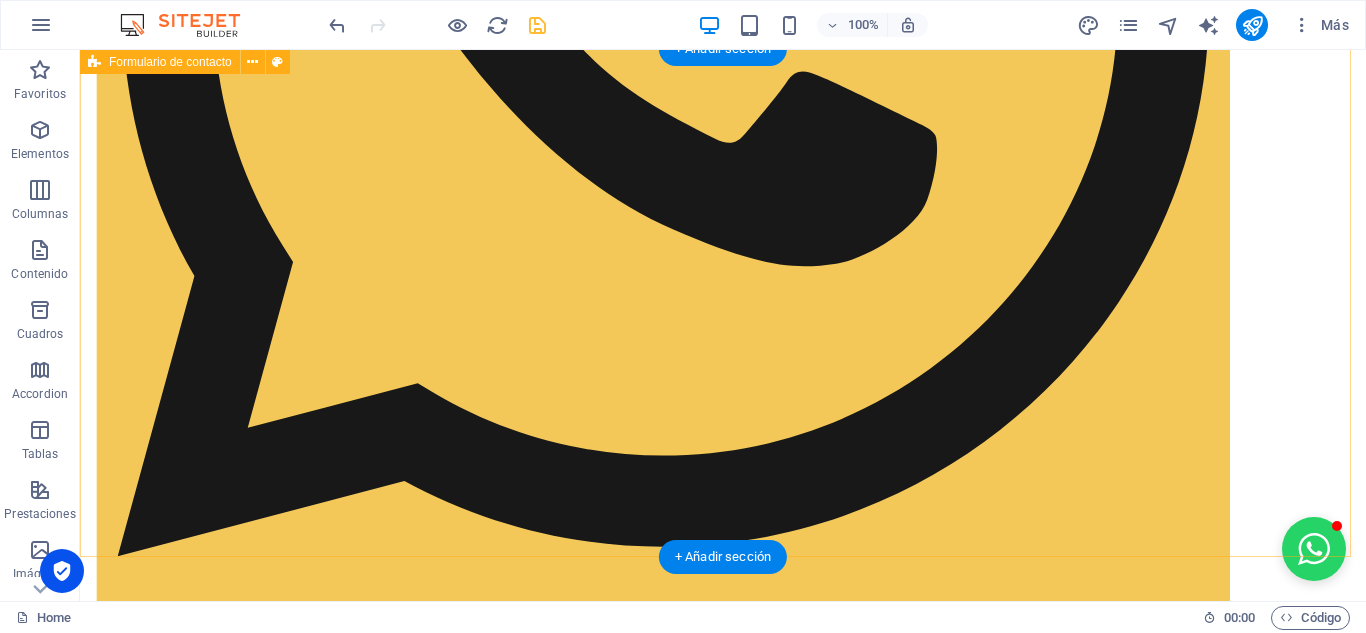 scroll, scrollTop: 2721, scrollLeft: 0, axis: vertical 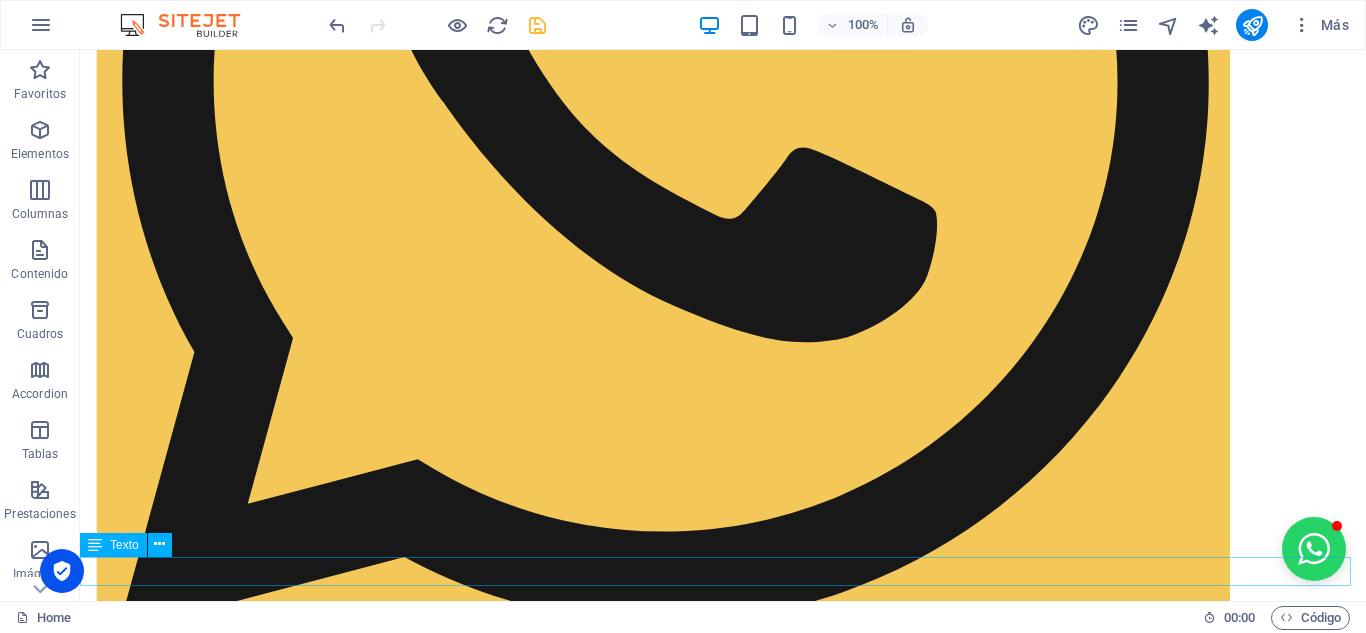 click on "HYPNOTICA. GALERIA Y DISEÑO. All rights reserved by  Gesdosoft  cel  3053125329" at bounding box center (723, 8315) 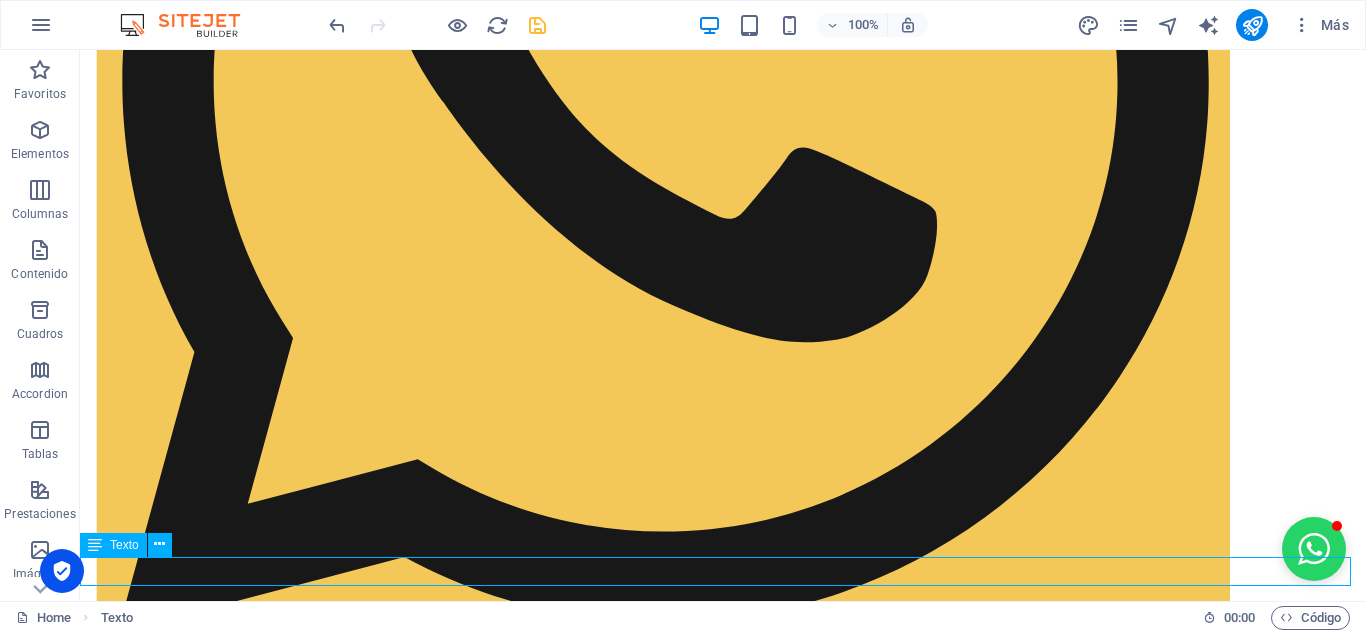 click on "HYPNOTICA. GALERIA Y DISEÑO. All rights reserved by  Gesdosoft  cel  3053125329" at bounding box center [723, 8315] 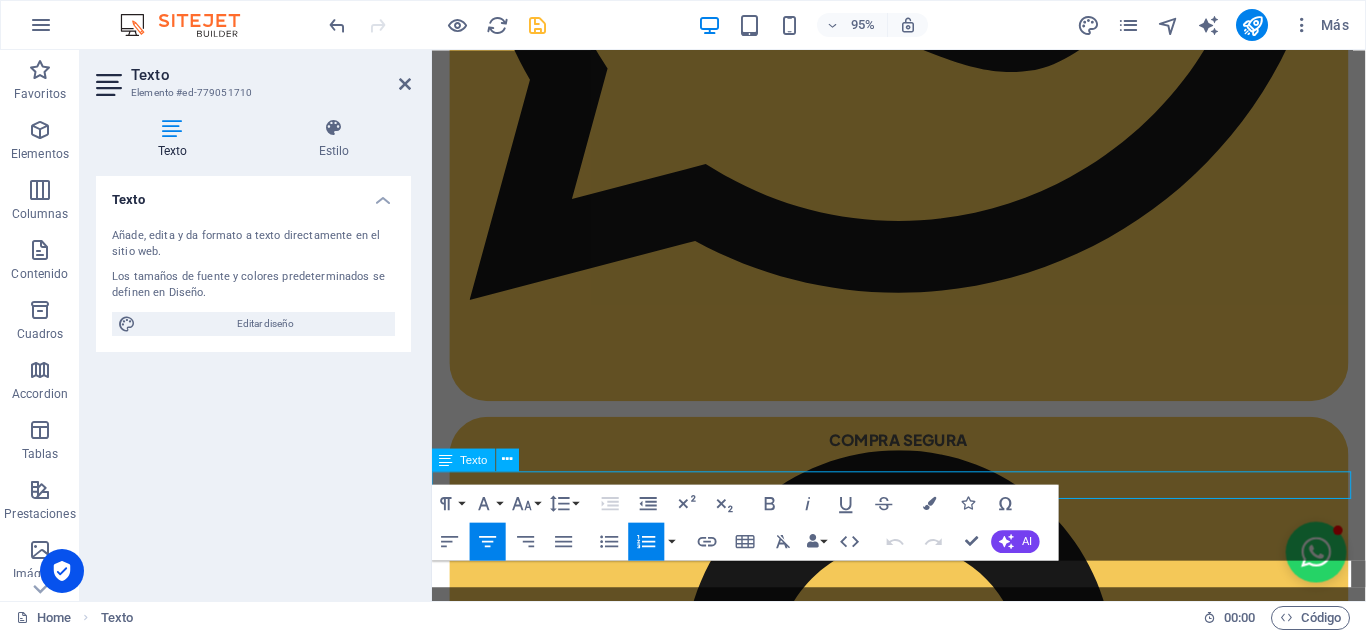 scroll, scrollTop: 2635, scrollLeft: 0, axis: vertical 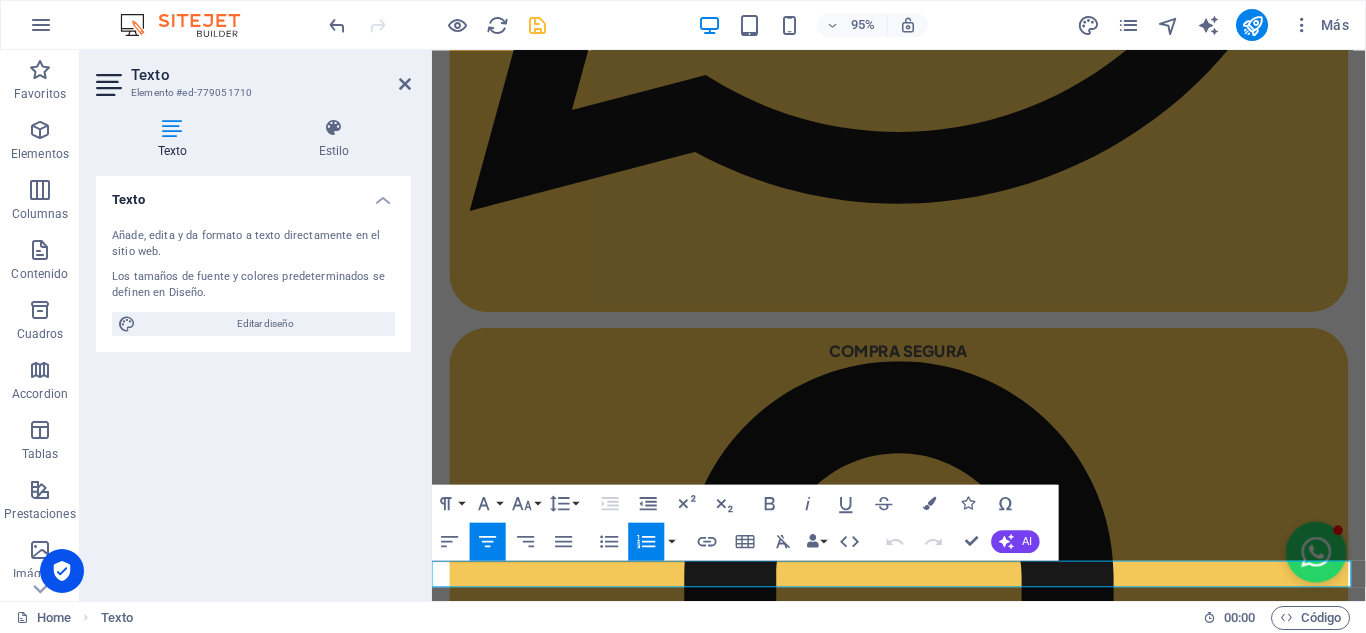 drag, startPoint x: 1048, startPoint y: 600, endPoint x: 1133, endPoint y: 611, distance: 85.70881 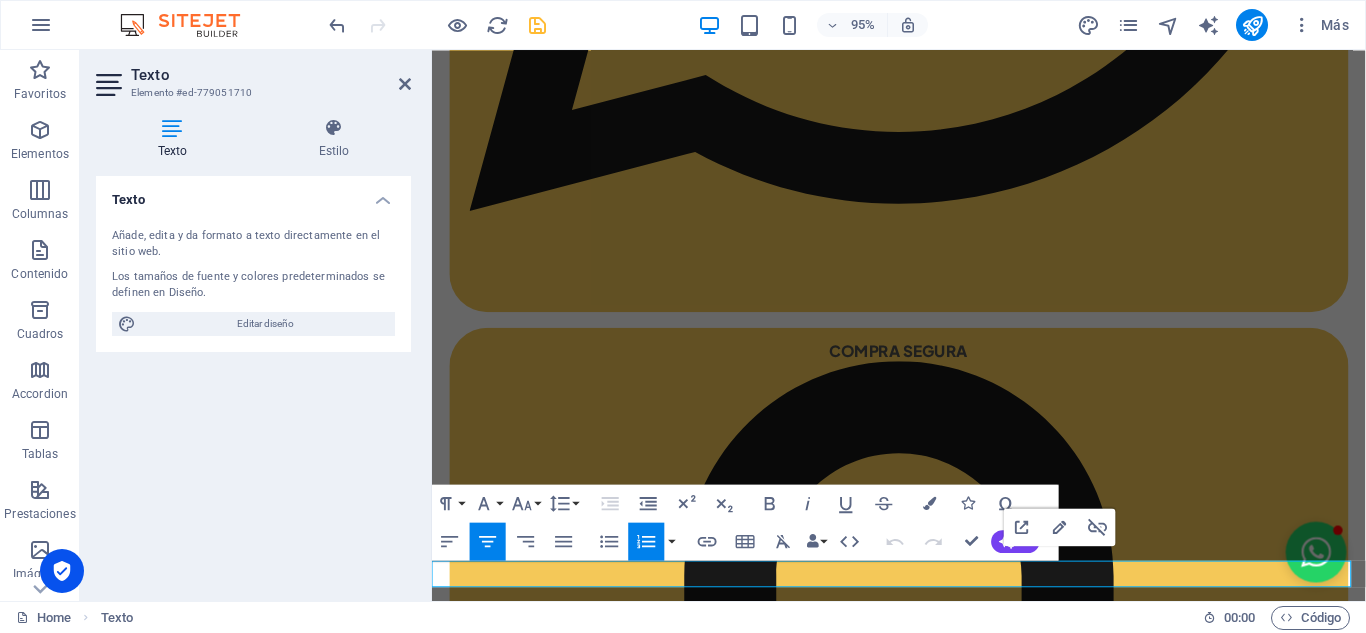 click on "HYPNOTICA. GALERIA Y DISEÑO. All rights reserved by  Gesdosoft  cel" at bounding box center [883, 6839] 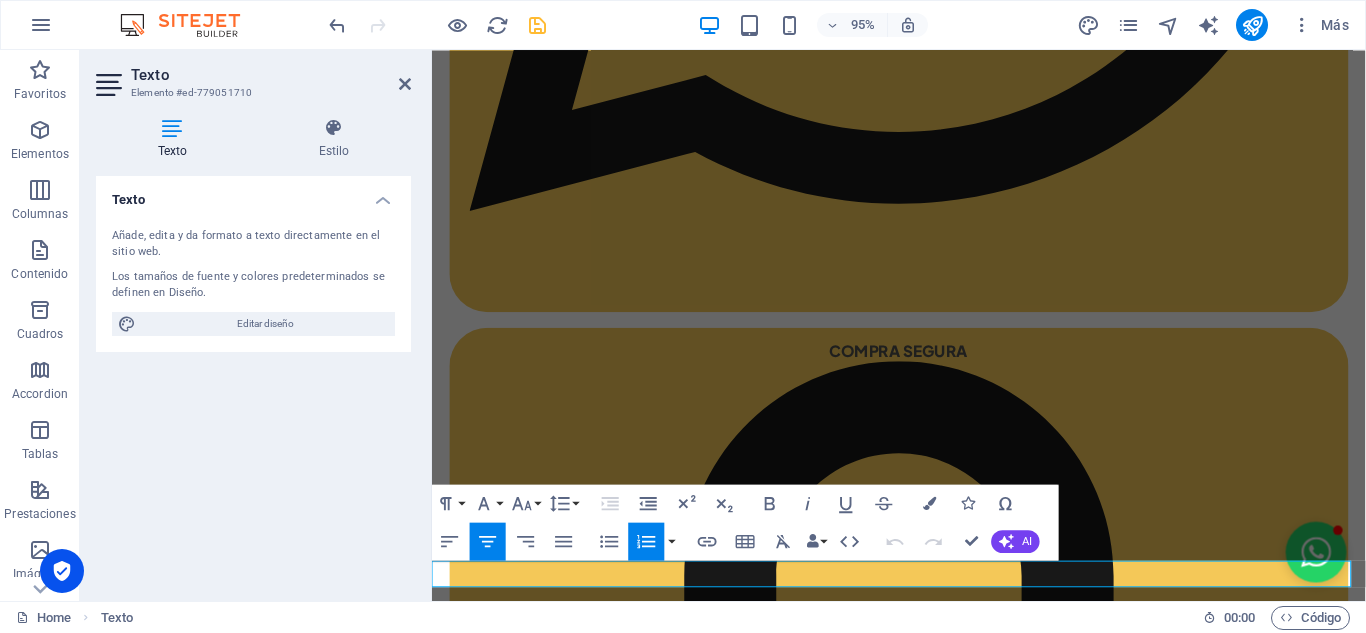 drag, startPoint x: 878, startPoint y: 596, endPoint x: 1265, endPoint y: 595, distance: 387.00128 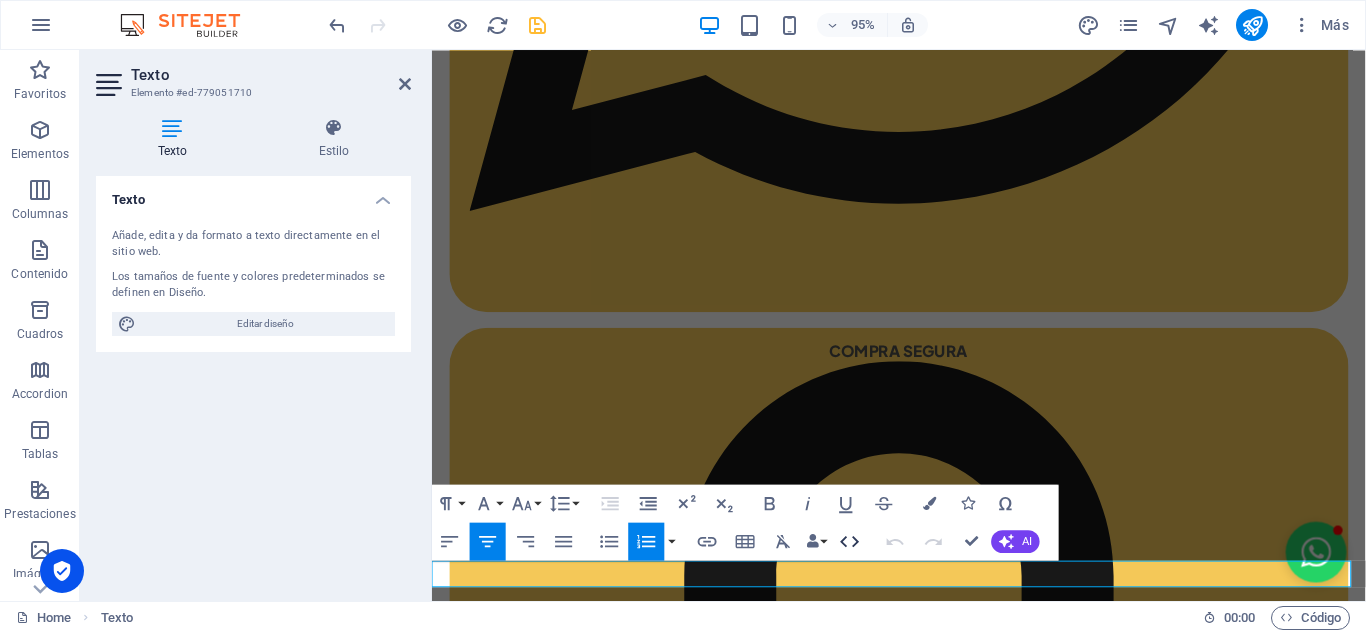 click 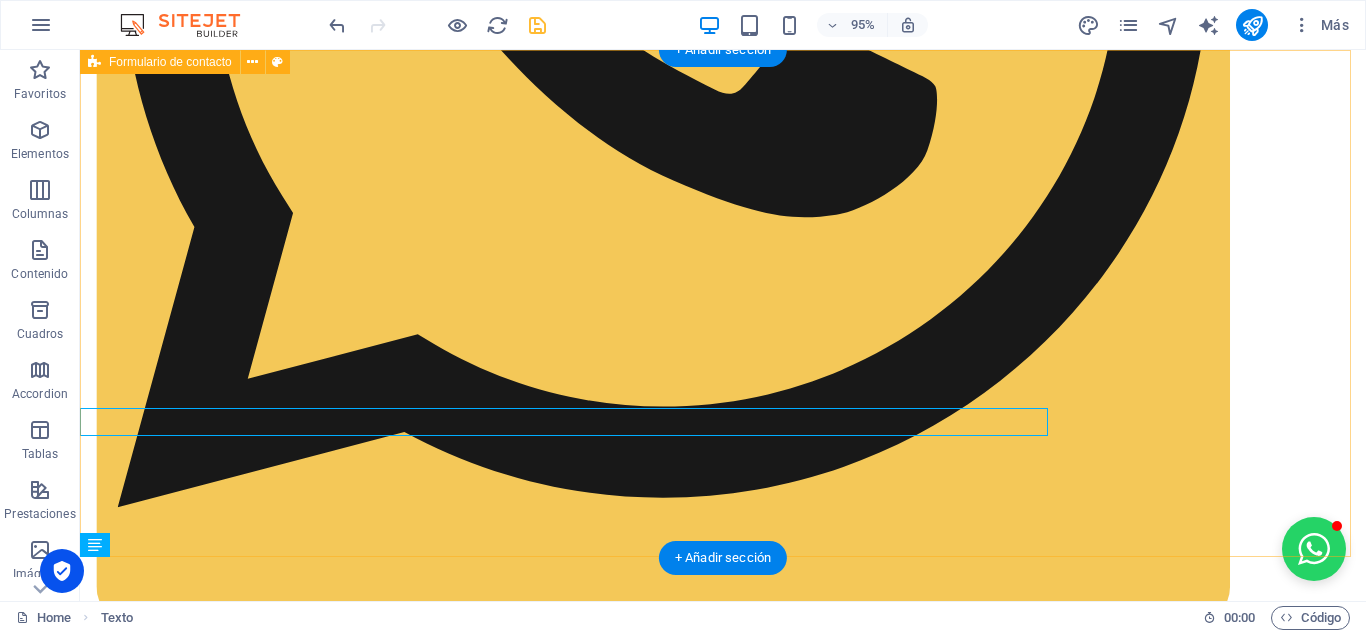 scroll, scrollTop: 2721, scrollLeft: 0, axis: vertical 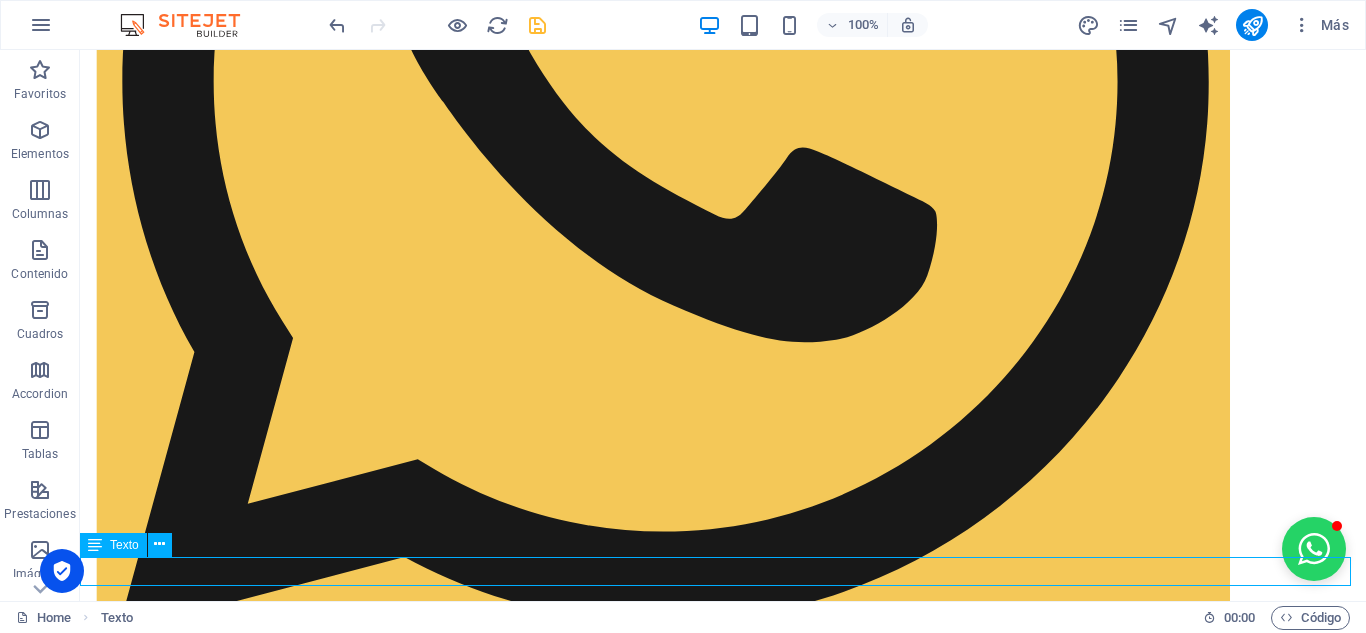click on "HYPNOTICA. GALERIA Y DISEÑO. All rights reserved by  Gesdosoft  cel  3053125329" at bounding box center [723, 8315] 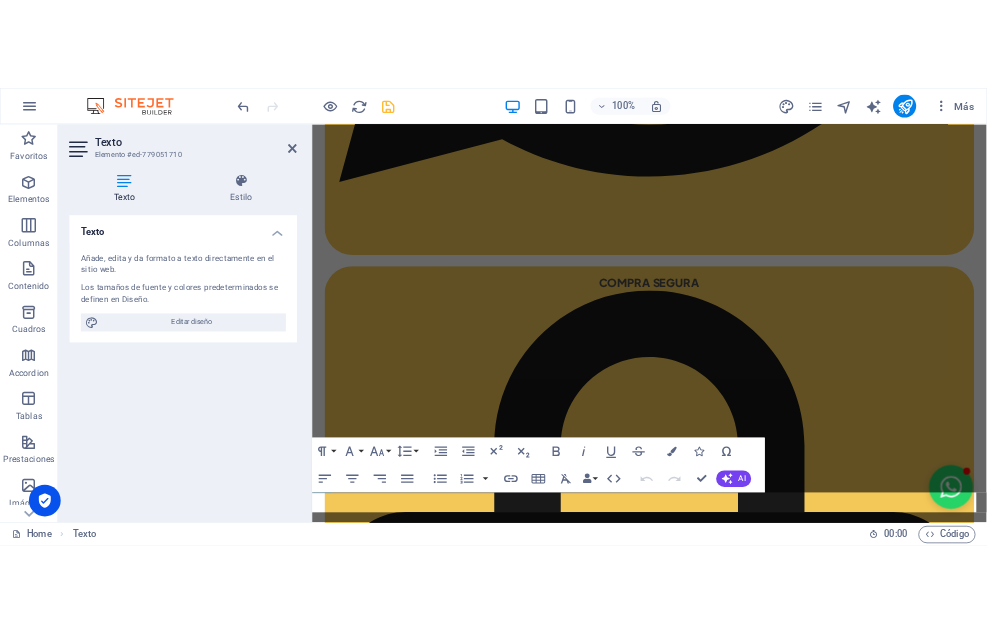 scroll, scrollTop: 2635, scrollLeft: 0, axis: vertical 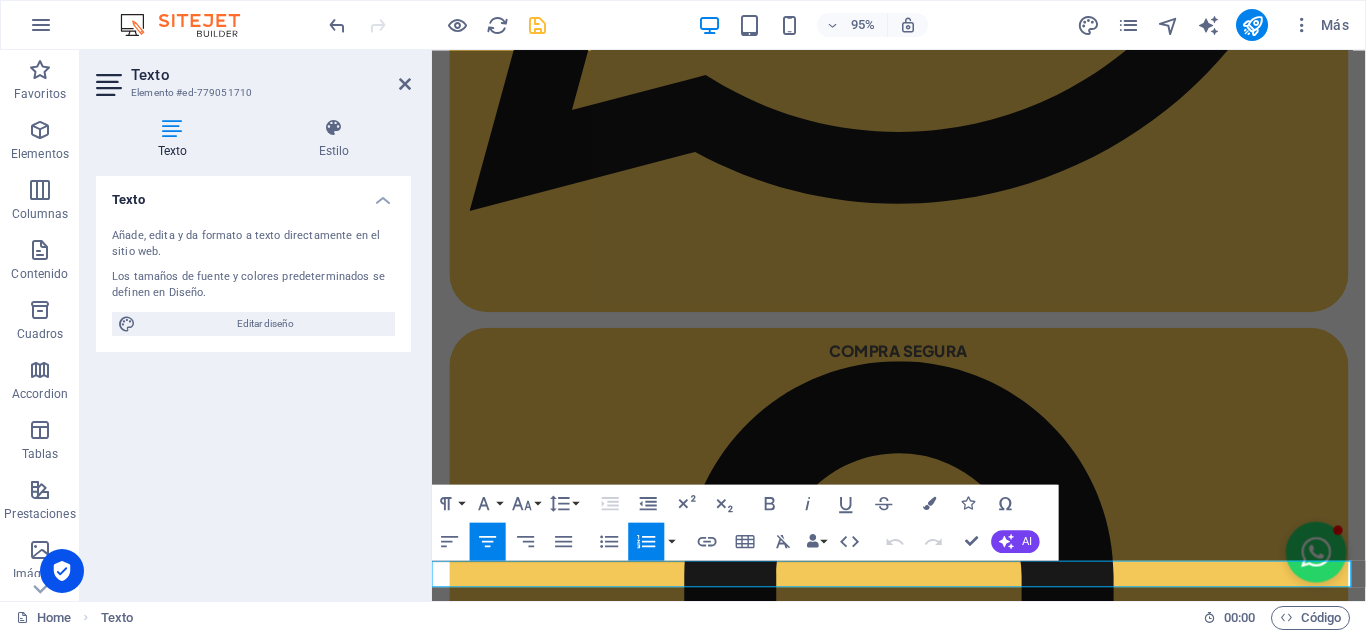 drag, startPoint x: 876, startPoint y: 595, endPoint x: 1265, endPoint y: 605, distance: 389.1285 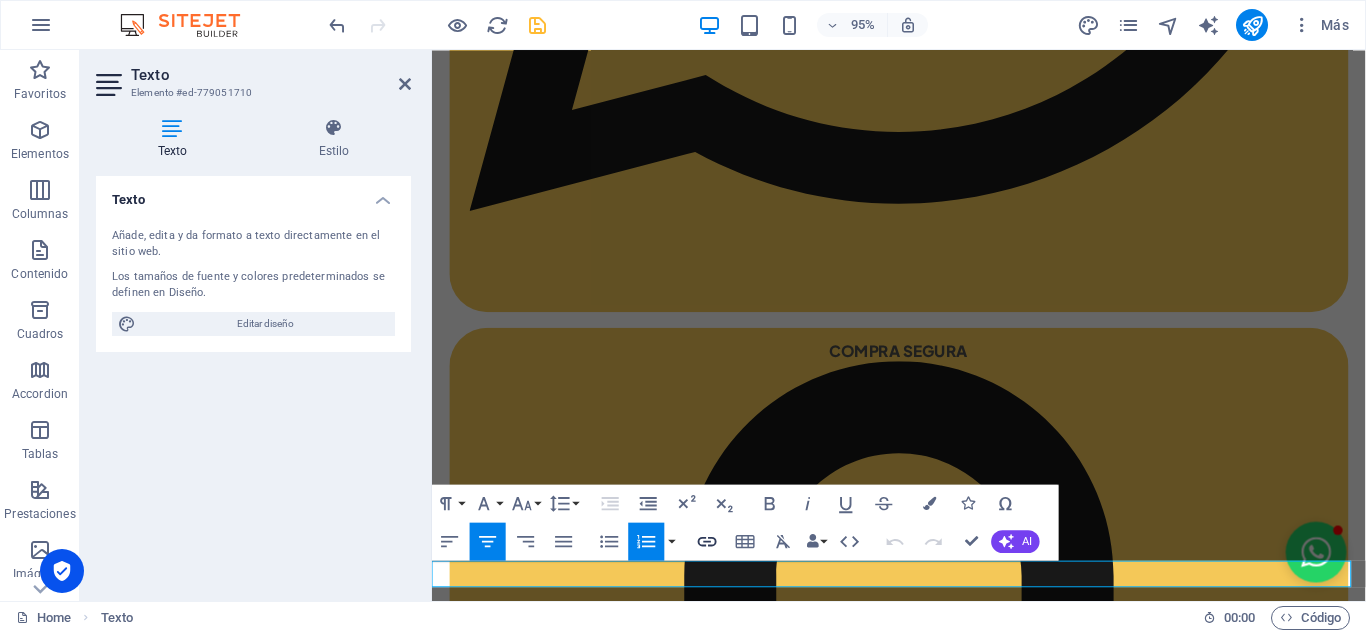 click 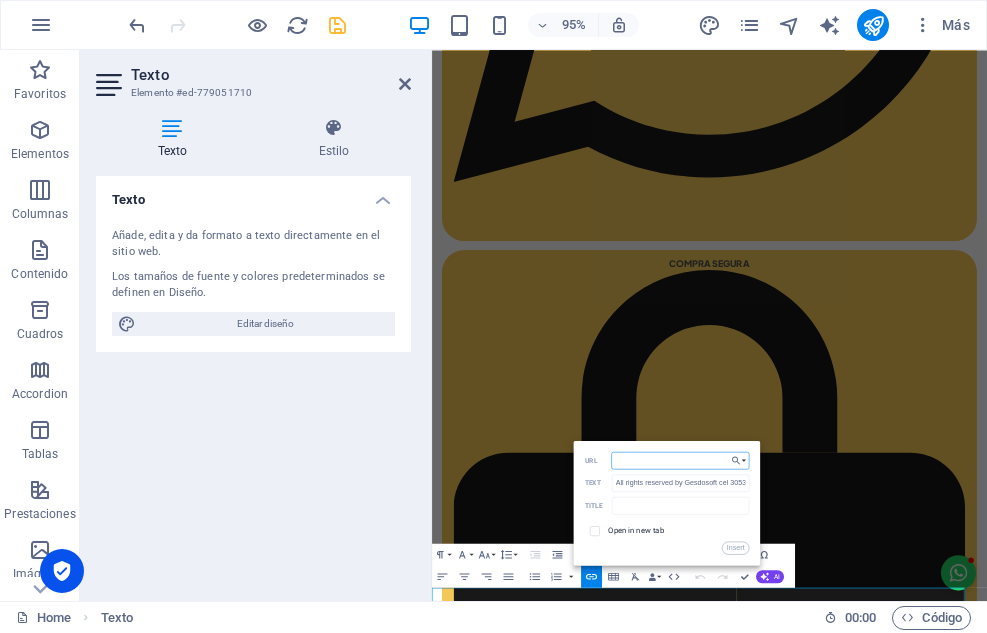 scroll, scrollTop: 2195, scrollLeft: 0, axis: vertical 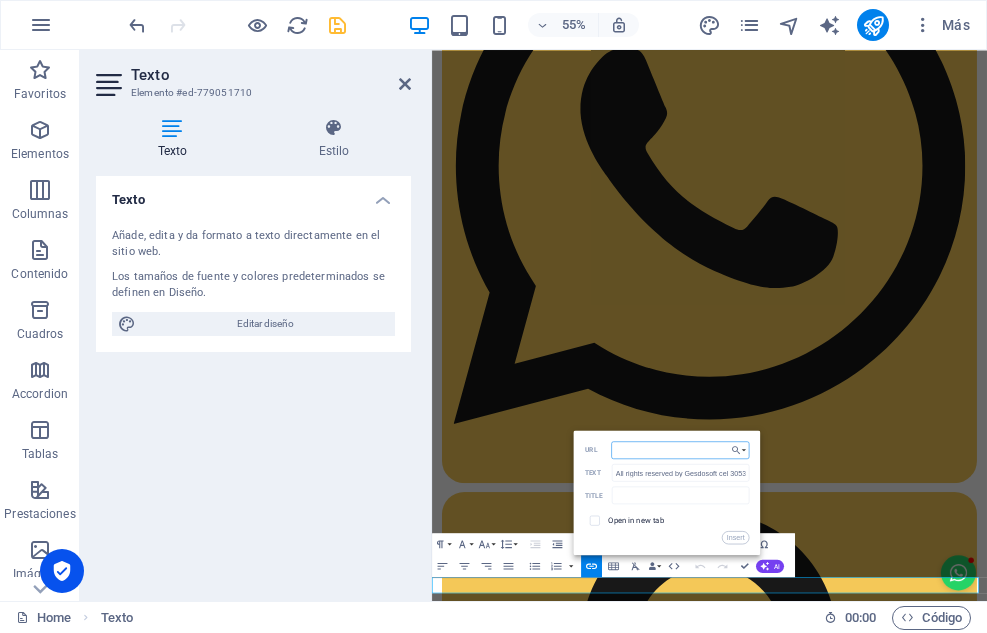 click on "URL" at bounding box center (680, 450) 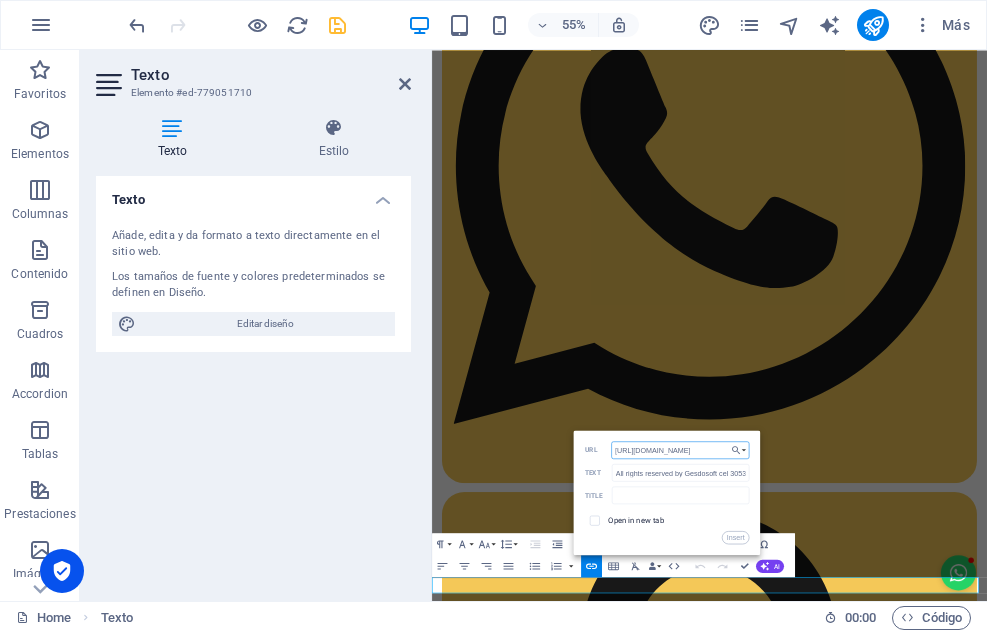 type on "https://www.gesdosoft.com.co/sp/" 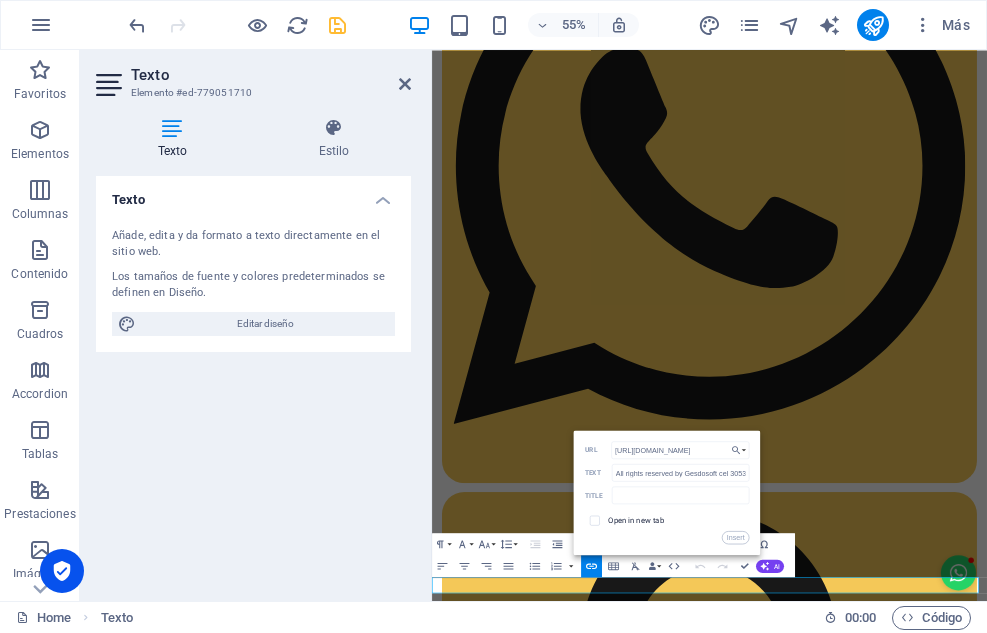 click on "Open in new tab" at bounding box center [636, 520] 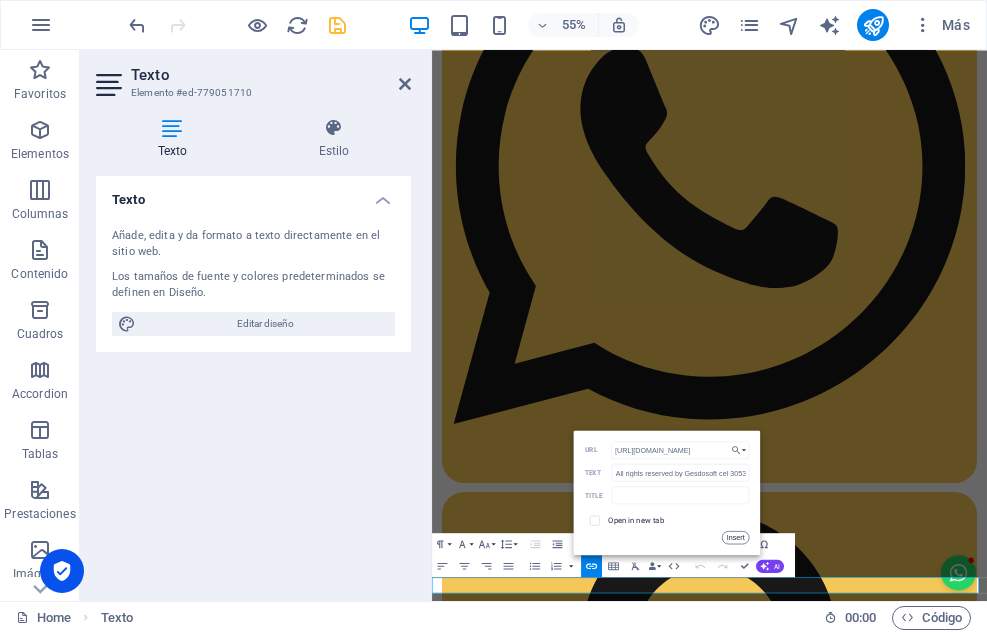 click on "Insert" at bounding box center [736, 537] 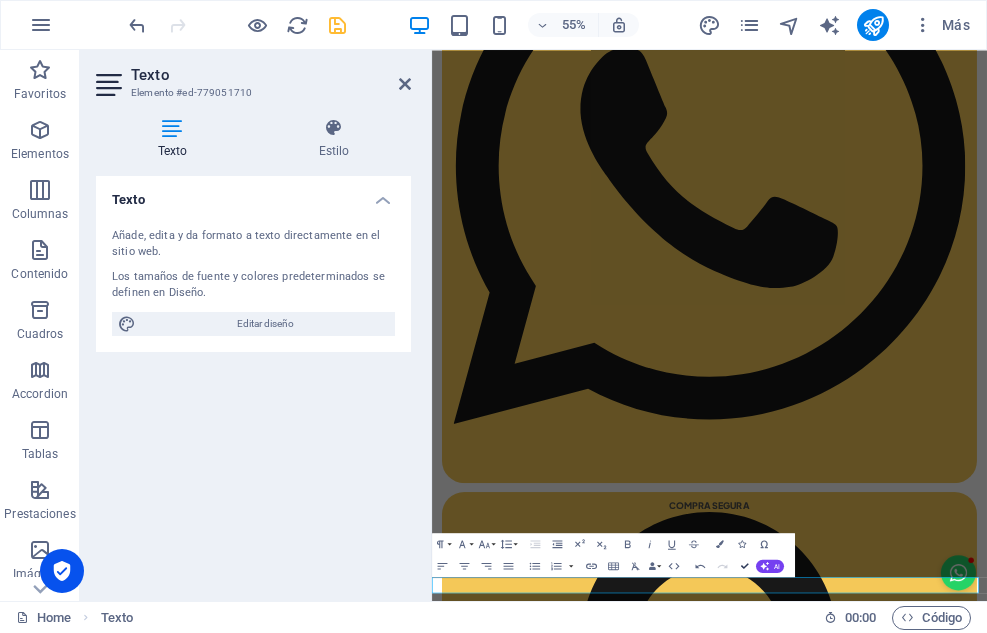 scroll, scrollTop: 2585, scrollLeft: 0, axis: vertical 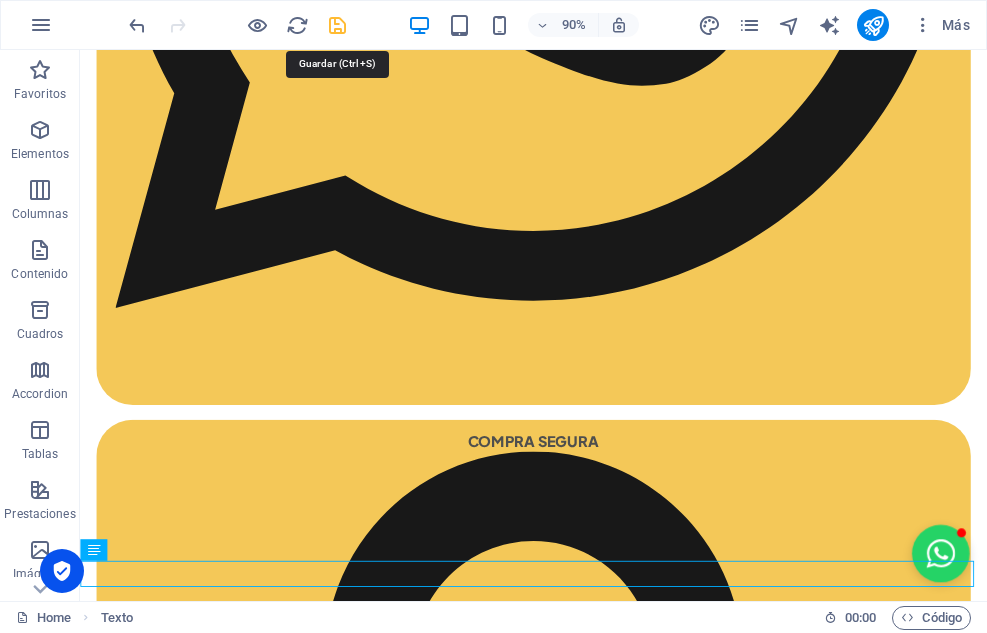 click at bounding box center [337, 25] 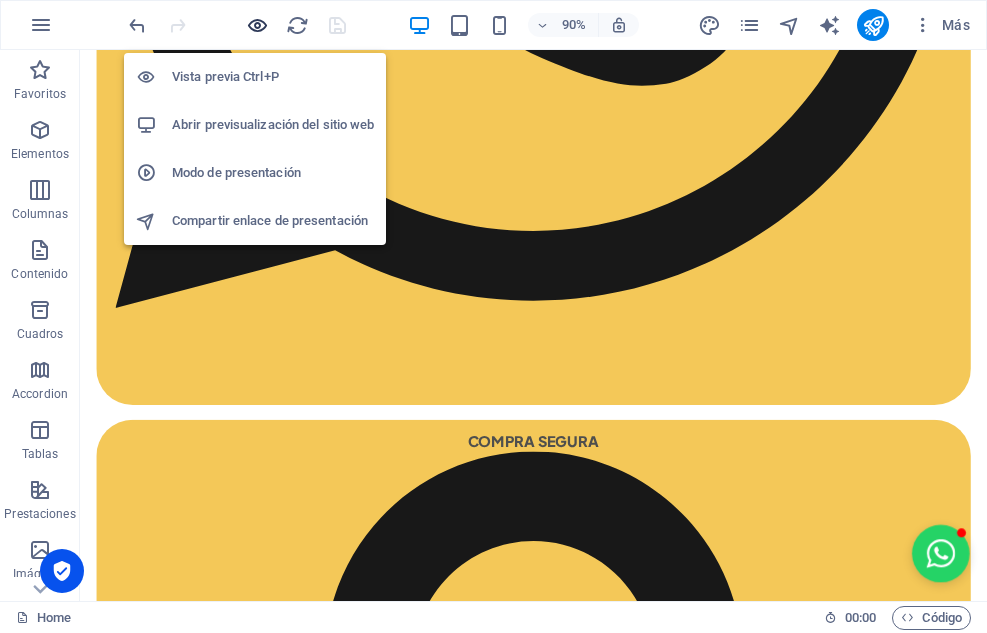 click at bounding box center [257, 25] 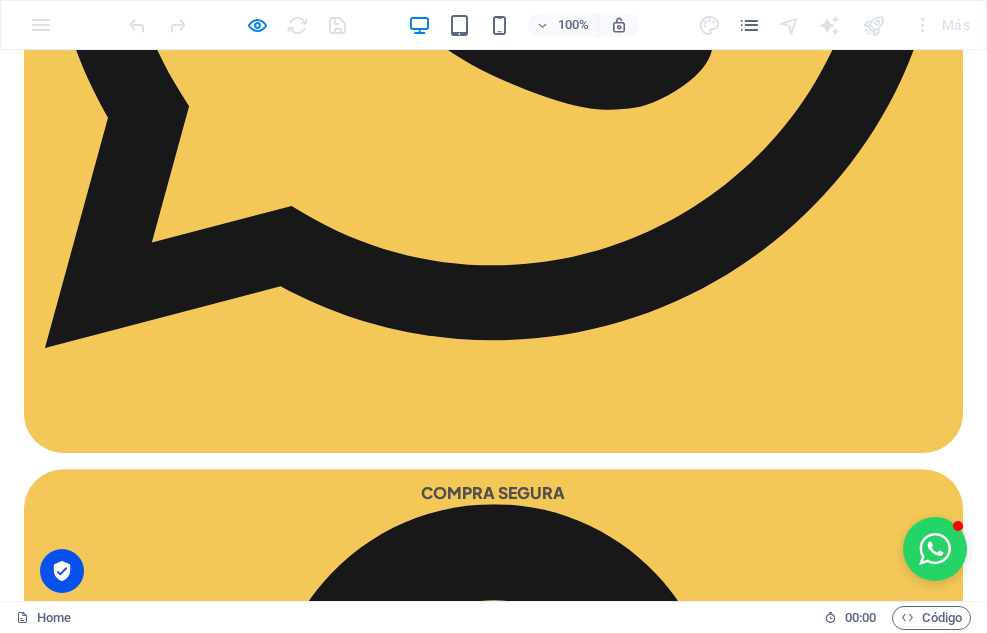 scroll, scrollTop: 2524, scrollLeft: 0, axis: vertical 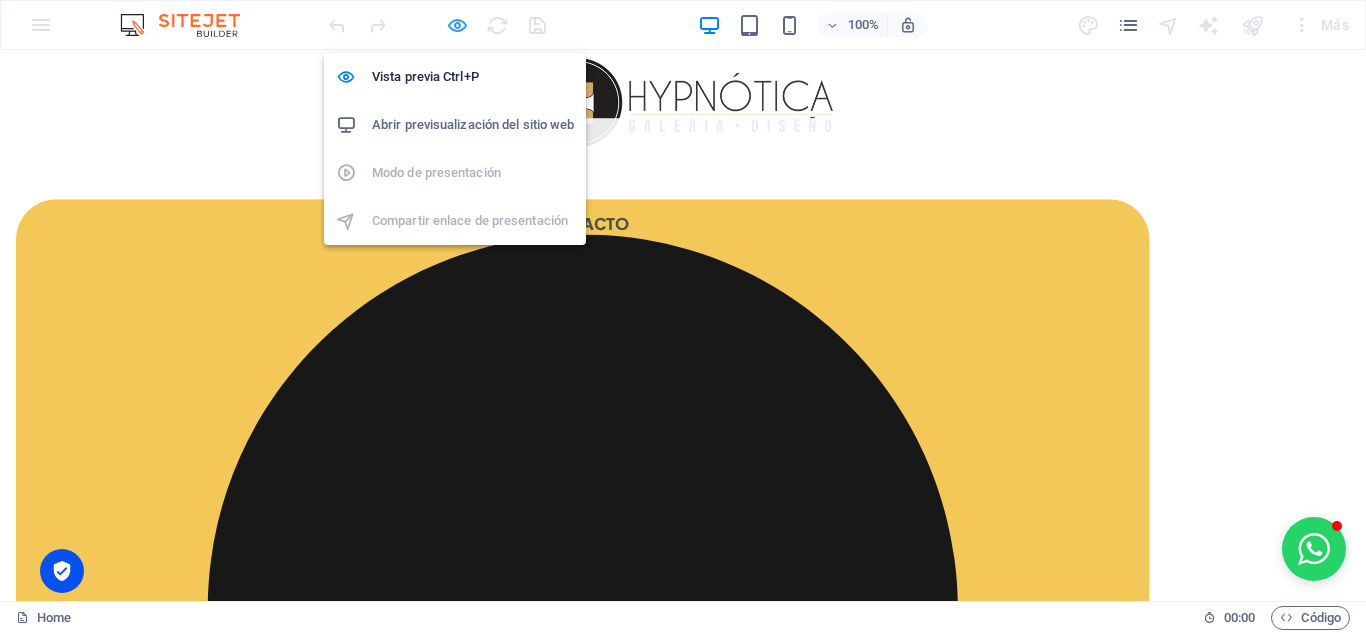 click at bounding box center [457, 25] 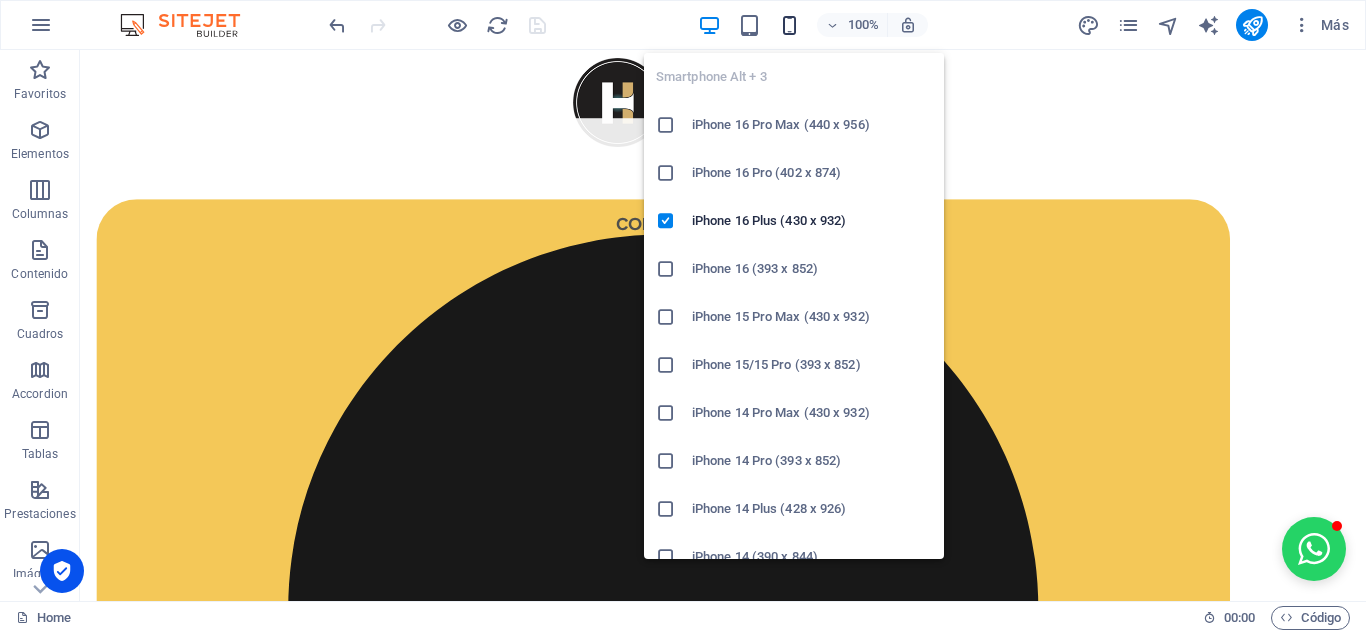 click at bounding box center [789, 25] 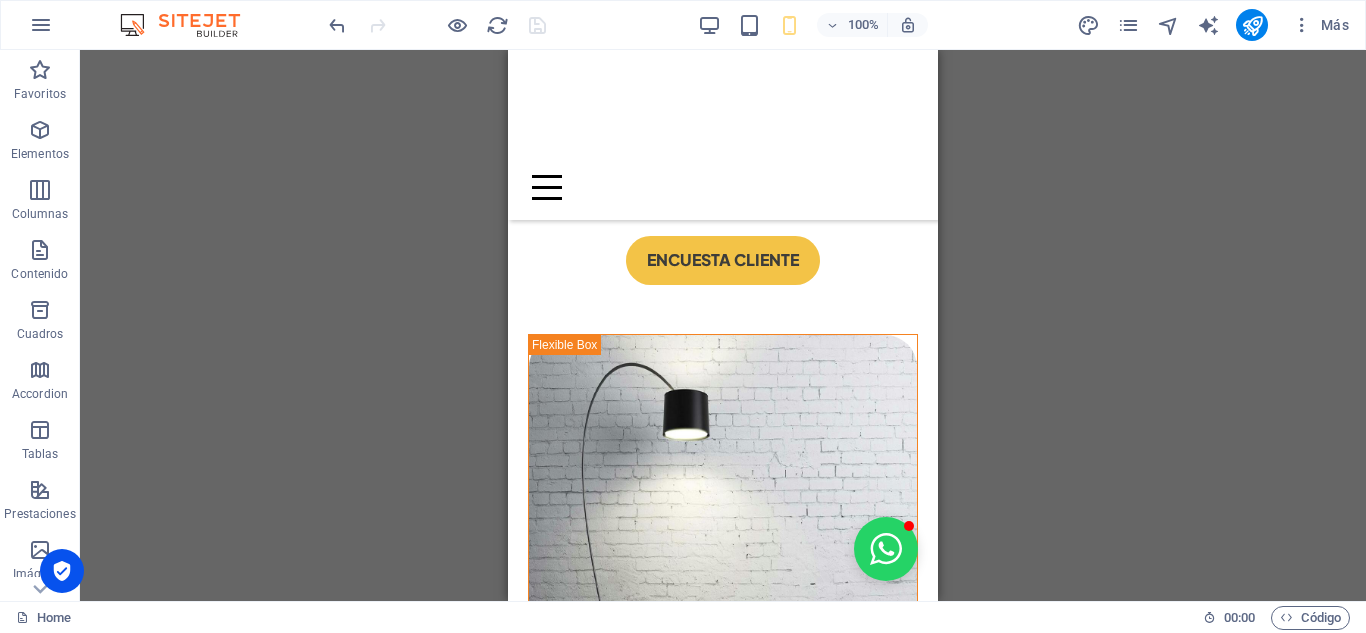 scroll, scrollTop: 2501, scrollLeft: 0, axis: vertical 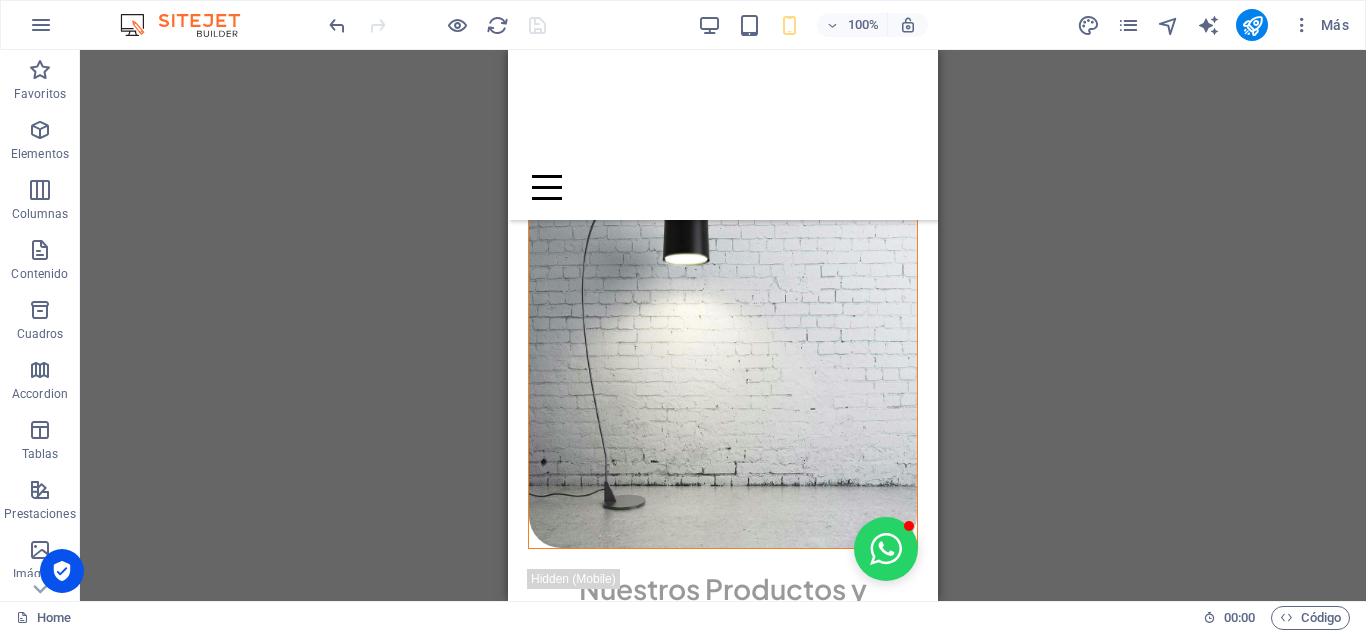 drag, startPoint x: 997, startPoint y: 405, endPoint x: 954, endPoint y: 512, distance: 115.316956 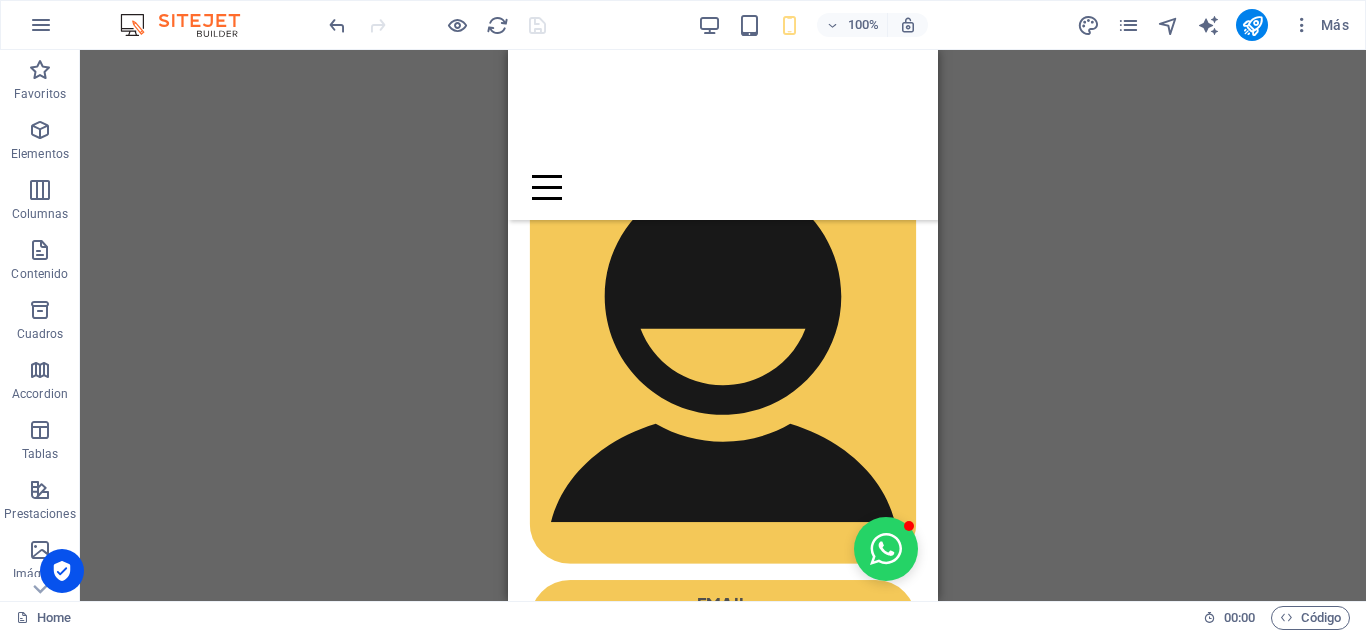 scroll, scrollTop: 0, scrollLeft: 0, axis: both 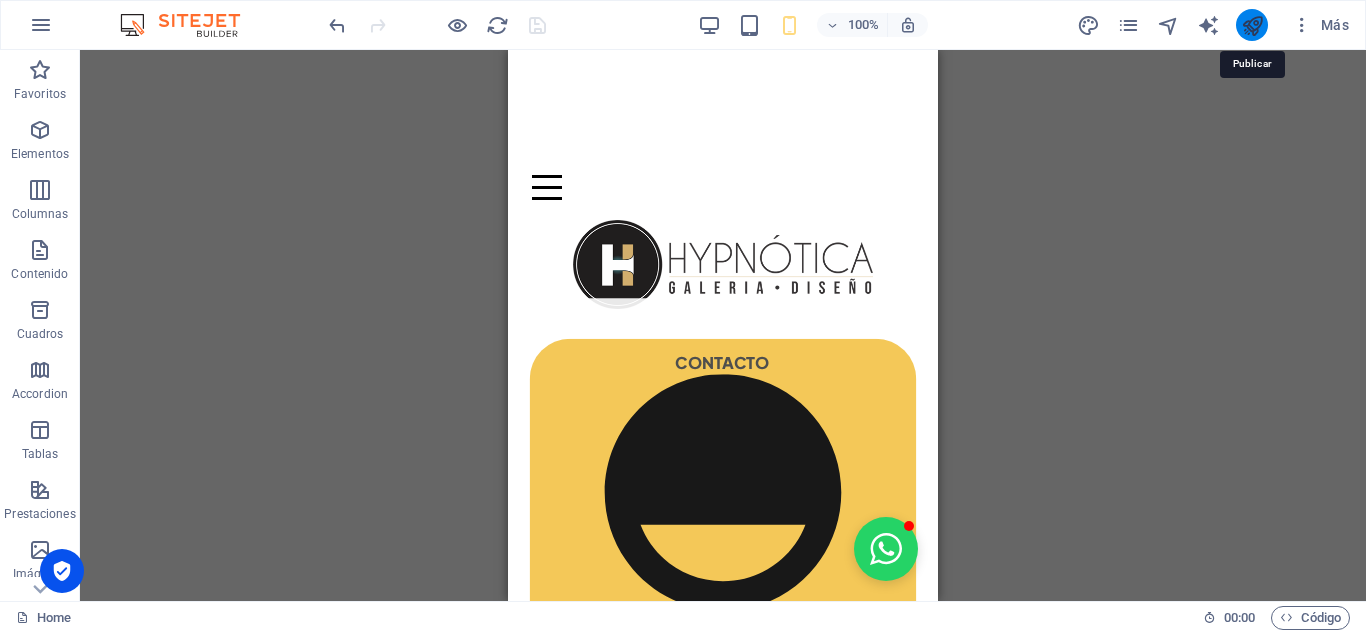 click at bounding box center [1252, 25] 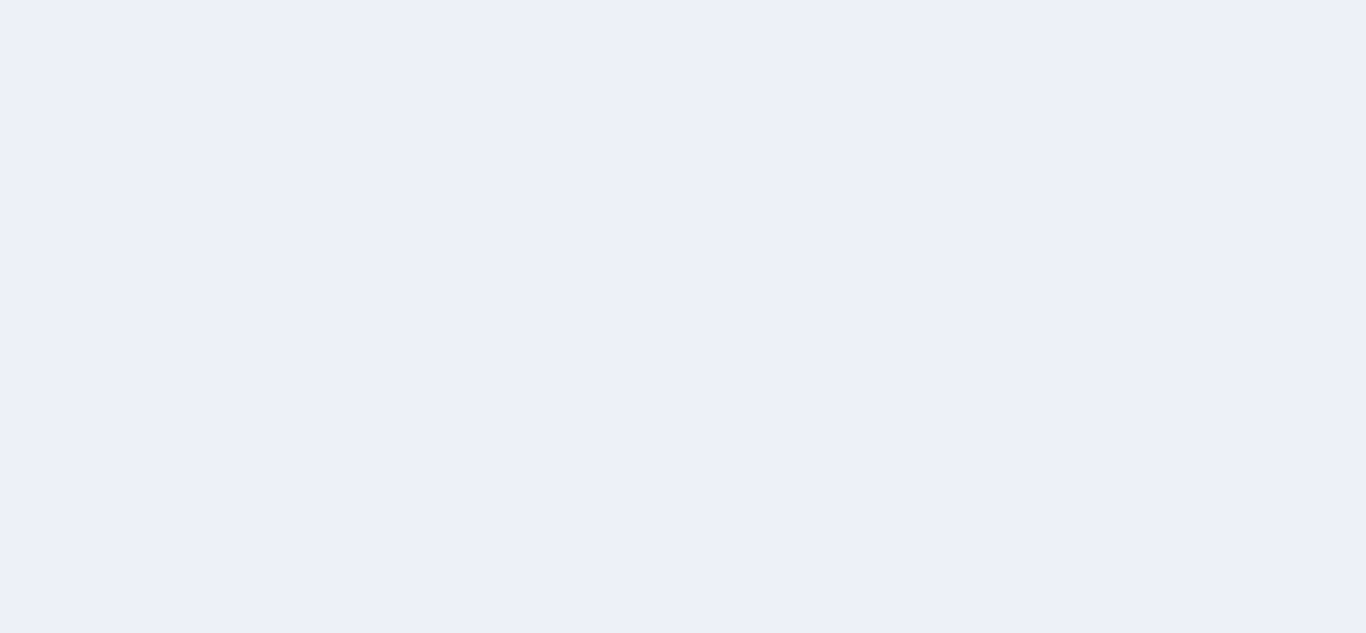 scroll, scrollTop: 0, scrollLeft: 0, axis: both 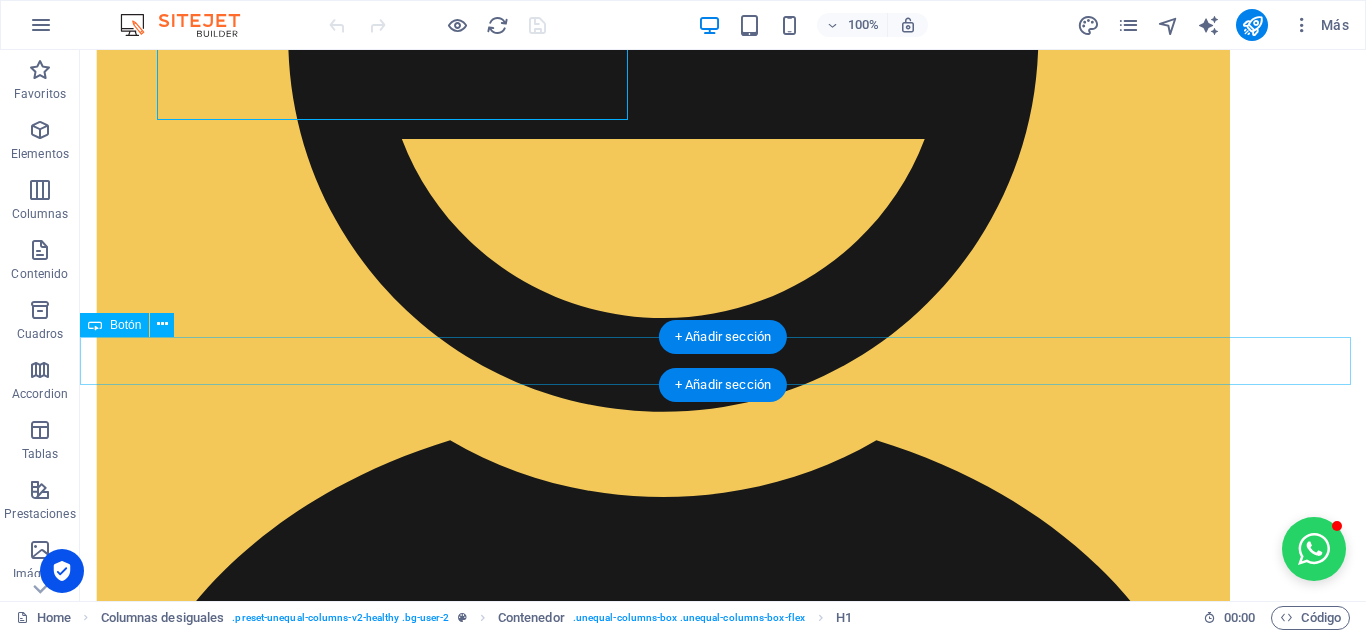 click on "ENCUESTA CLIENTE" at bounding box center (723, 5704) 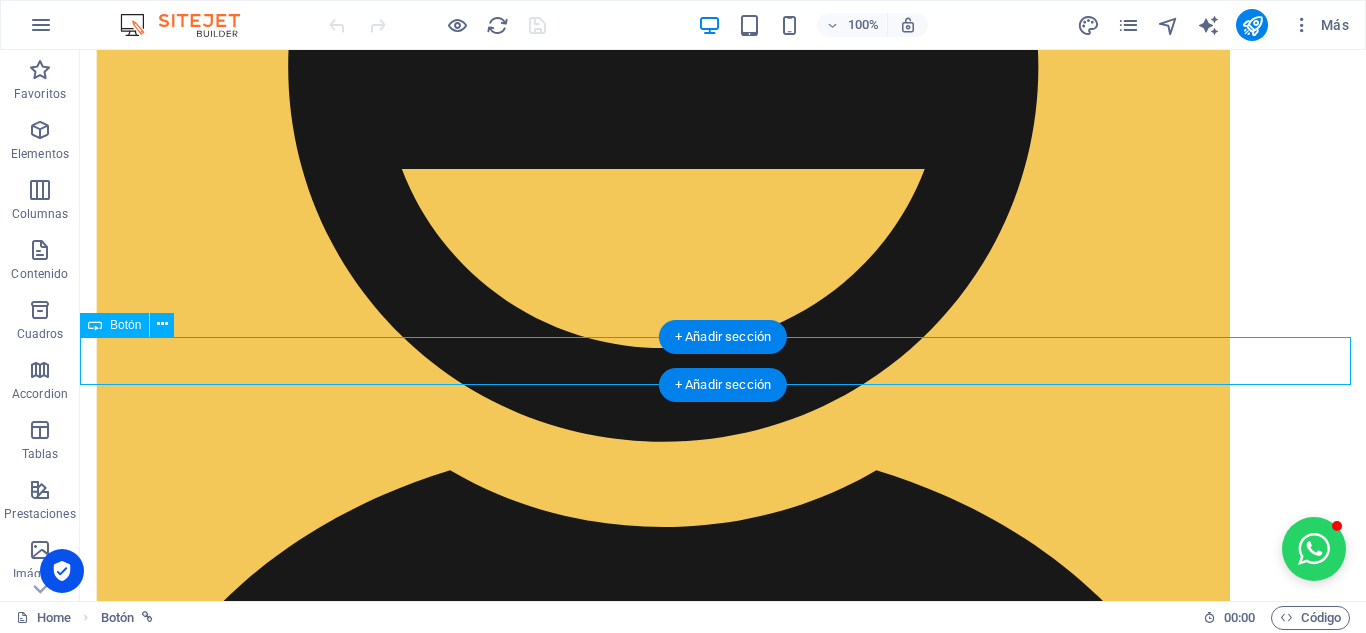 scroll, scrollTop: 603, scrollLeft: 0, axis: vertical 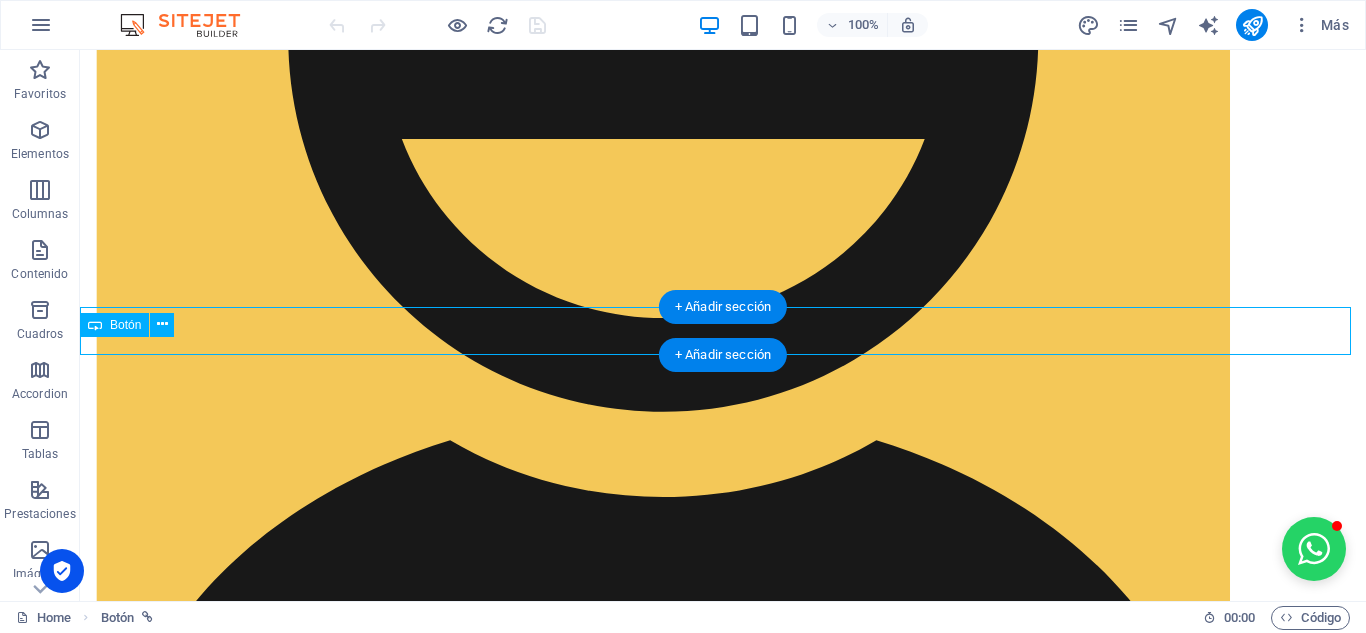 click on "ENCUESTA CLIENTE" at bounding box center [723, 5704] 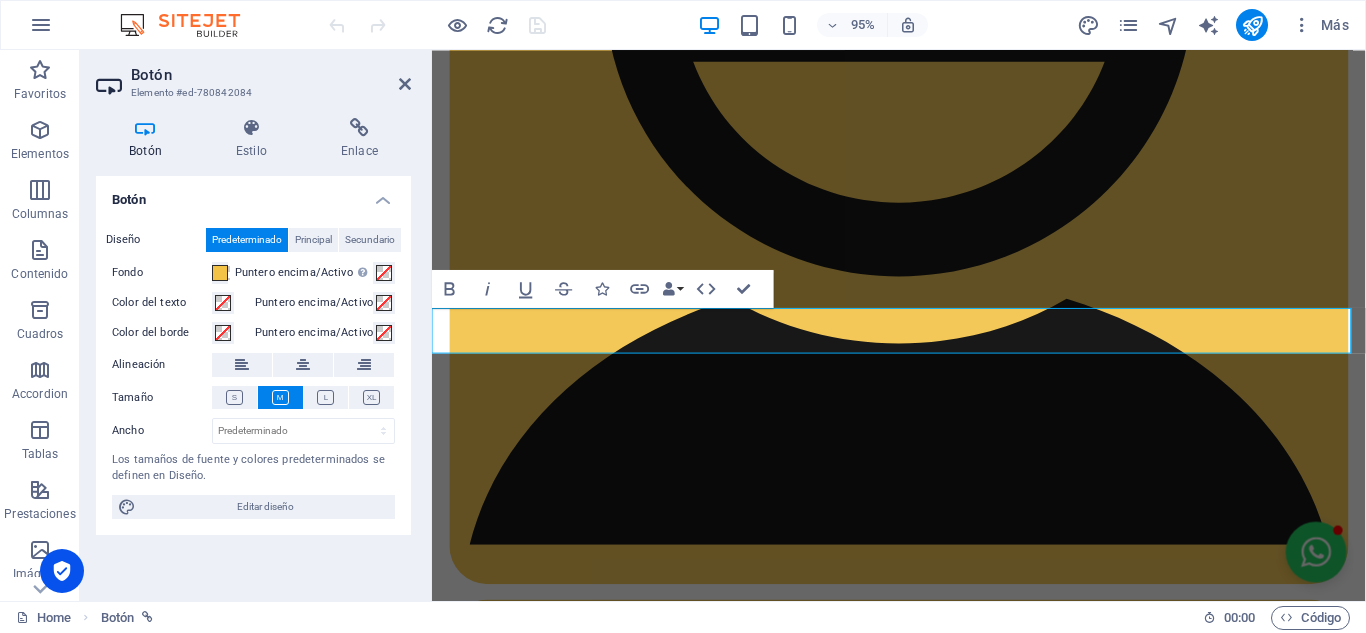 scroll, scrollTop: 588, scrollLeft: 0, axis: vertical 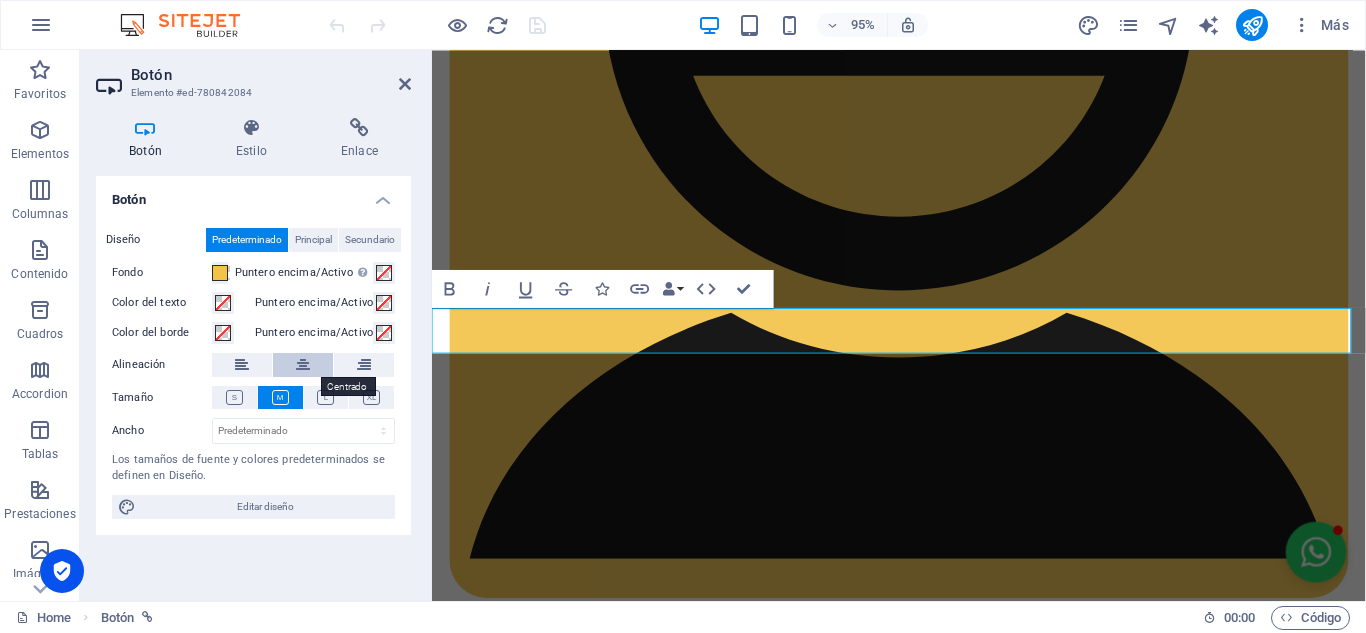click at bounding box center [303, 365] 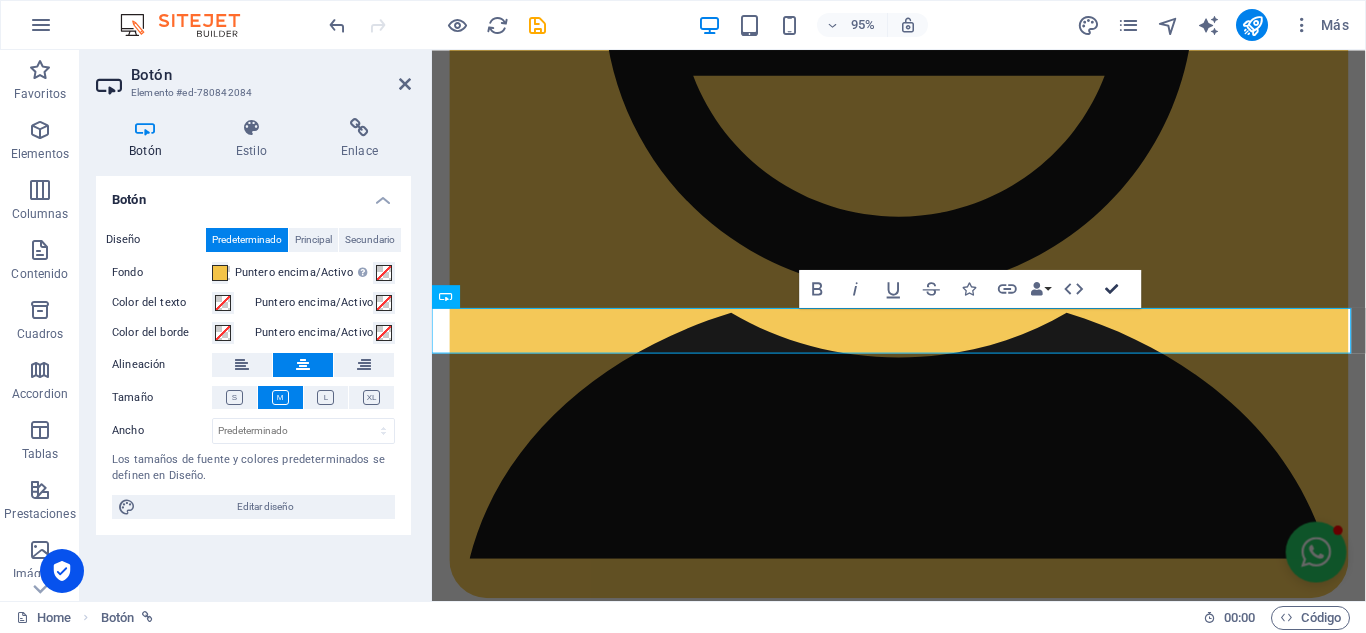 scroll, scrollTop: 603, scrollLeft: 0, axis: vertical 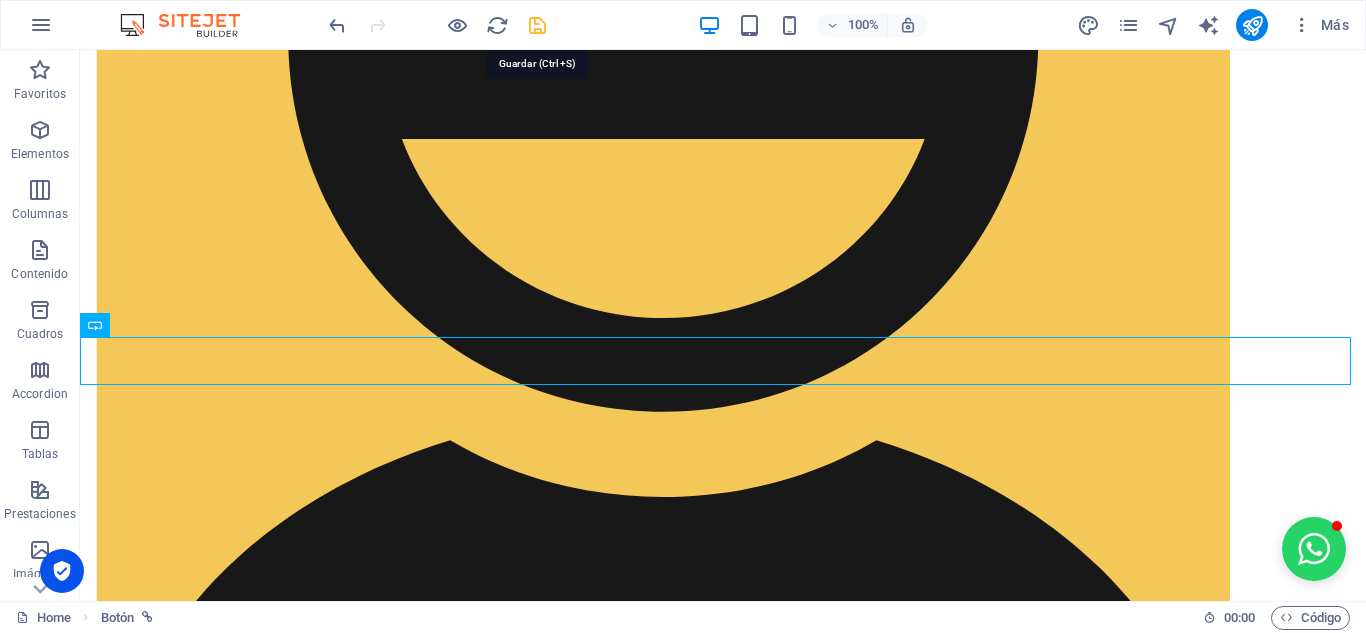 click at bounding box center (537, 25) 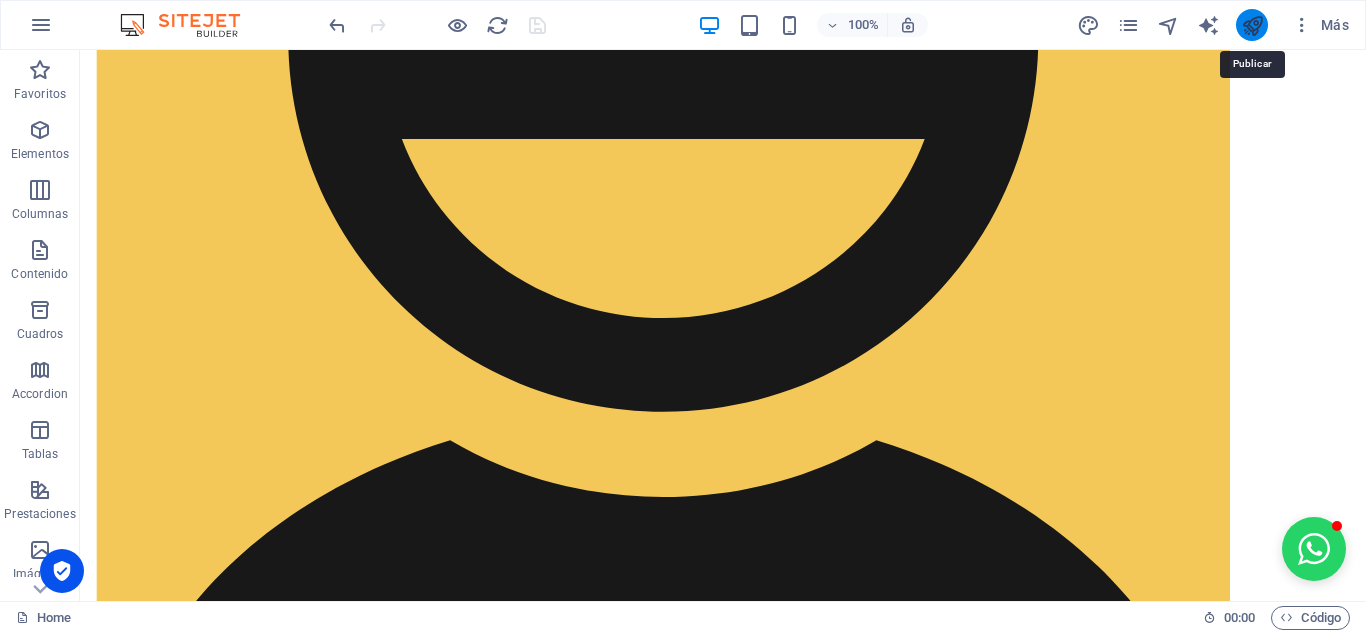 click at bounding box center [1252, 25] 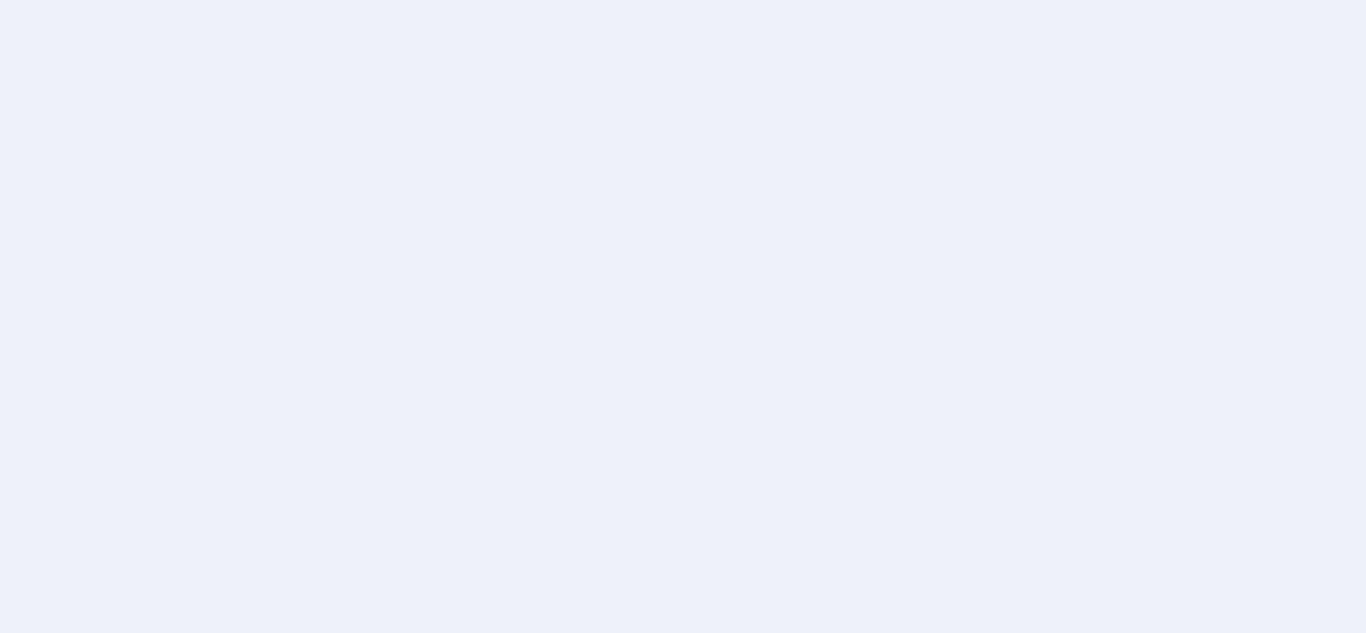 scroll, scrollTop: 0, scrollLeft: 0, axis: both 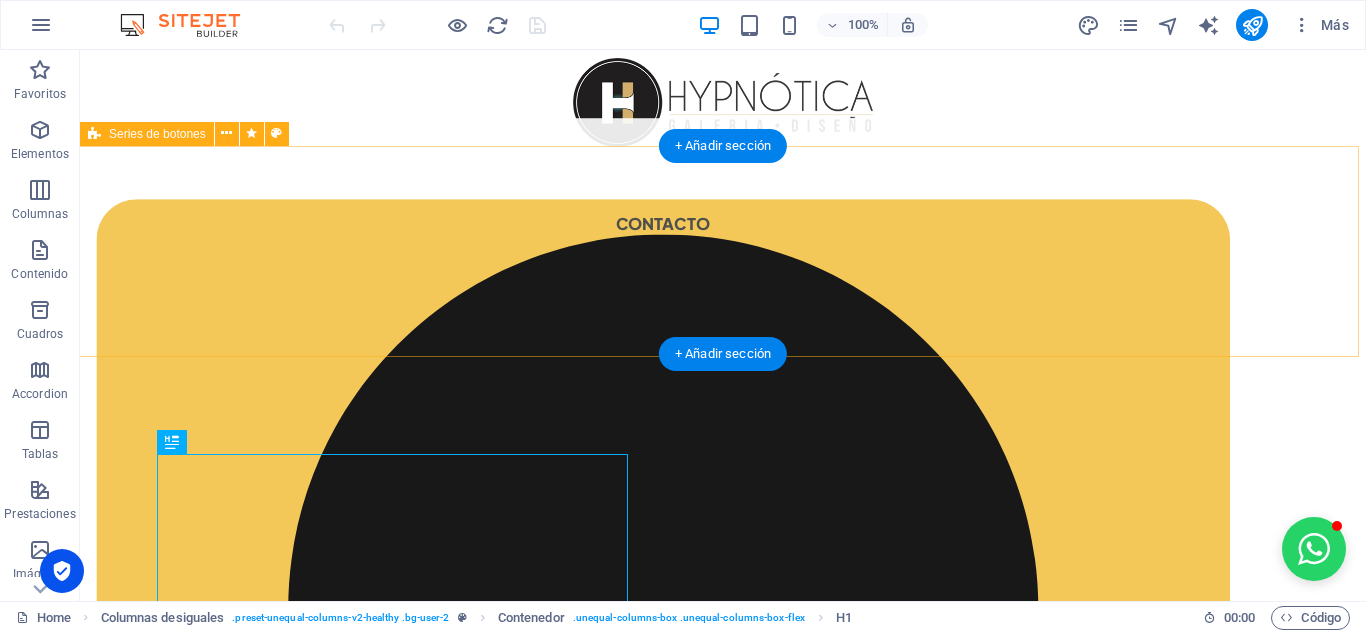 click on "contacto      email      whatsapp      COMPRA SEGURA" at bounding box center (723, 2506) 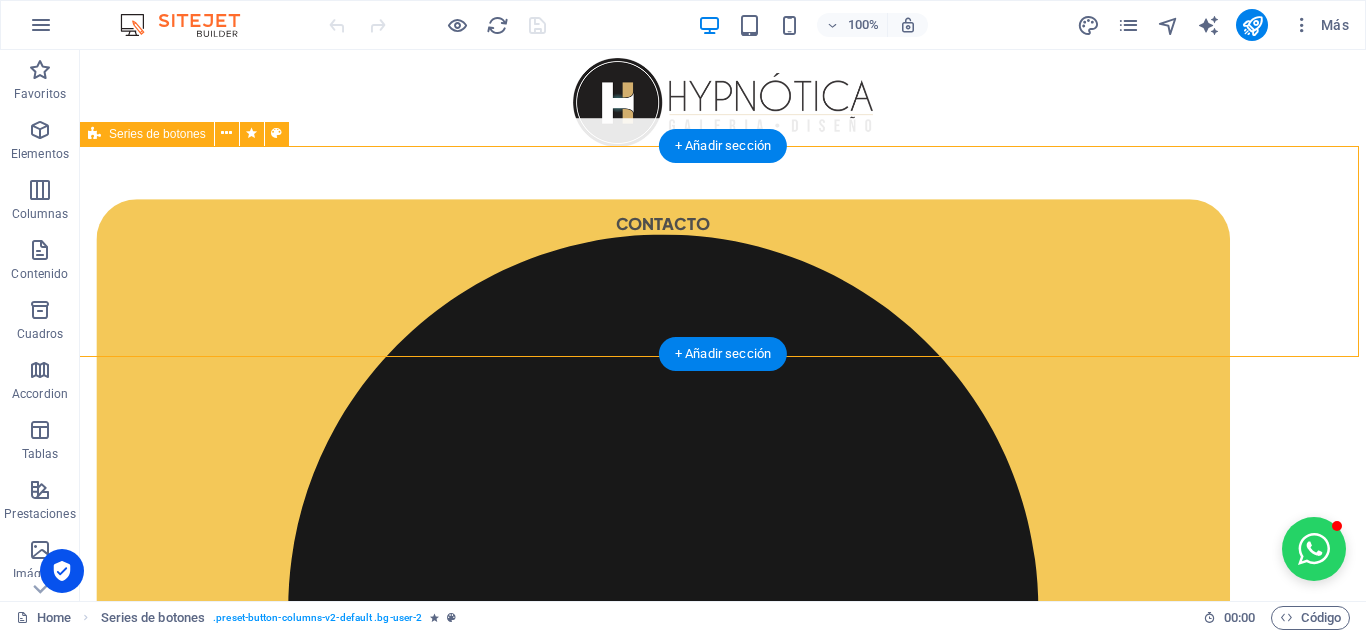 click on "contacto      email      whatsapp      COMPRA SEGURA" at bounding box center (723, 2506) 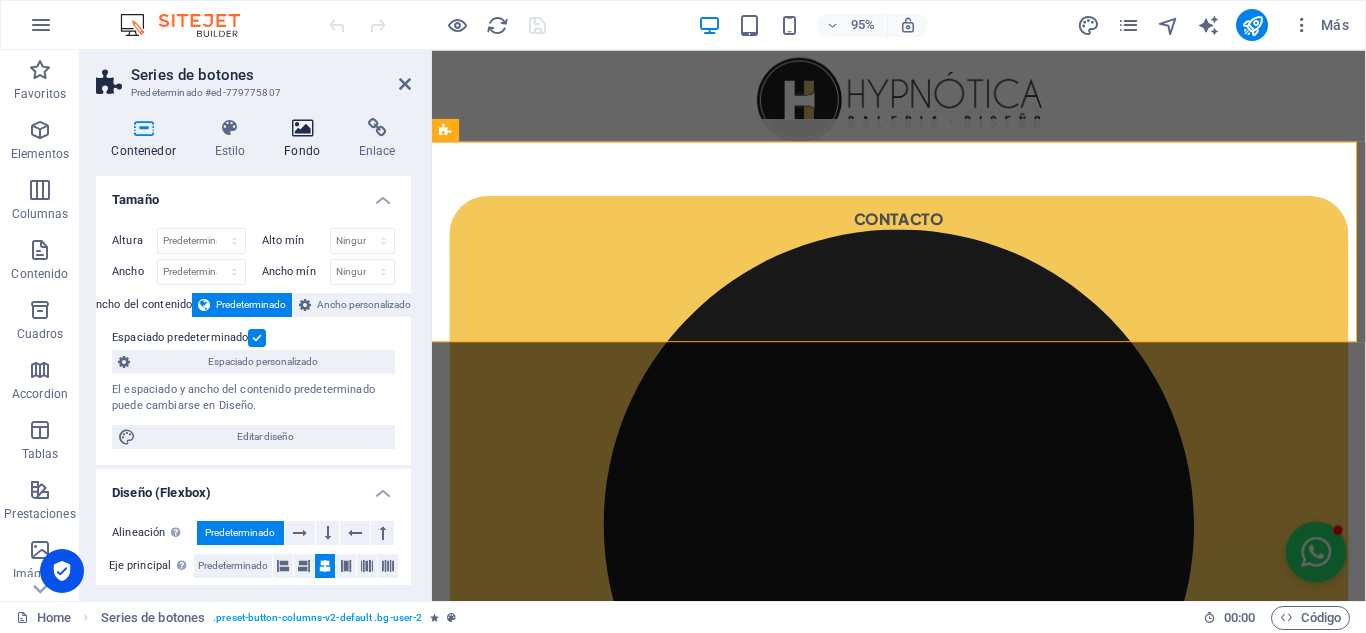 click on "Fondo" at bounding box center [306, 139] 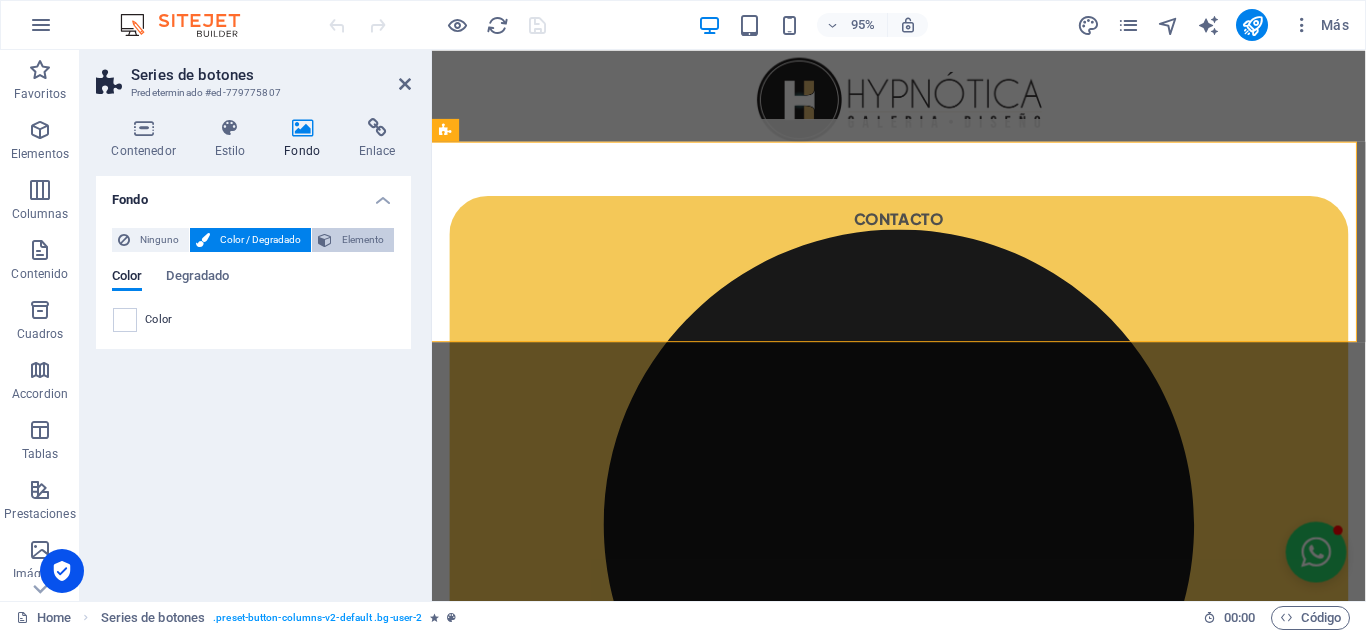 click on "Elemento" at bounding box center (363, 240) 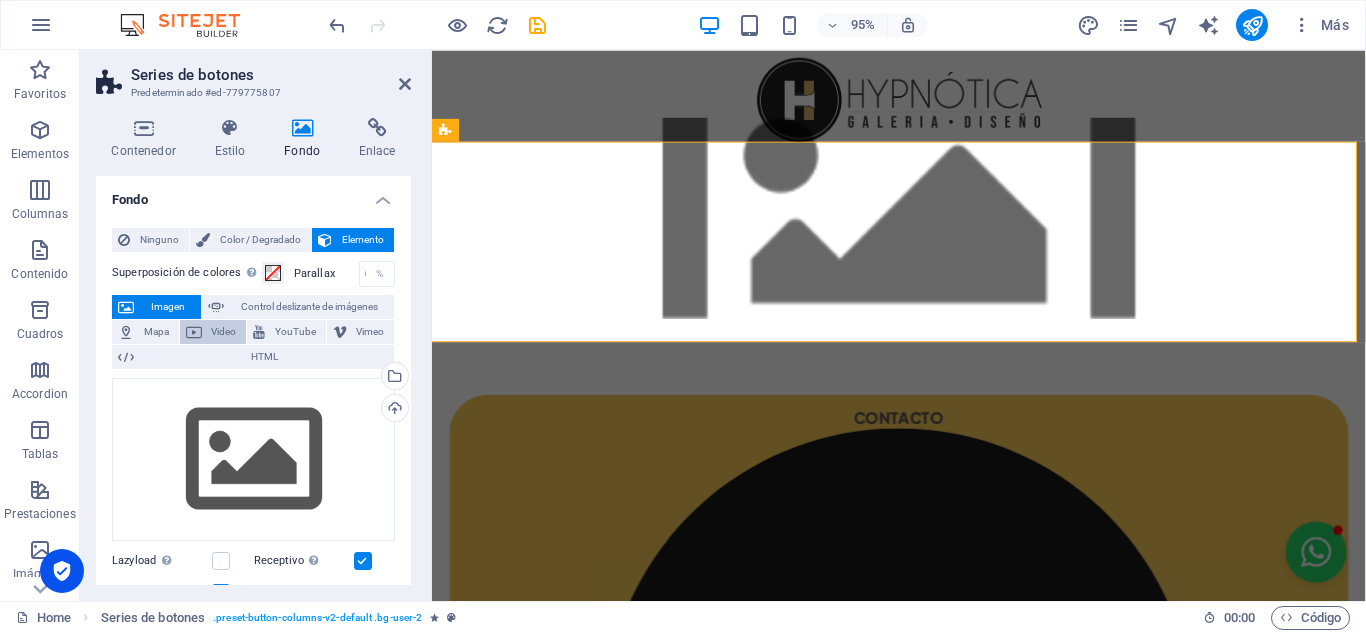 click on "Video" at bounding box center [224, 332] 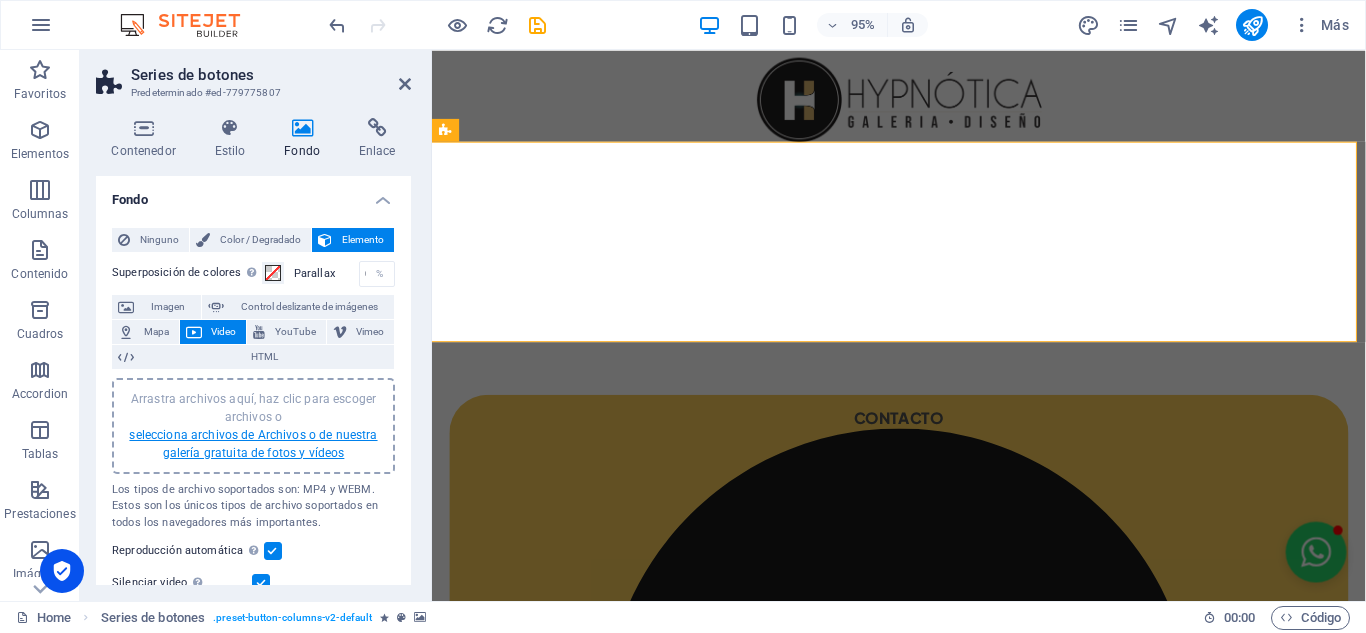 click on "selecciona archivos de Archivos o de nuestra galería gratuita de fotos y vídeos" at bounding box center [253, 444] 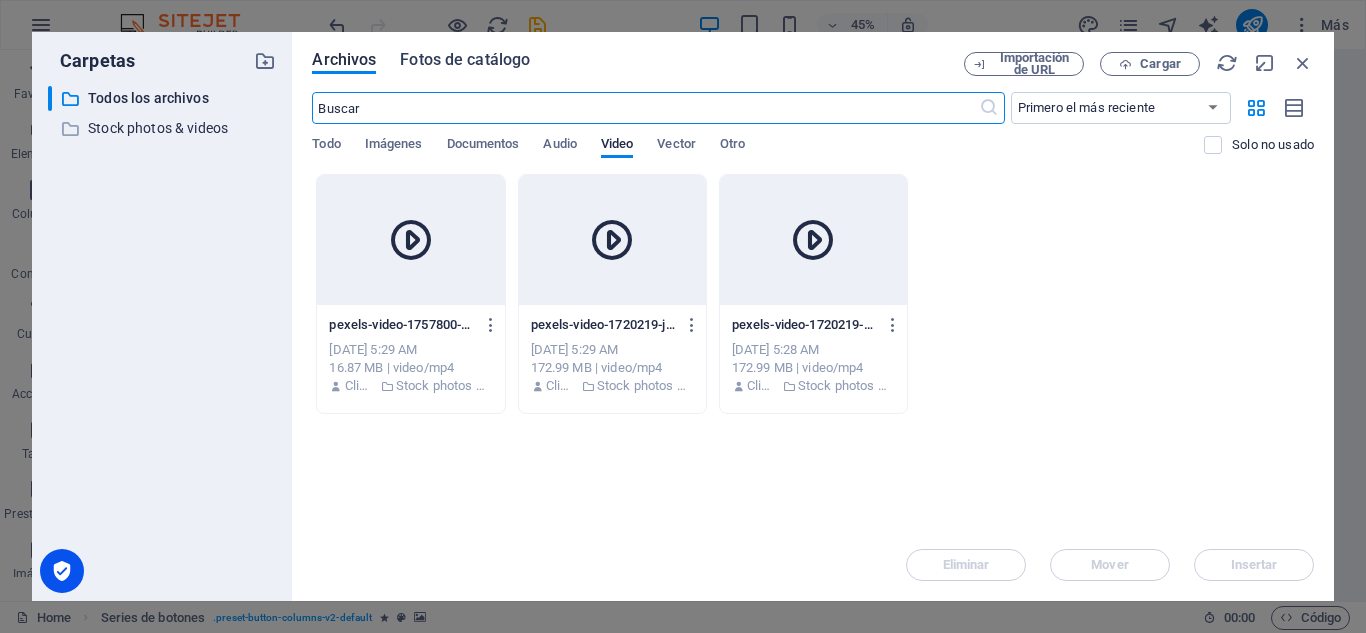 click on "Fotos de catálogo" at bounding box center [465, 60] 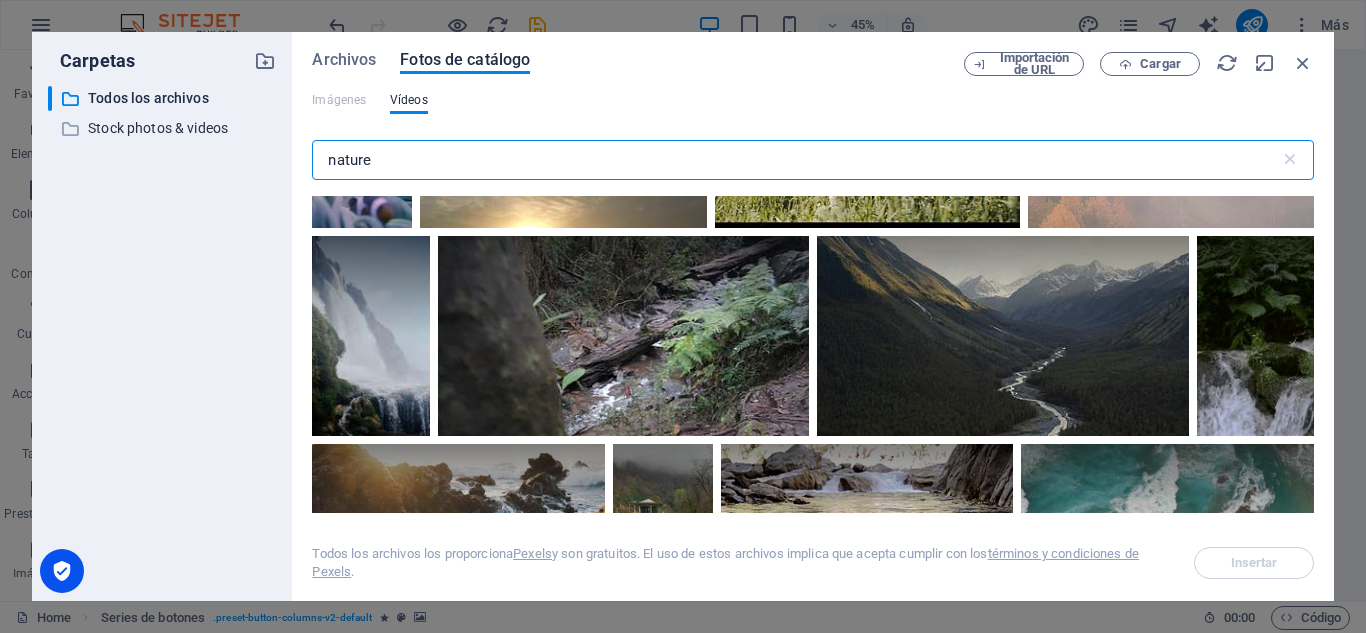 scroll, scrollTop: 916, scrollLeft: 0, axis: vertical 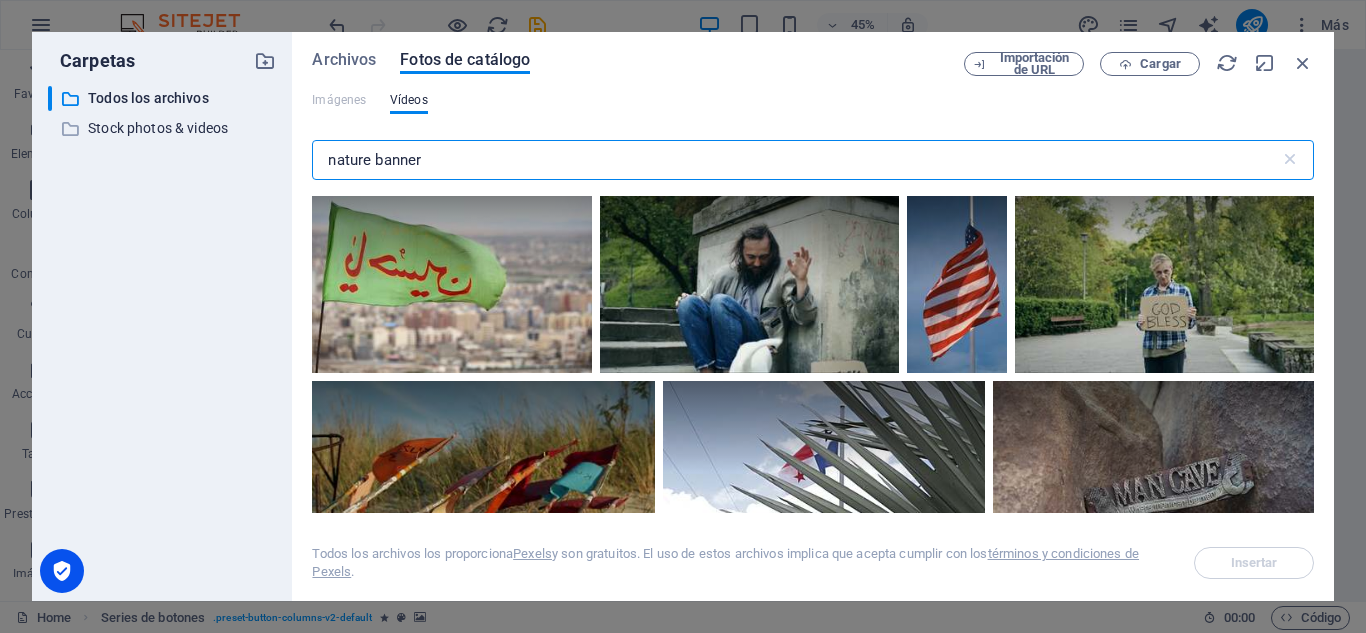 click on "nature banner" at bounding box center (795, 160) 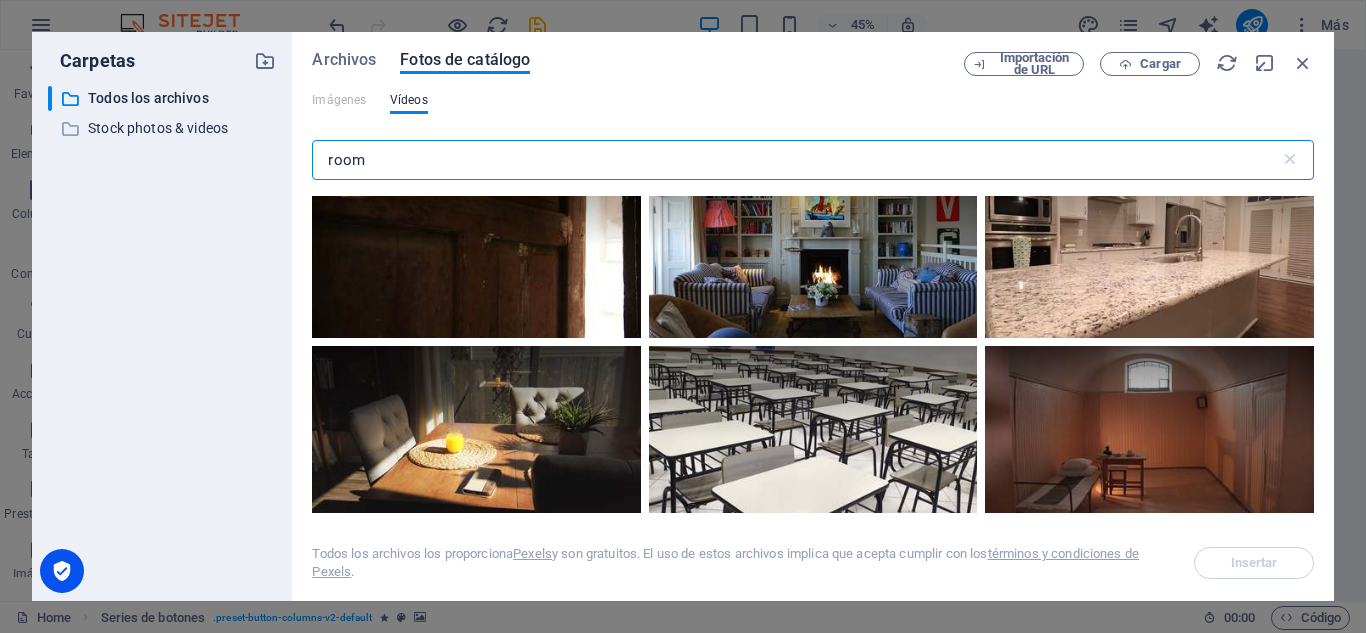 scroll, scrollTop: 162, scrollLeft: 0, axis: vertical 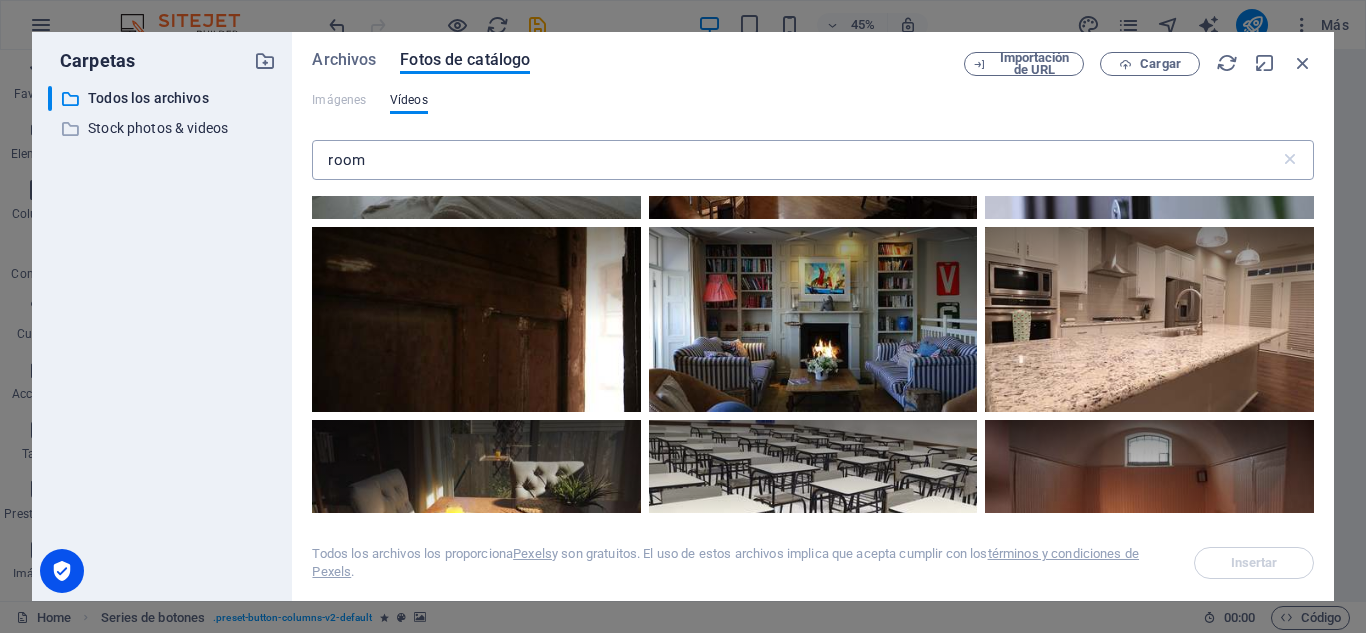 click on "room" at bounding box center (795, 160) 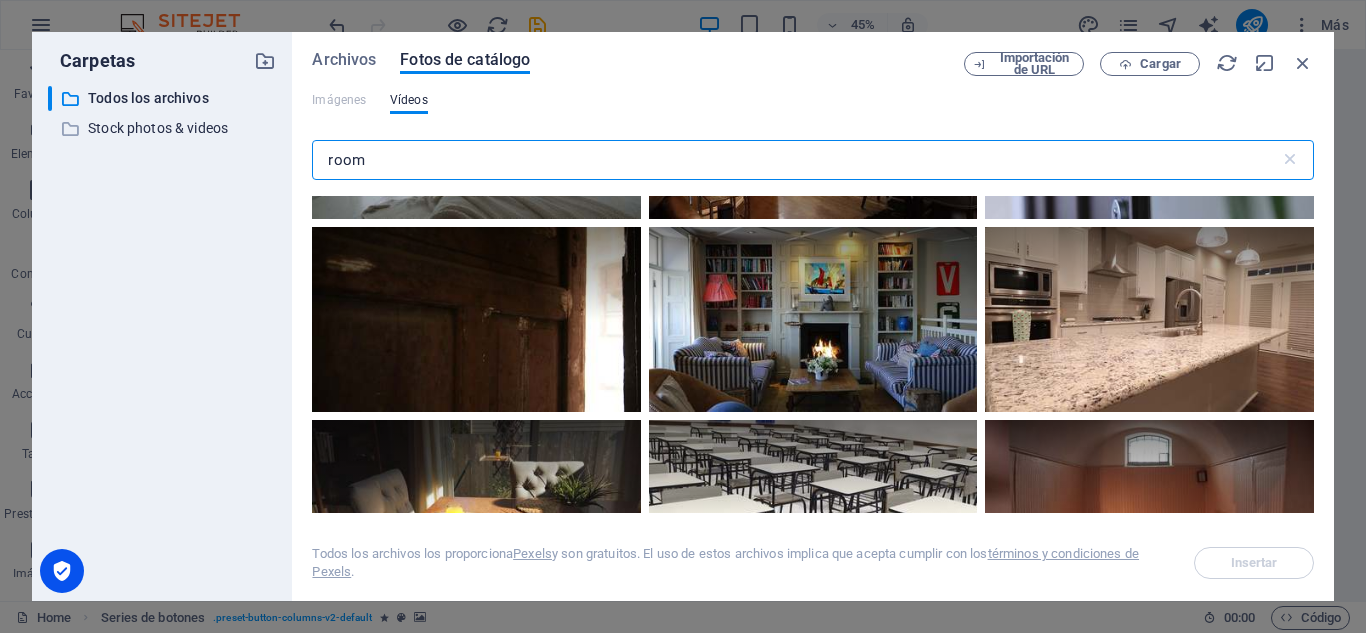 click on "room" at bounding box center (795, 160) 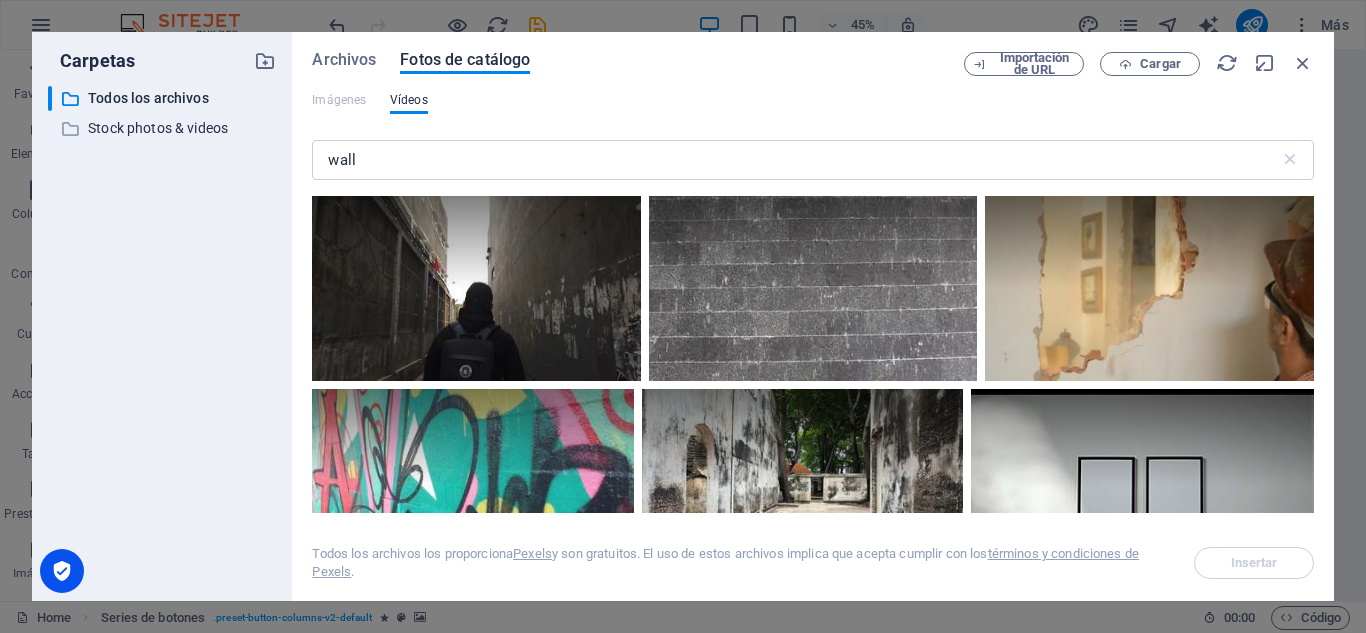 click at bounding box center (813, 354) 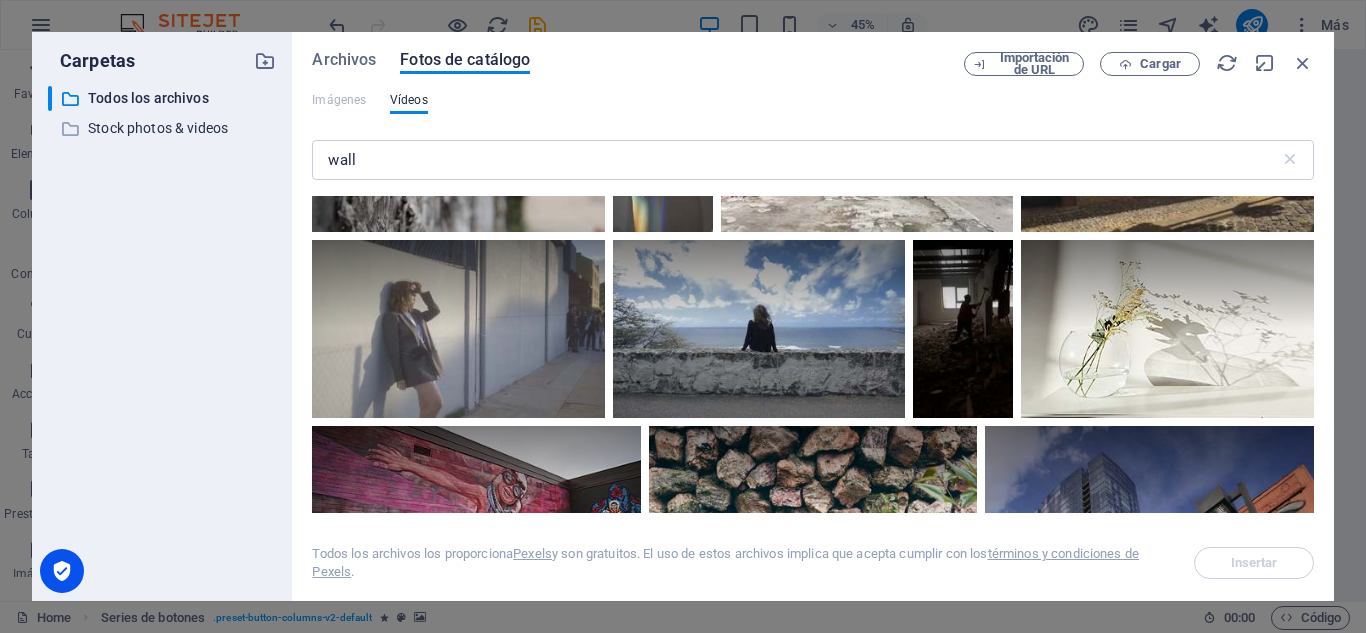 scroll, scrollTop: 1375, scrollLeft: 0, axis: vertical 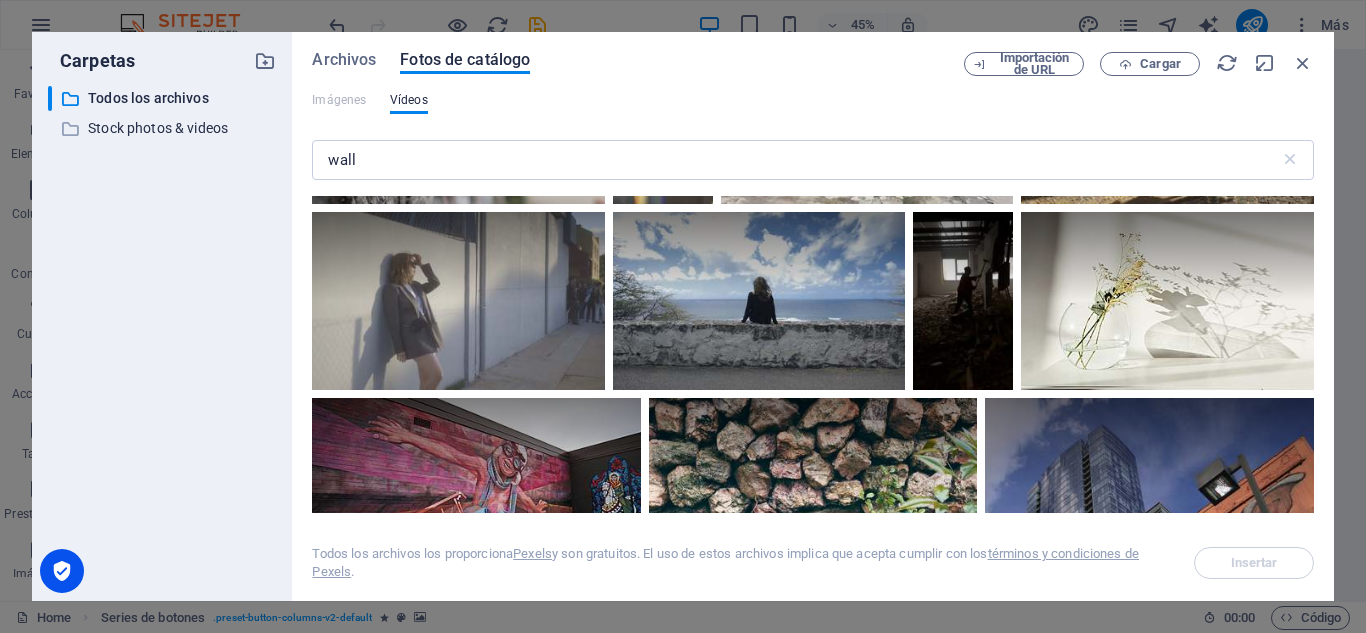 click at bounding box center (813, 354) 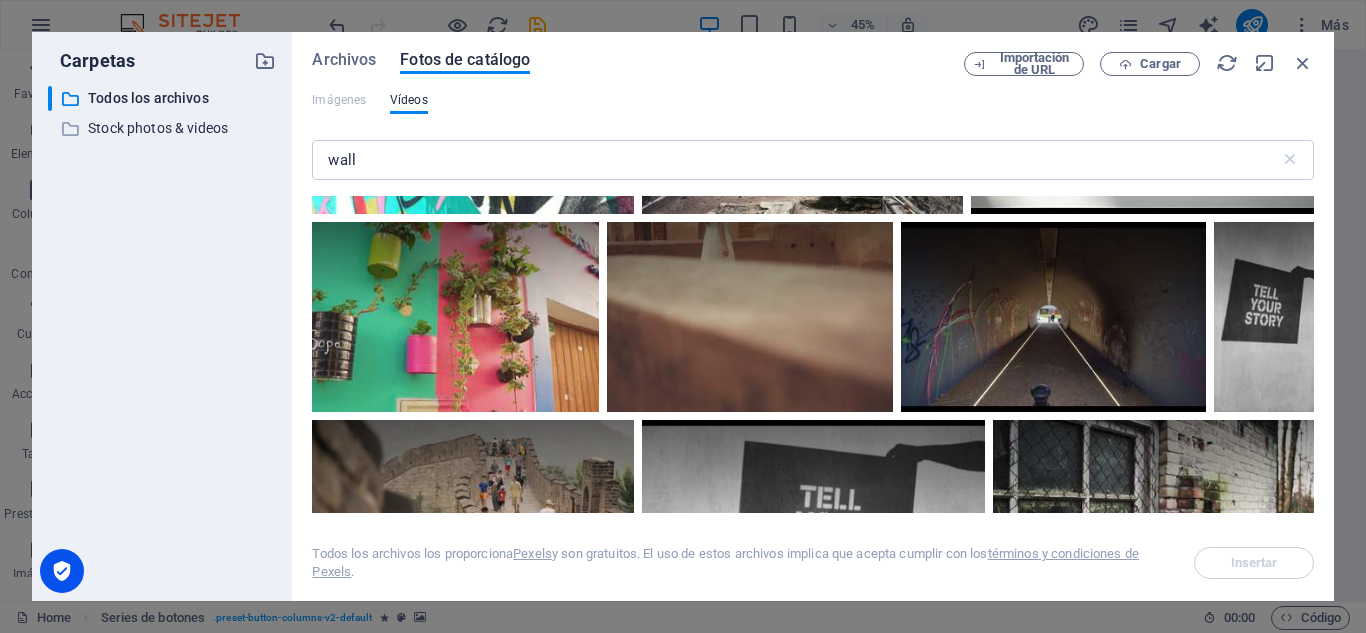 scroll, scrollTop: 0, scrollLeft: 0, axis: both 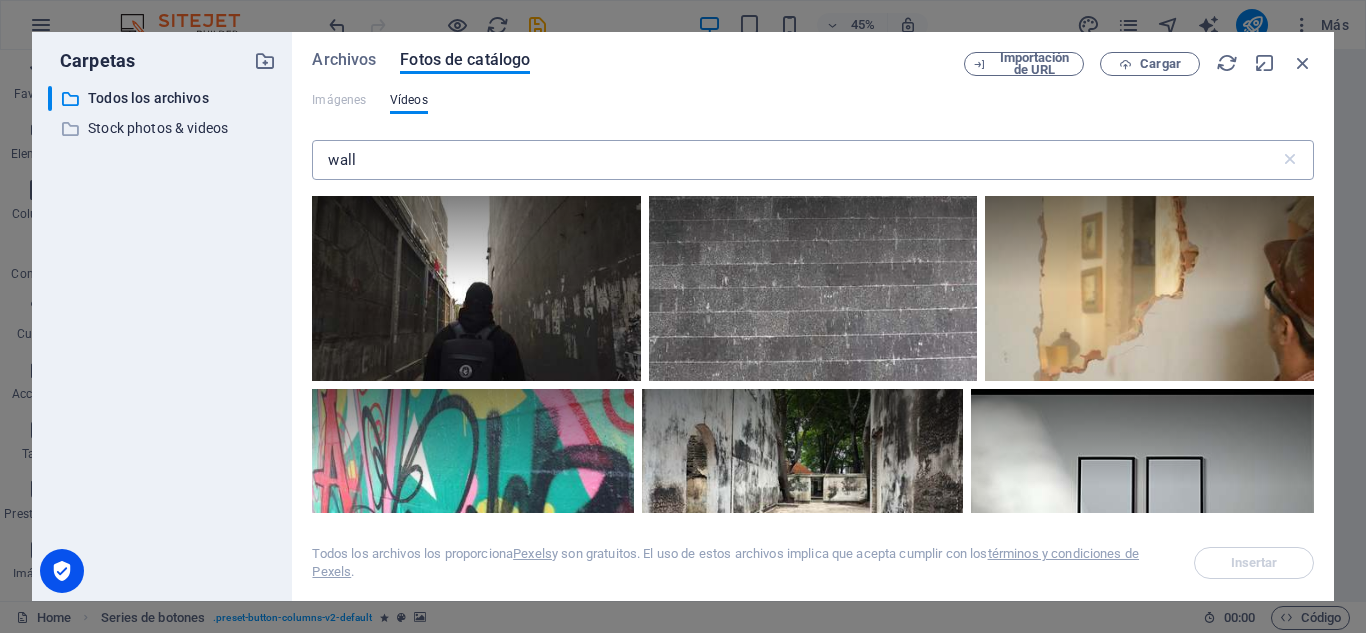 click on "wall" at bounding box center (795, 160) 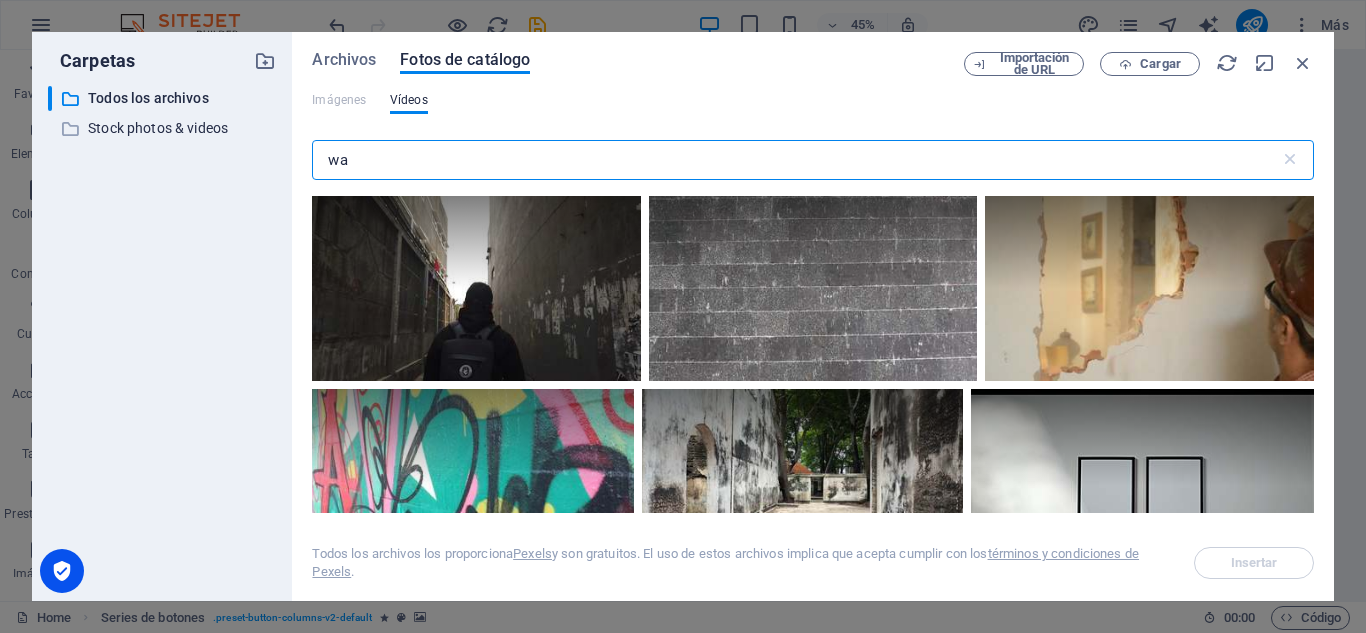 type on "w" 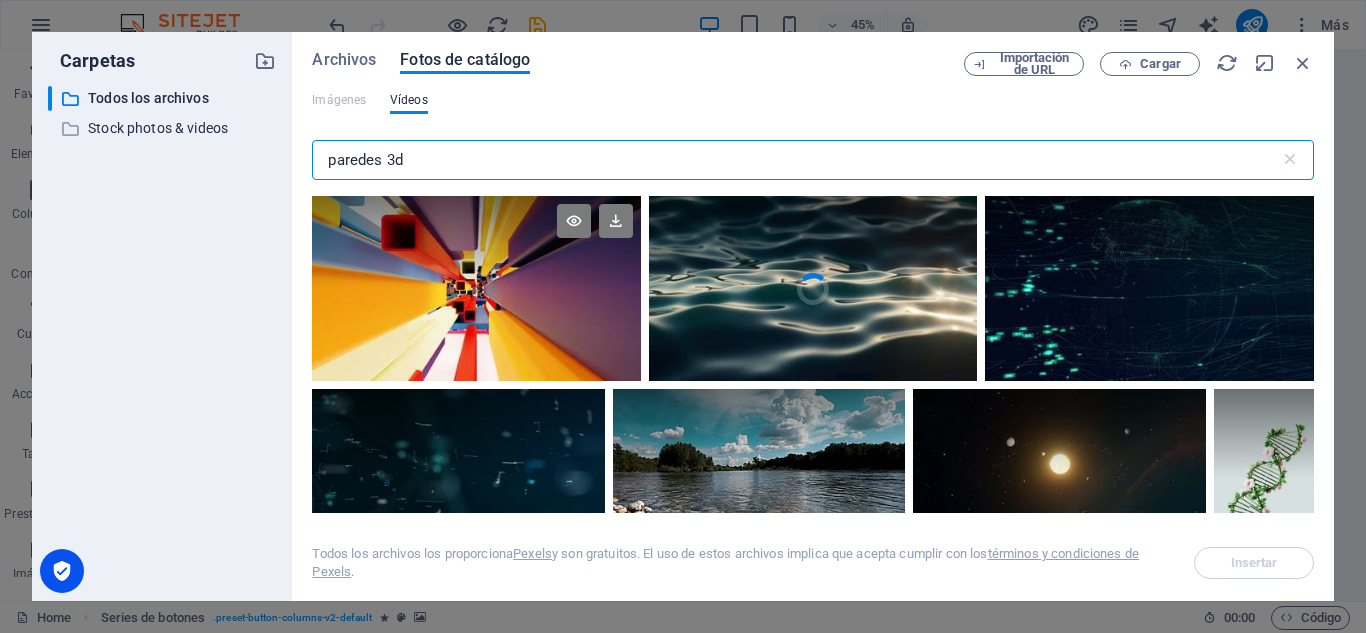 click at bounding box center (476, 288) 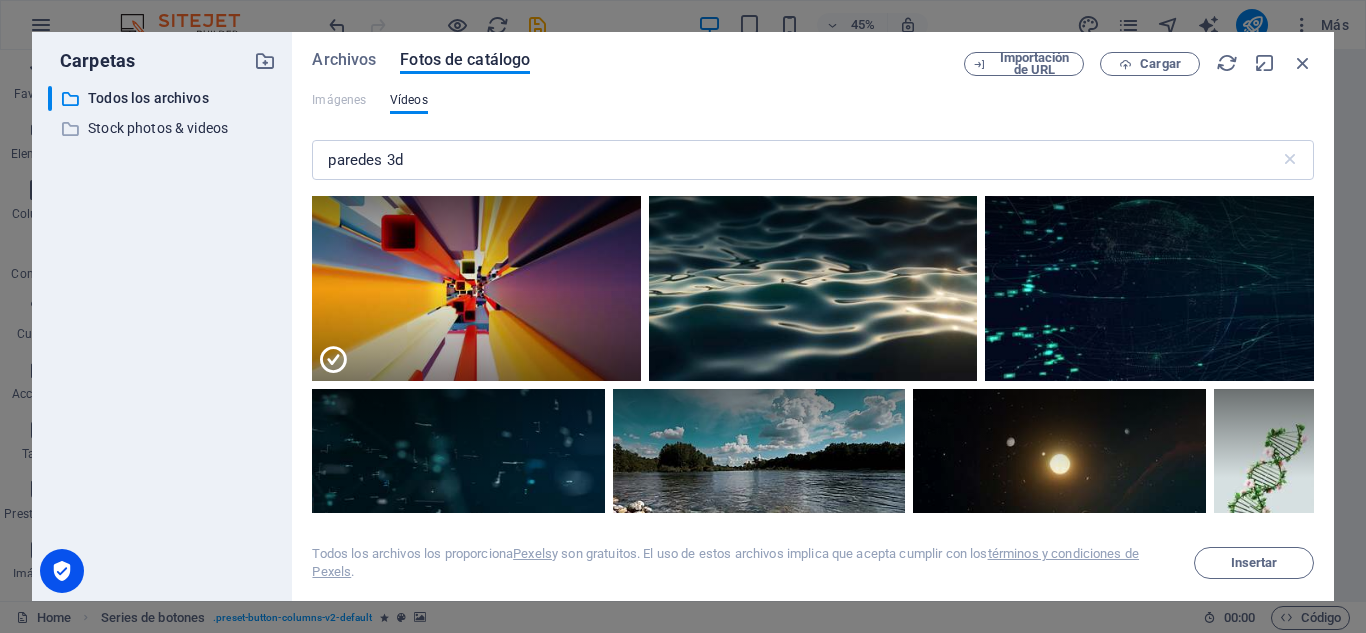drag, startPoint x: 1309, startPoint y: 203, endPoint x: 1314, endPoint y: 223, distance: 20.615528 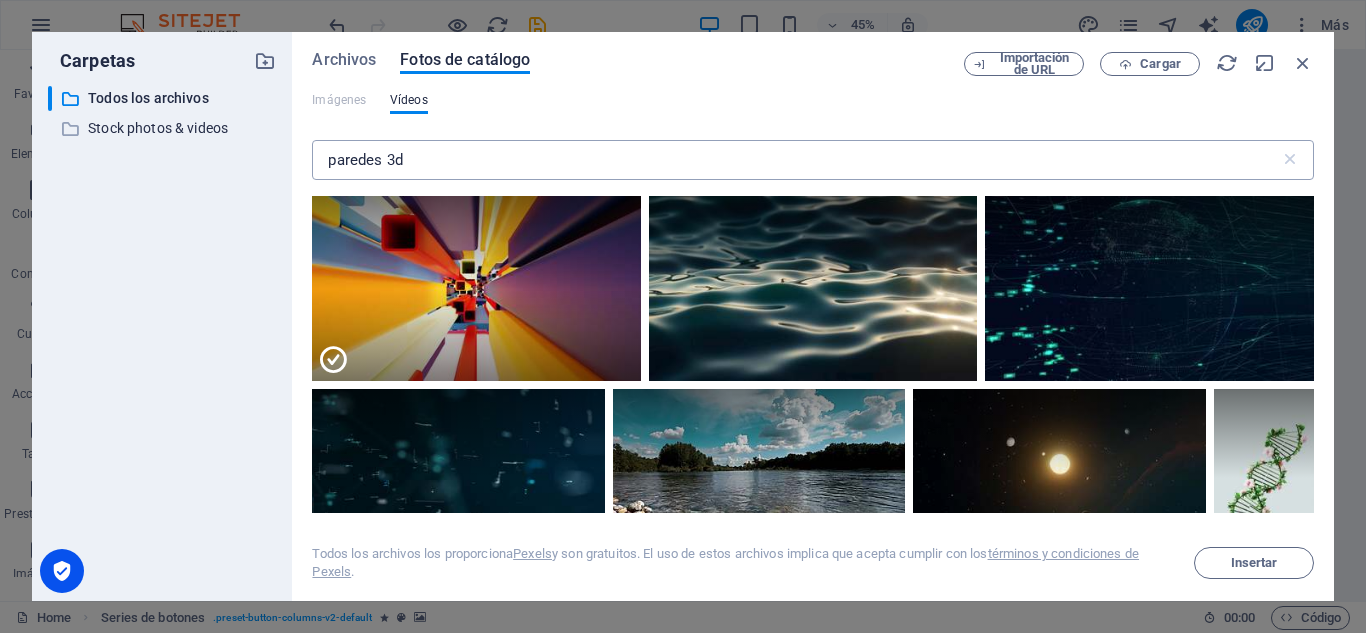 click on "paredes 3d" at bounding box center (795, 160) 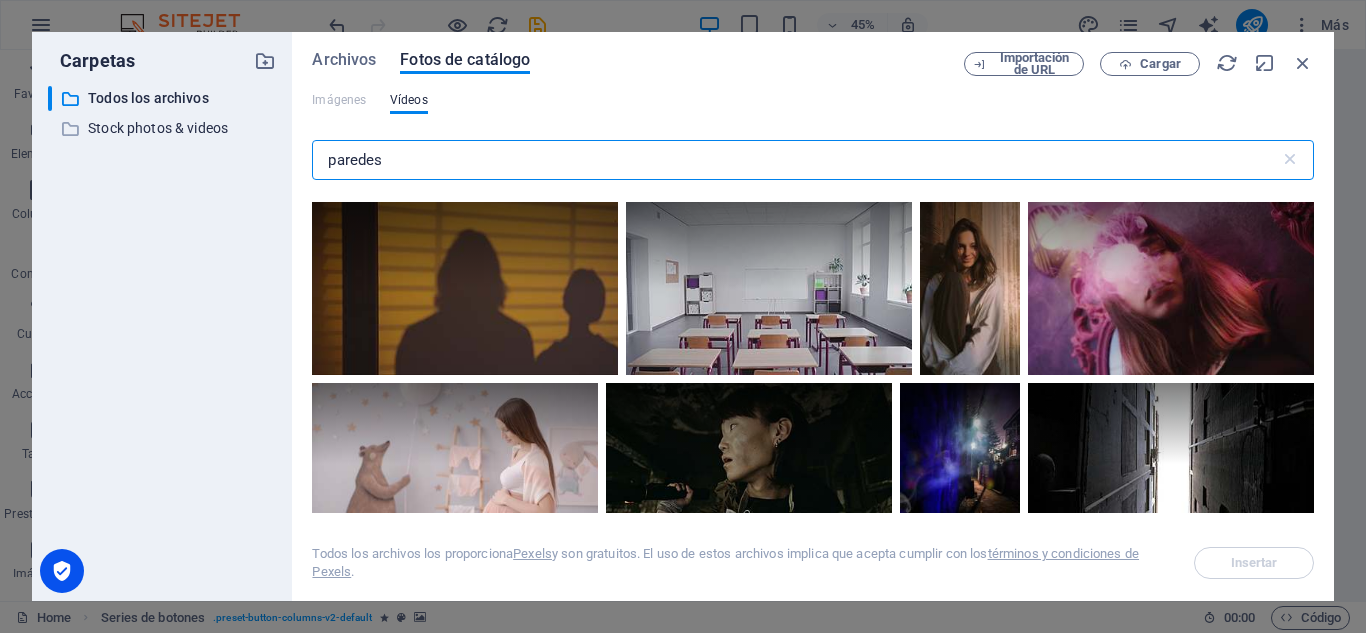 scroll, scrollTop: 781, scrollLeft: 0, axis: vertical 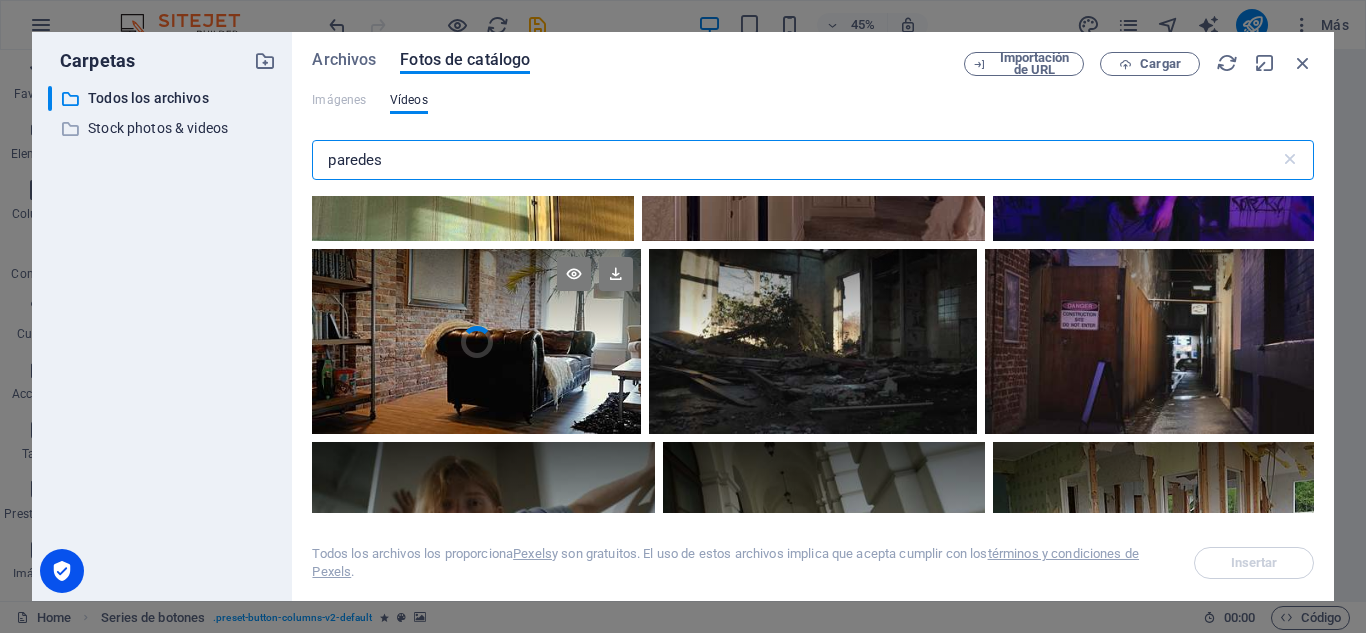 type on "paredes" 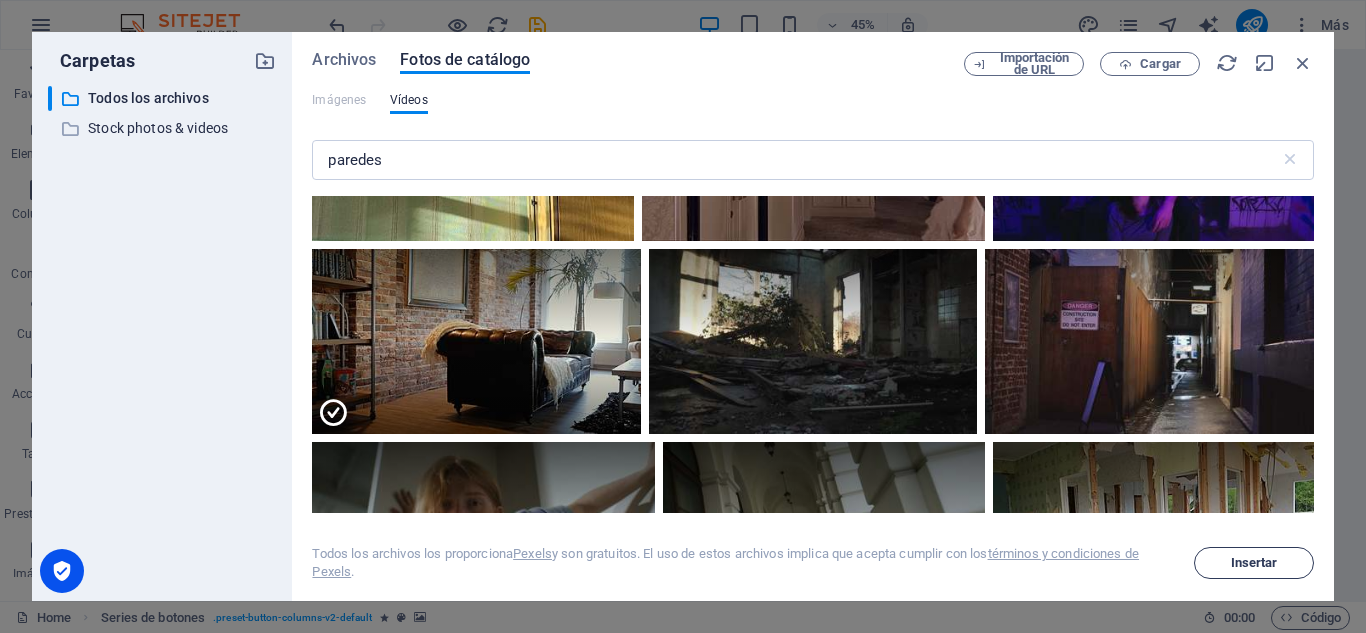 click on "Insertar" at bounding box center (1254, 563) 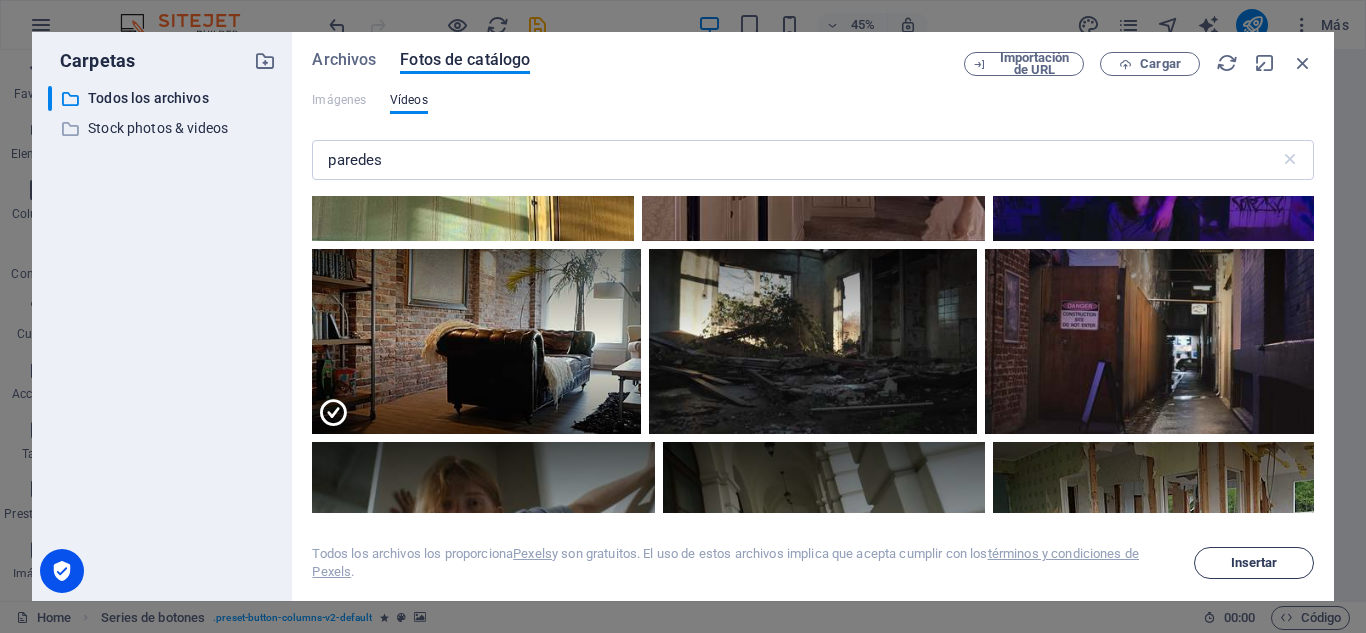 click on "Insertar" at bounding box center (1254, 563) 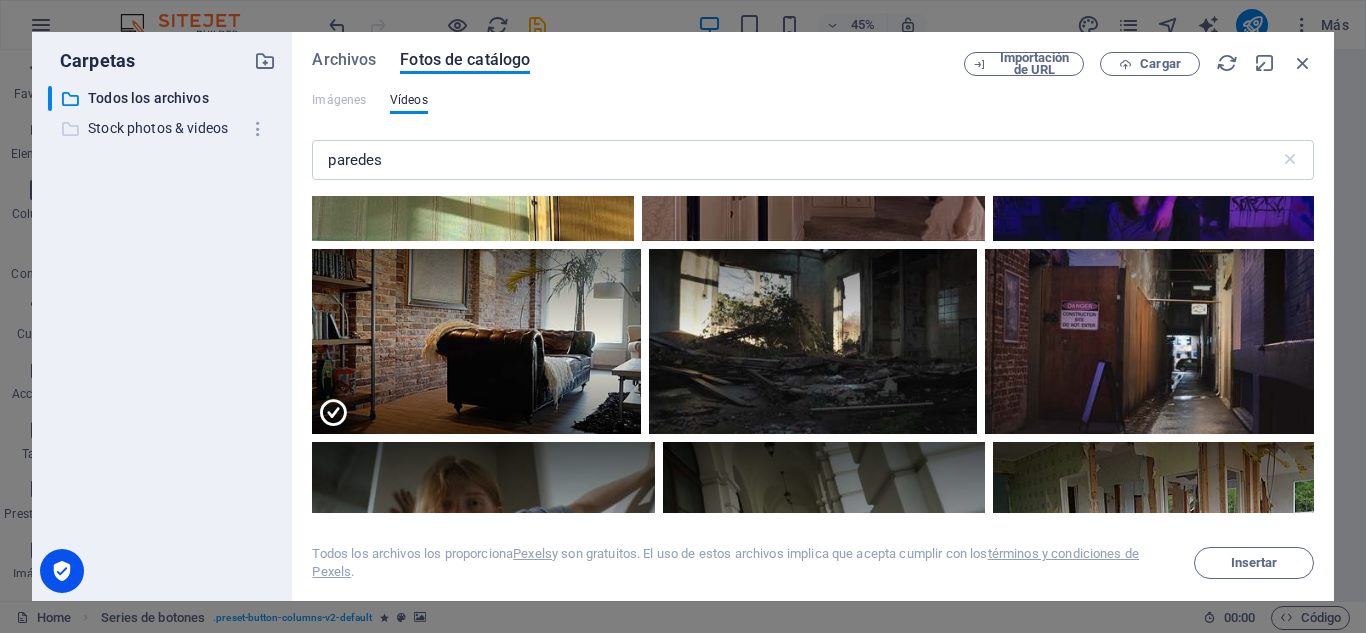 click on "Stock photos & videos" at bounding box center [164, 128] 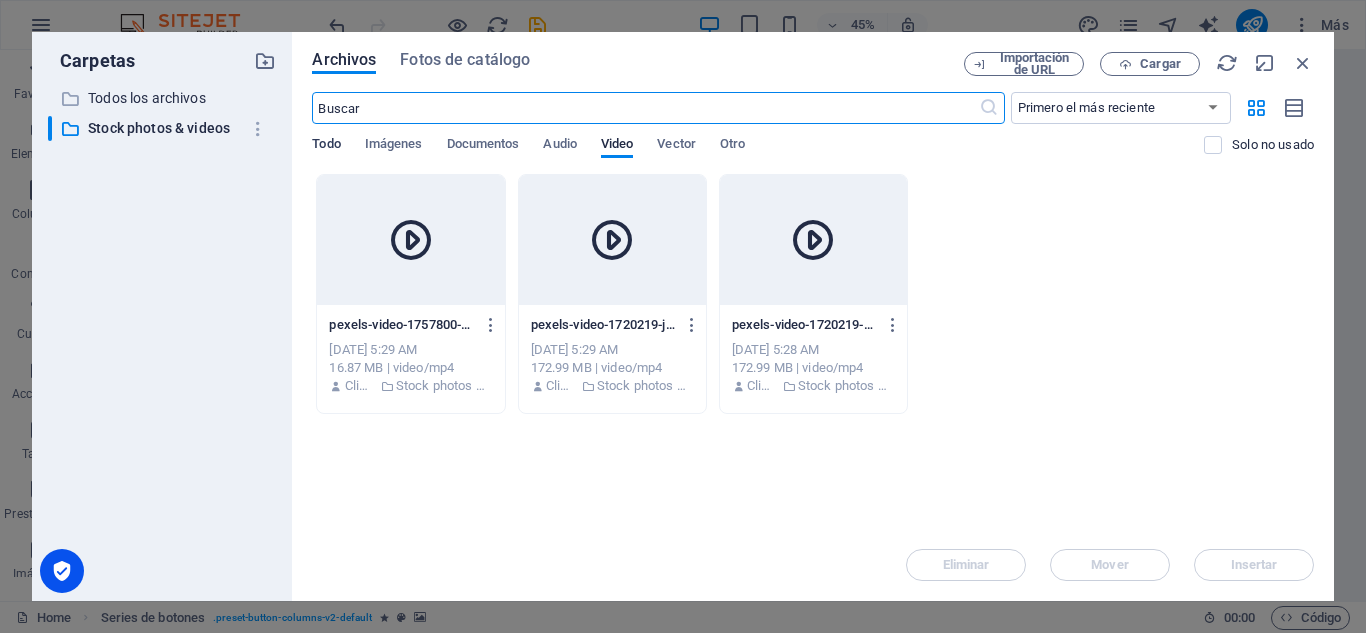 click on "Todo" at bounding box center (326, 146) 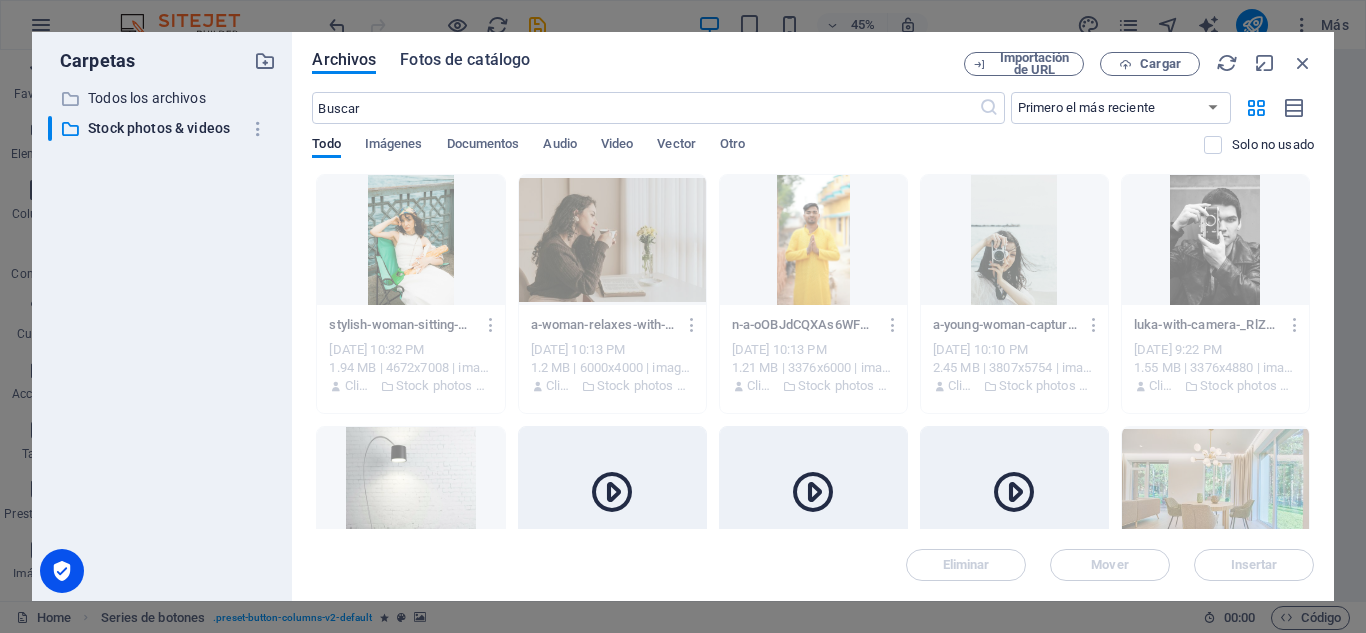 click on "Fotos de catálogo" at bounding box center [465, 60] 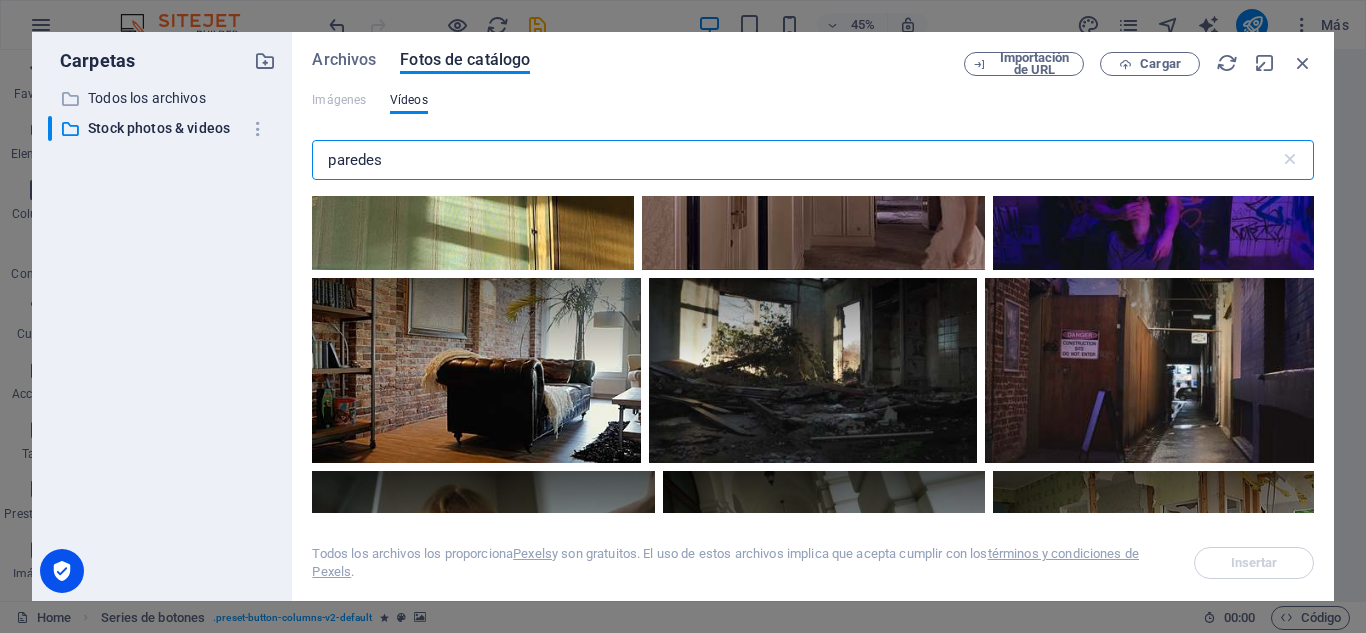 scroll, scrollTop: 1259, scrollLeft: 0, axis: vertical 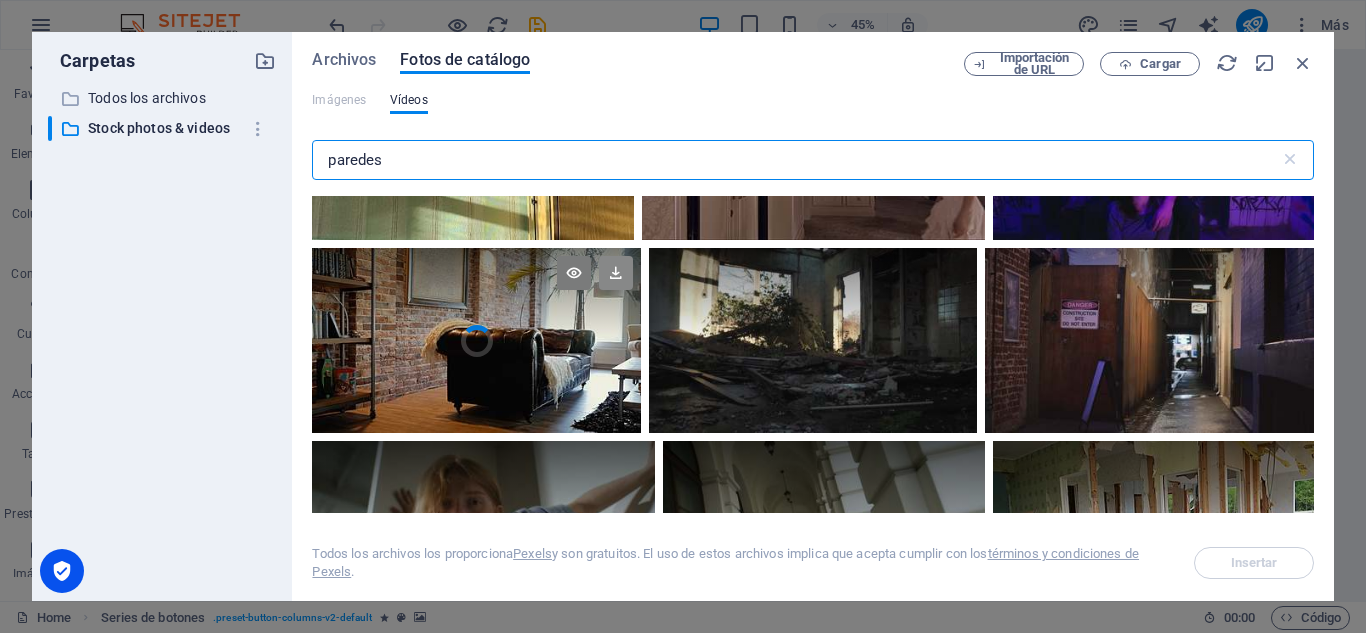 click at bounding box center (616, 273) 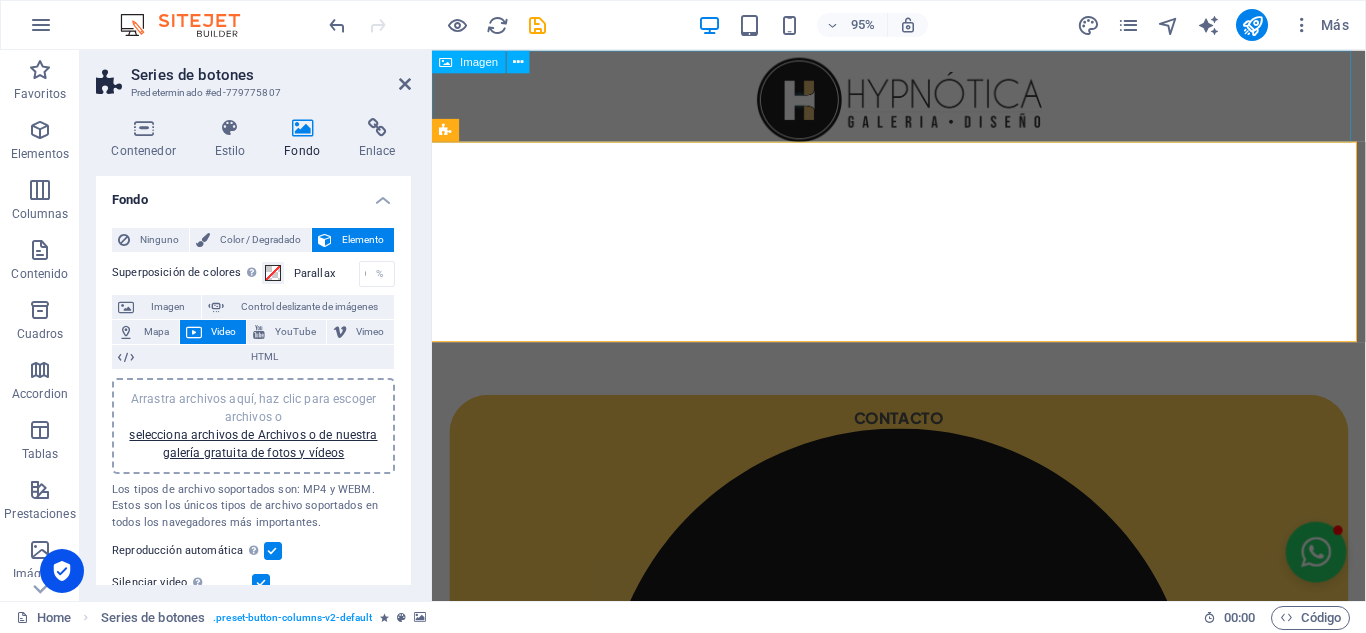 click at bounding box center [923, 98] 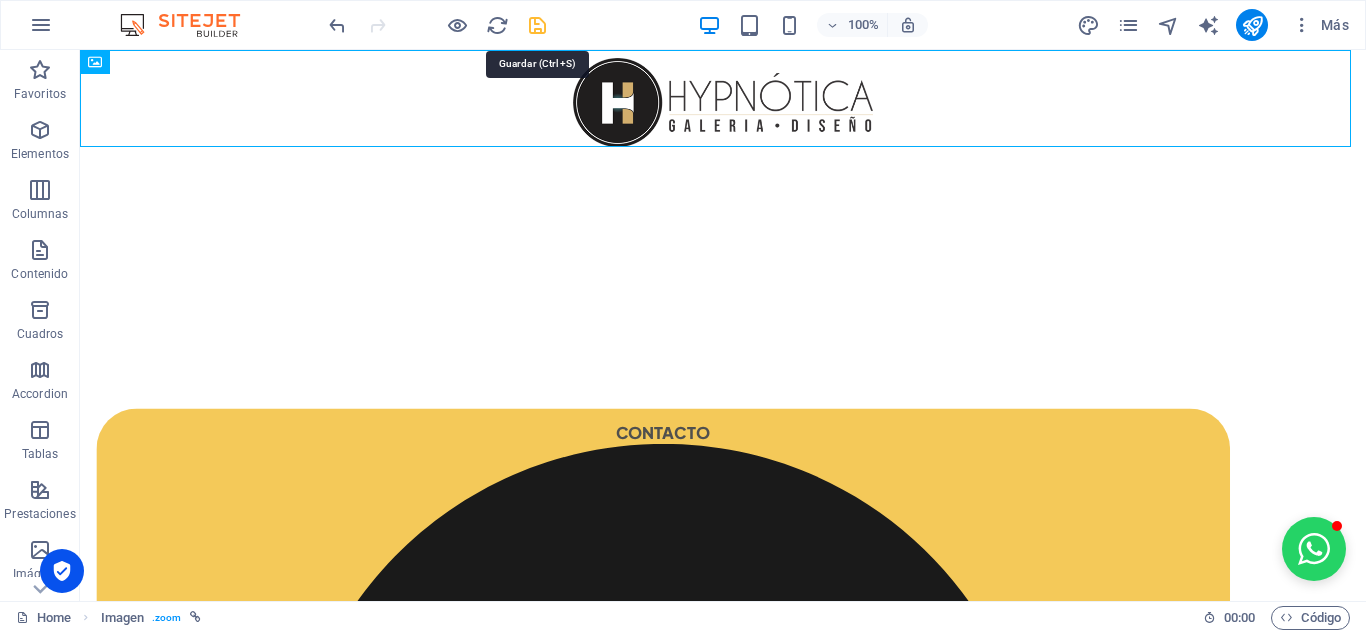 click at bounding box center (537, 25) 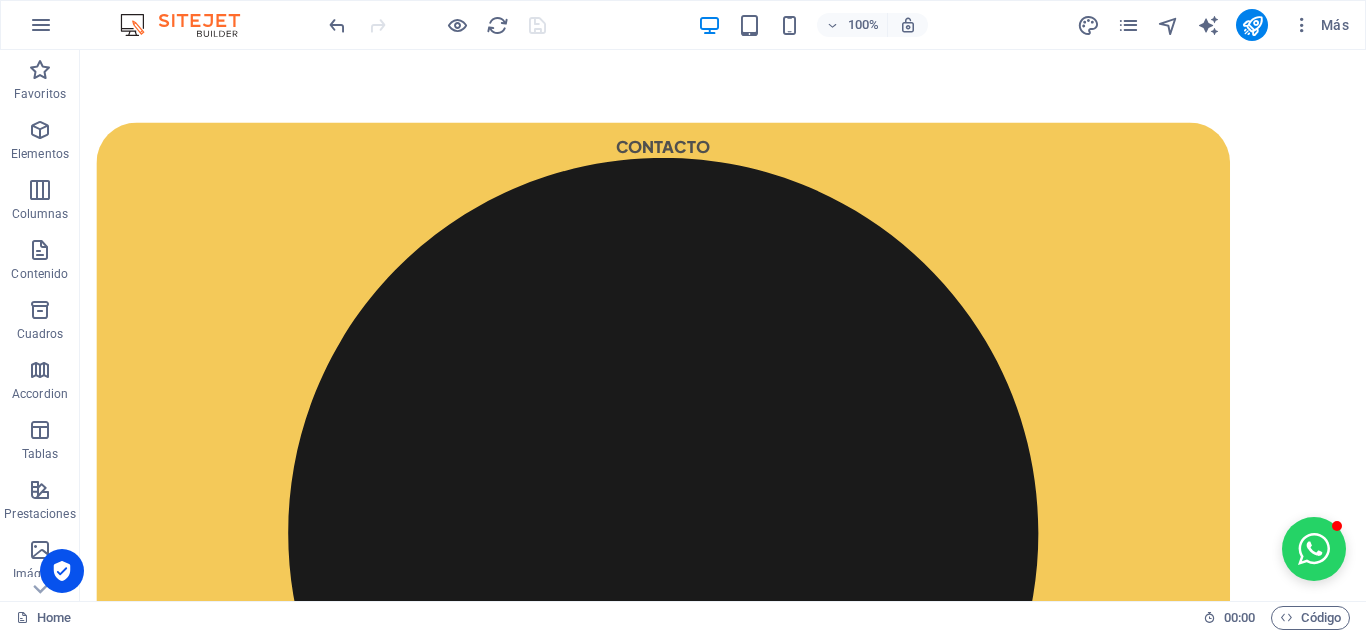 scroll, scrollTop: 0, scrollLeft: 0, axis: both 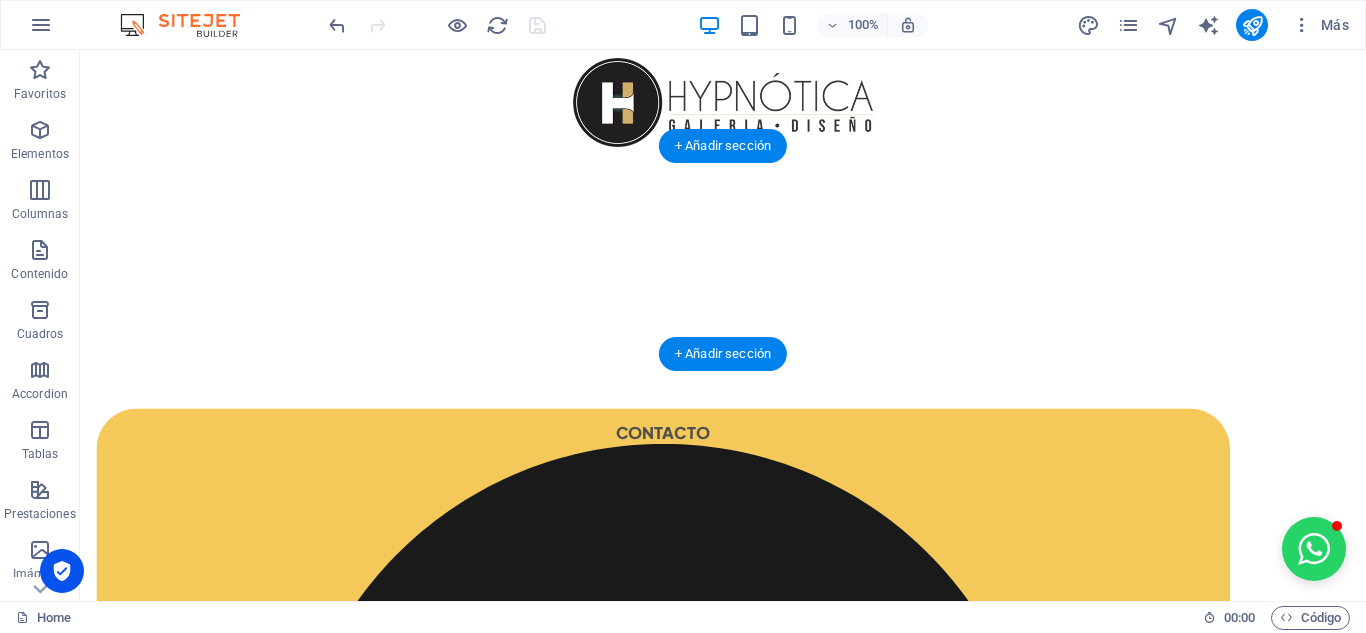 click at bounding box center [723, 222] 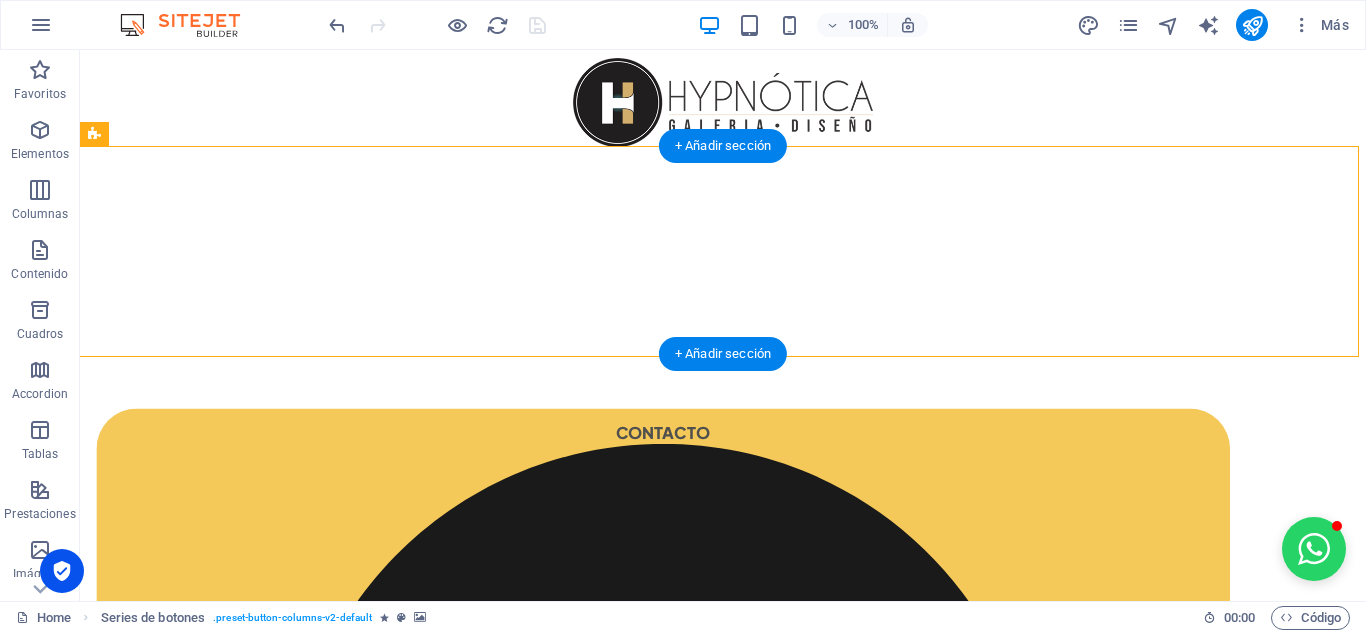 click at bounding box center [723, 222] 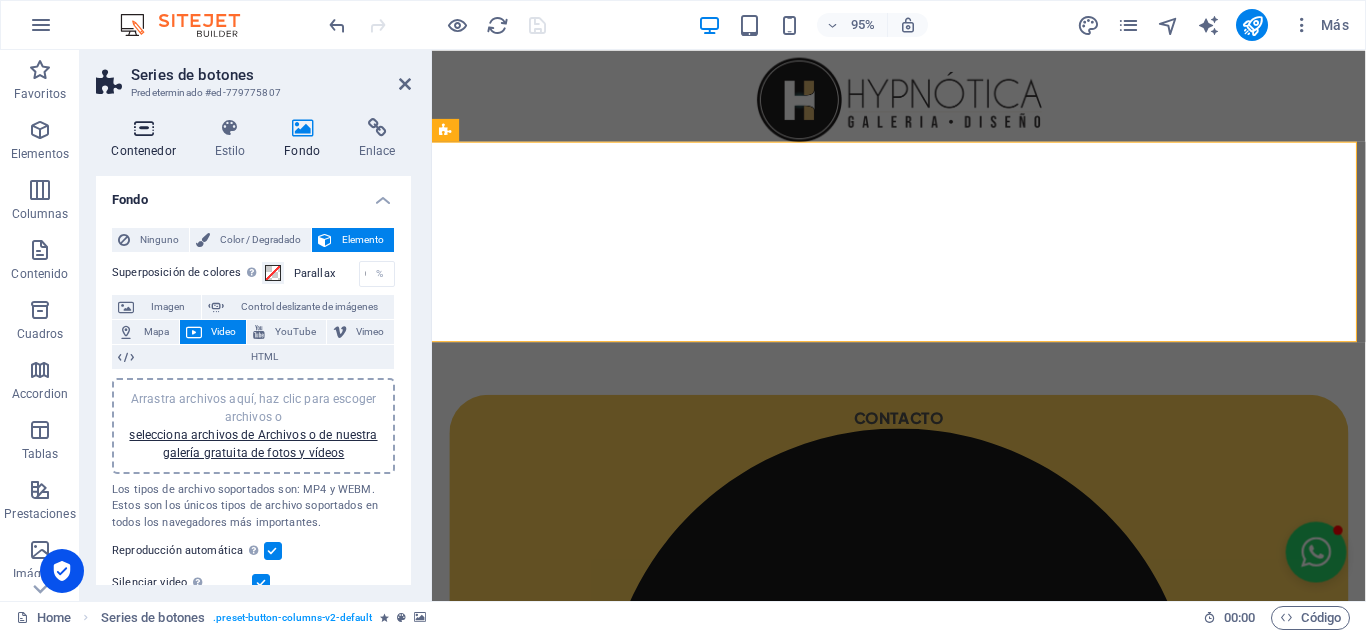 click at bounding box center [143, 128] 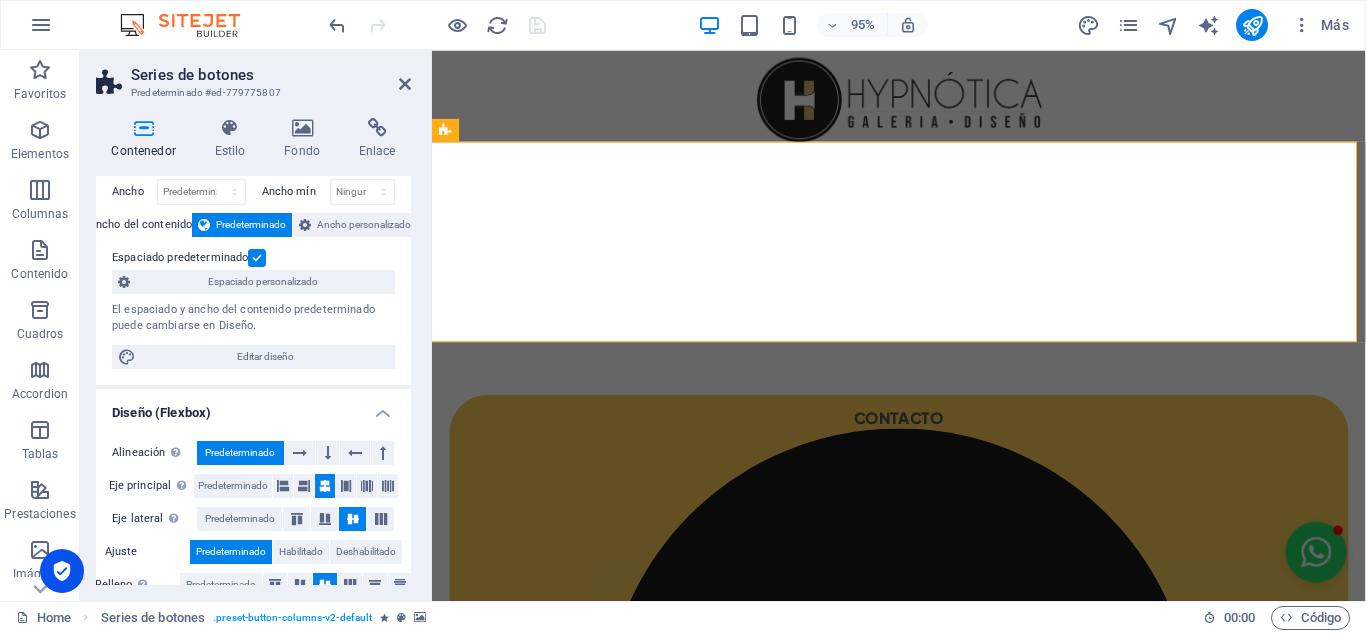 scroll, scrollTop: 84, scrollLeft: 0, axis: vertical 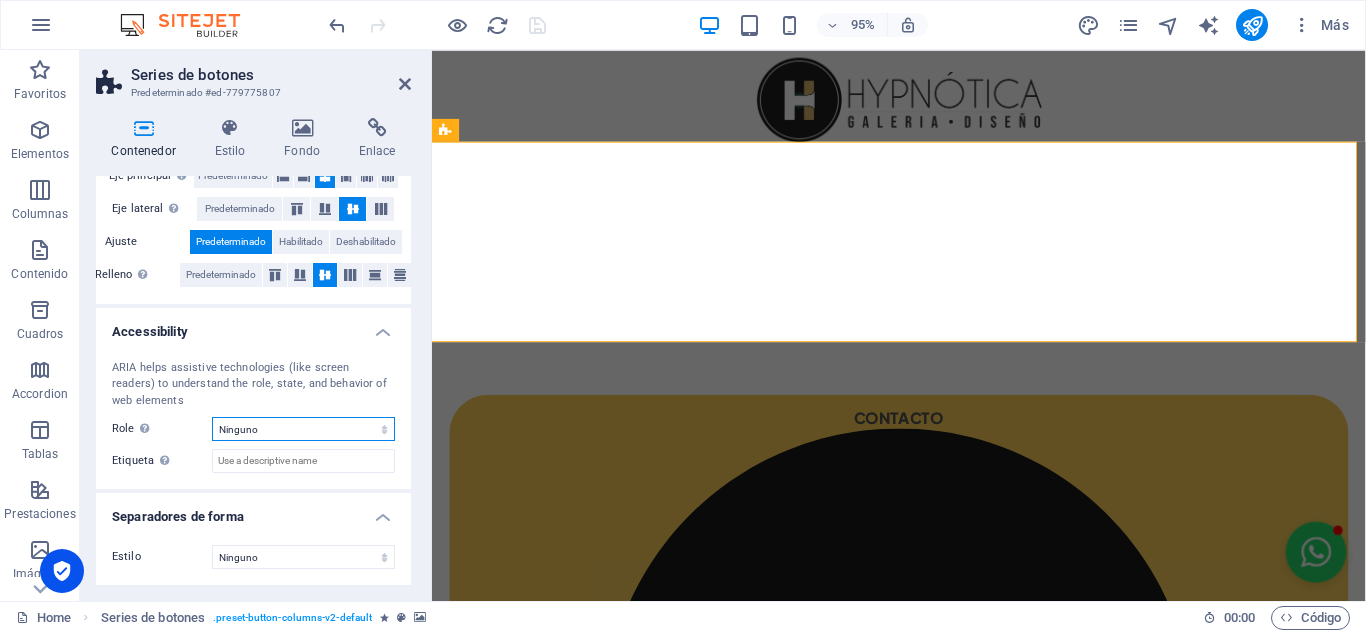 click on "Ninguno Encabezado Pie de página Section Banner Presentation Separator Complementary Region Dialog Comment Marquee Timer" at bounding box center [303, 429] 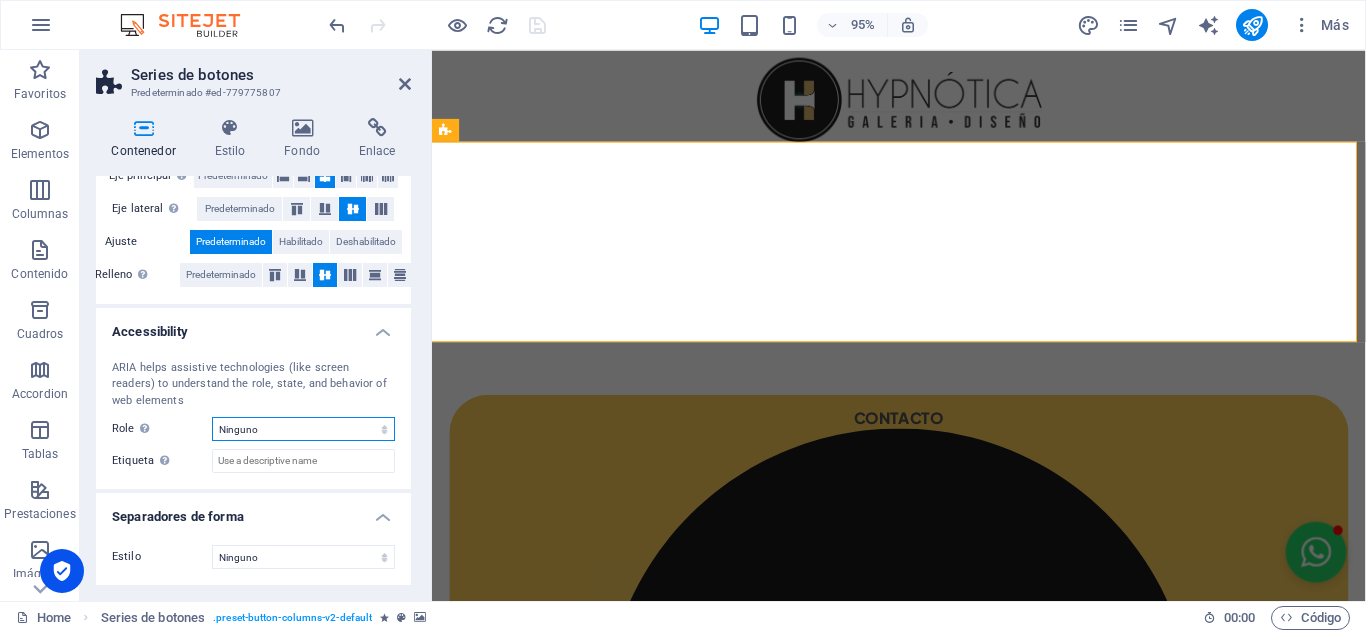 select on "header" 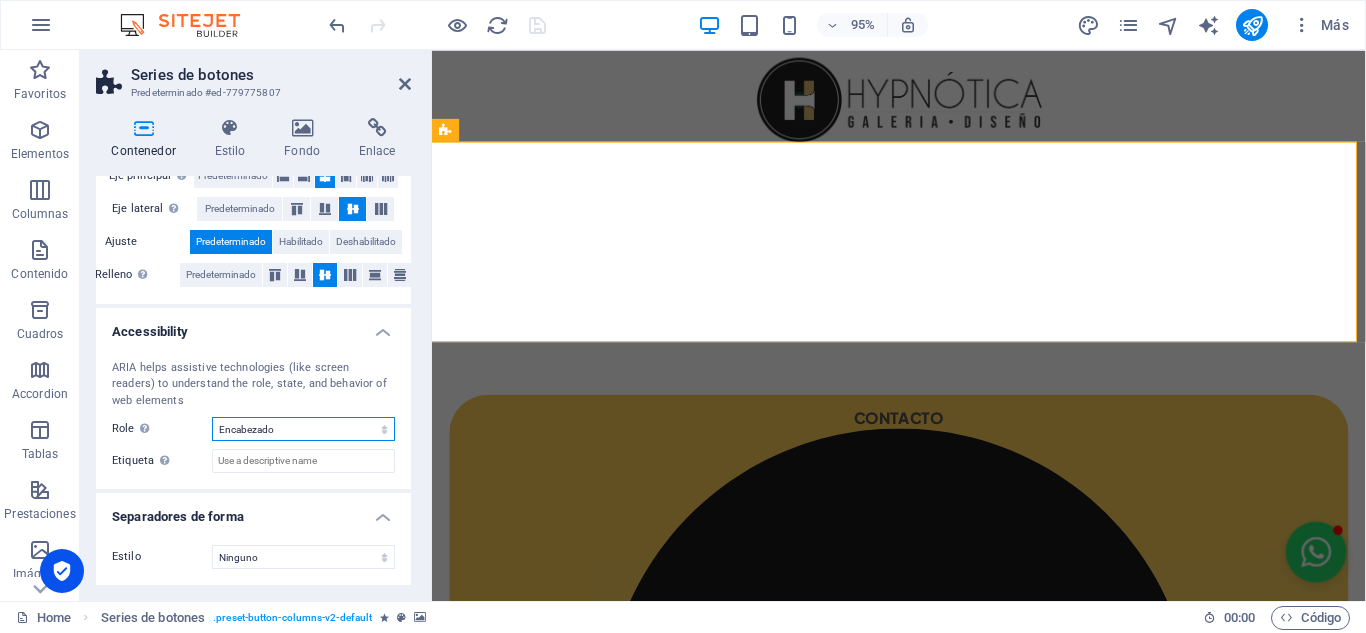 click on "Ninguno Encabezado Pie de página Section Banner Presentation Separator Complementary Region Dialog Comment Marquee Timer" at bounding box center (303, 429) 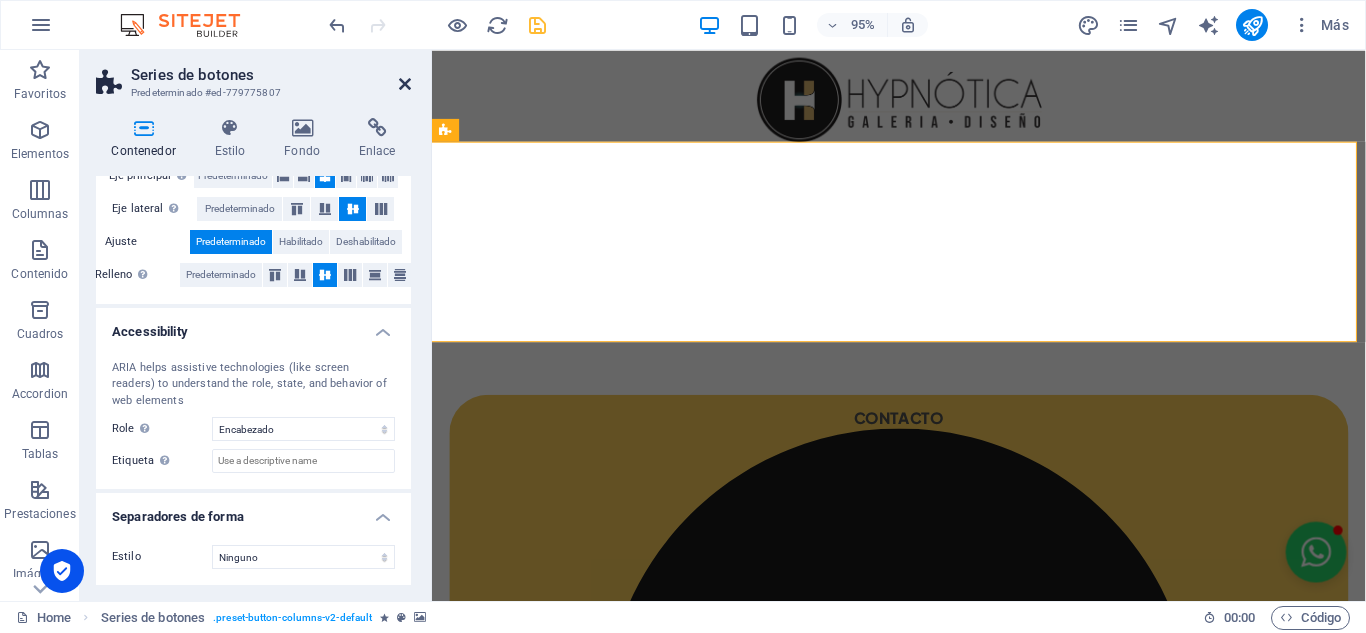 click at bounding box center [405, 84] 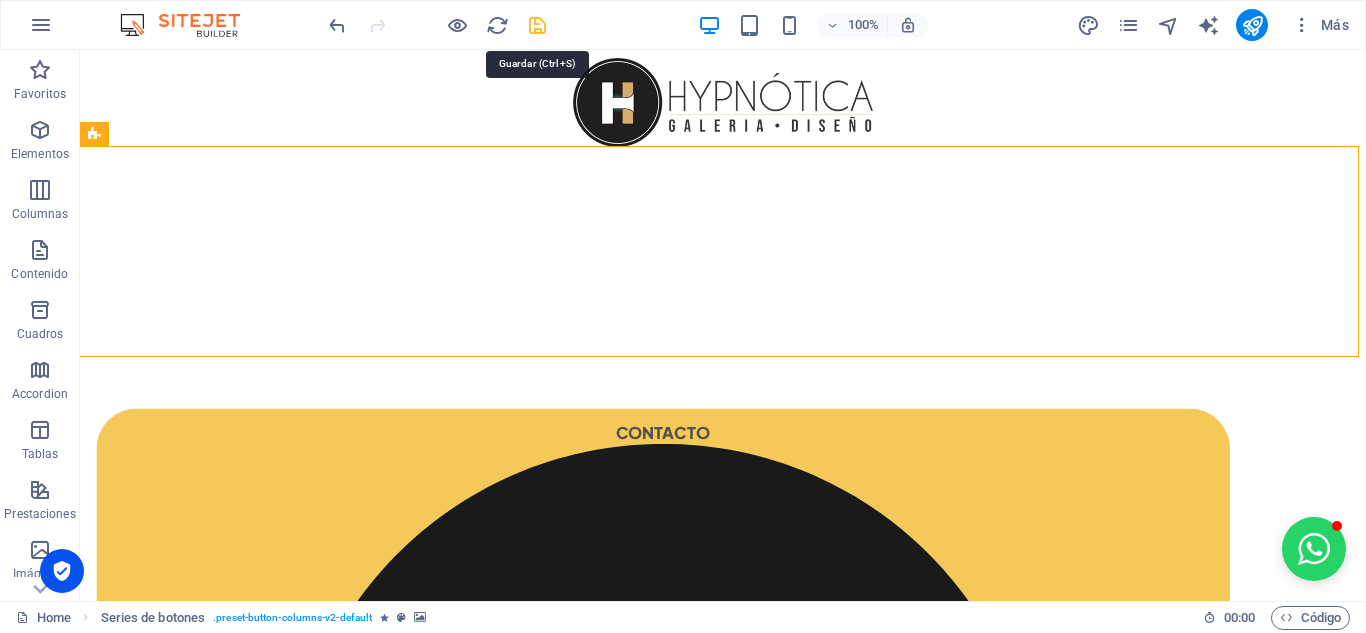 click at bounding box center [537, 25] 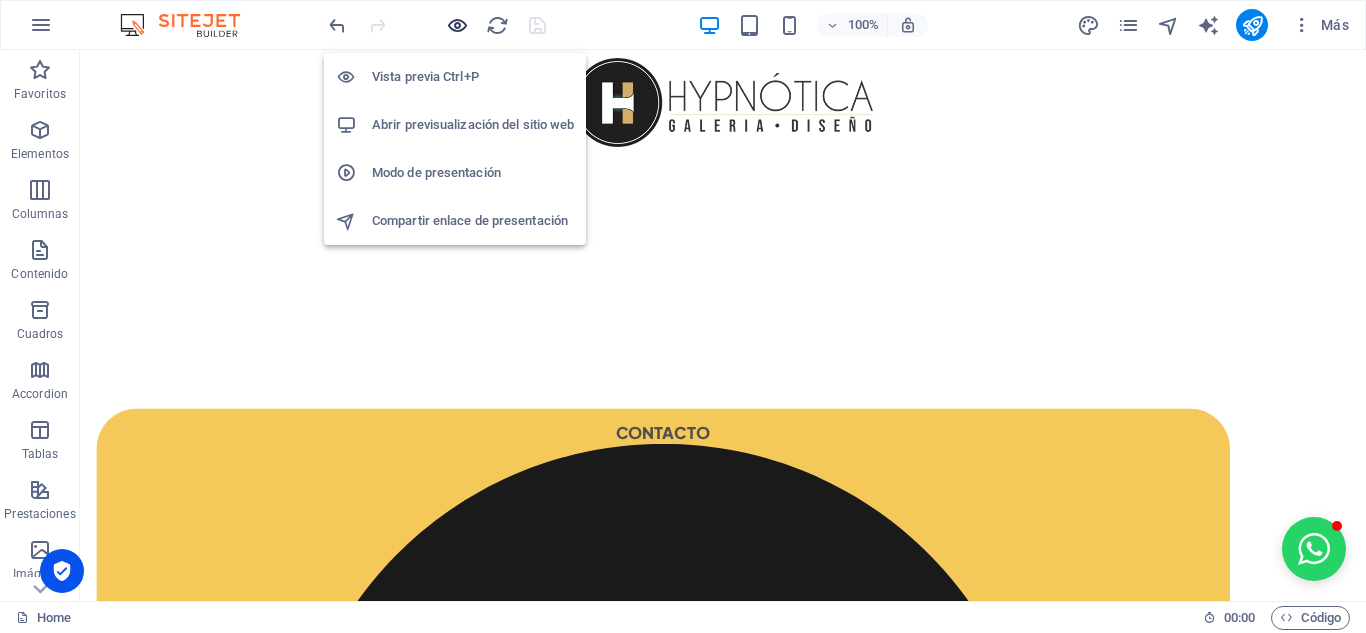 click at bounding box center (457, 25) 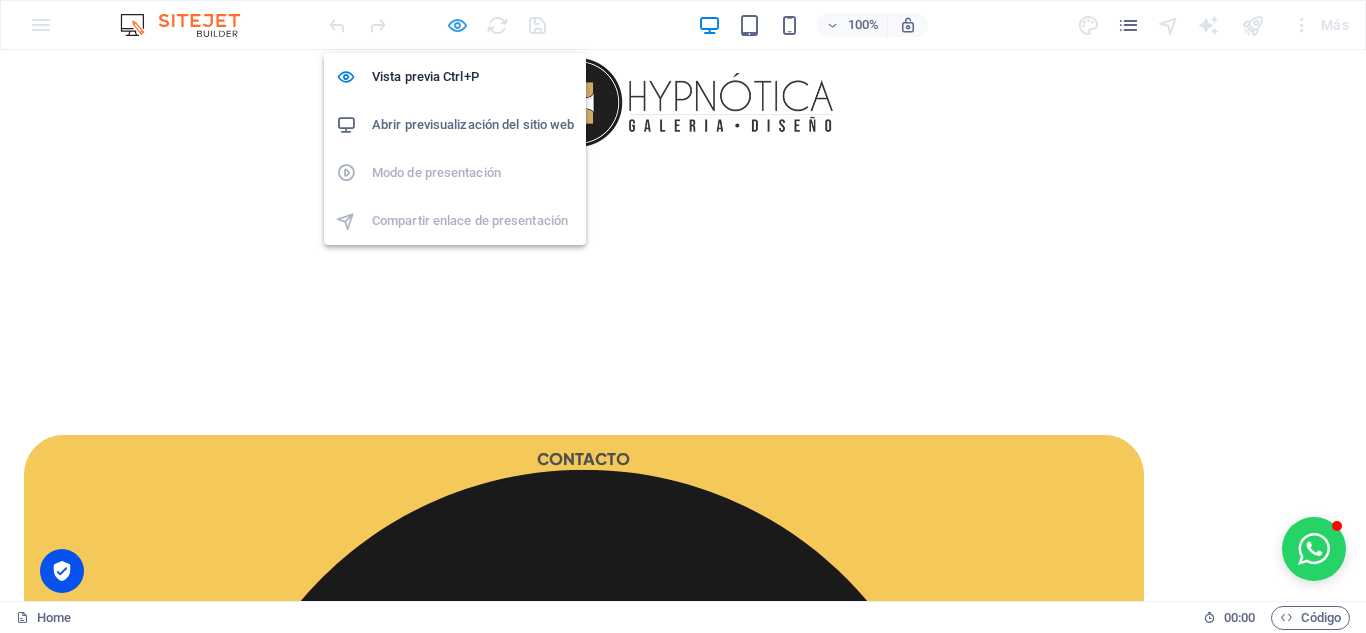 type 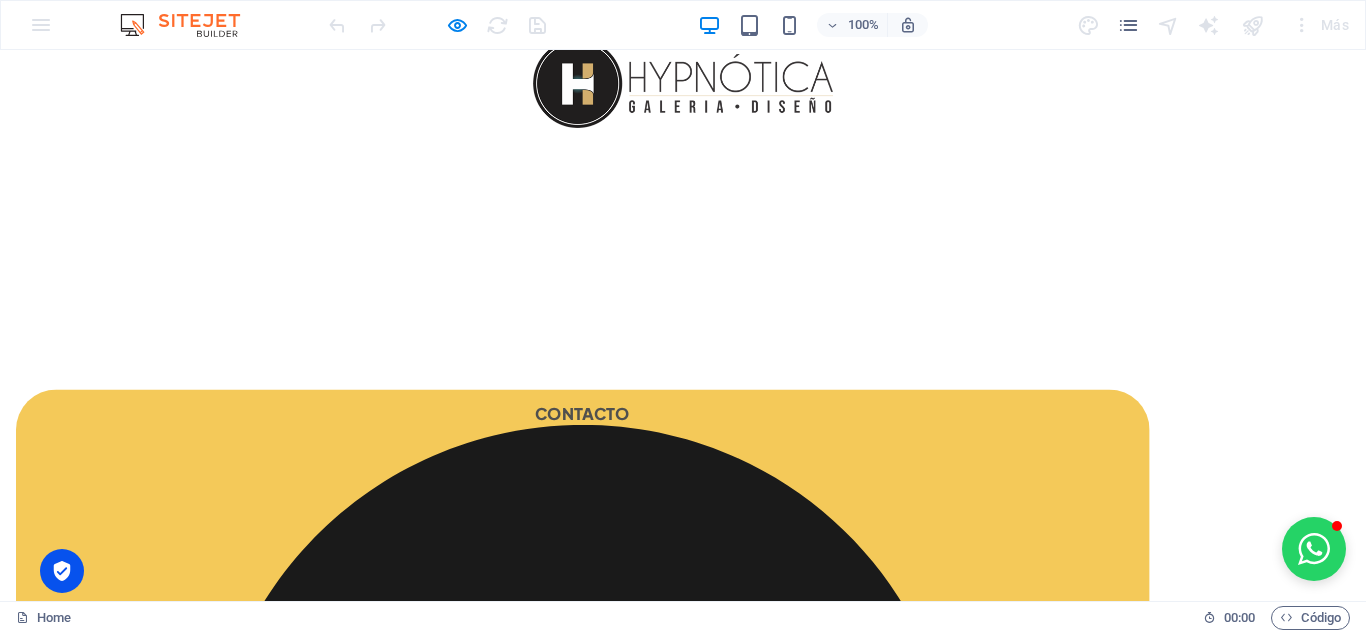 scroll, scrollTop: 0, scrollLeft: 0, axis: both 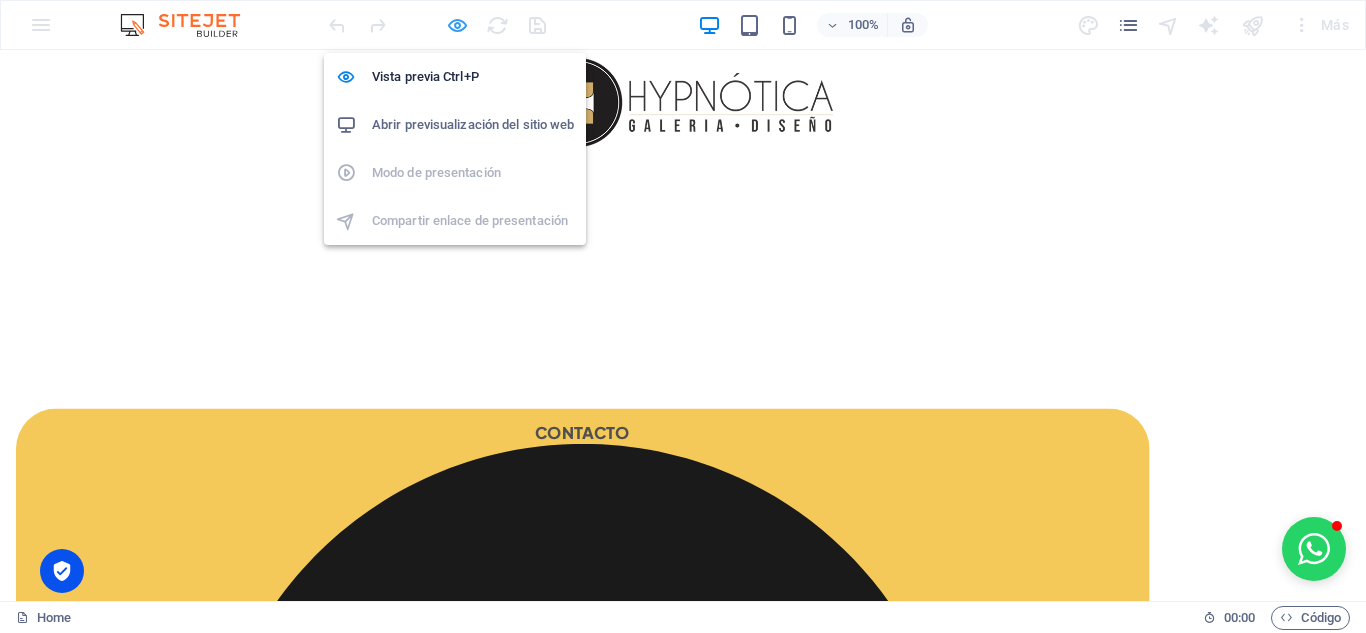click at bounding box center [457, 25] 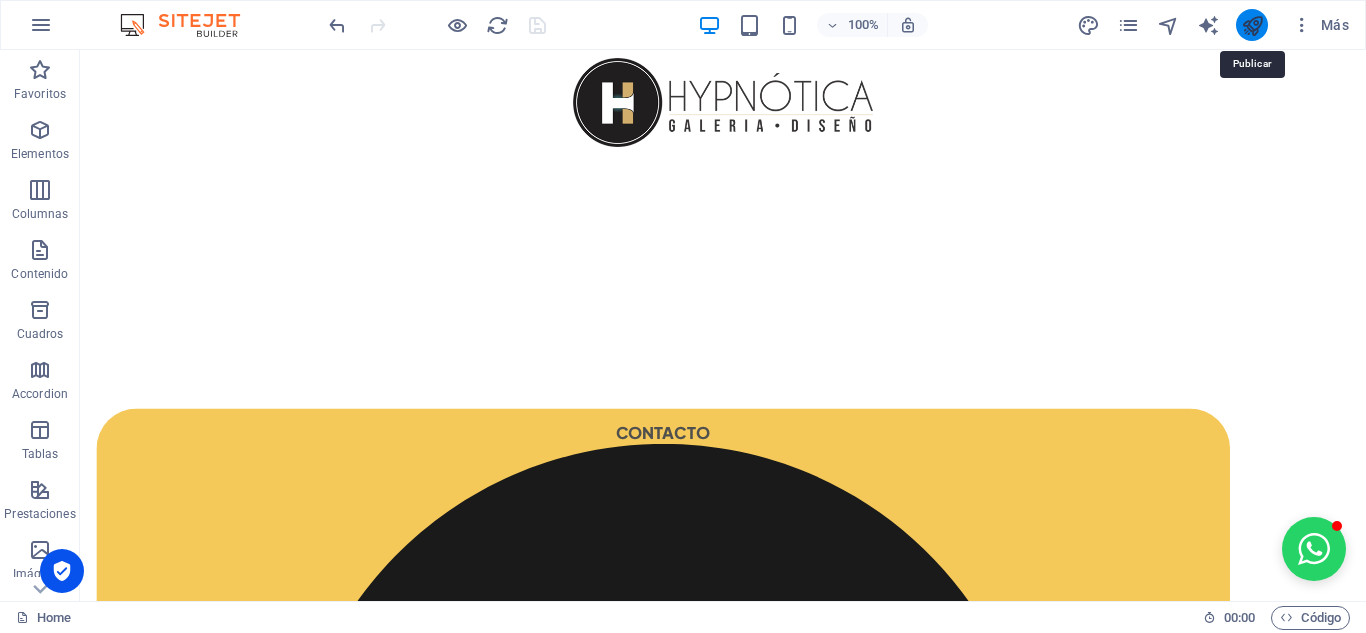 click at bounding box center [1252, 25] 